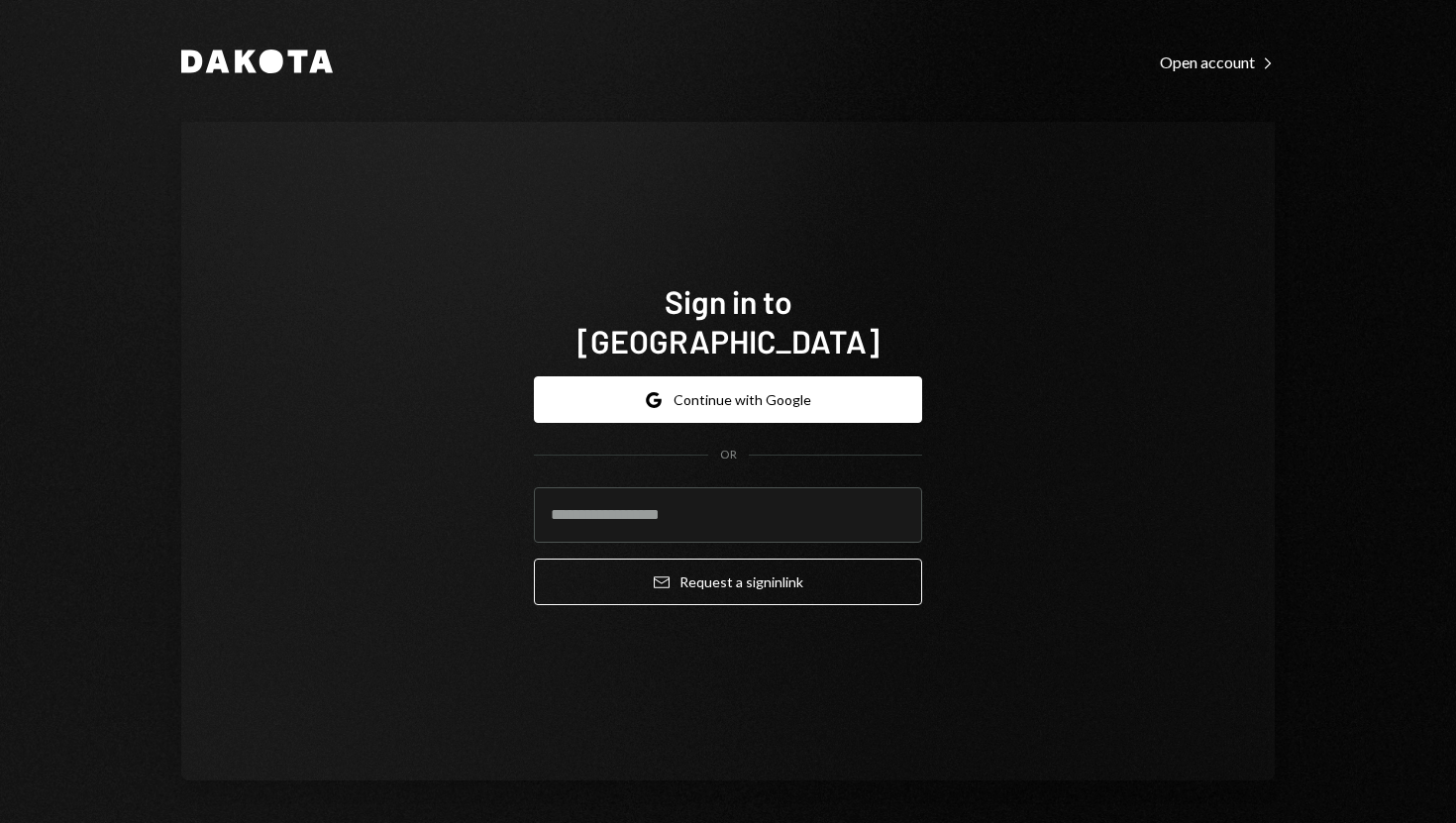 scroll, scrollTop: 0, scrollLeft: 0, axis: both 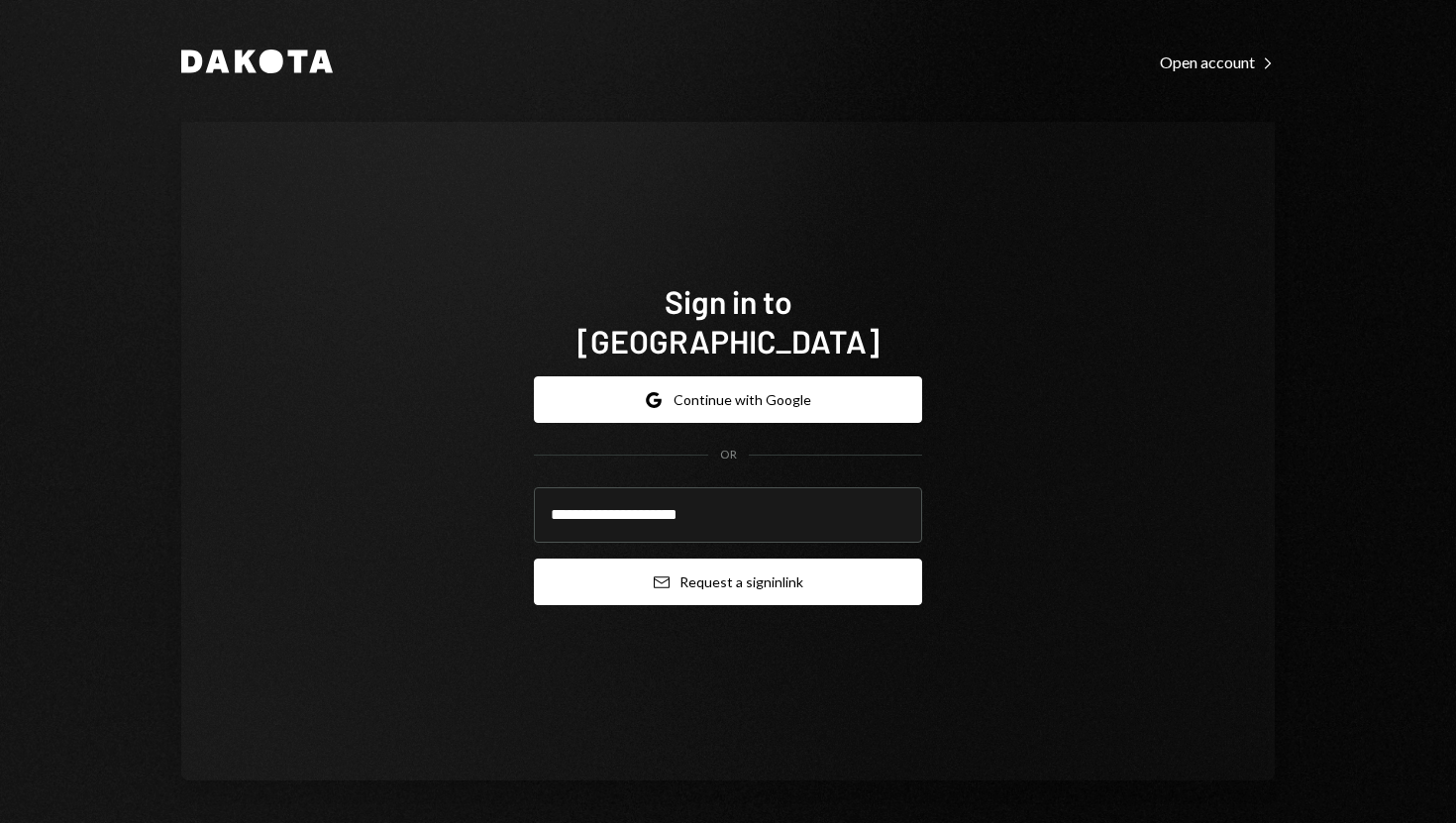 click on "Email Request a sign  in  link" at bounding box center (728, 581) 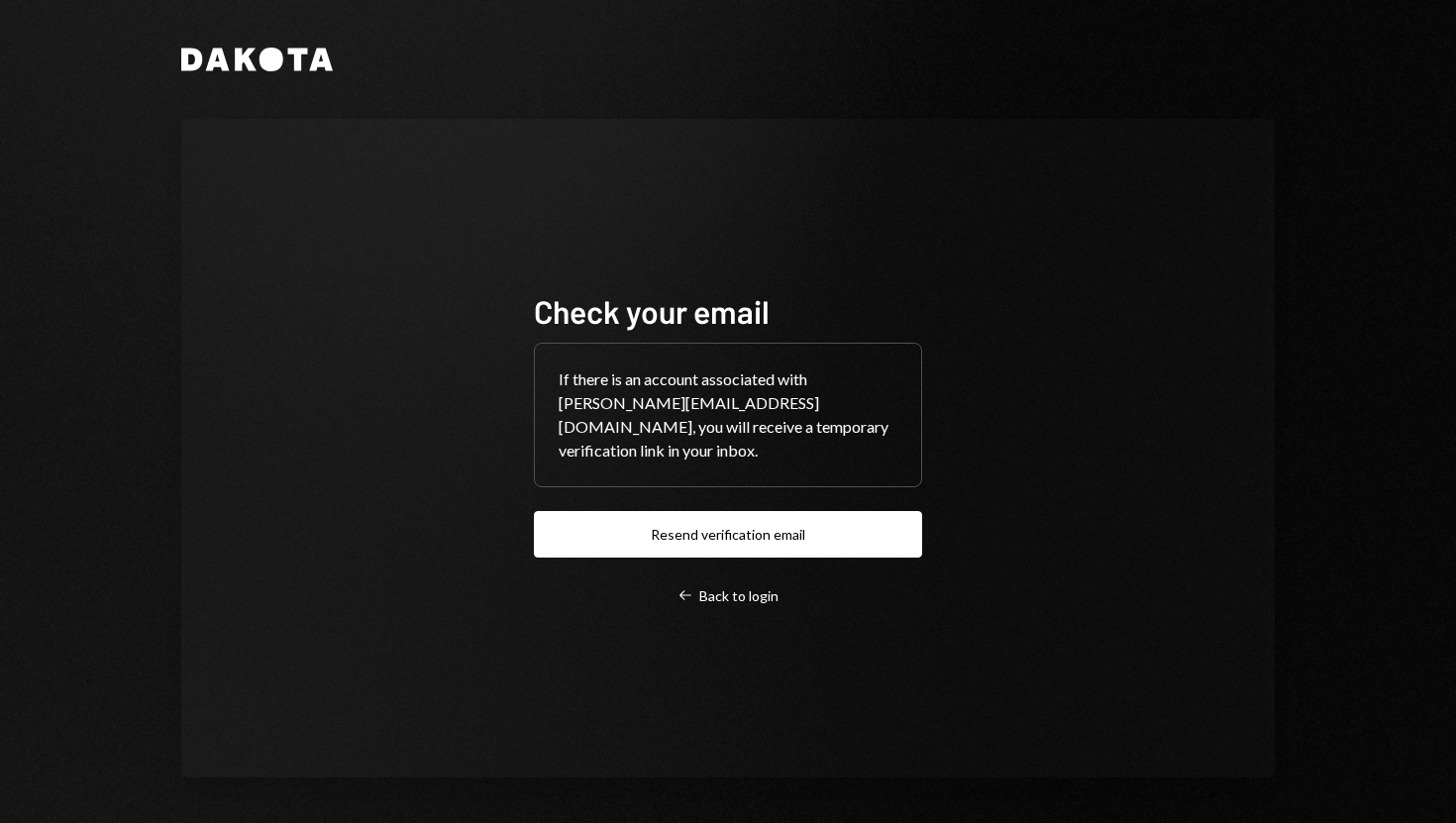 click on "Check your email If there is an account associated with olusola@sparktechs.ca, you will
receive a temporary verification link in your inbox. Resend verification email Left Arrow Back to login" at bounding box center (728, 448) 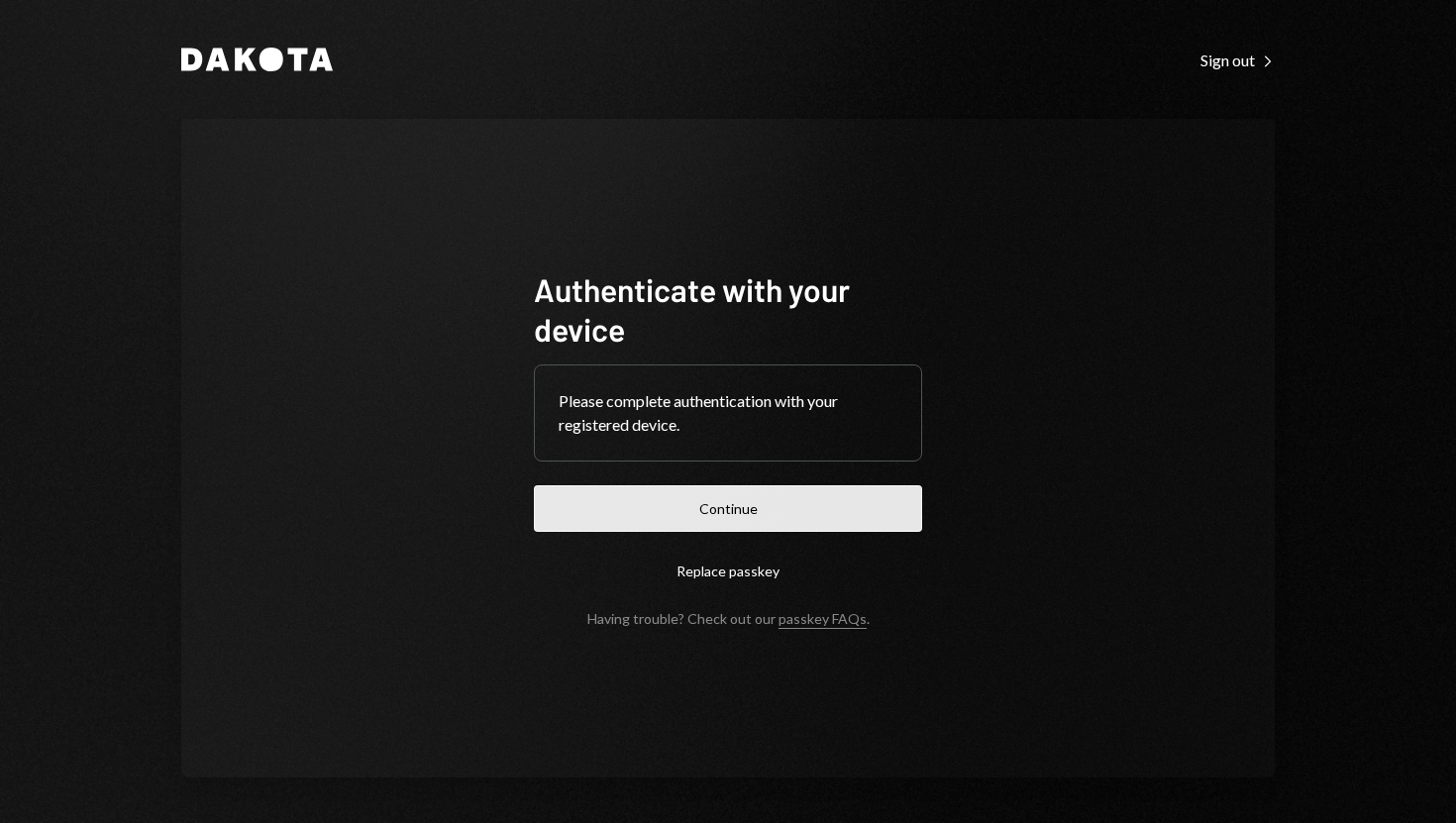 scroll, scrollTop: 0, scrollLeft: 0, axis: both 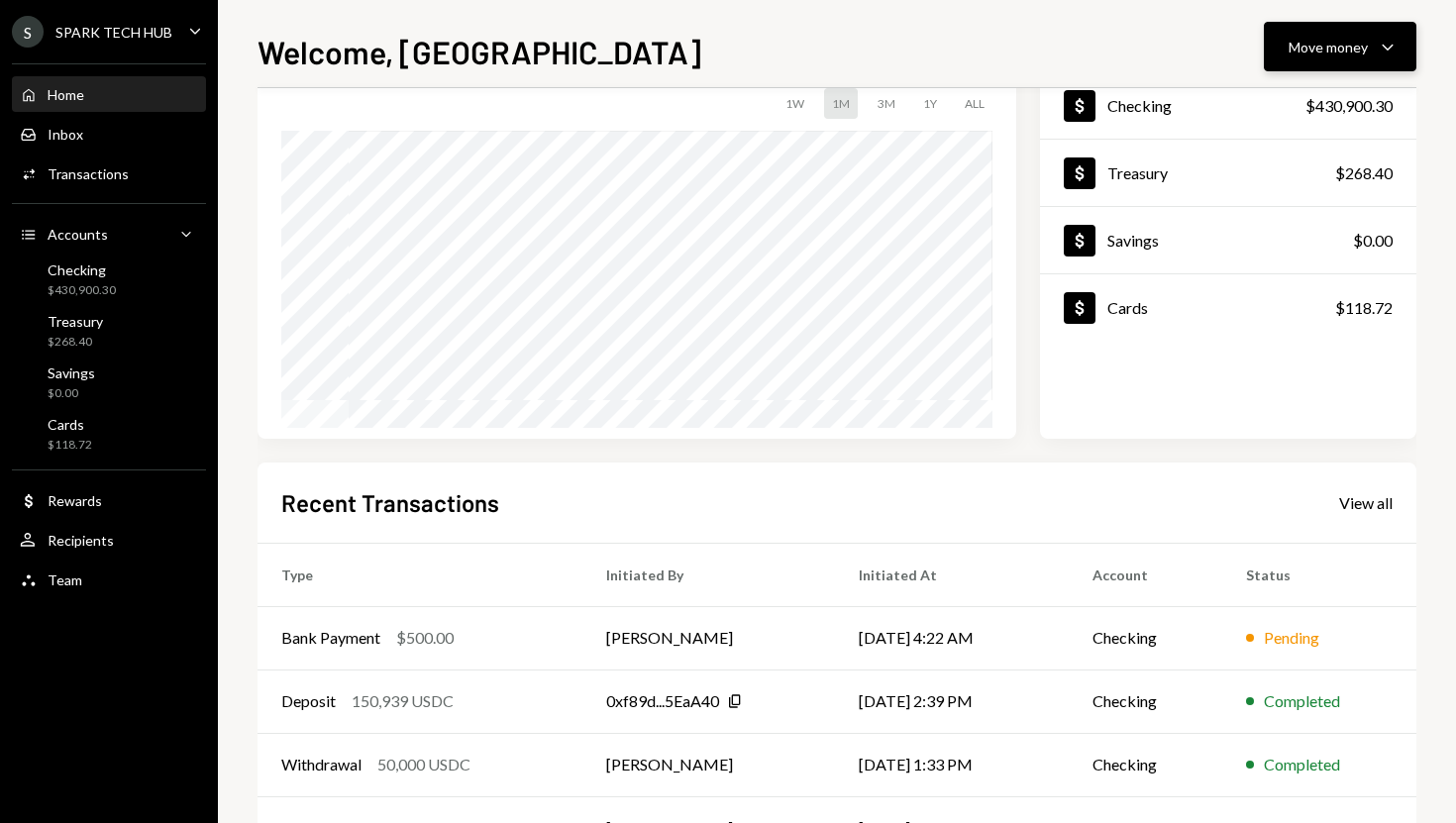 click on "Move money Caret Down" at bounding box center (1340, 47) 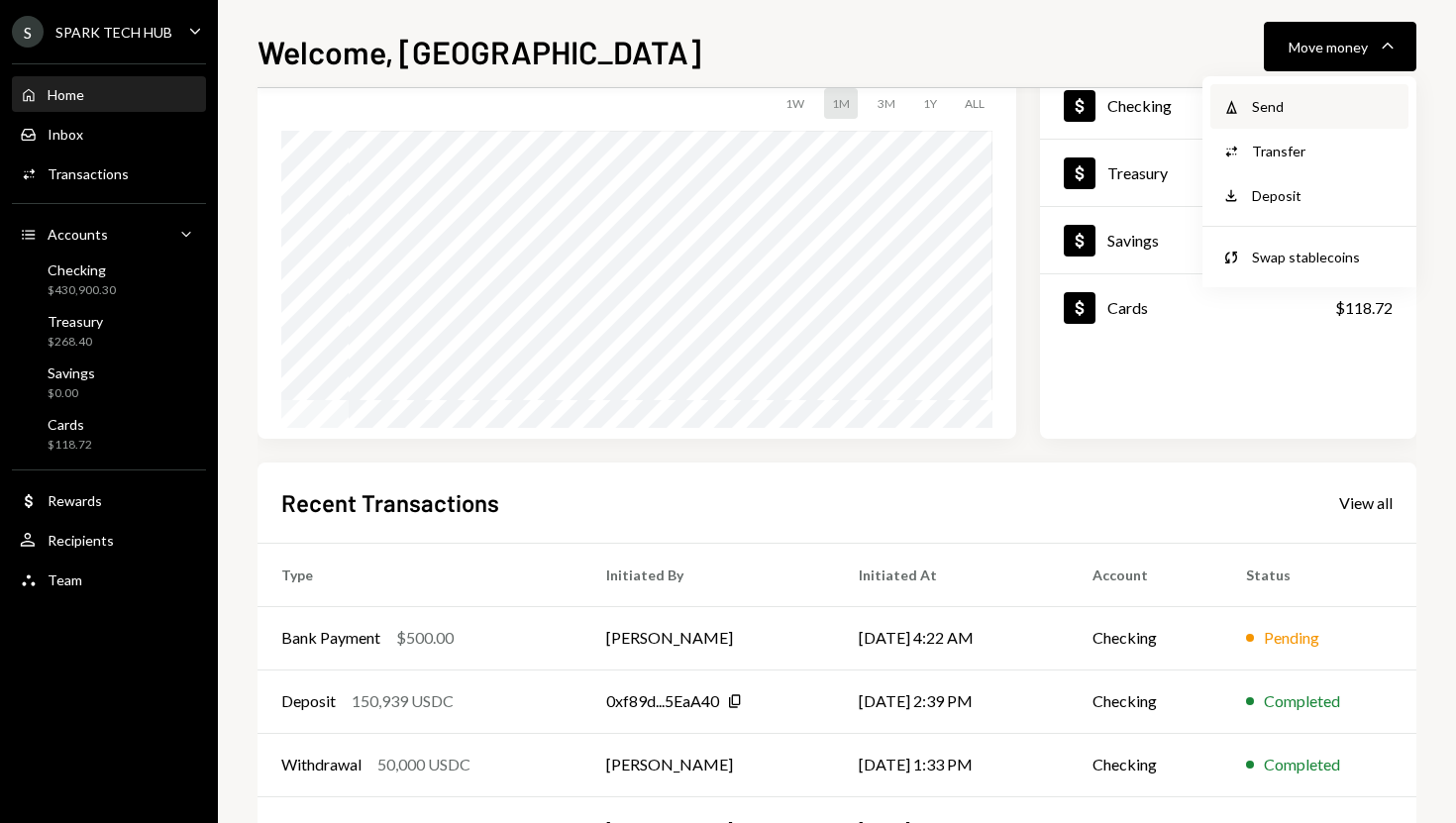 click on "Send" at bounding box center [1324, 106] 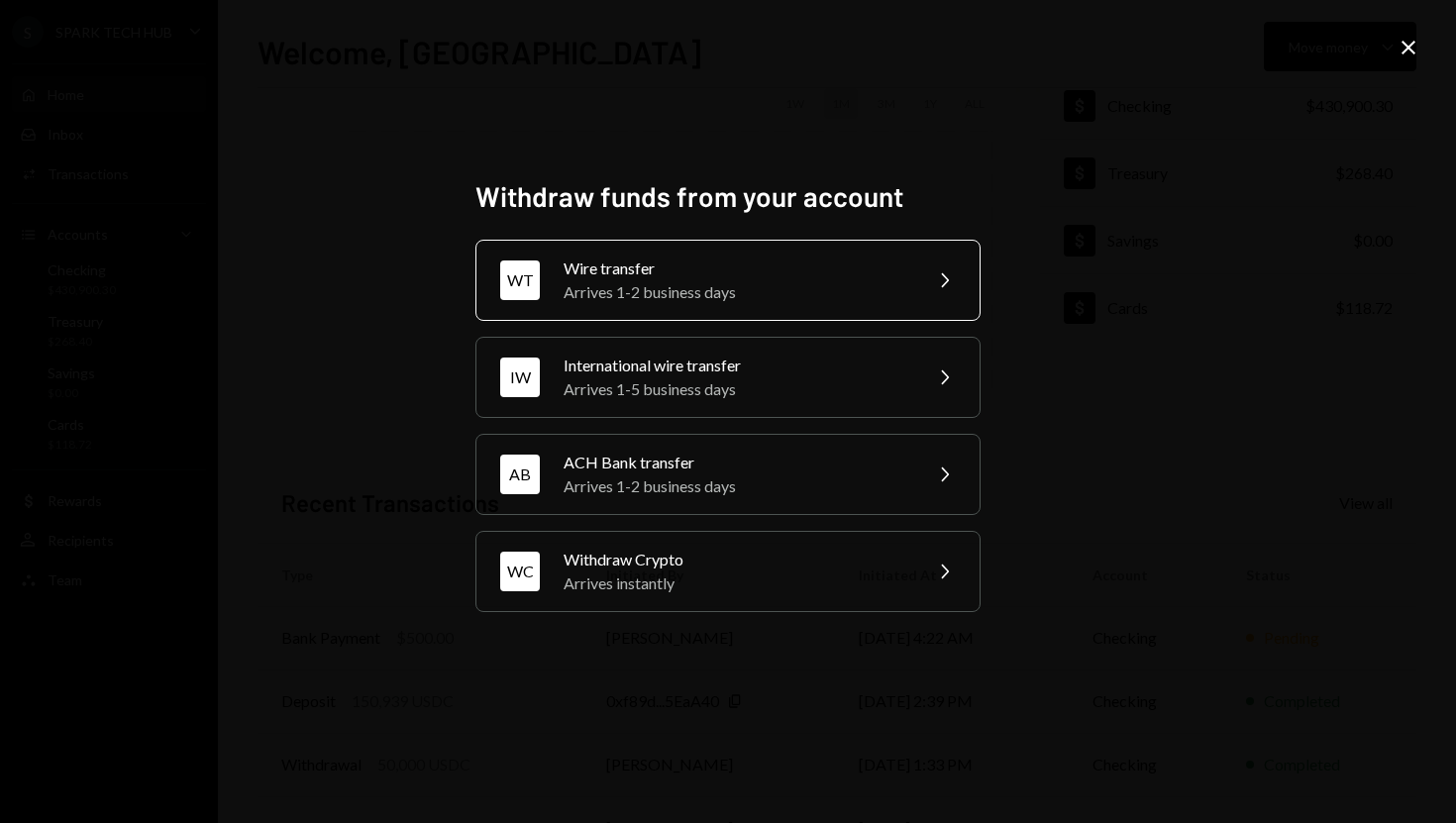 click on "Arrives 1-2 business days" at bounding box center [736, 292] 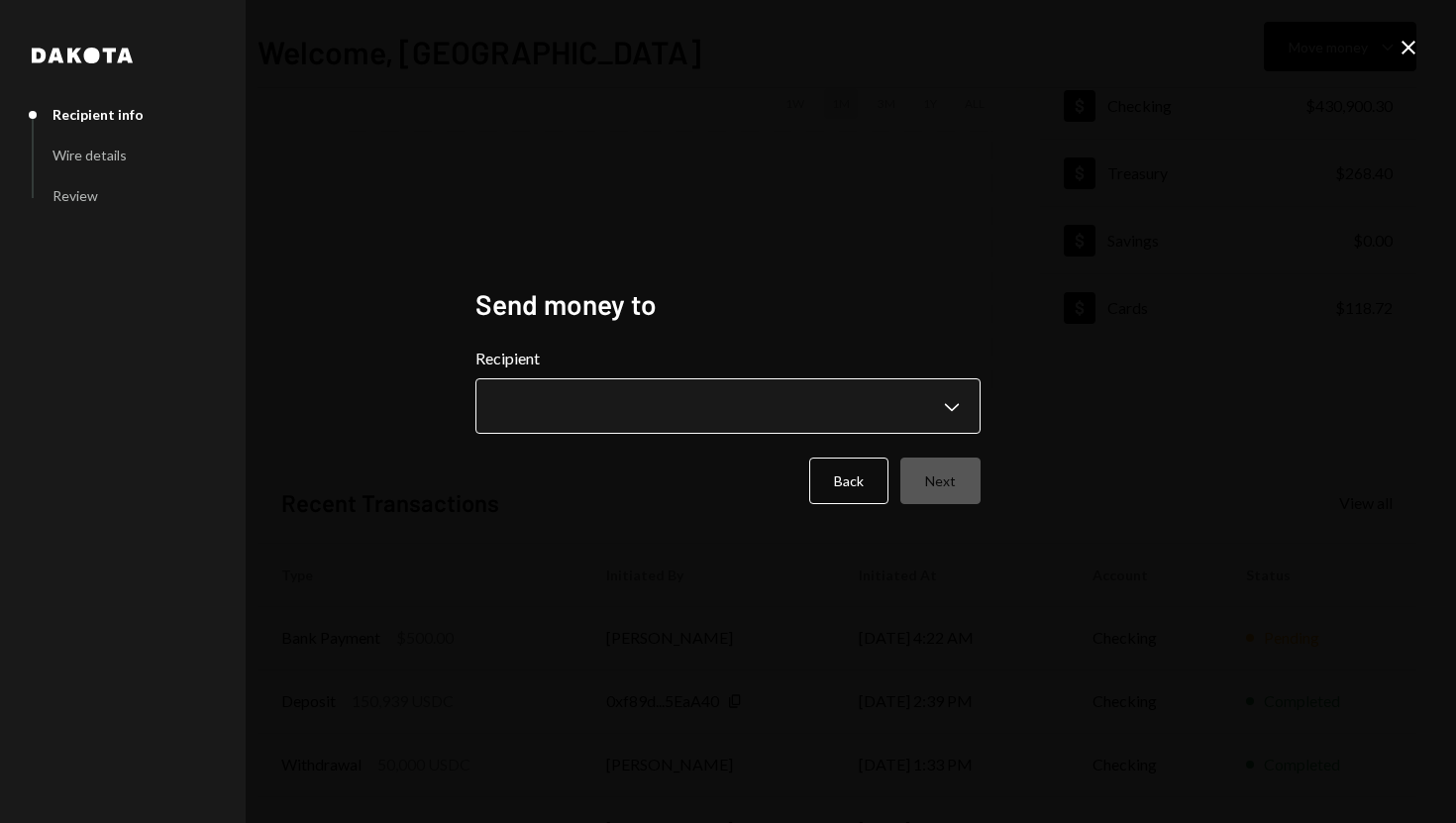 click on "**********" at bounding box center (728, 411) 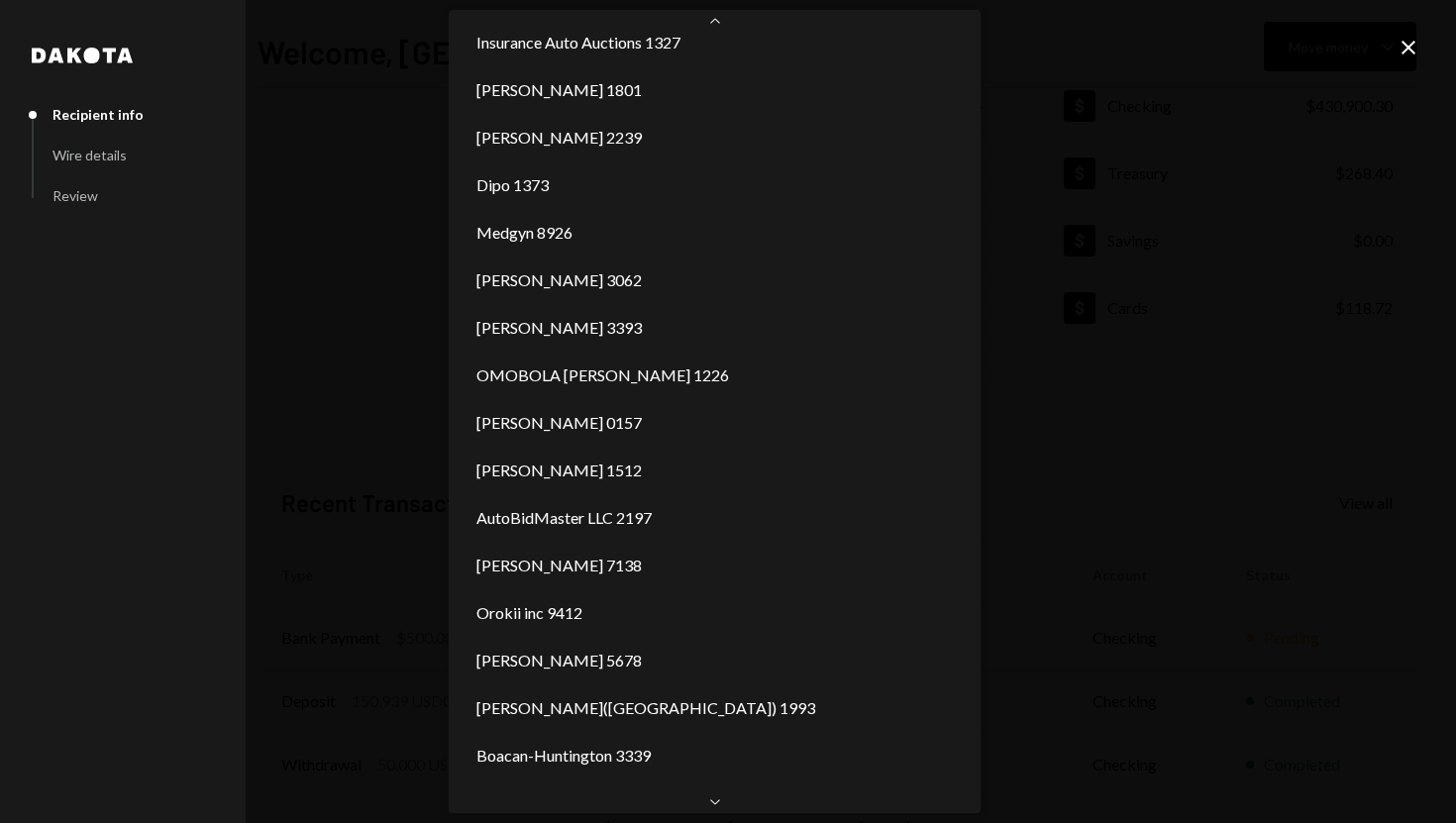 scroll, scrollTop: 311, scrollLeft: 0, axis: vertical 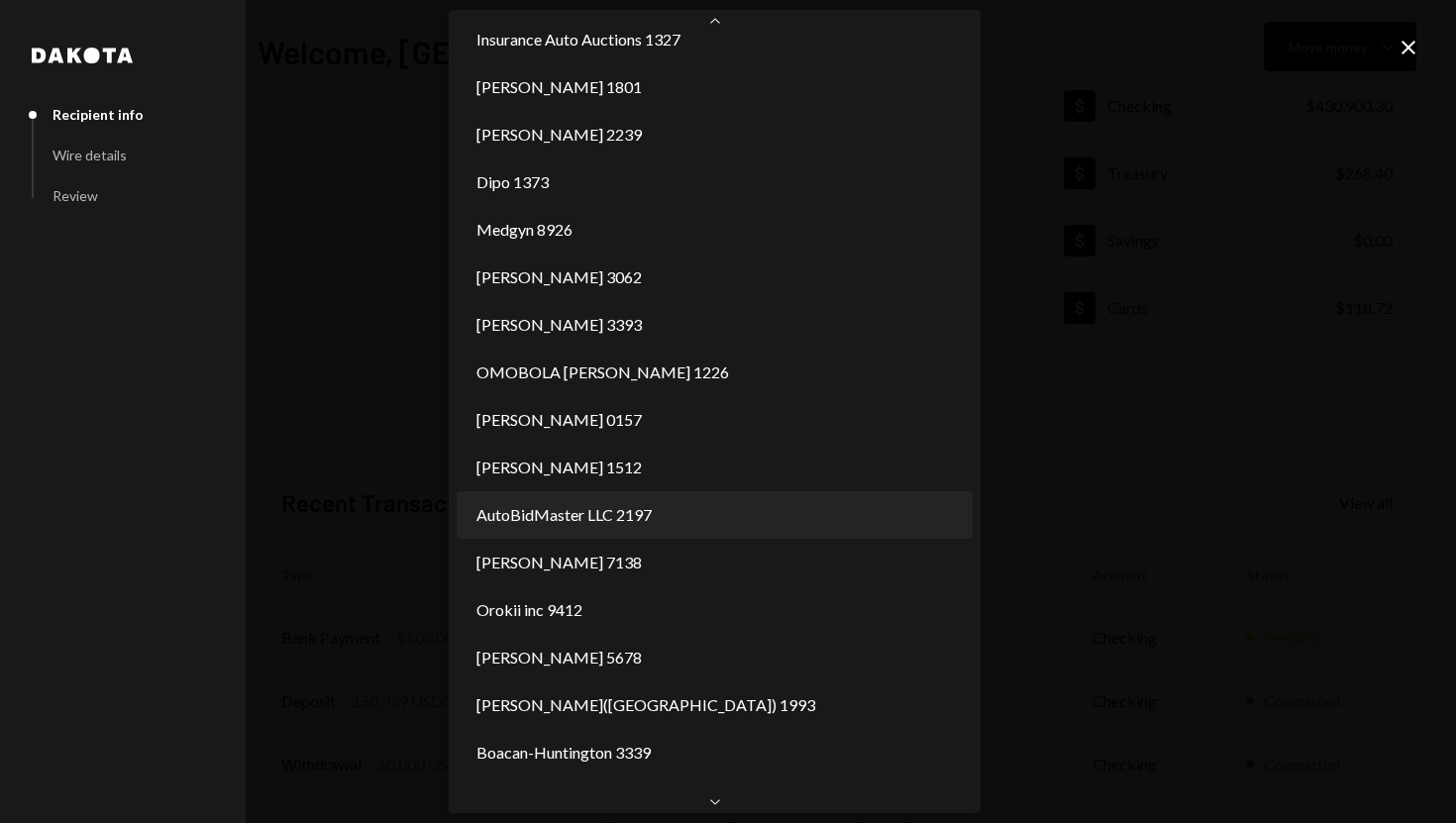 select on "**********" 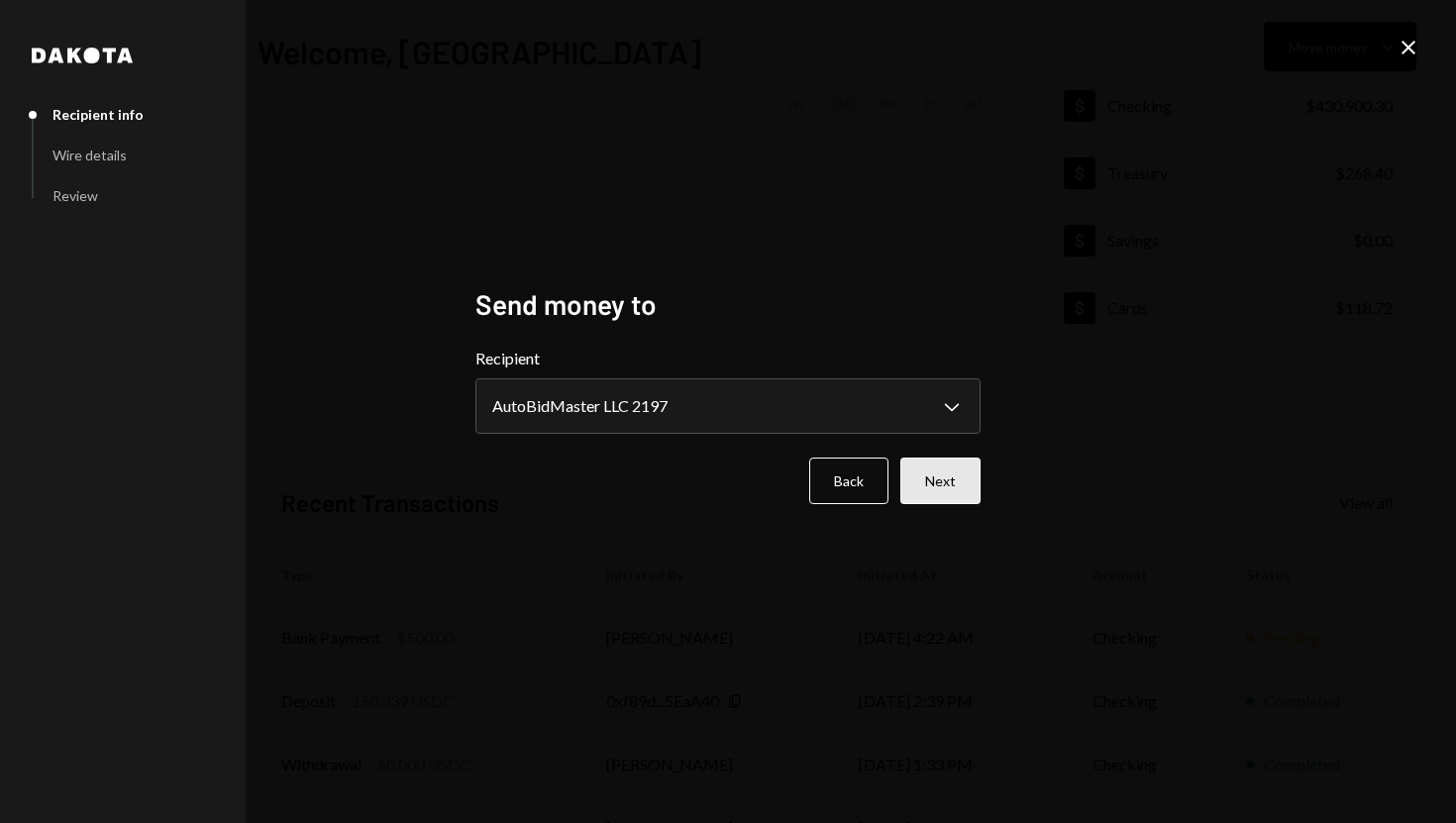 click on "Next" at bounding box center (940, 480) 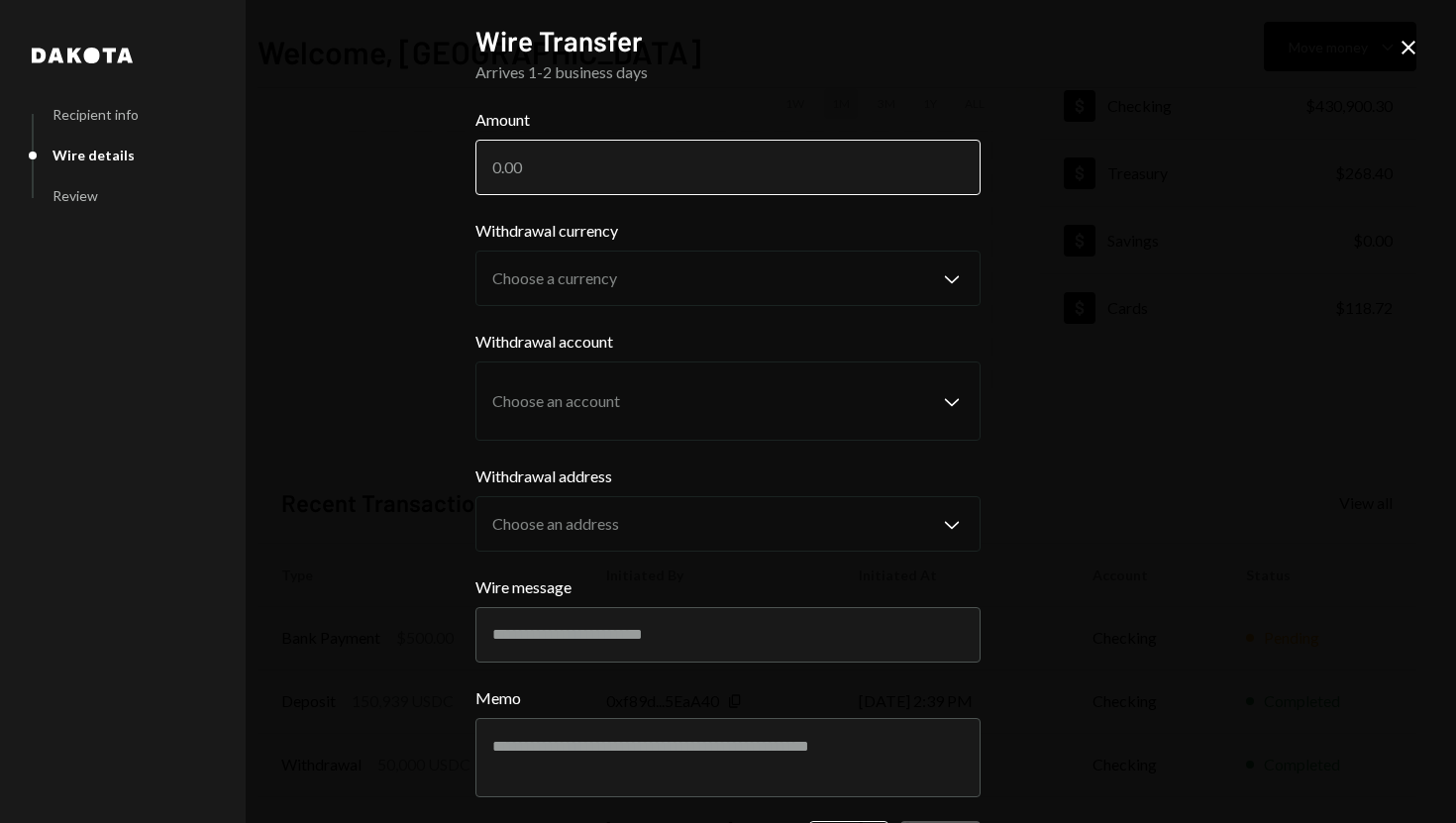 click on "Amount" at bounding box center [728, 167] 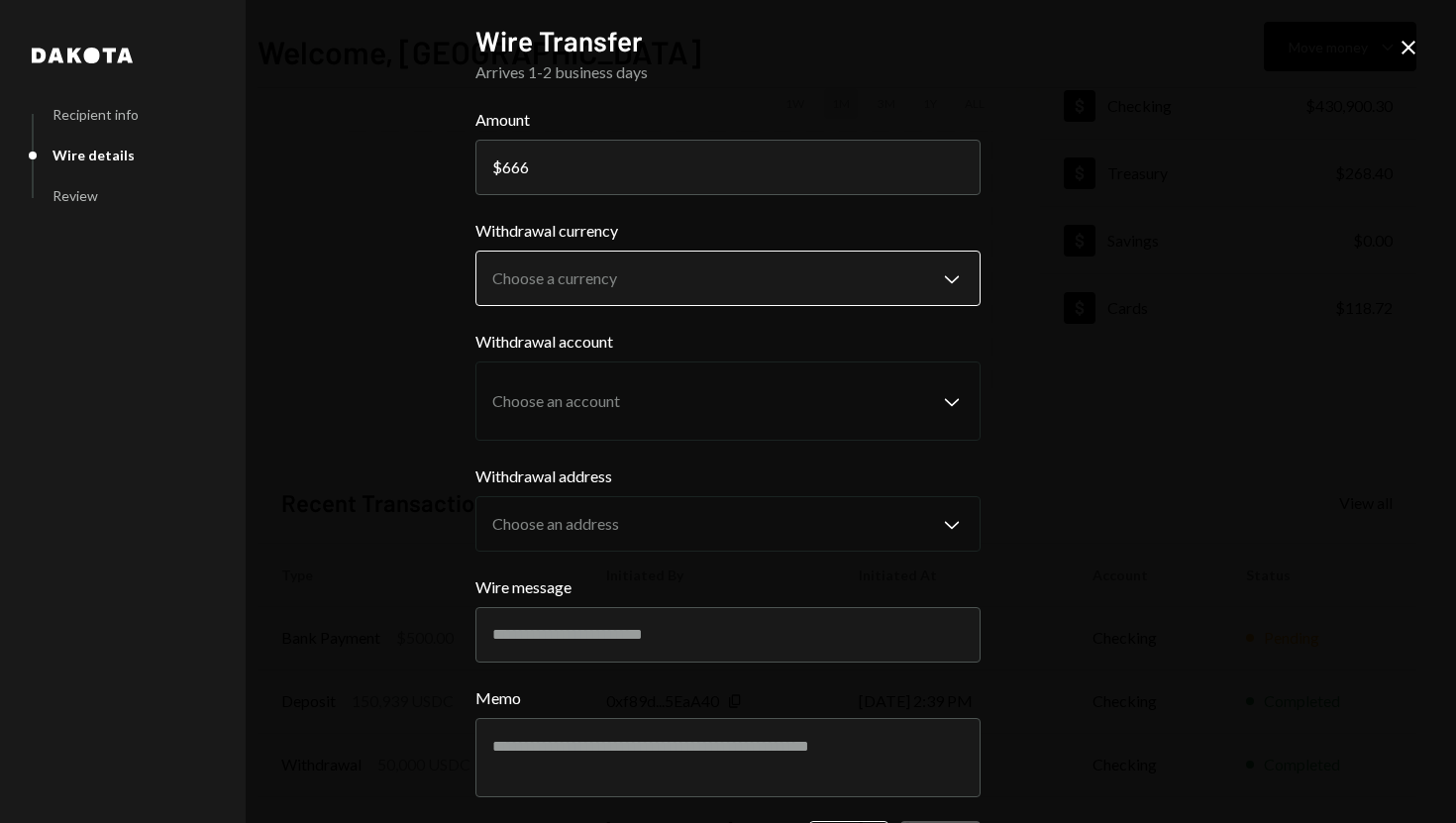 type on "666" 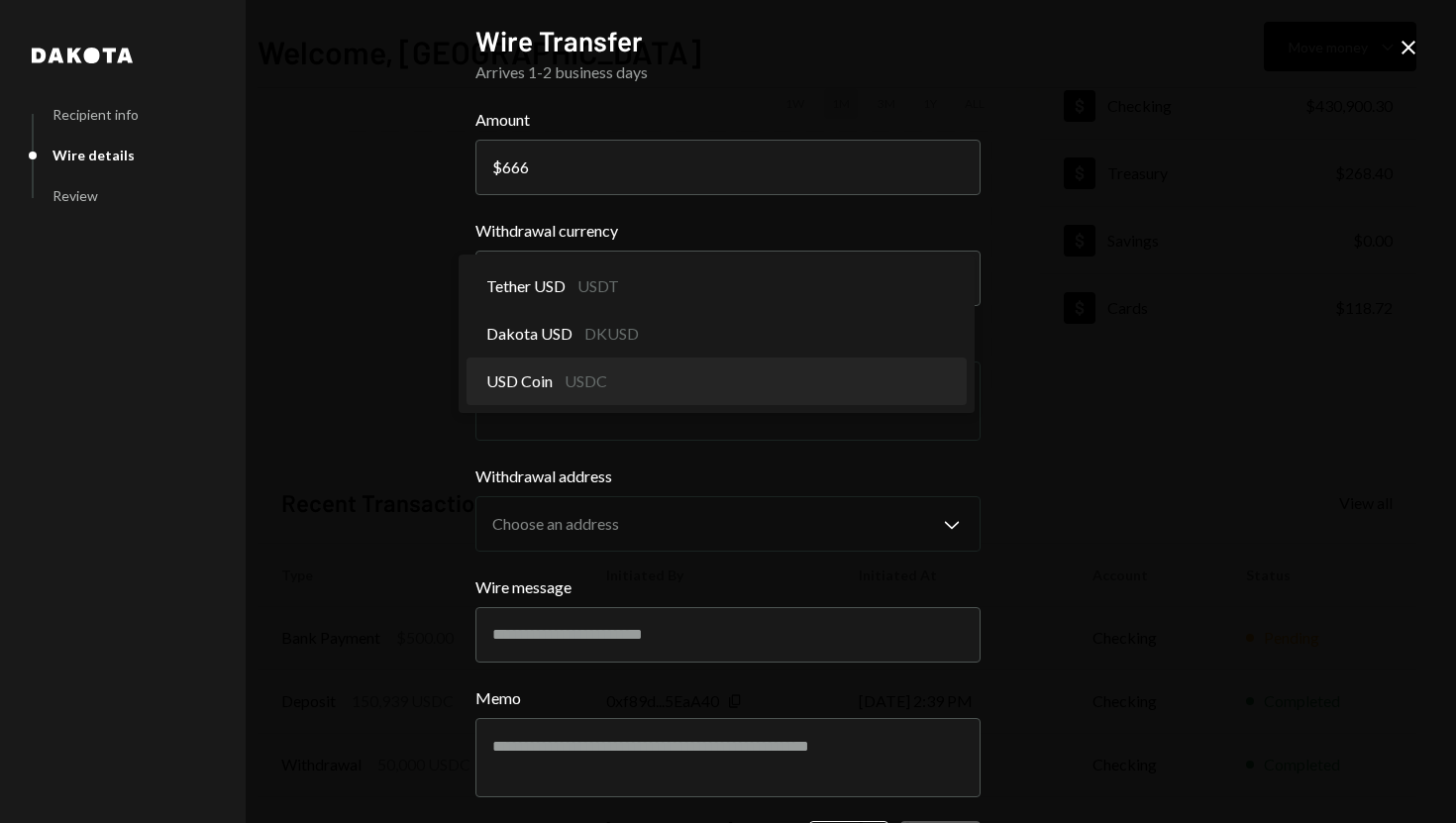 select on "****" 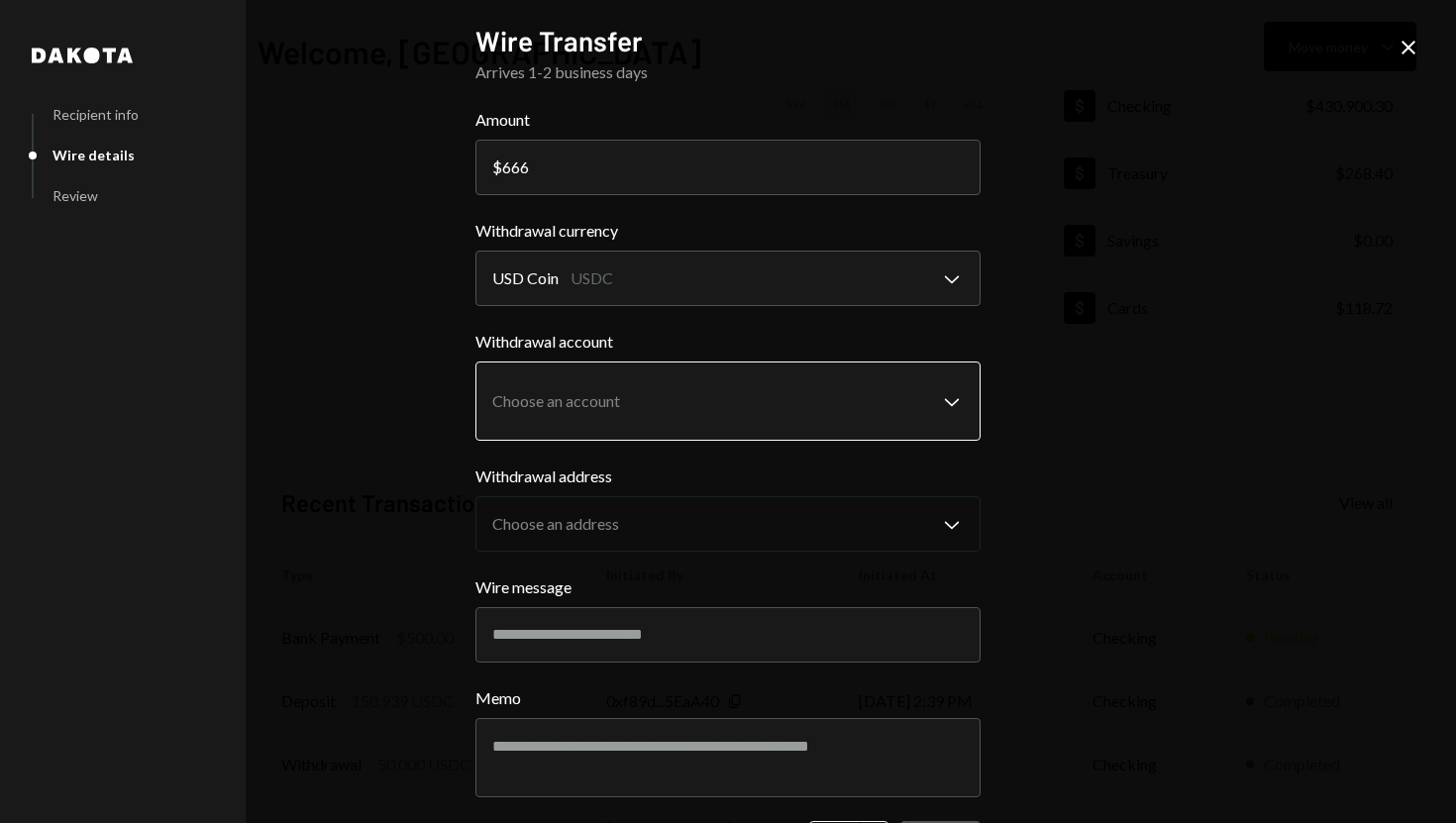 click on "**********" at bounding box center (728, 411) 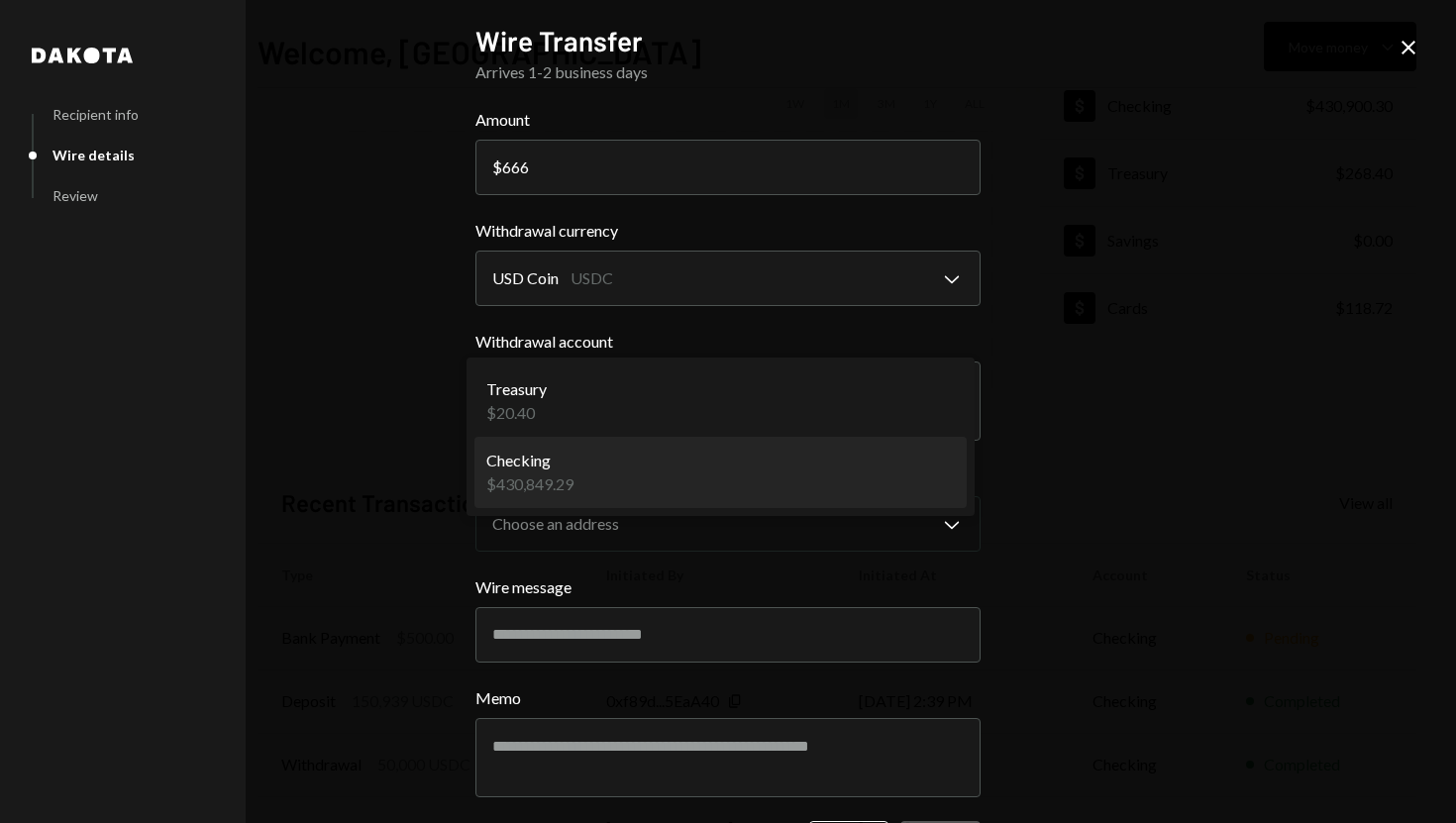 select on "**********" 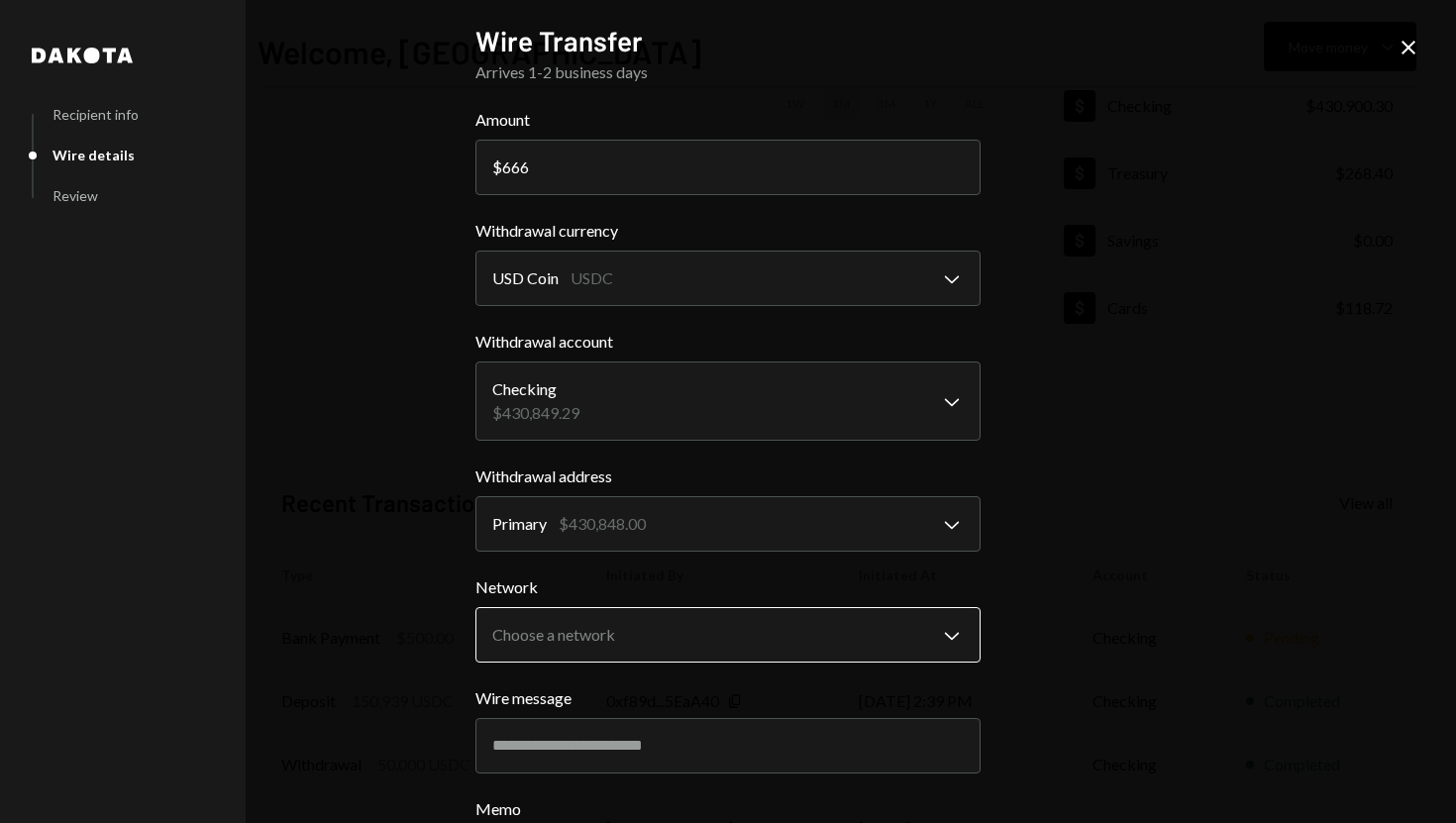 click on "**********" at bounding box center (728, 411) 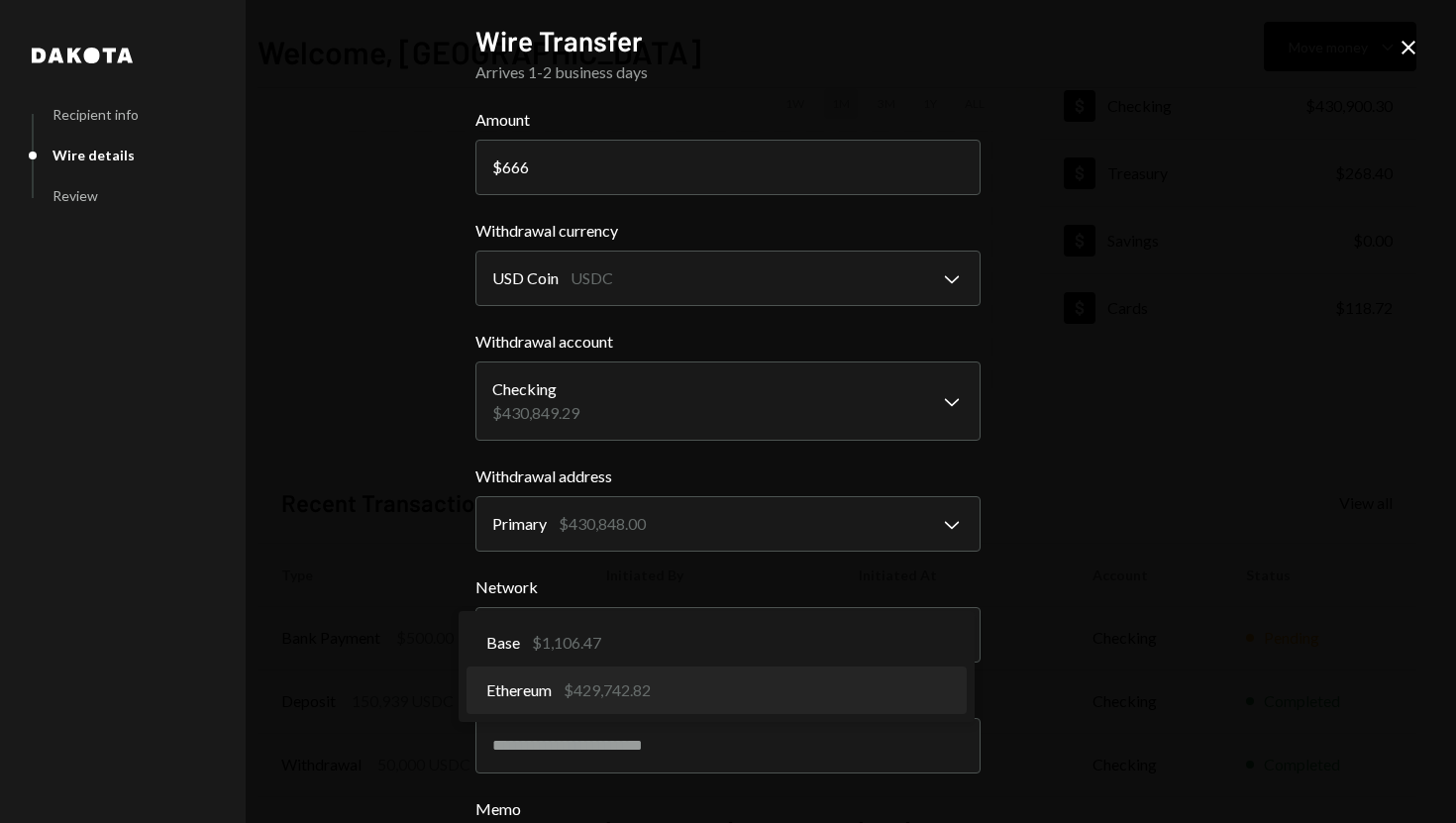 select on "**********" 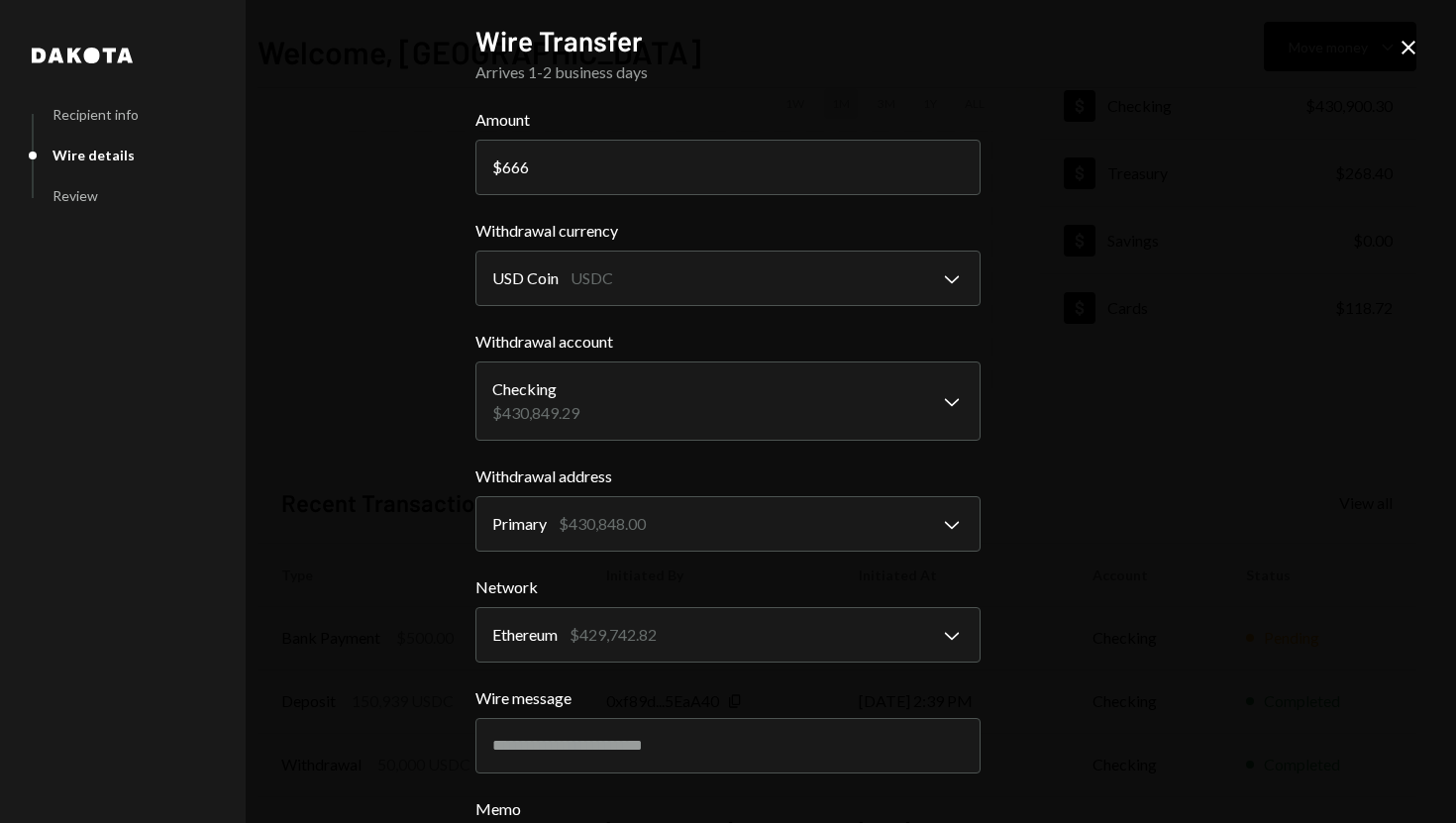 scroll, scrollTop: 145, scrollLeft: 0, axis: vertical 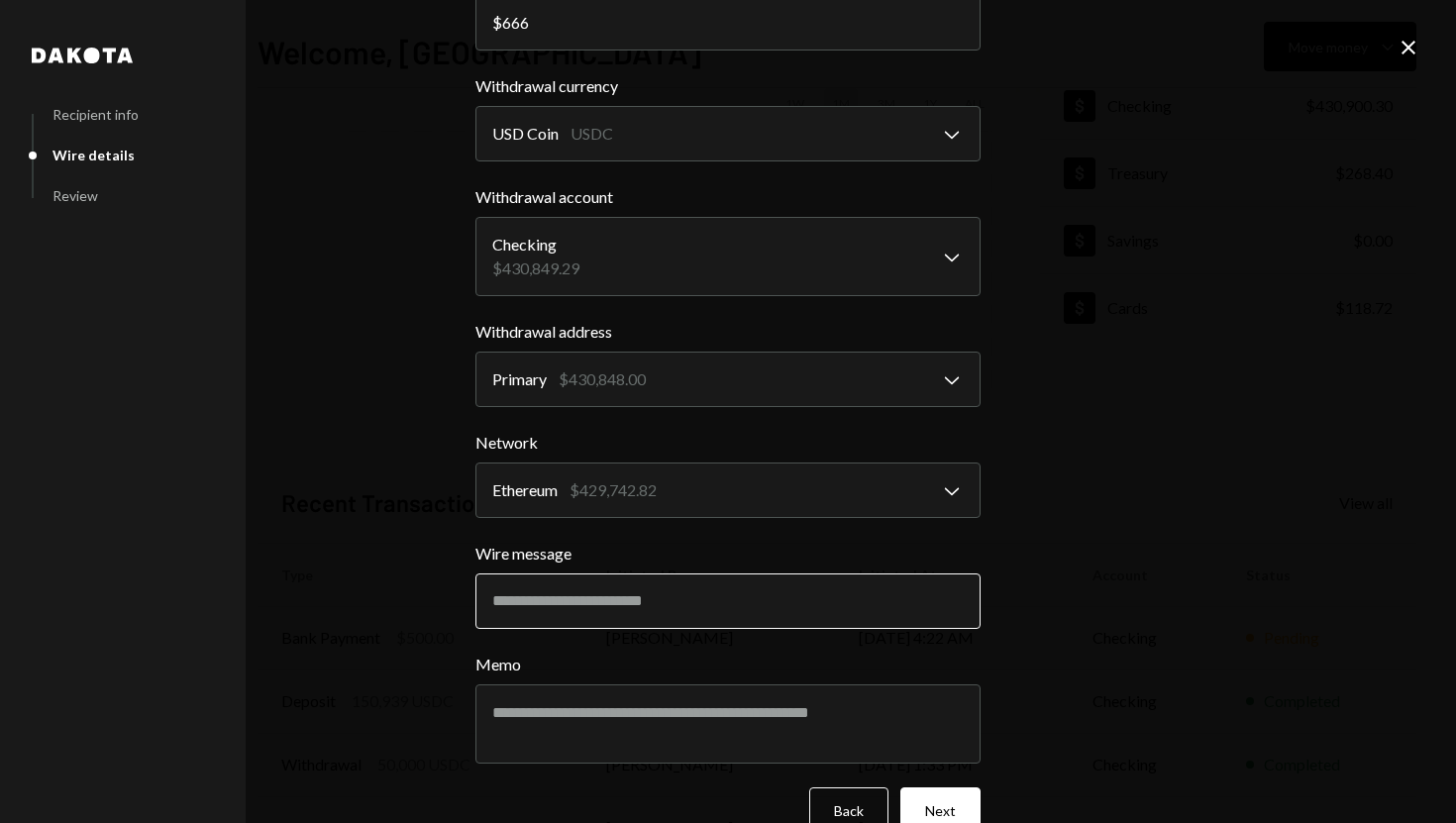 click on "Wire message" at bounding box center (728, 601) 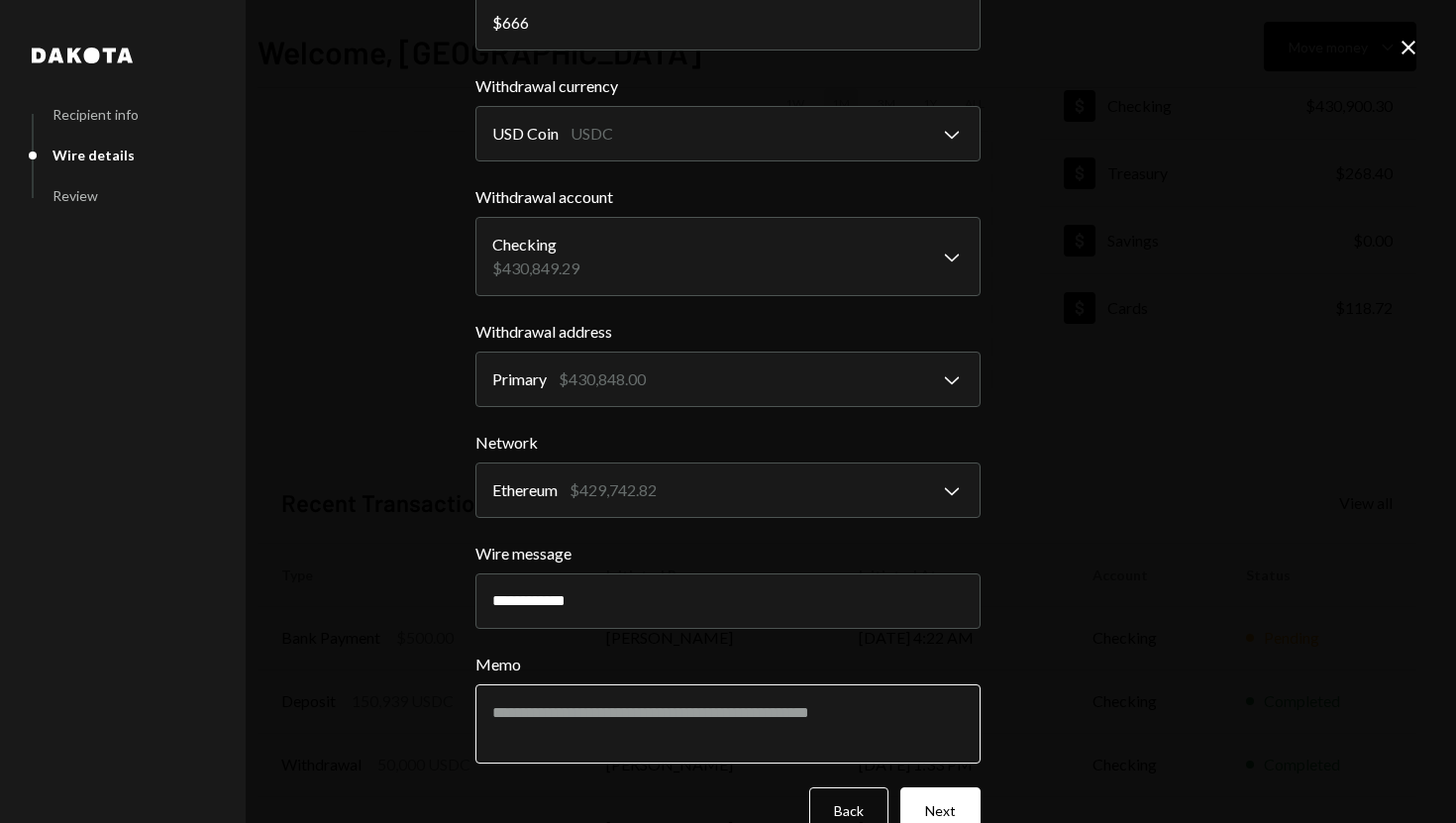 type on "**********" 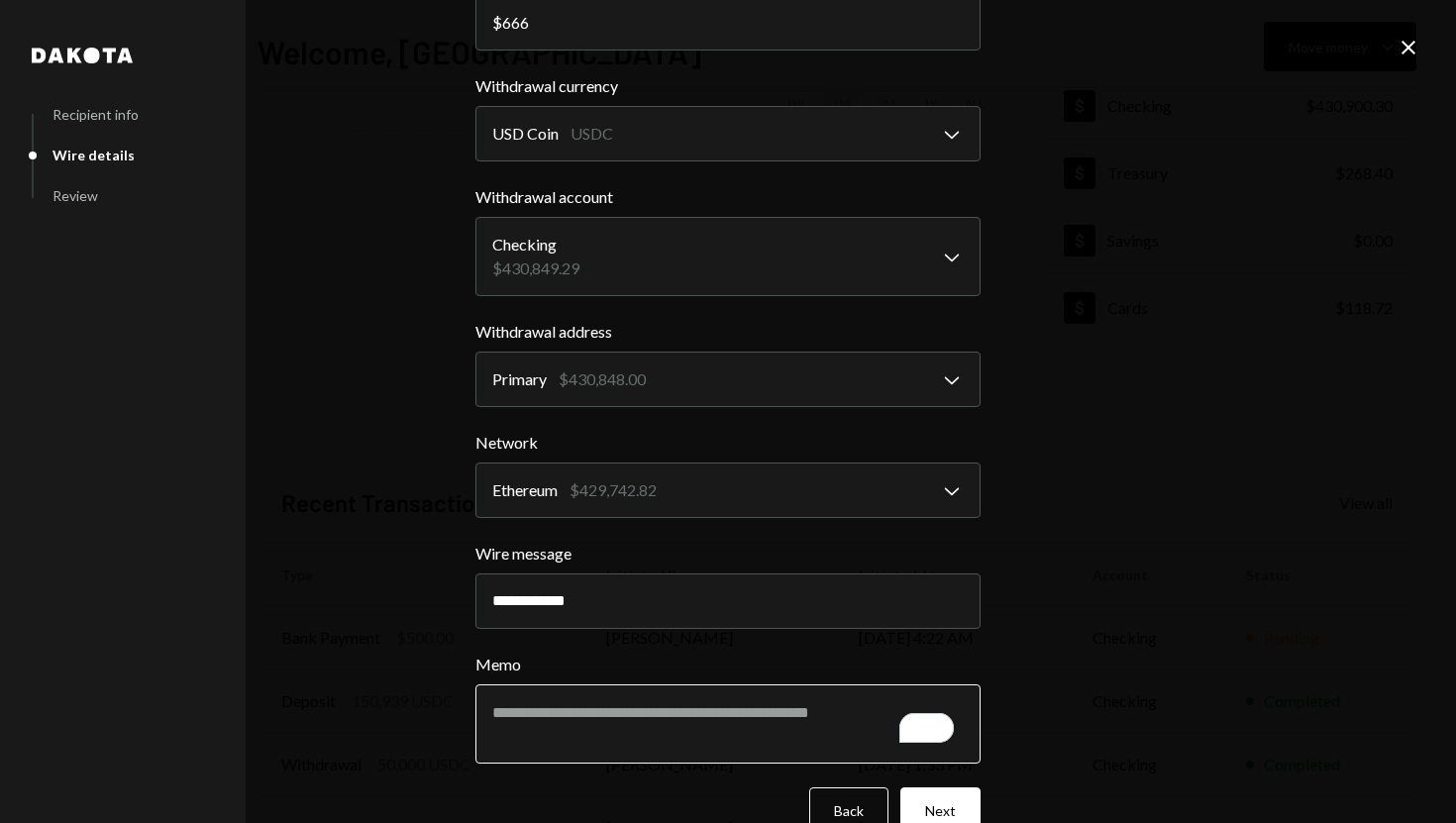 type on "*" 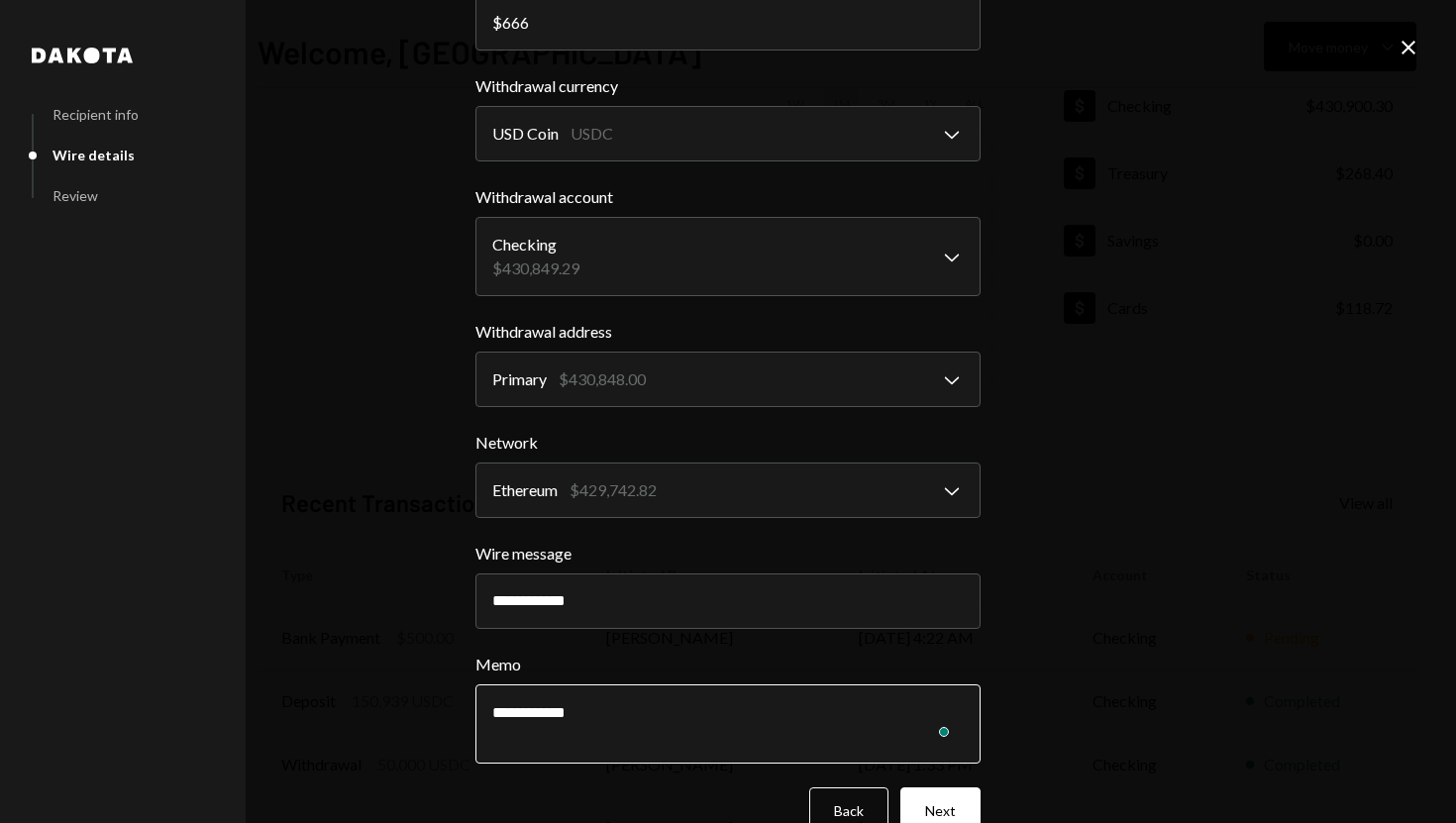 scroll, scrollTop: 186, scrollLeft: 0, axis: vertical 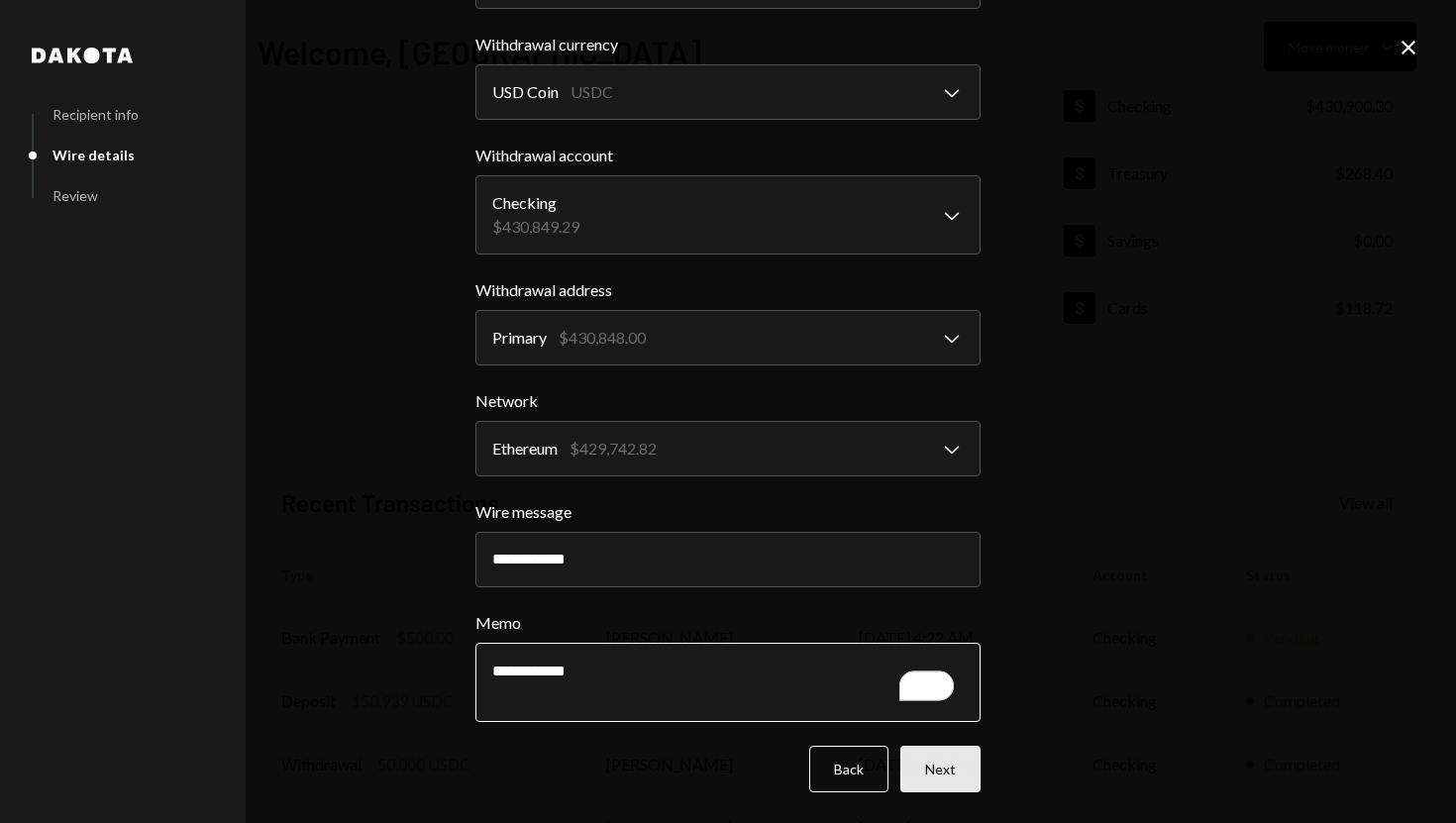 type on "**********" 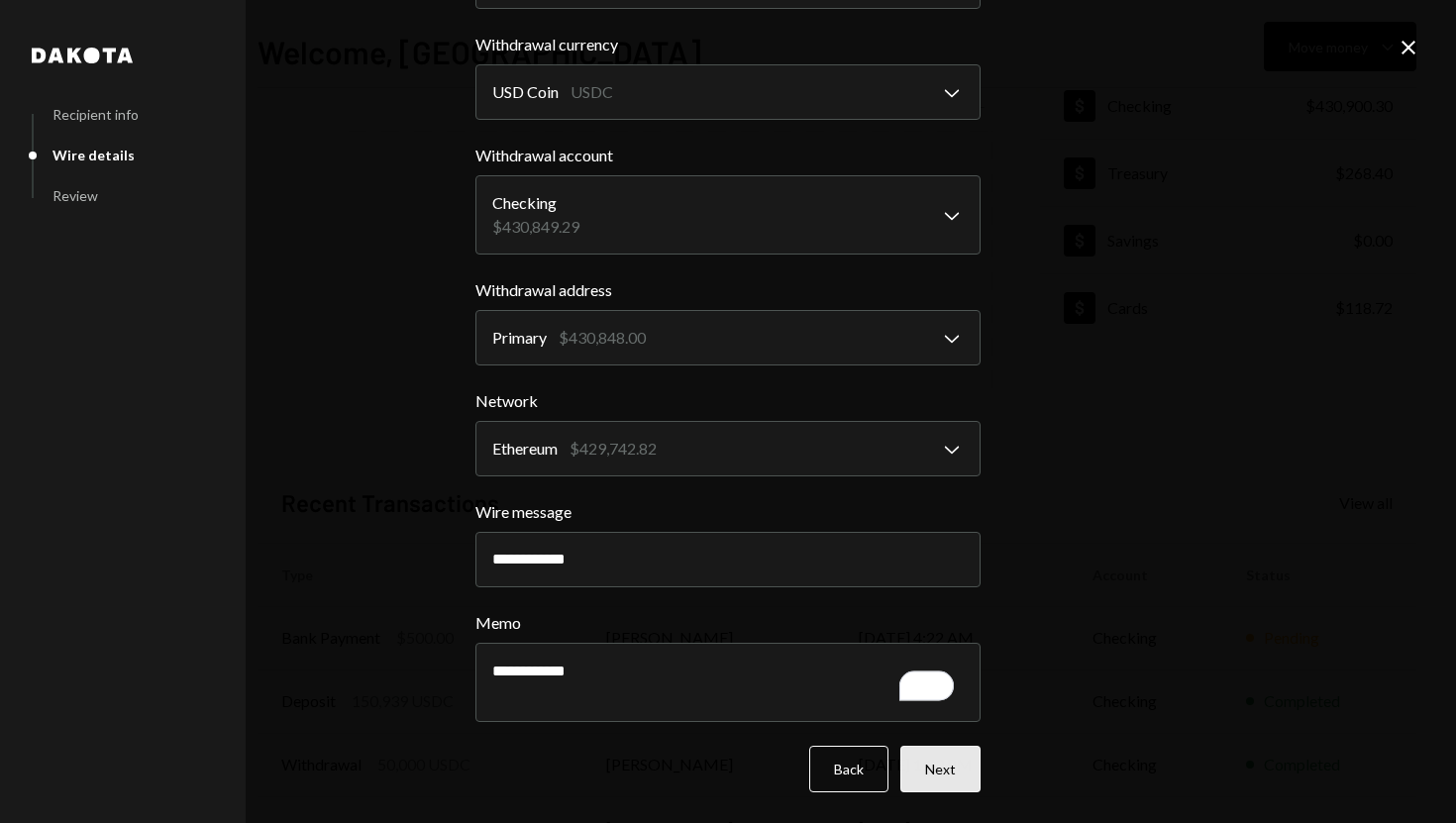 click on "Next" at bounding box center (940, 769) 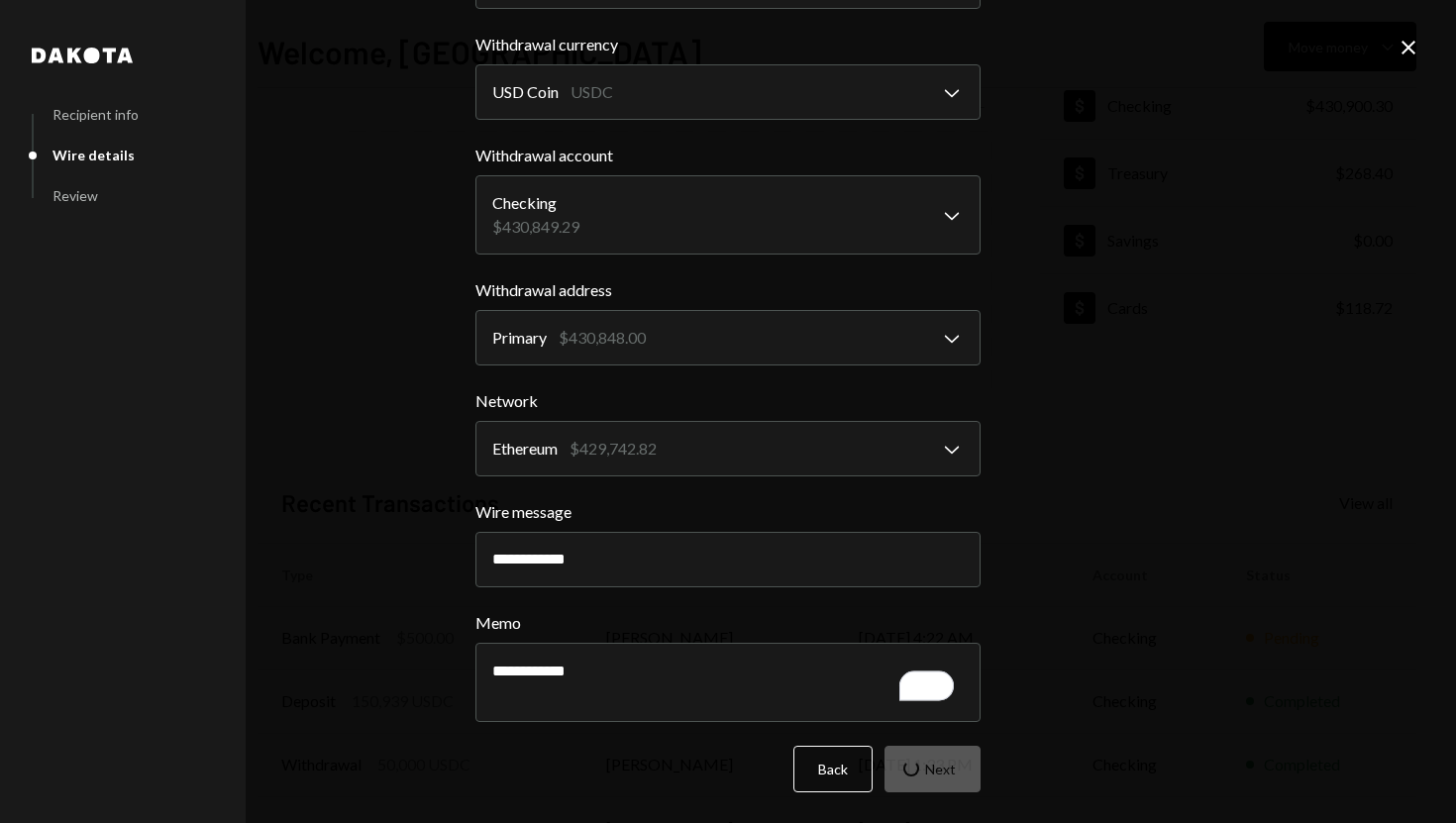 scroll, scrollTop: 0, scrollLeft: 0, axis: both 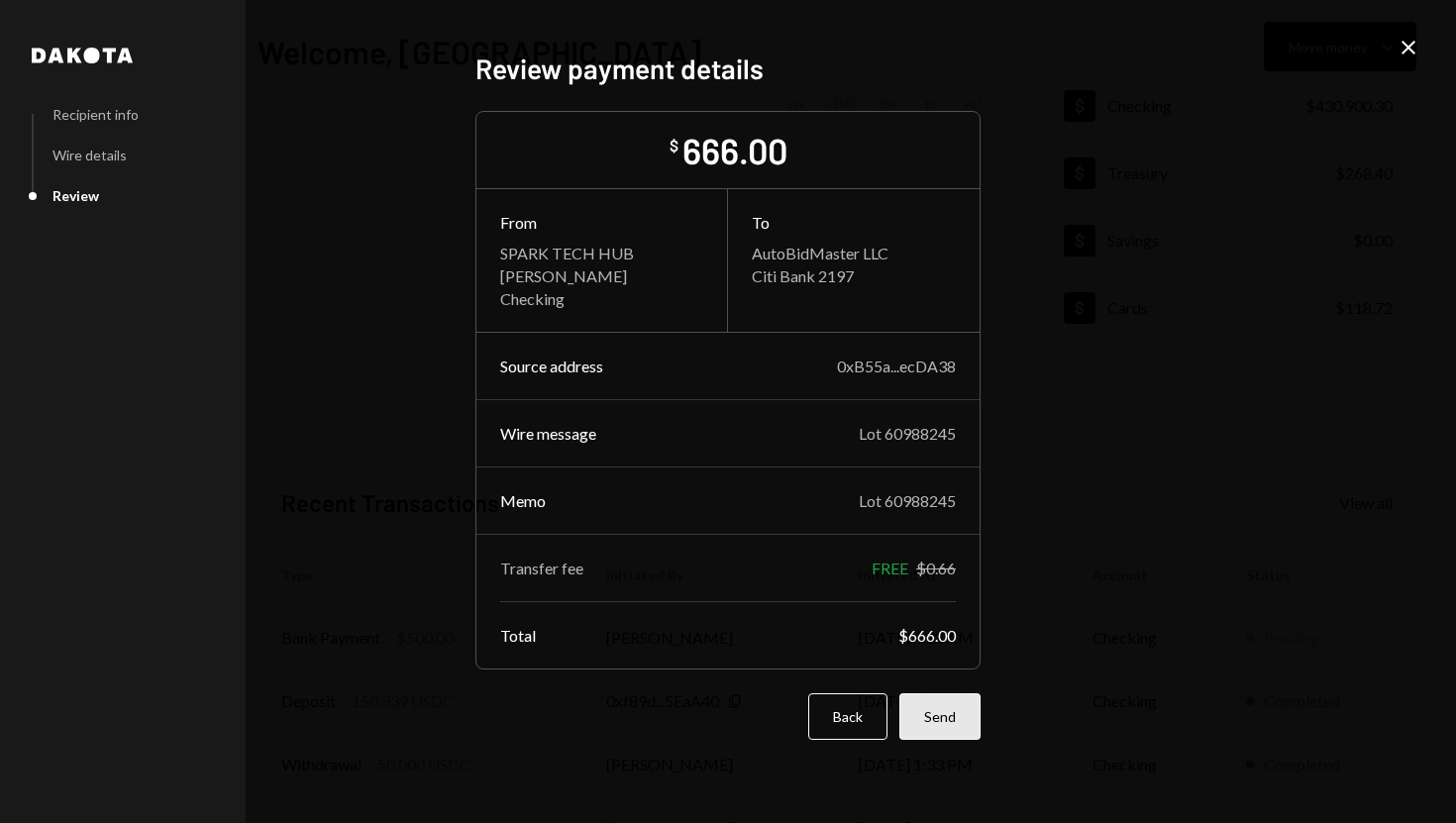 click on "Send" at bounding box center (940, 716) 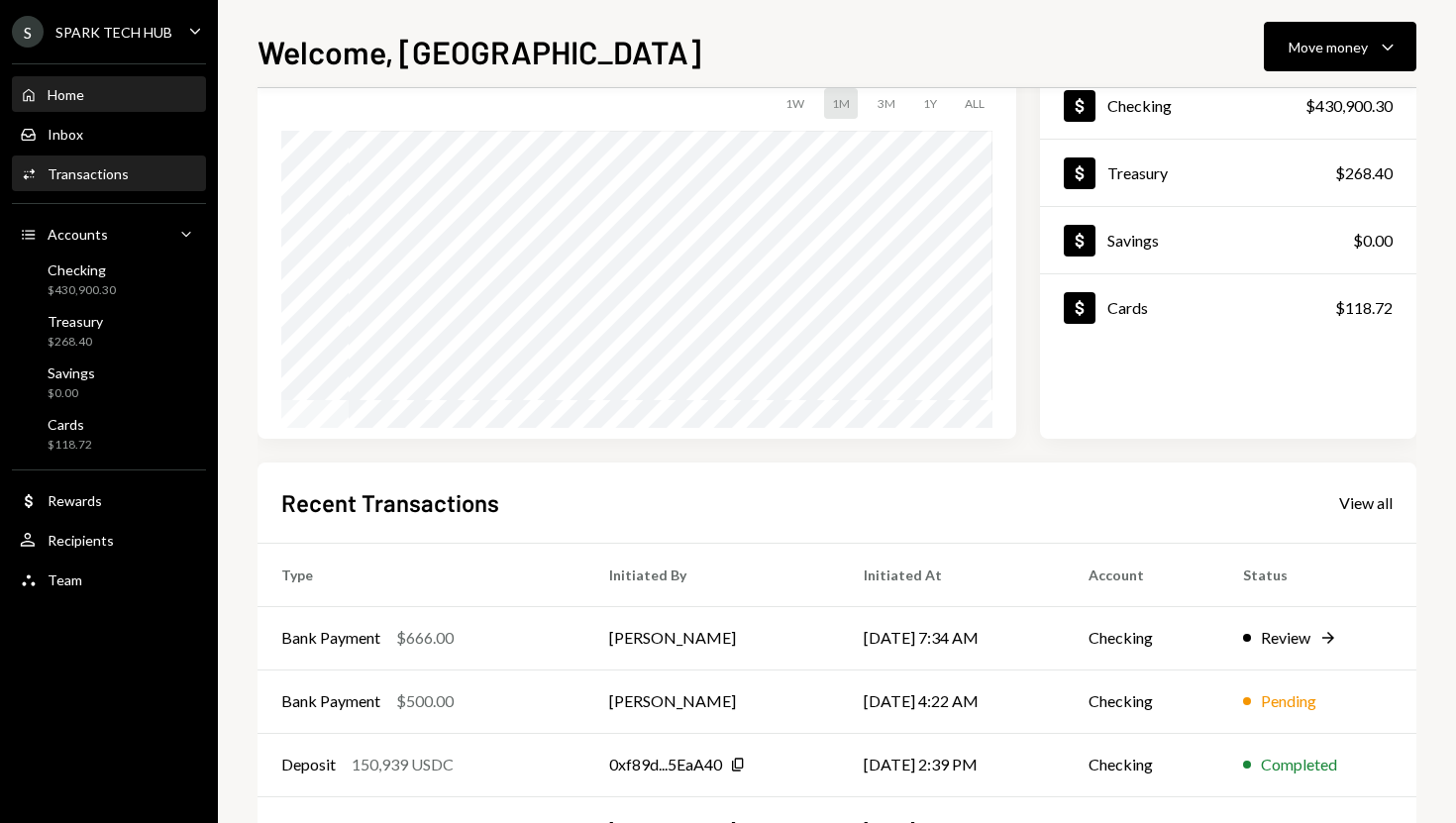 click on "Transactions" at bounding box center [88, 173] 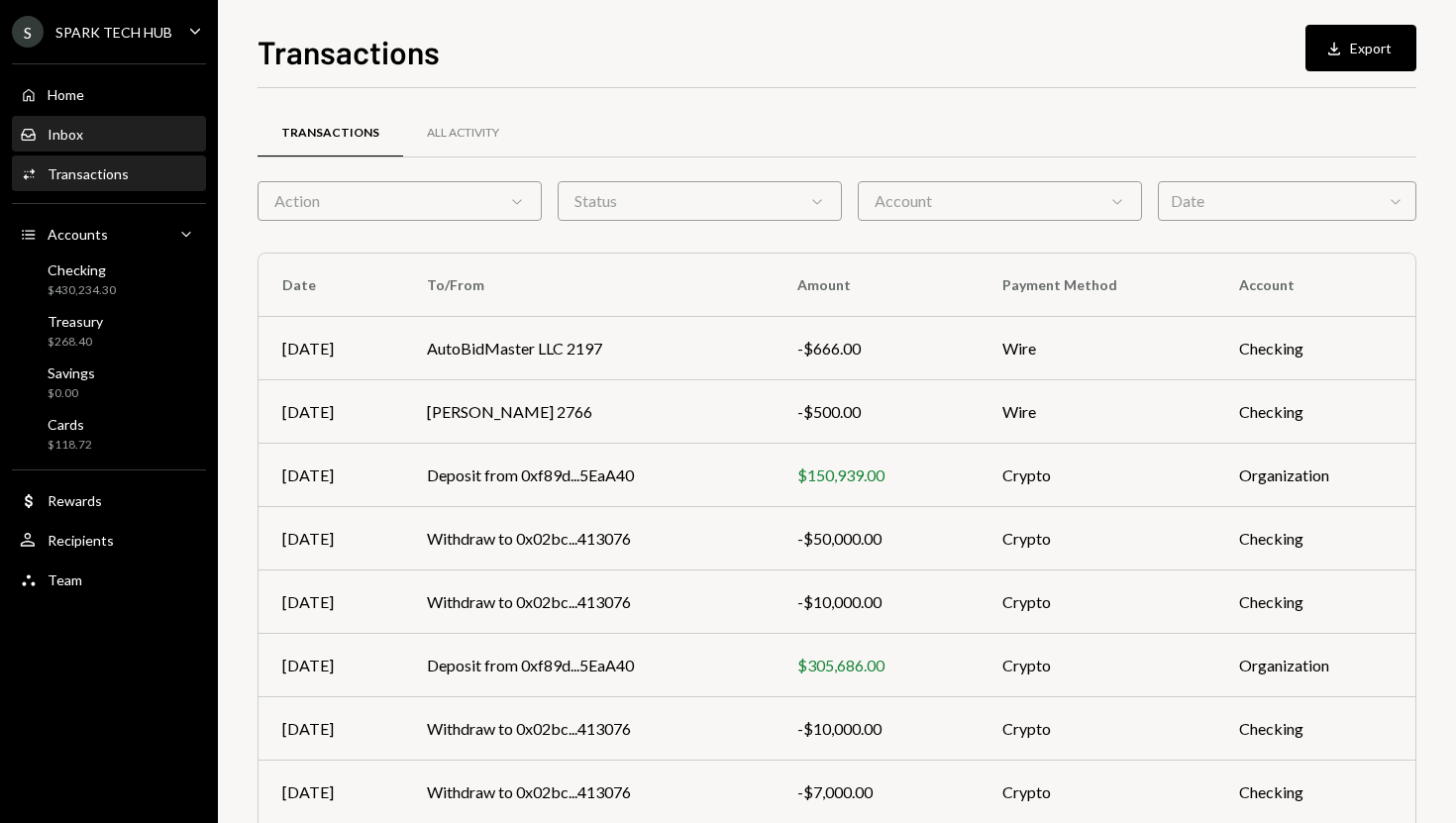 click on "Inbox Inbox" at bounding box center (109, 135) 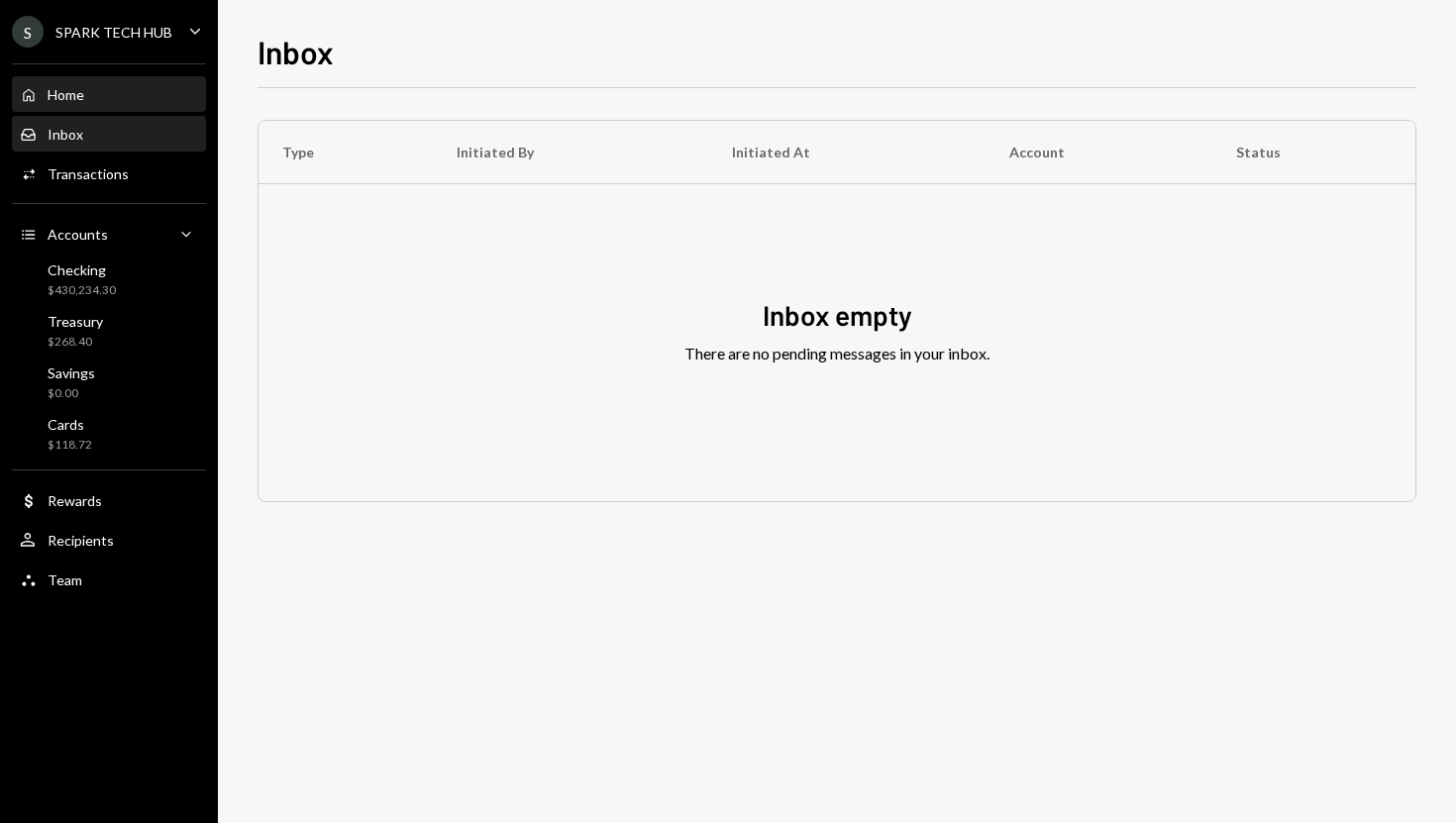 click on "Home Home" at bounding box center [109, 95] 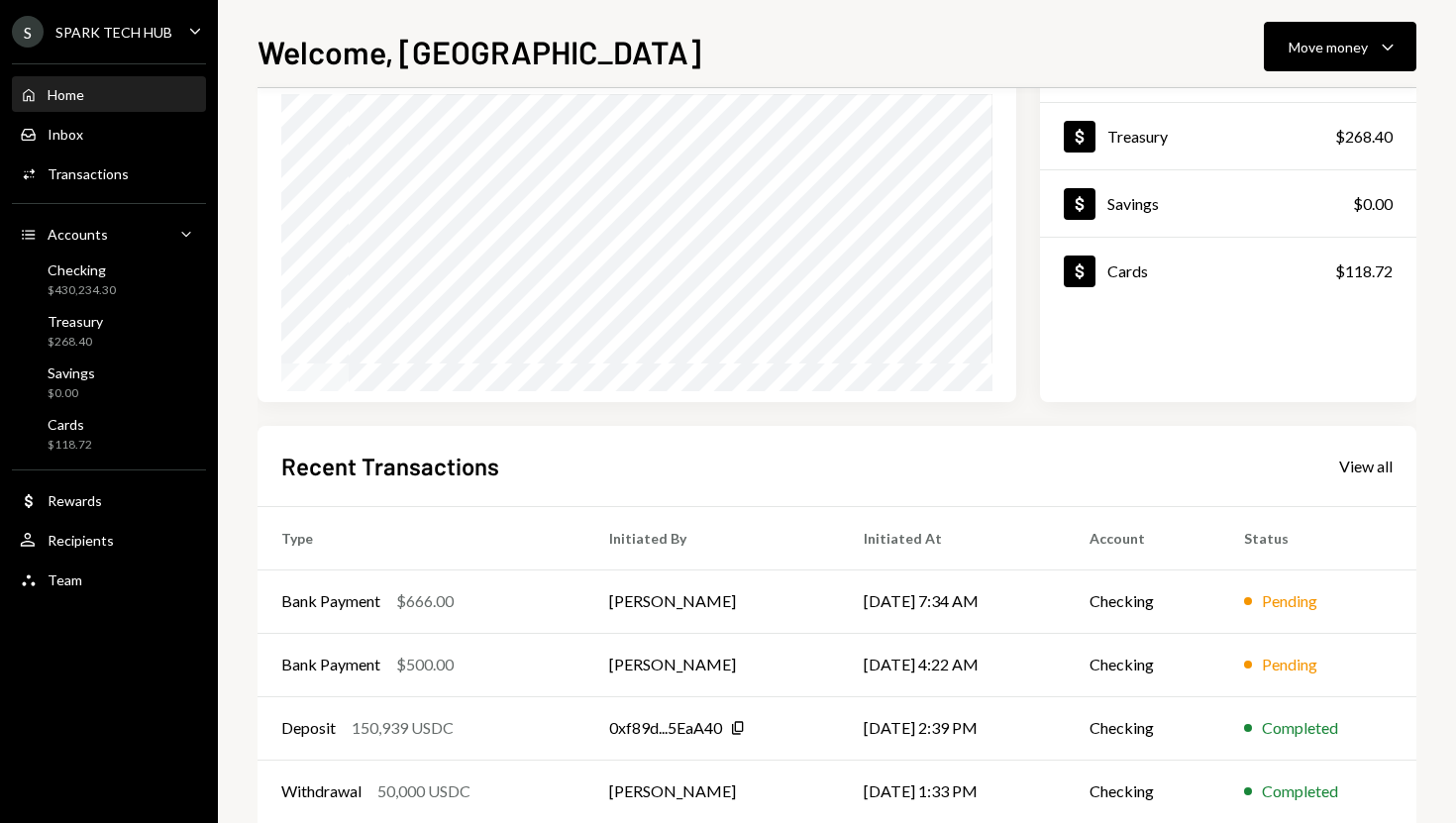 scroll, scrollTop: 174, scrollLeft: 0, axis: vertical 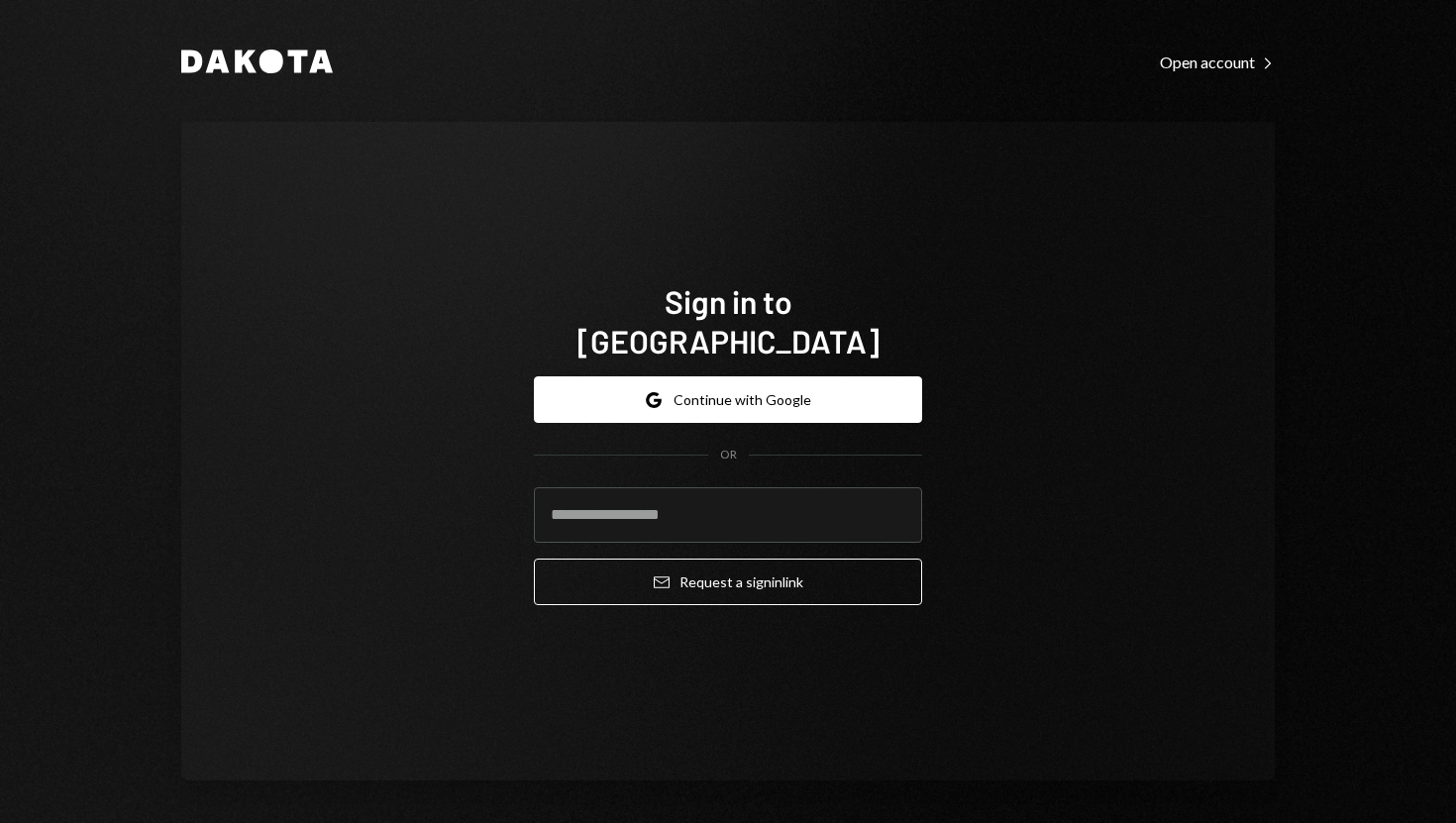 type on "**********" 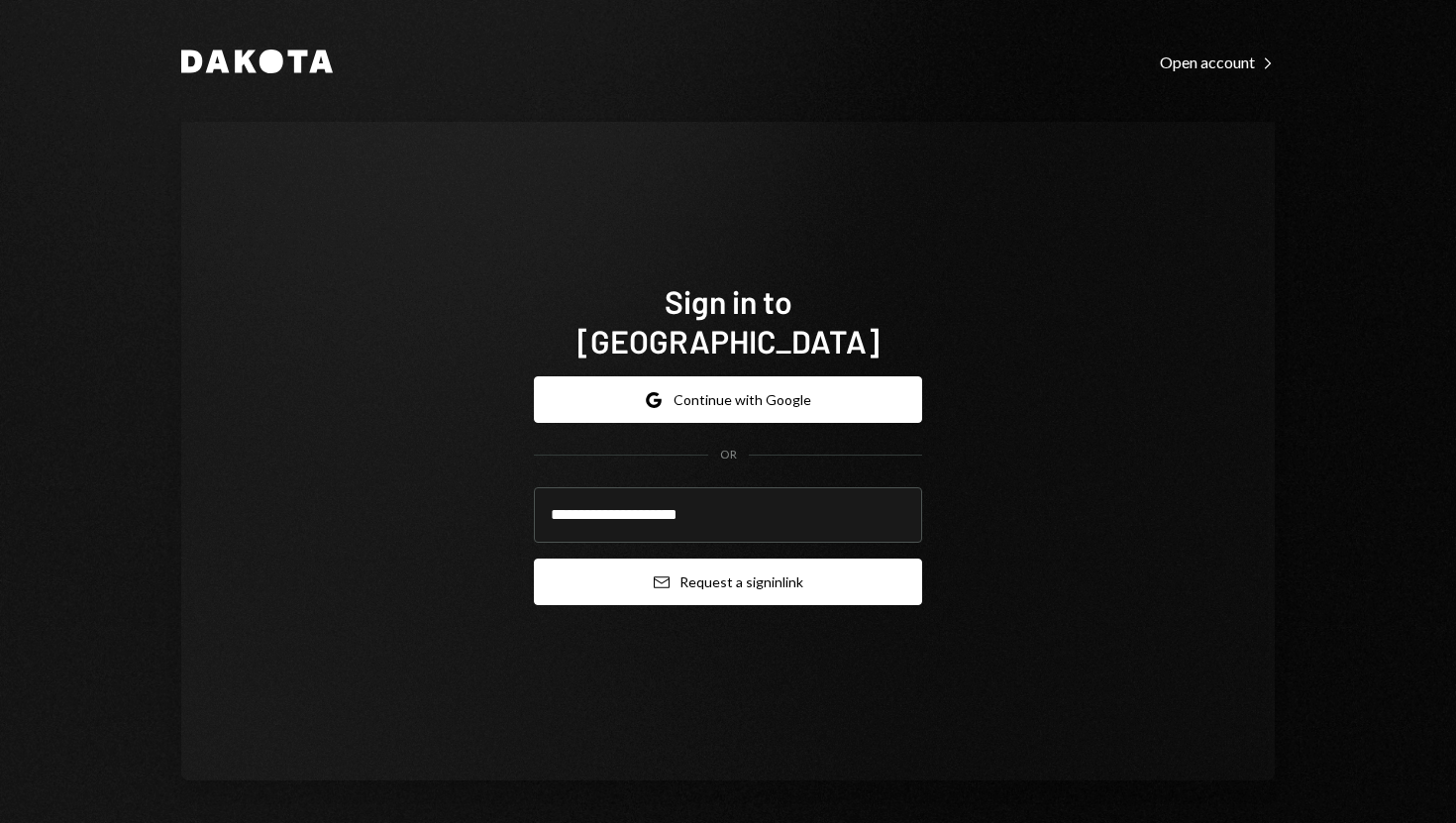 click on "Email Request a sign  in  link" at bounding box center [728, 581] 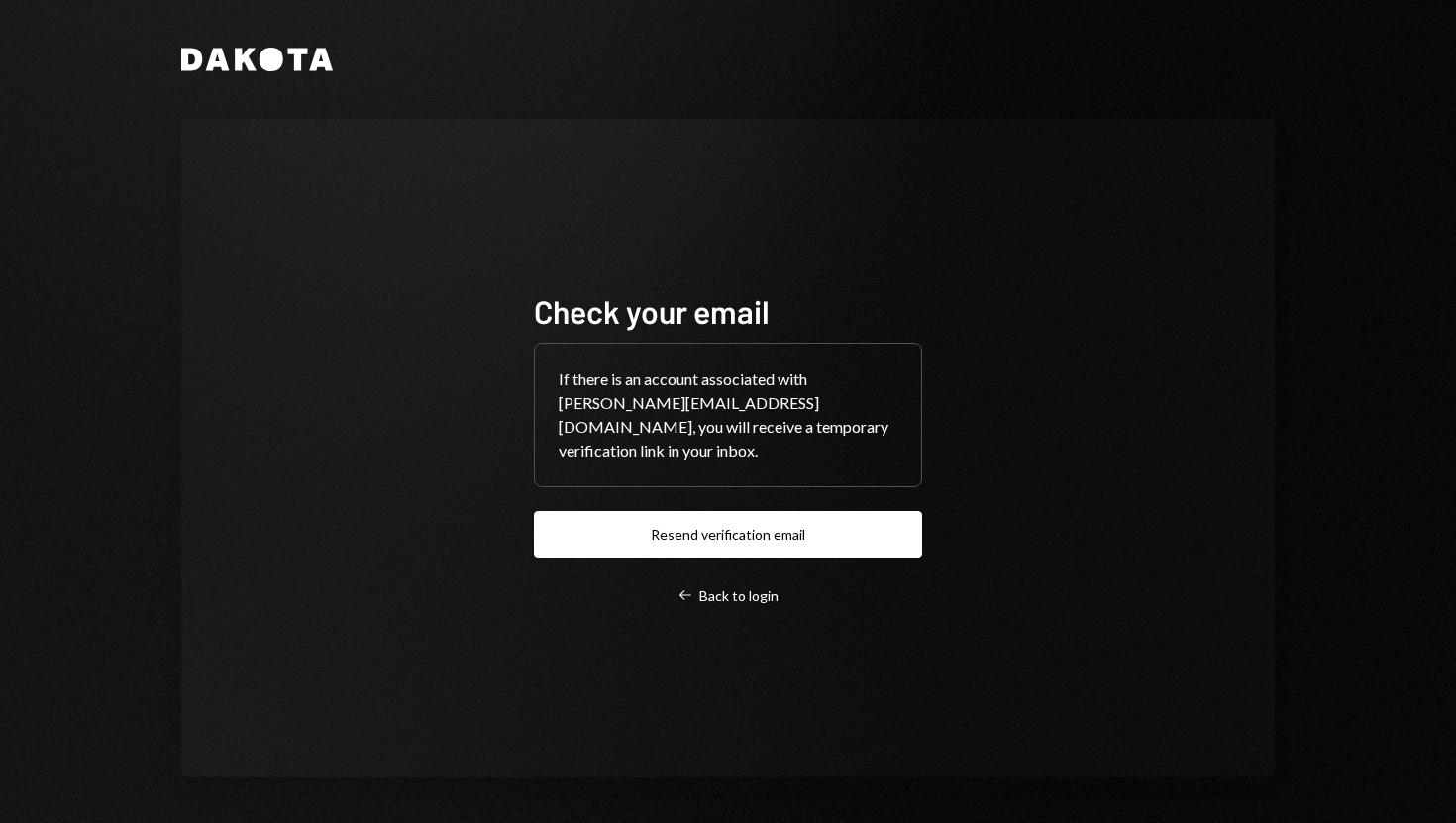 scroll, scrollTop: 0, scrollLeft: 0, axis: both 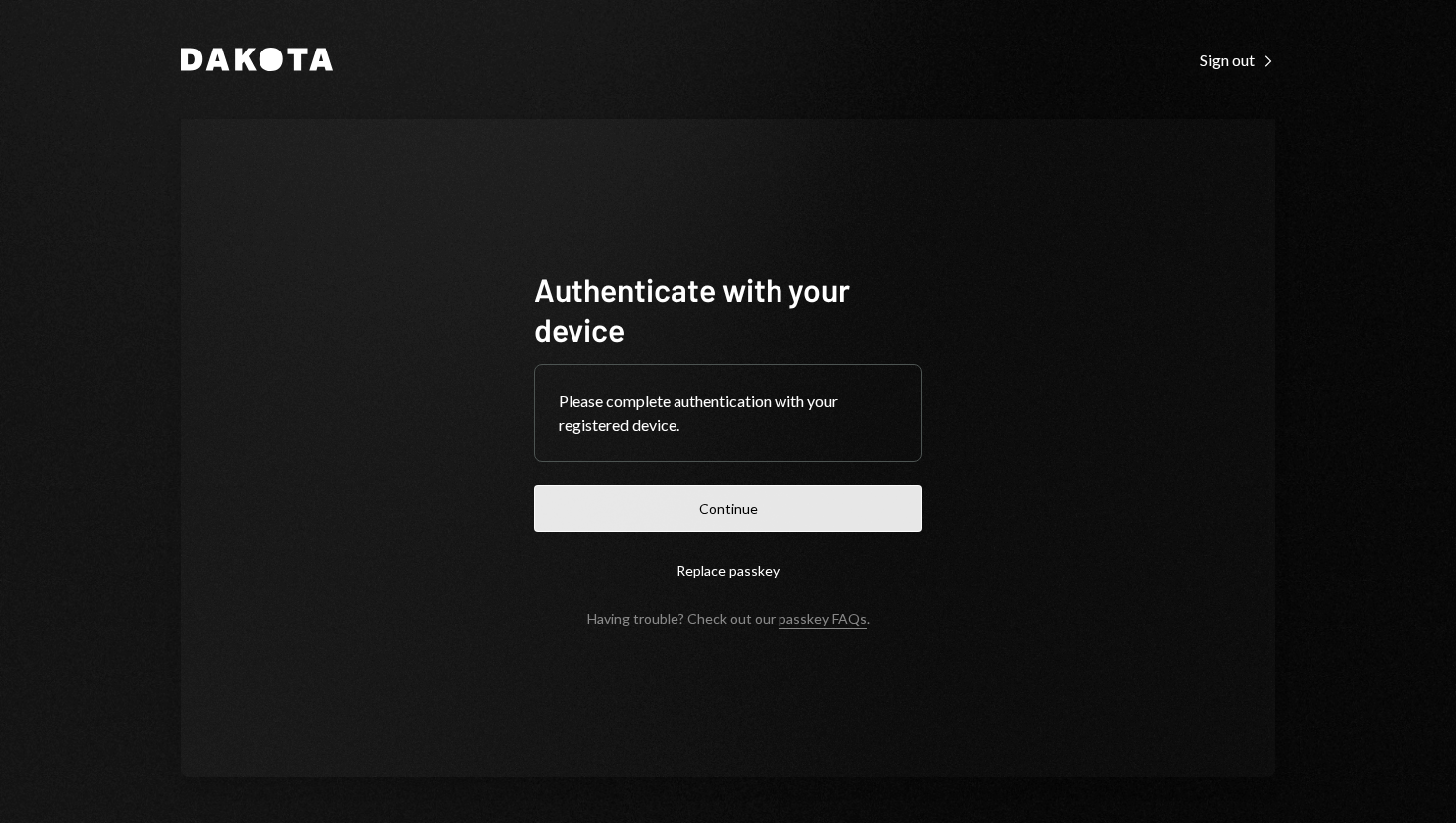 click on "Continue" at bounding box center [728, 508] 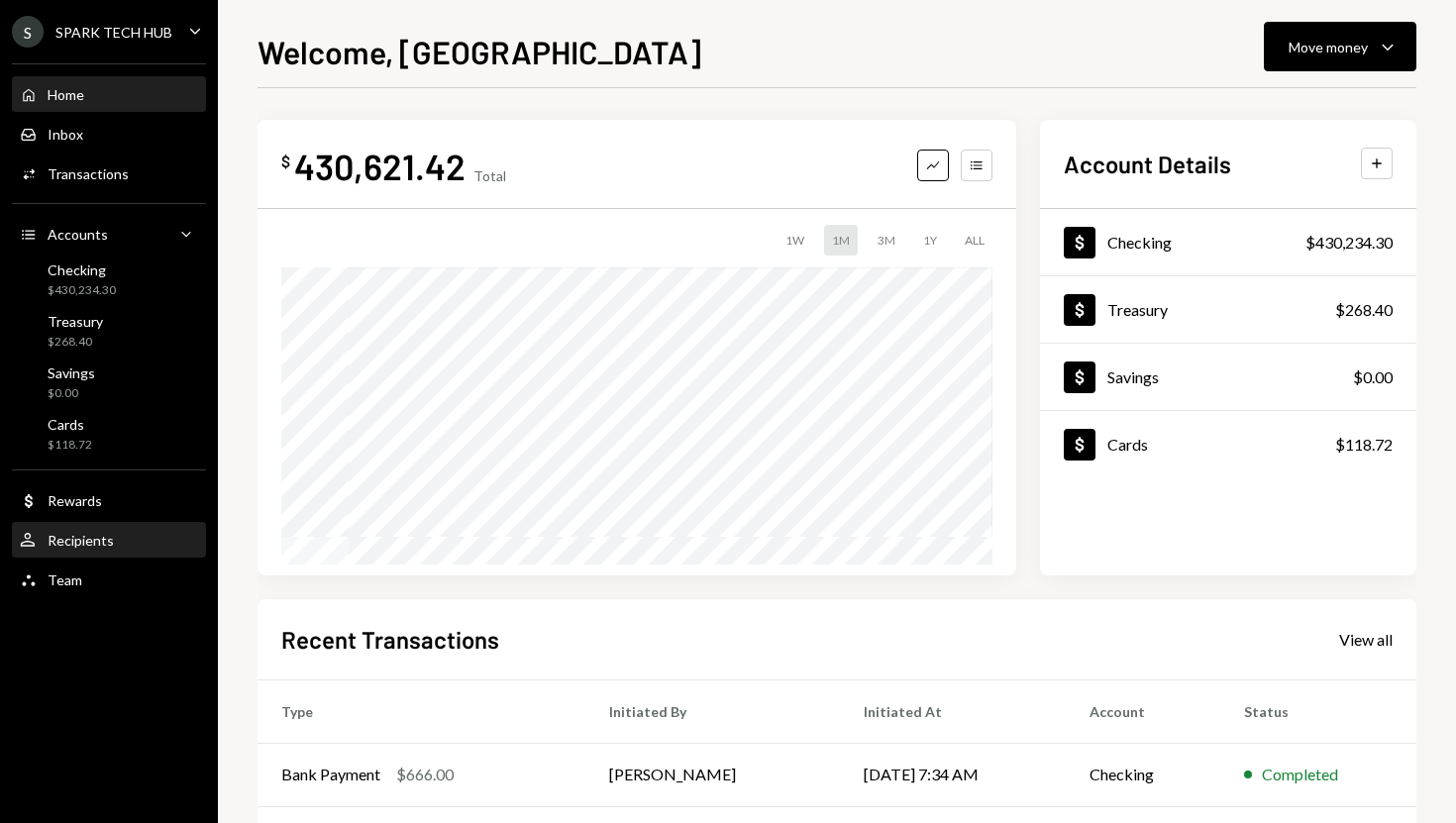 click on "User Recipients" at bounding box center (109, 541) 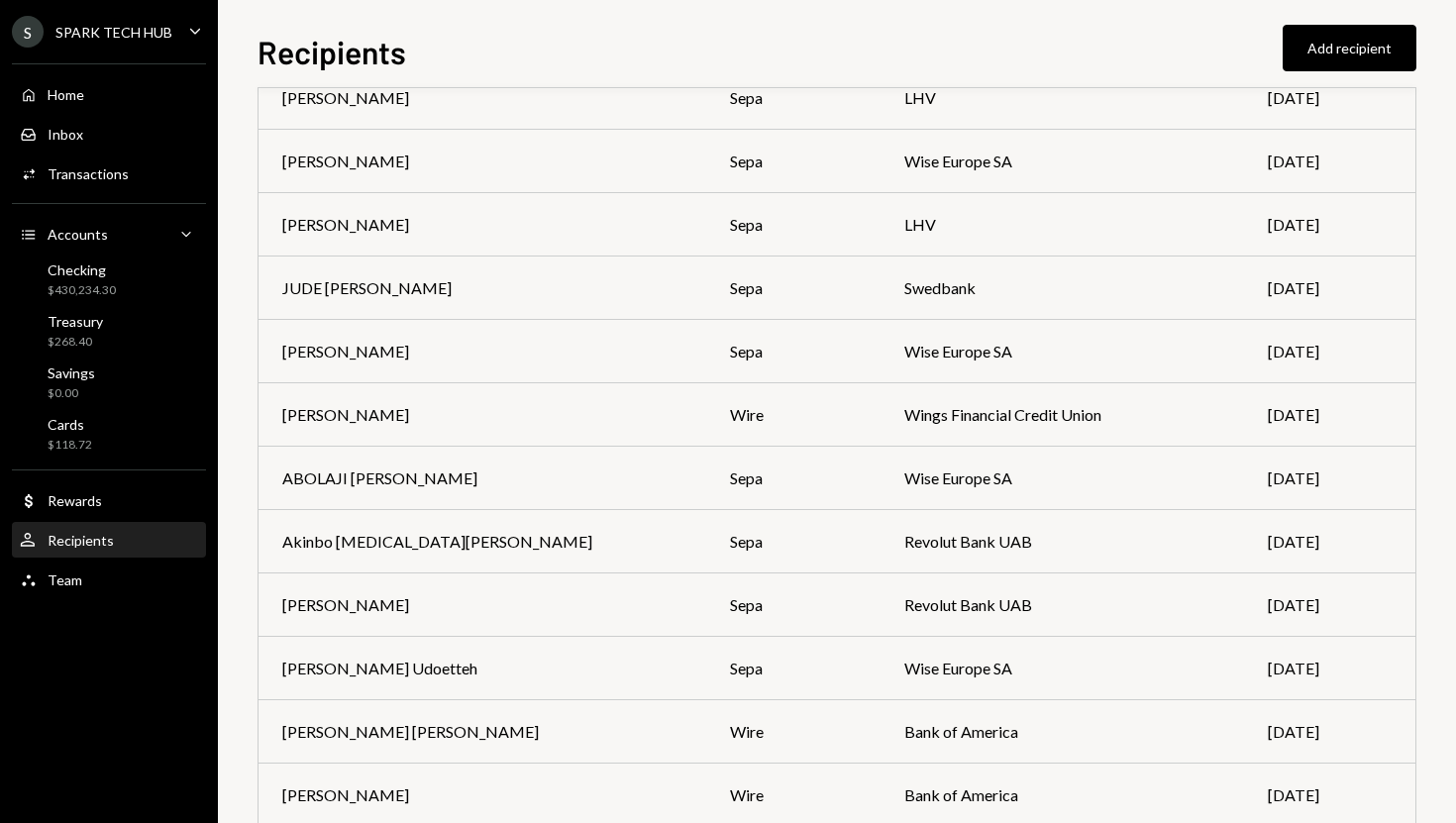 scroll, scrollTop: 3522, scrollLeft: 0, axis: vertical 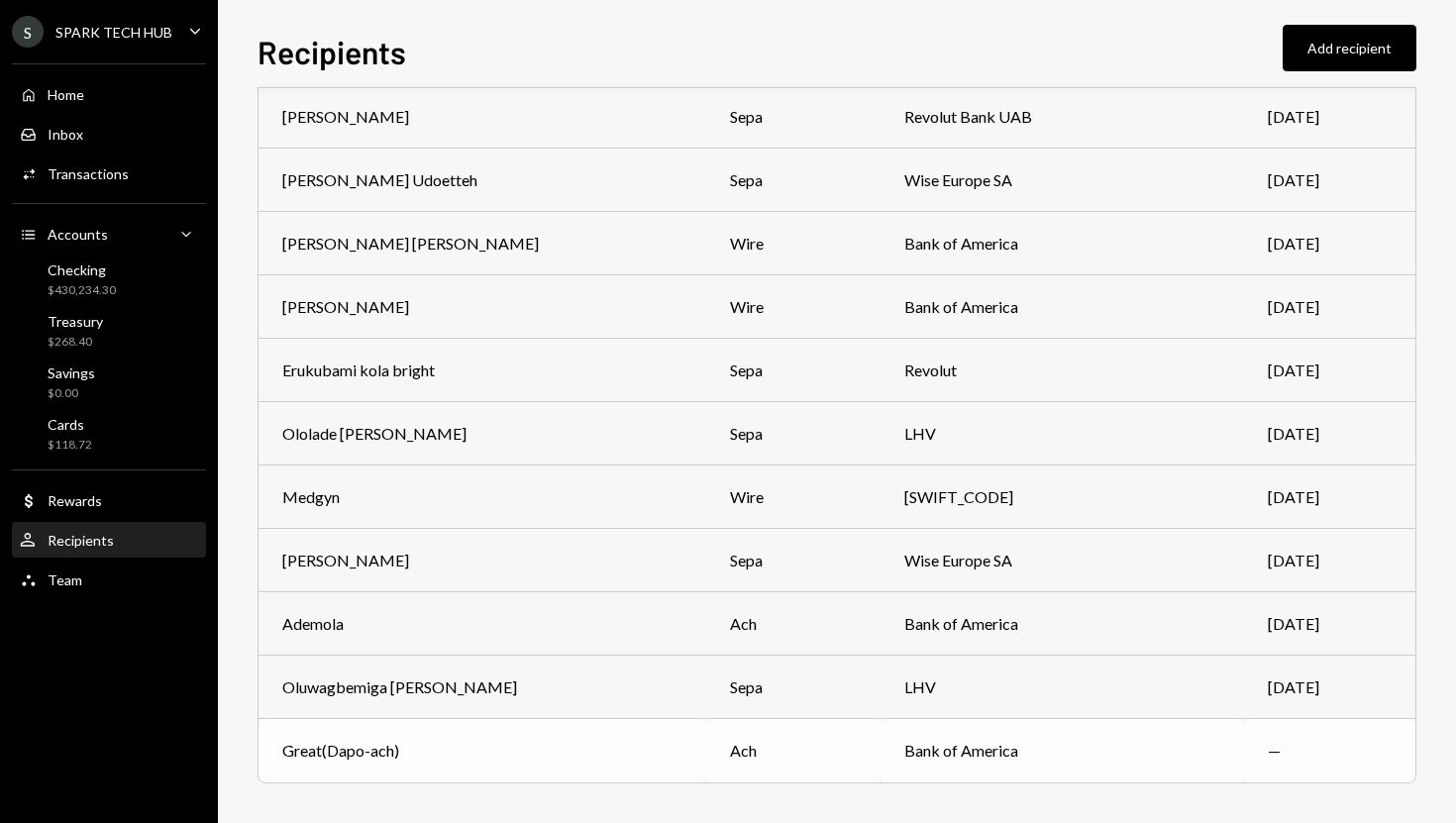 click on "ach" at bounding box center [792, 751] 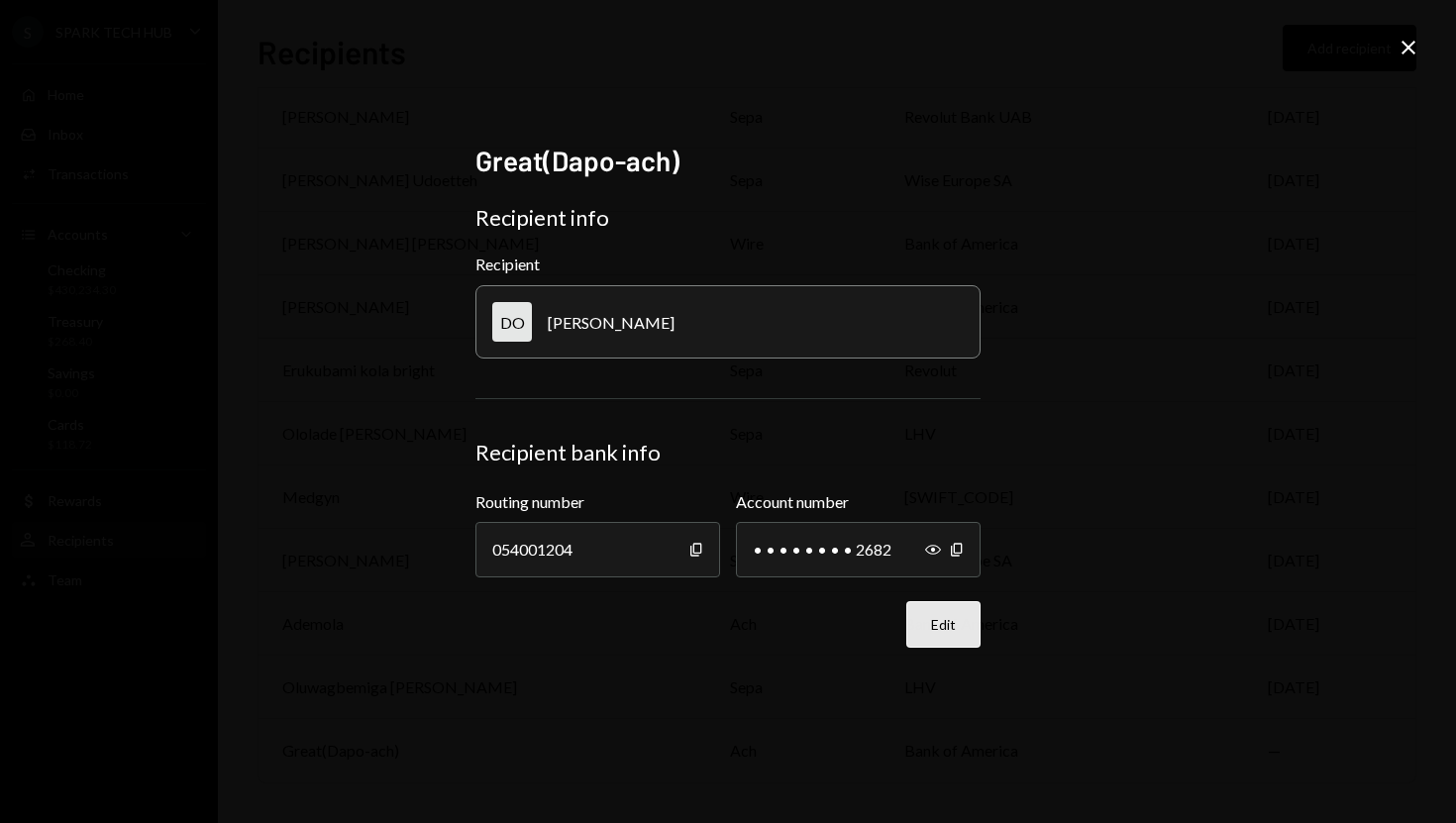 click on "Edit" at bounding box center [943, 624] 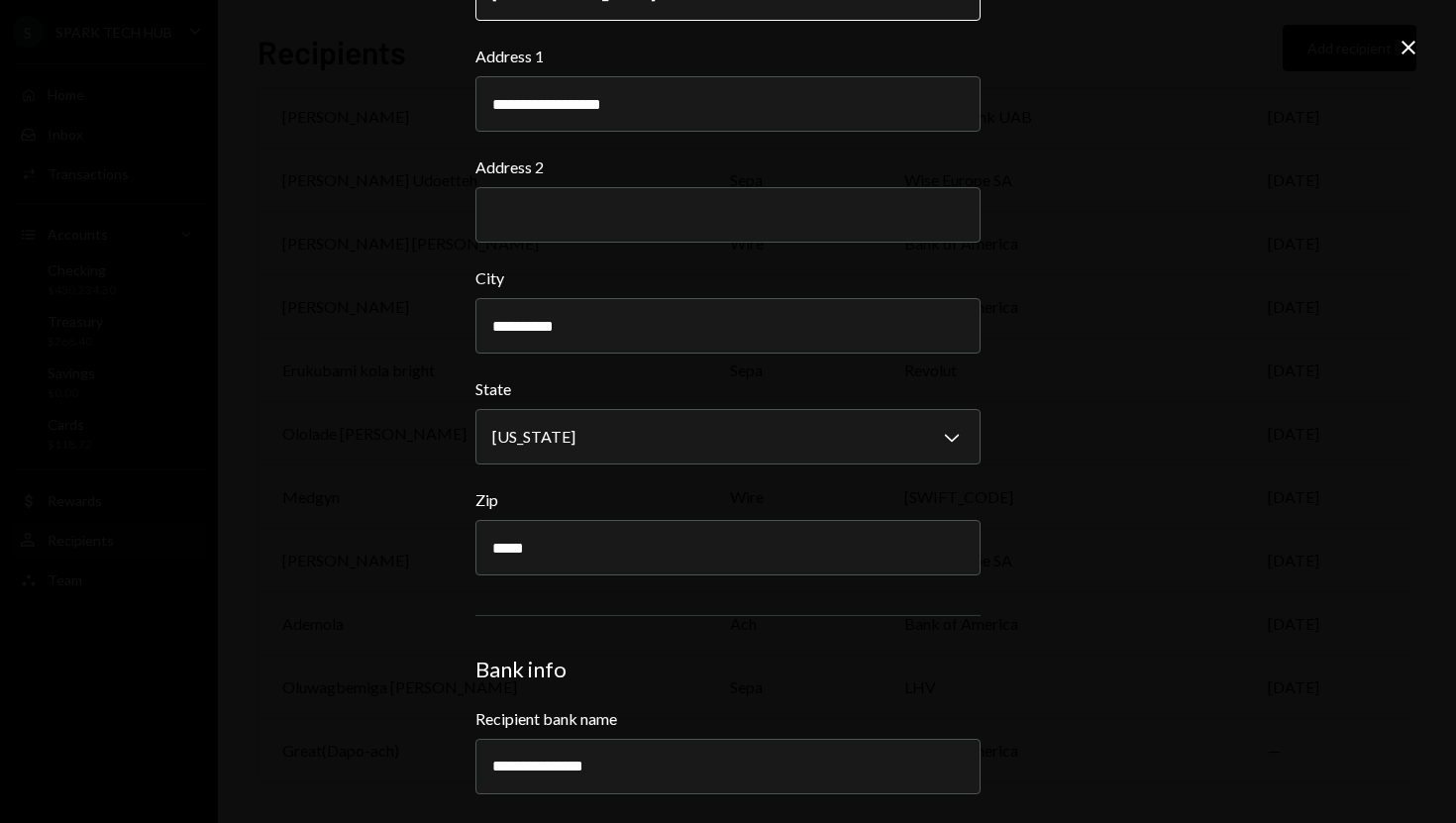 scroll, scrollTop: 606, scrollLeft: 0, axis: vertical 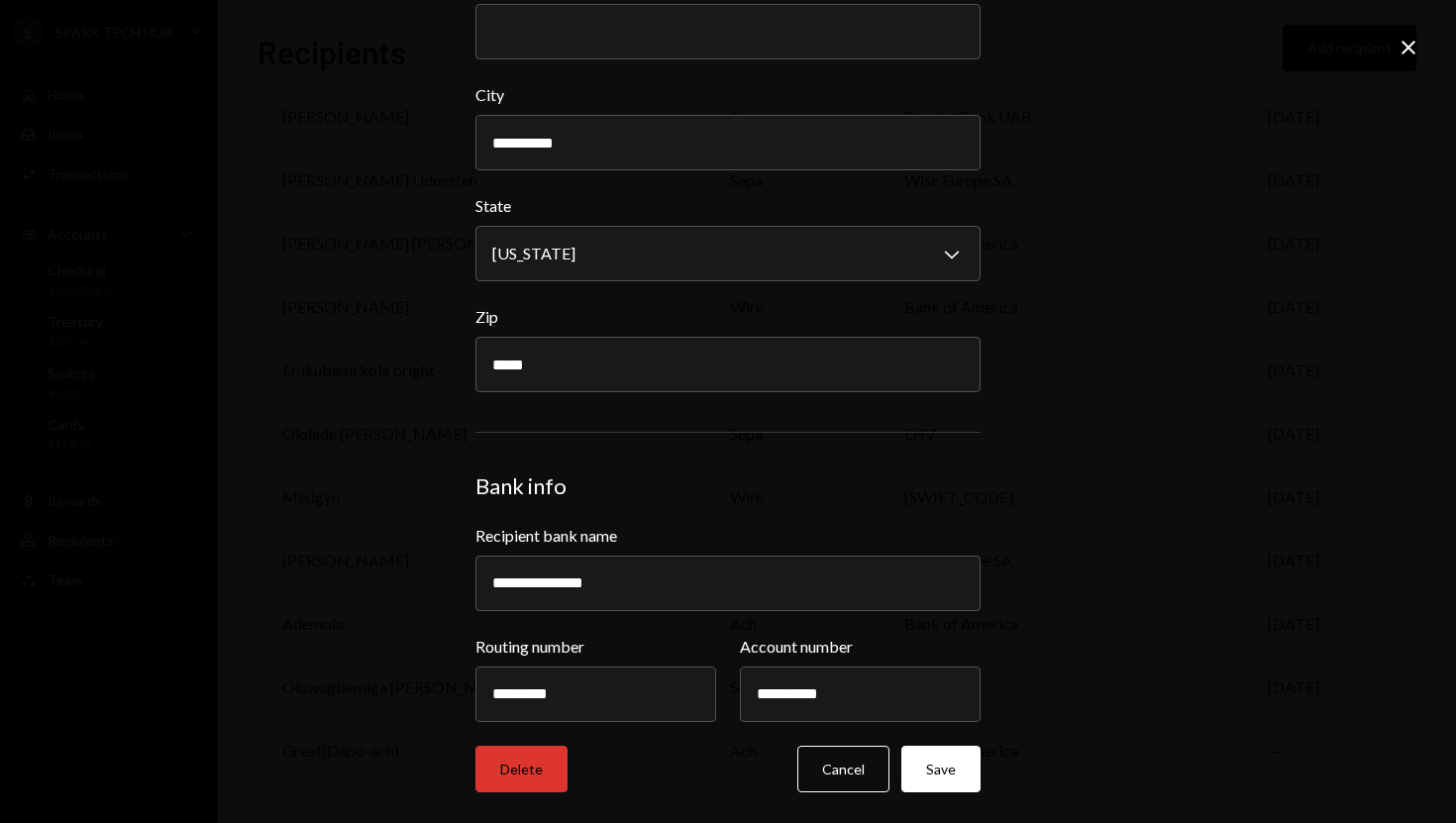 click on "Delete" at bounding box center (521, 769) 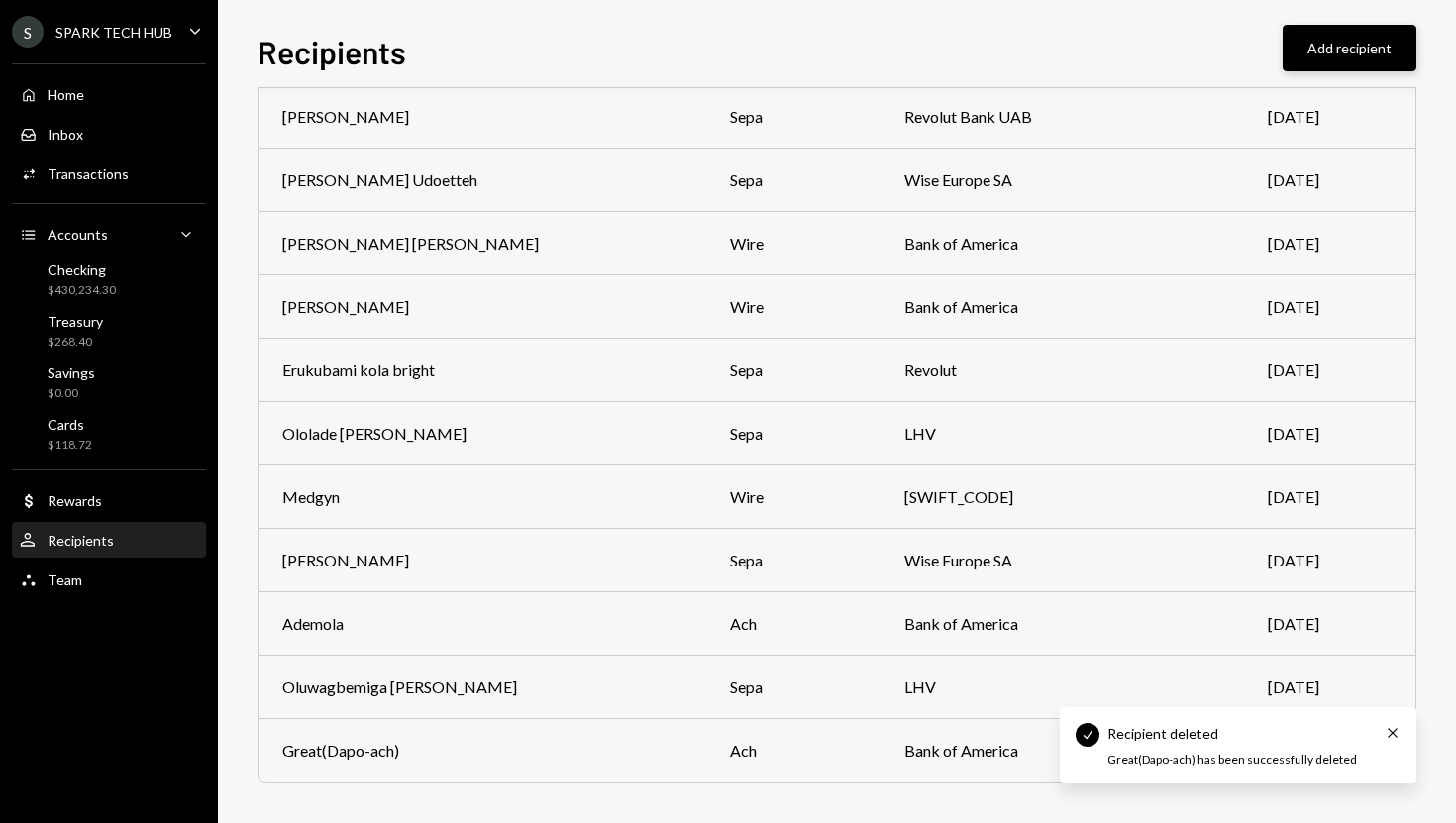 click on "Add recipient" at bounding box center (1349, 48) 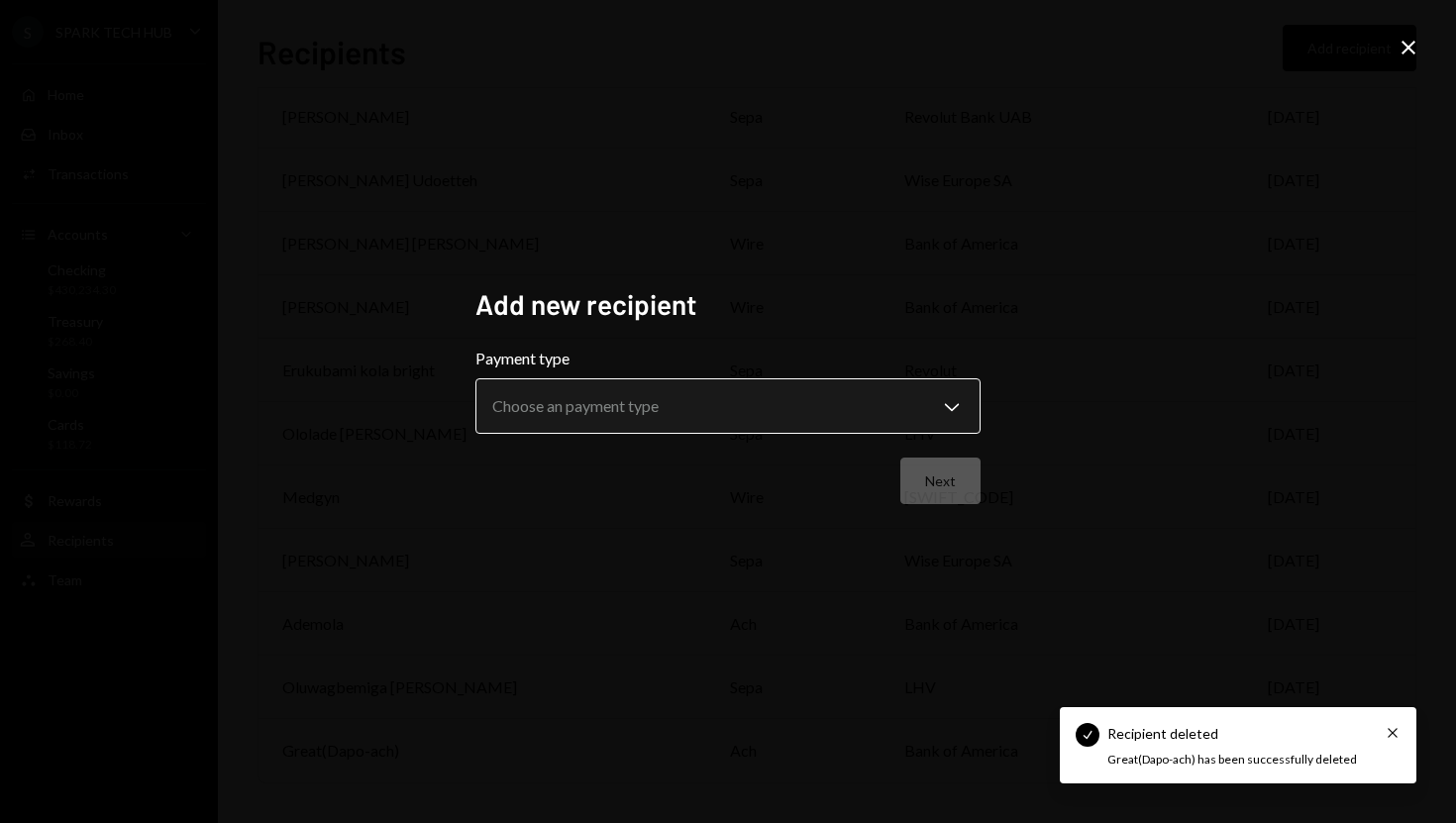 click on "Check Recipient deleted Cross Great(Dapo-ach) has been successfully deleted S SPARK TECH HUB Caret Down Home Home Inbox Inbox Activities Transactions Accounts Accounts Caret Down Checking $430,234.30 Treasury $268.40 Savings $0.00 Cards $118.72 Dollar Rewards User Recipients Team Team Recipients Add recipient Name Payment type Bank name Last payment AutoBidMaster LLC wire Citi Bank Jul 07 Cindy wire Bank of America Jul 07 F.K. Bold Healthcare, Inc ach Wells Fargo Bank  N.A Jul 03 Boacan-Huntington wire Huntington National Bank Jul 03 Francis(Ghana) wire Francis Achemdey Jul 01 Boacan wire Lead Bank Jun 30 Cindy wire Column NA - Brex Jun 27 Münchener Medizin Mechanik GmbH sepa COMMERZBANK Jun 27 Olufemi Mathew Daboh wire Bank of America Jun 27 ILELABOYE OLAJIDE wire Chevron Federal Cooperative Union Jun 23 Ameerah Roy Lagbaja wire US Bank Jun 20 OM Trucking and Logistics LLC ach Bank of America Jun 16 Debo wire Bank of America Jun 15 IQUA ROBOTICS sepa Banko de Sabadell May 28 Orokii inc wire Column NA May 28" at bounding box center (728, 411) 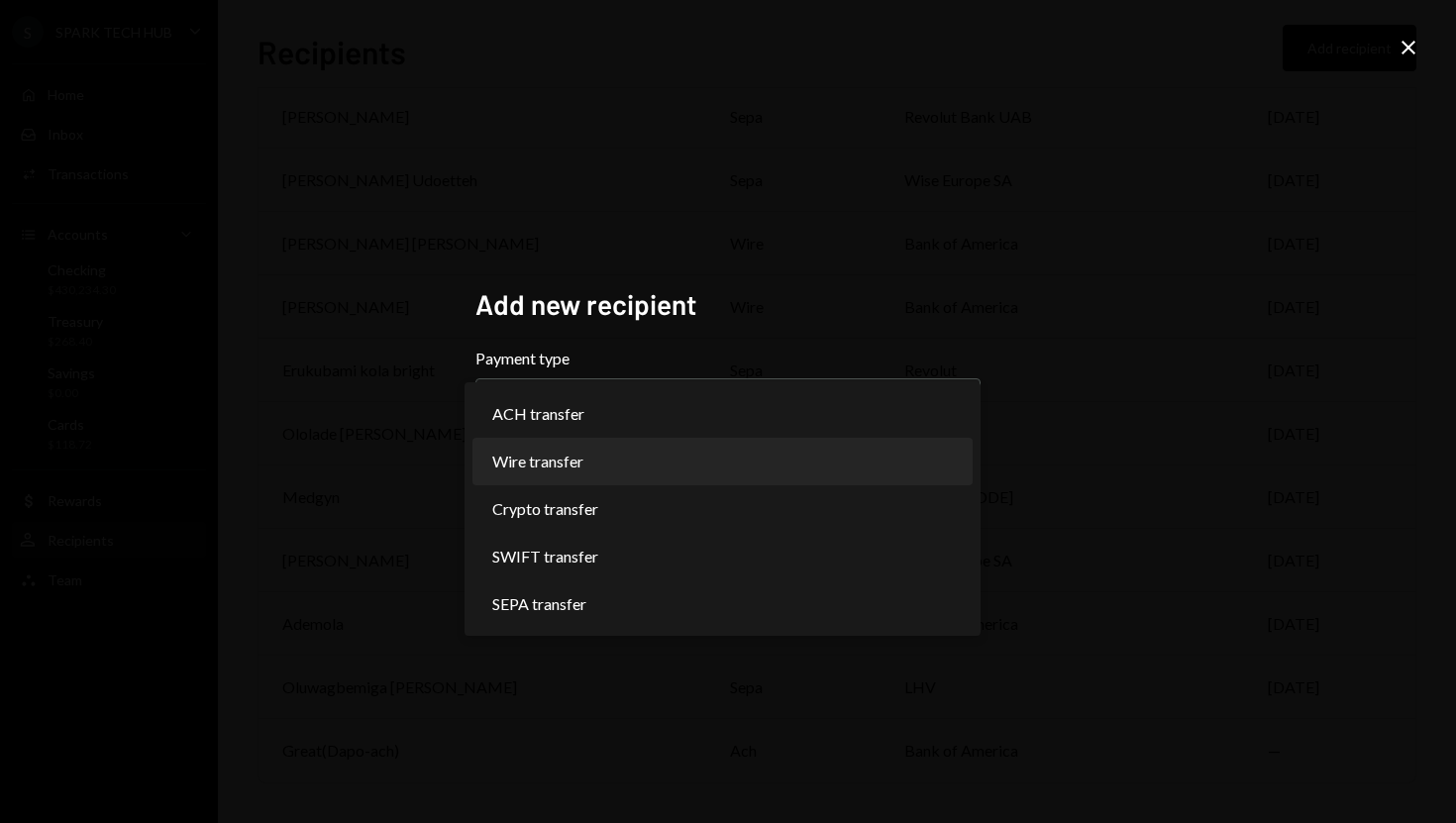 select on "****" 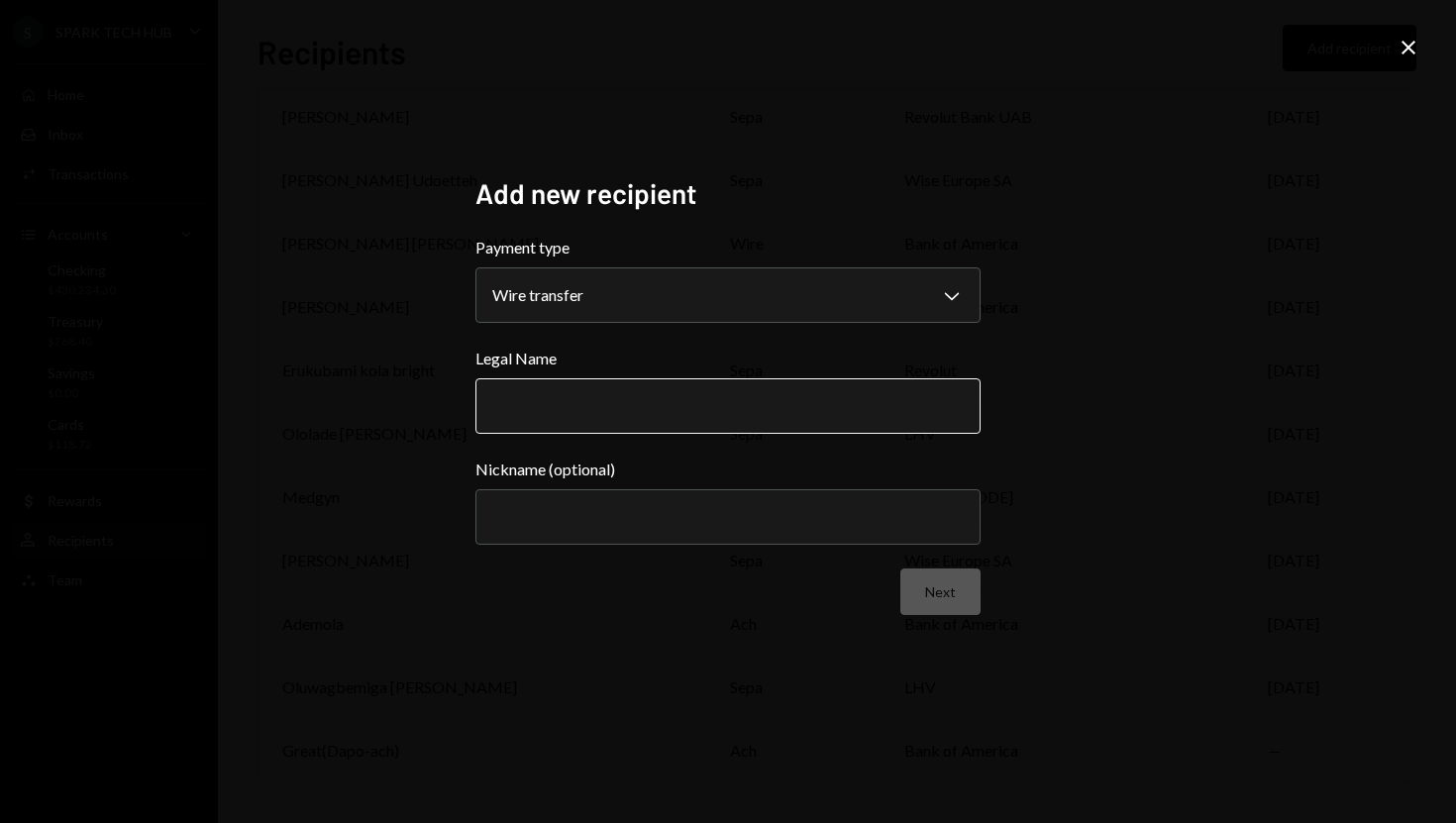 click on "Legal Name" at bounding box center [728, 406] 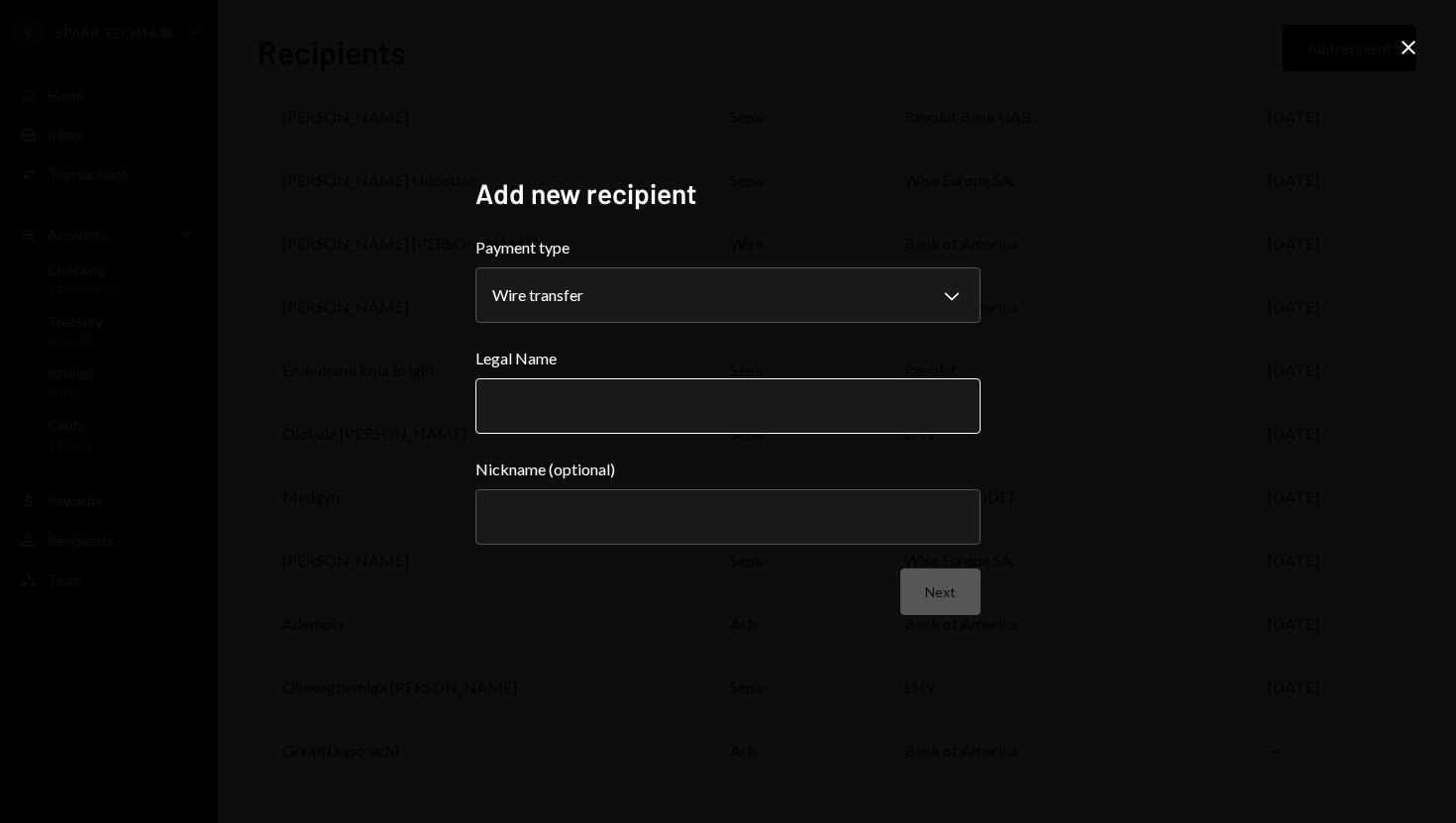 type on "*" 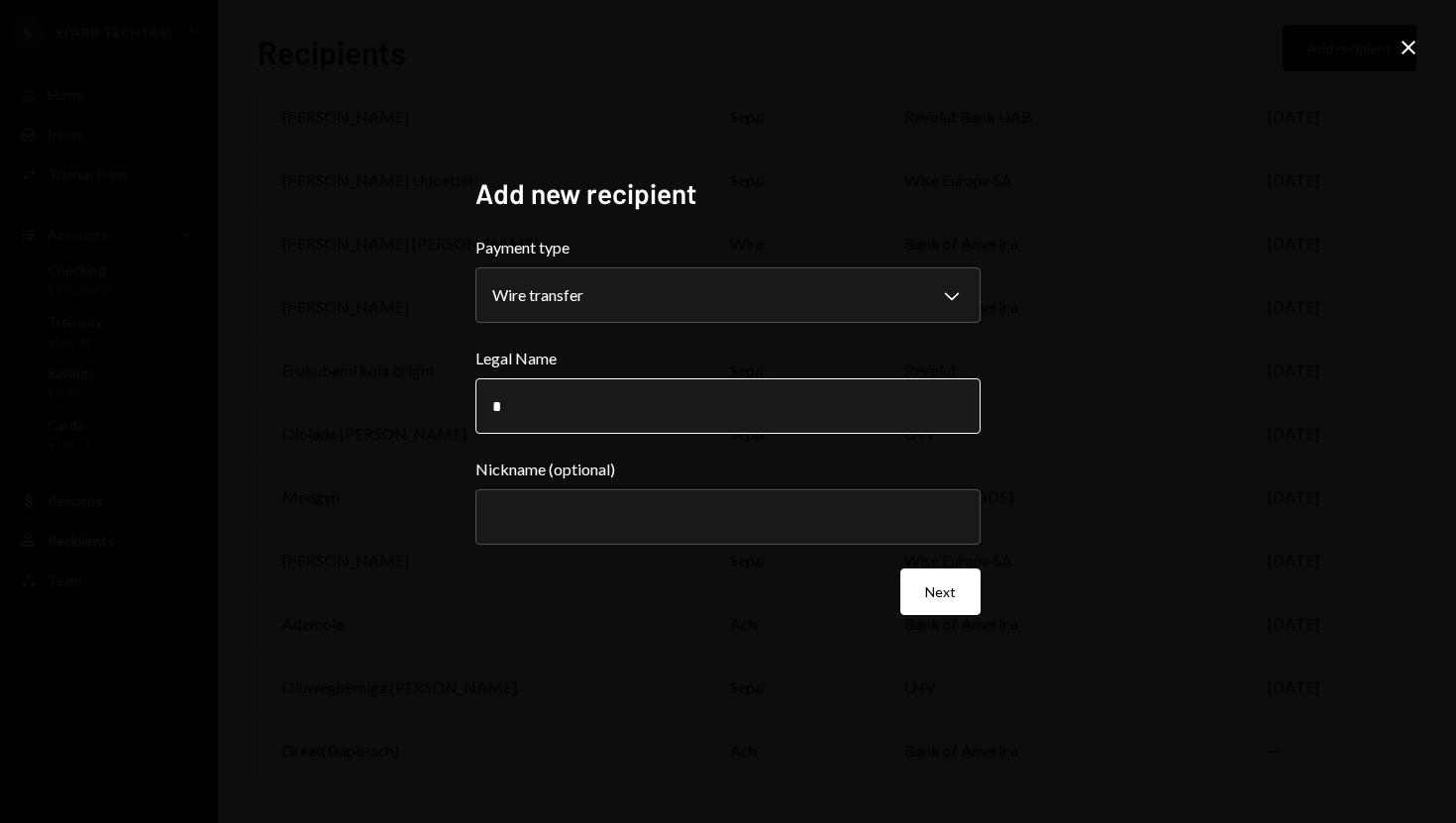 type on "**********" 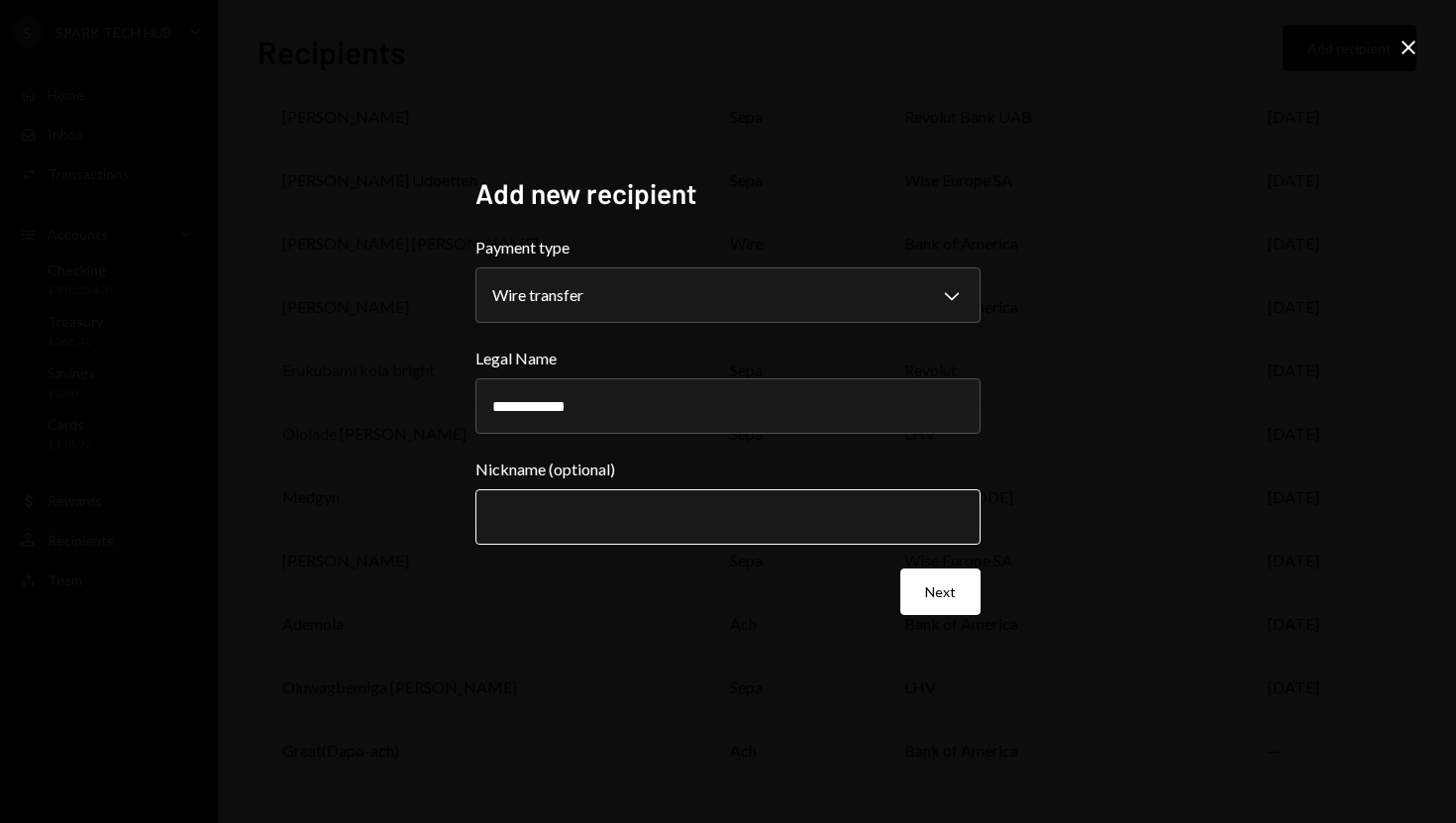 click on "Nickname (optional)" at bounding box center [728, 517] 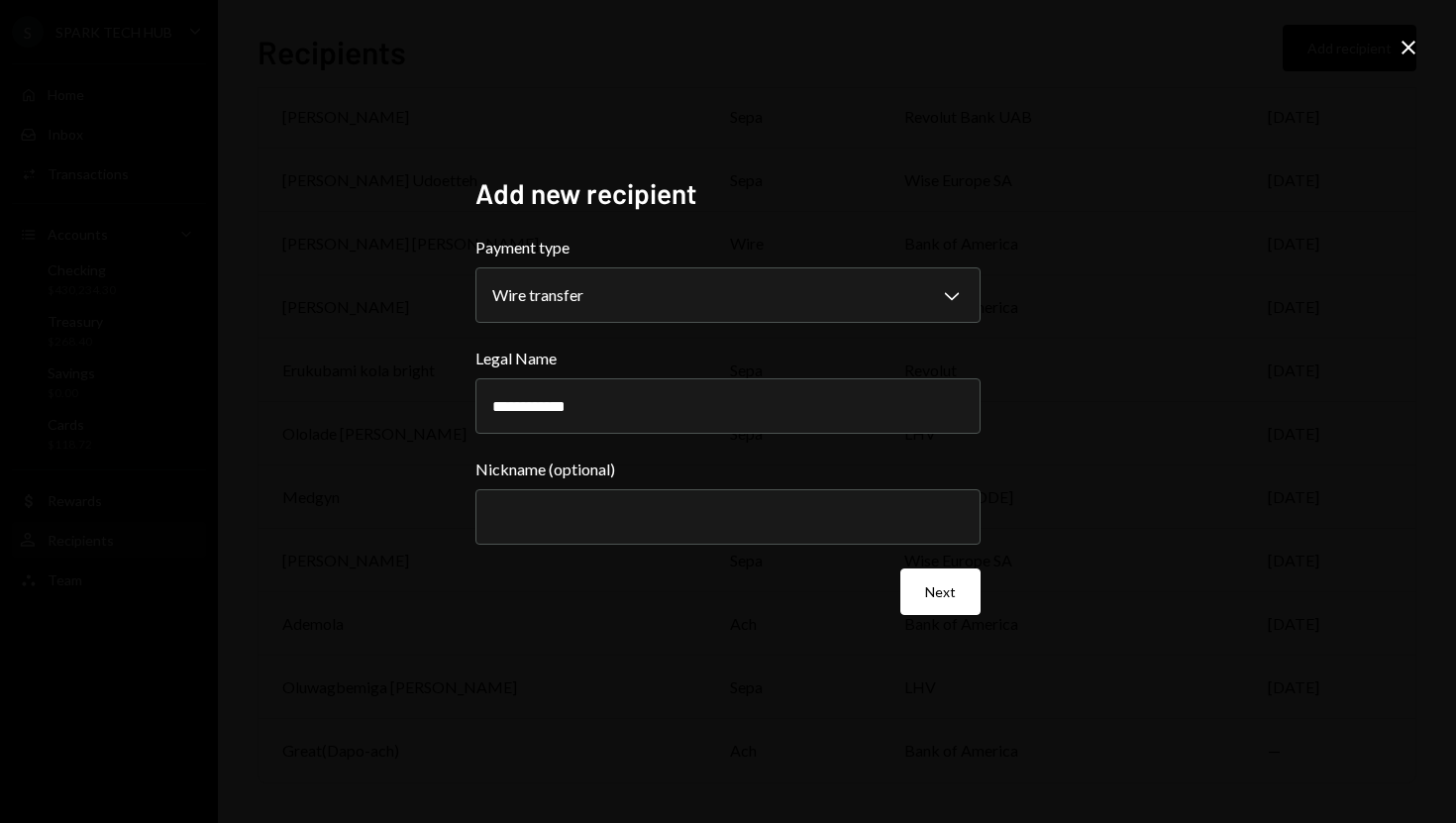 type on "**********" 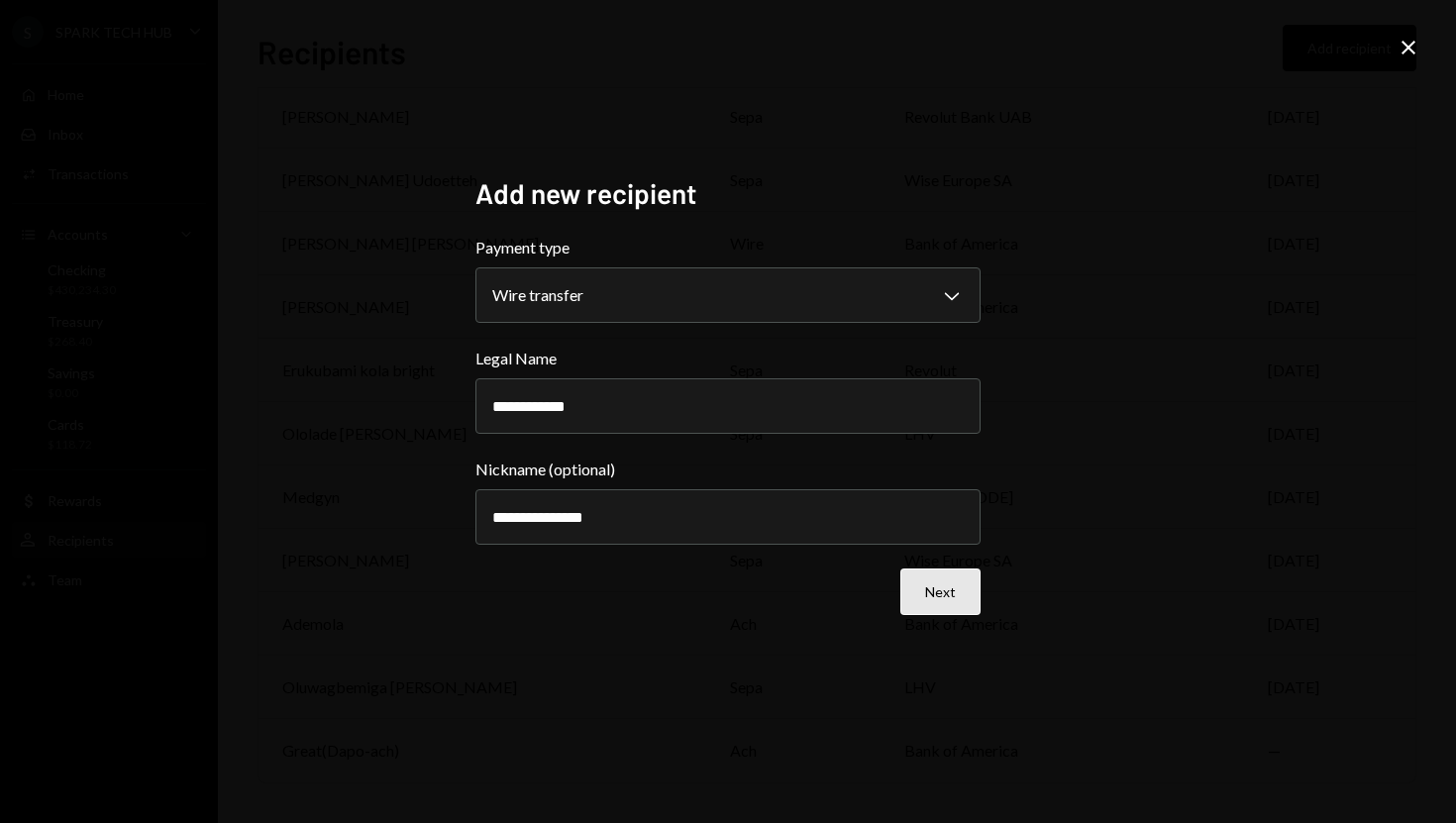click on "Next" at bounding box center [940, 591] 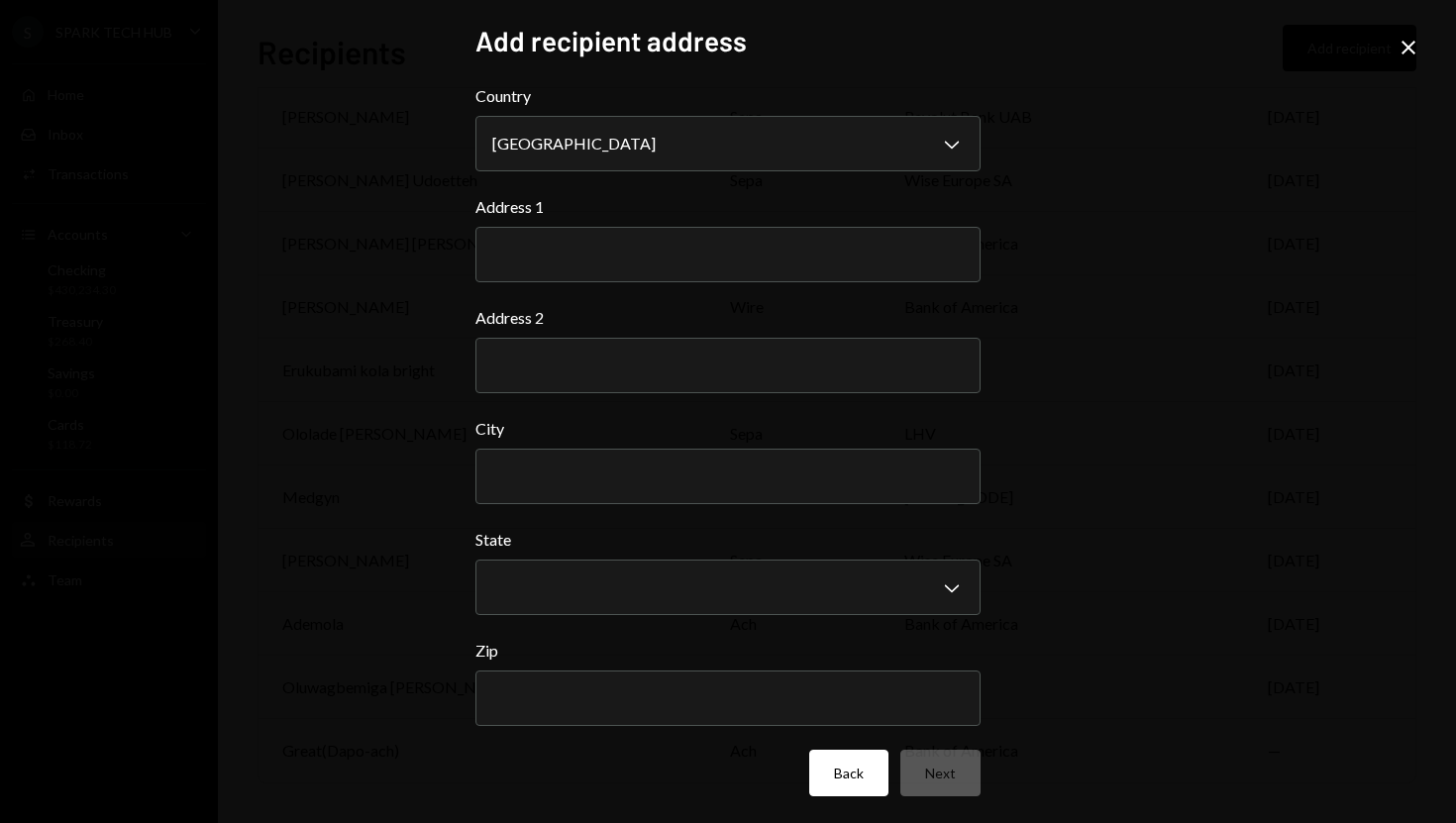 click on "Back" at bounding box center (849, 772) 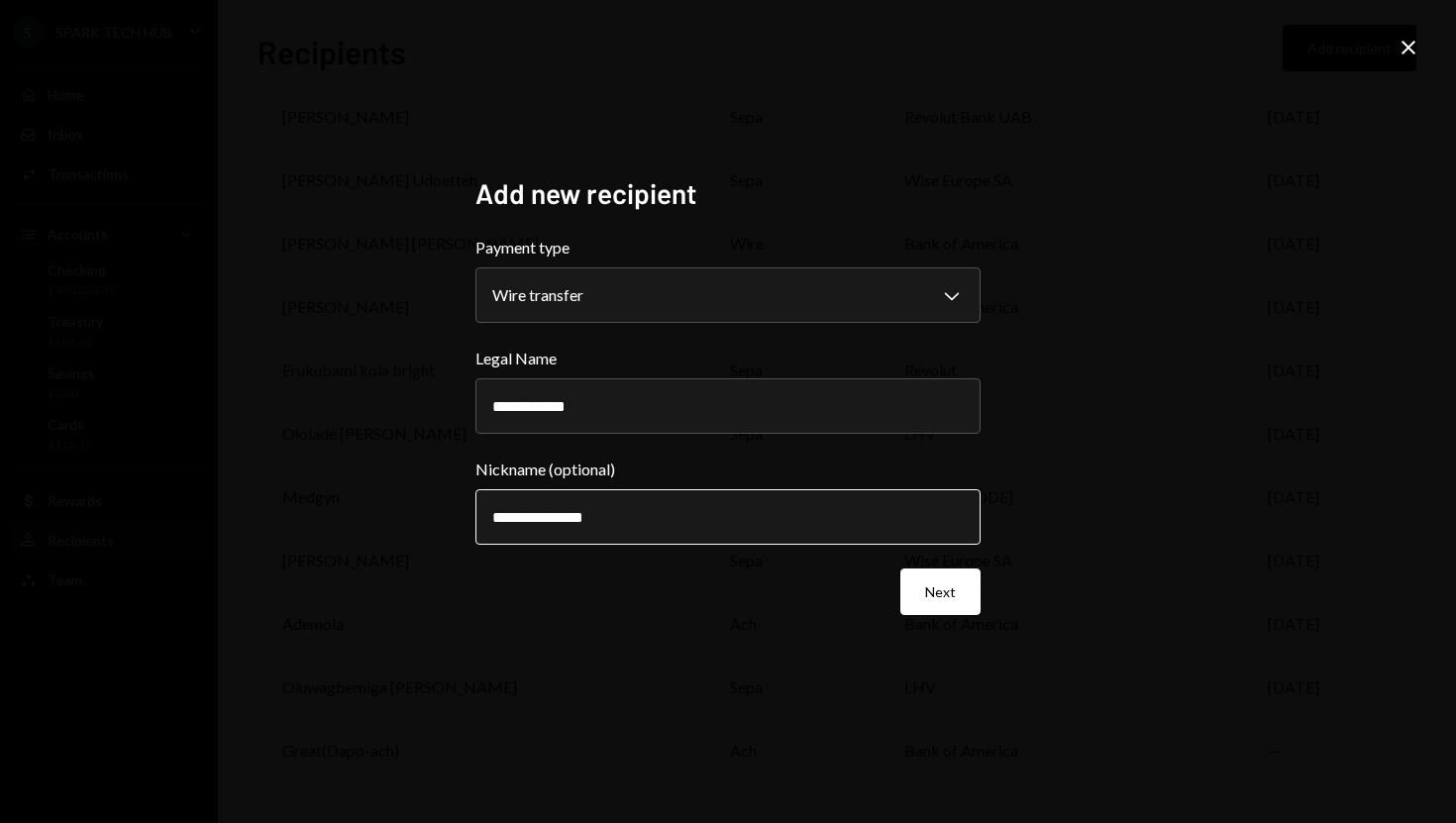 click on "**********" at bounding box center (728, 517) 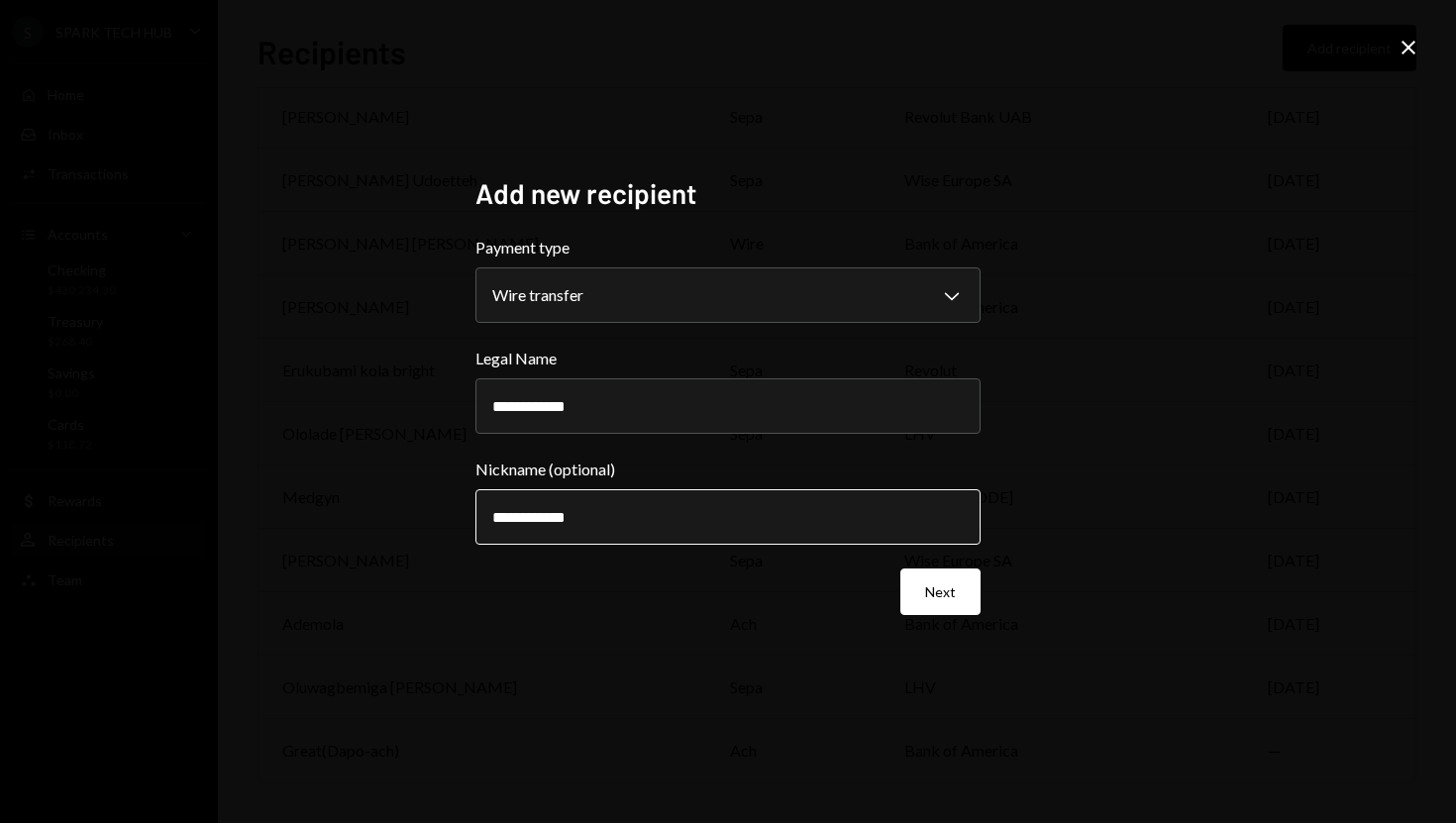 type on "**********" 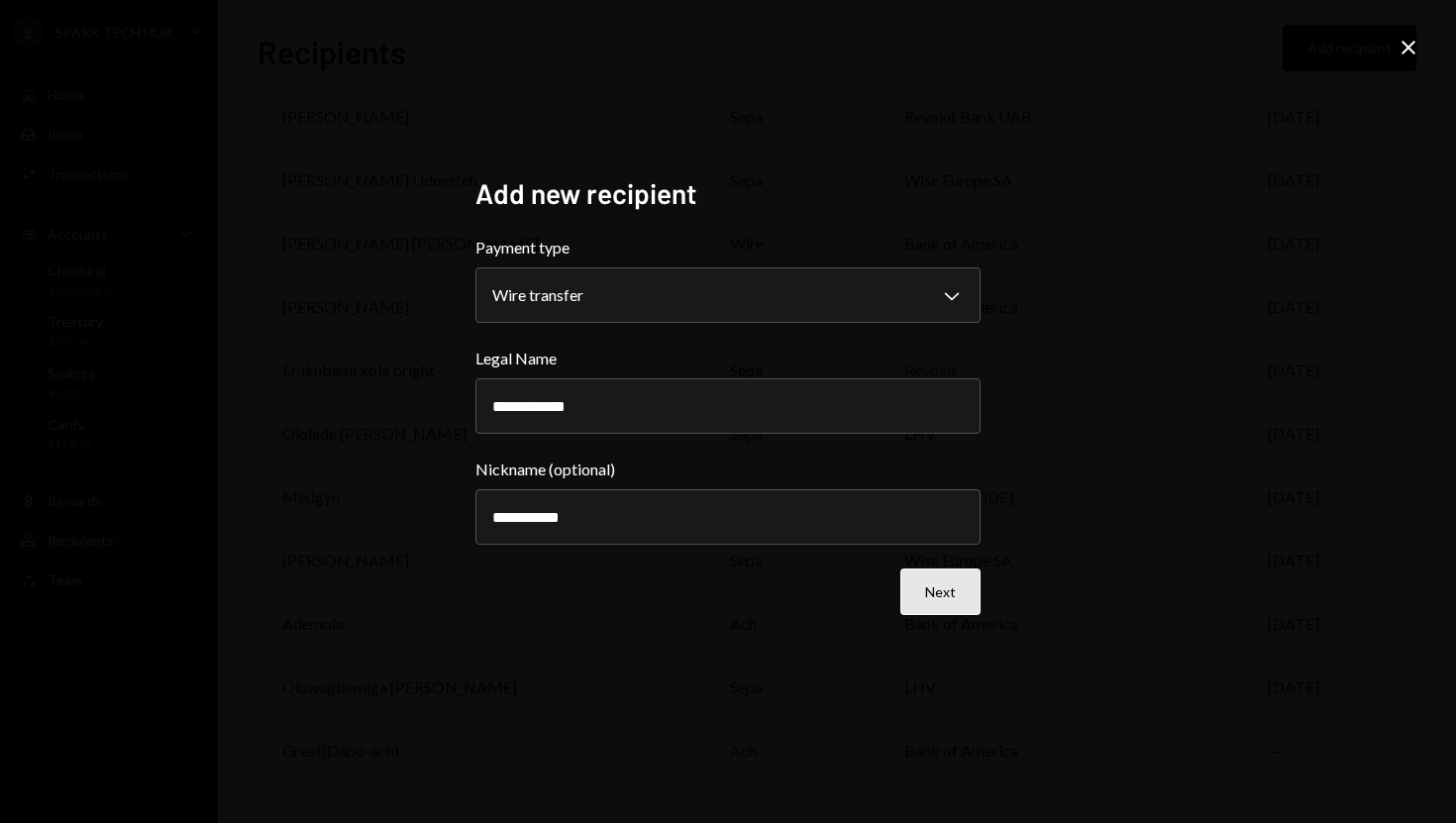 click on "Next" at bounding box center [940, 591] 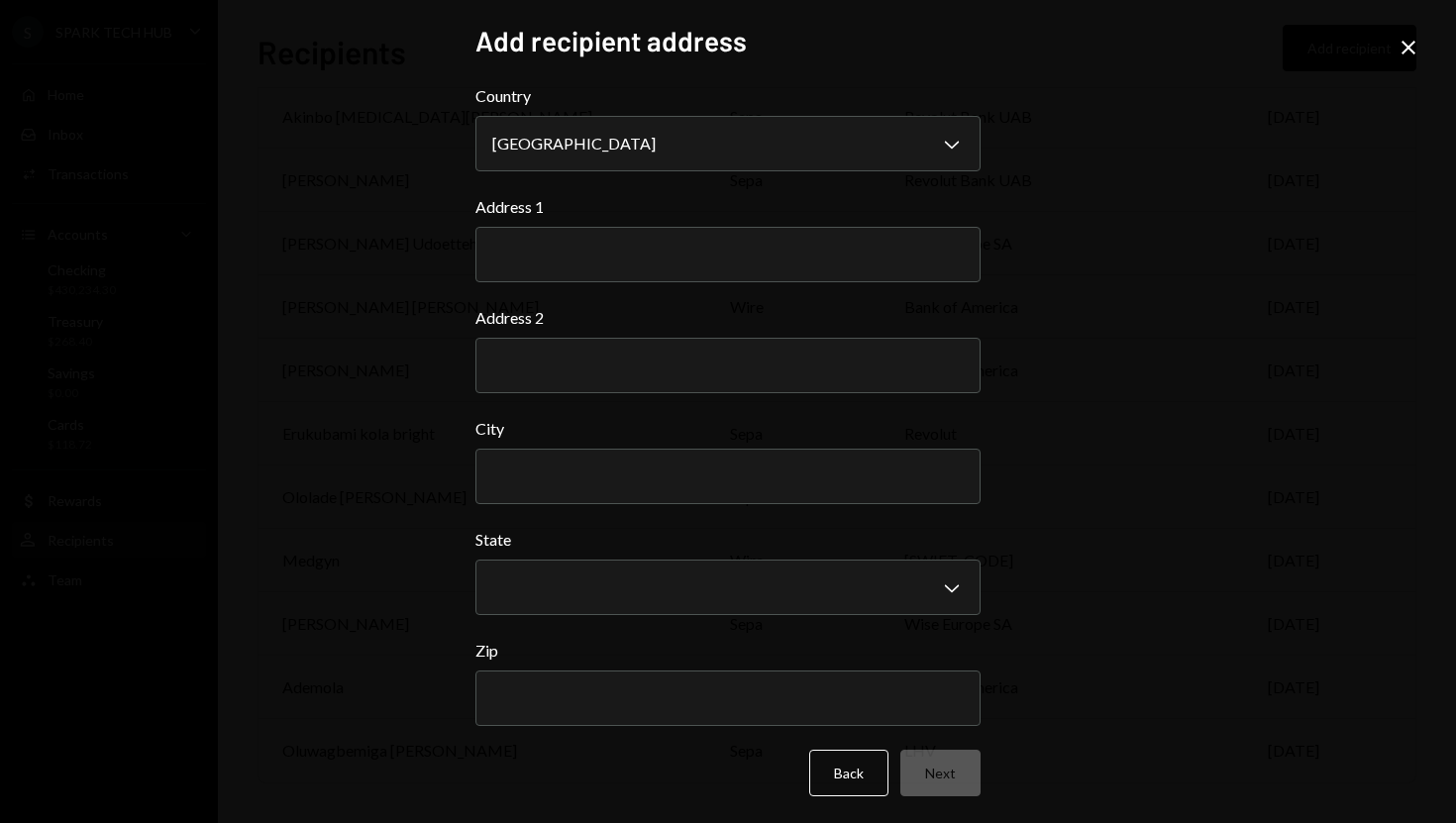 scroll, scrollTop: 3458, scrollLeft: 0, axis: vertical 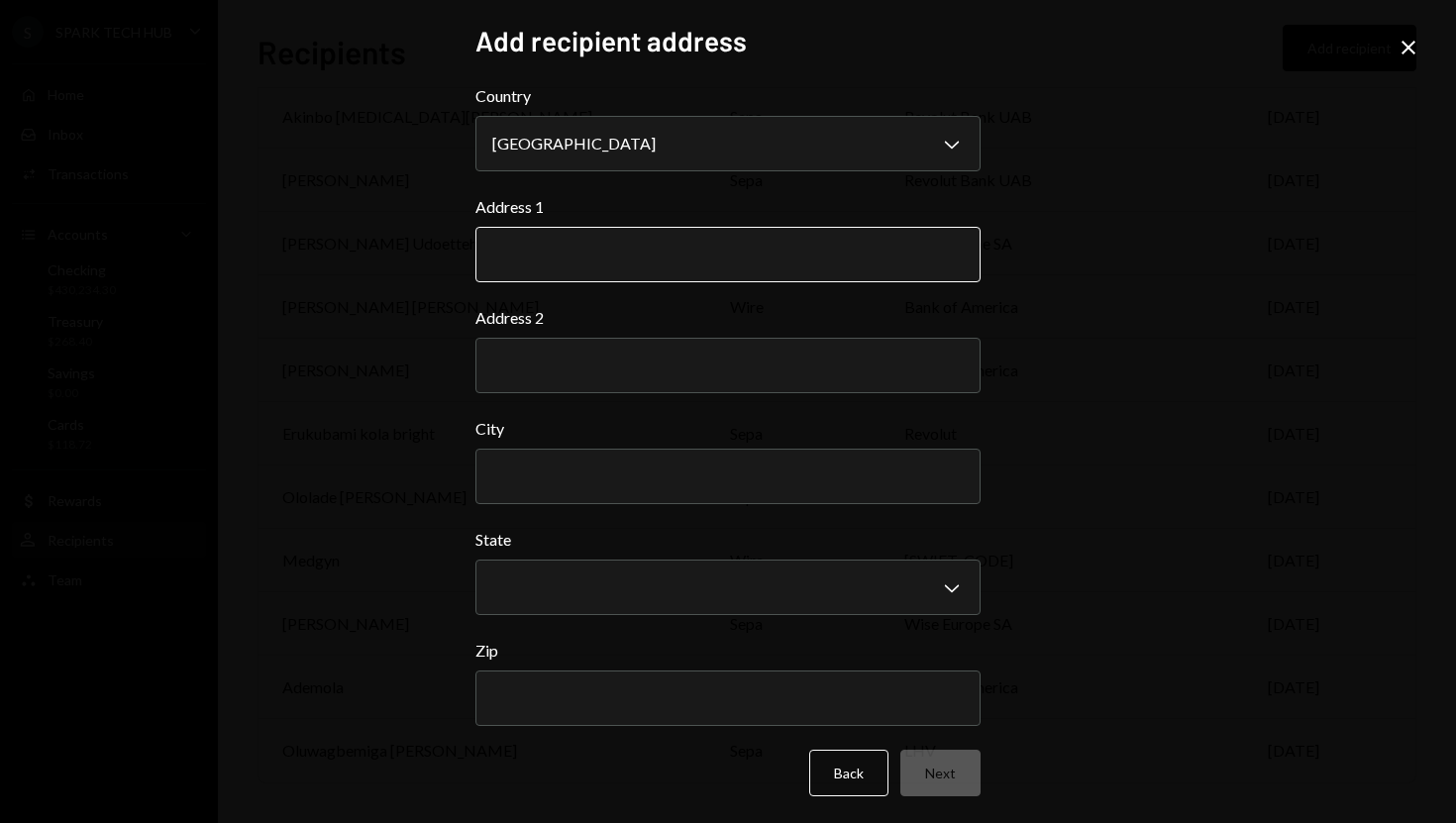 click on "Address 1" at bounding box center (728, 255) 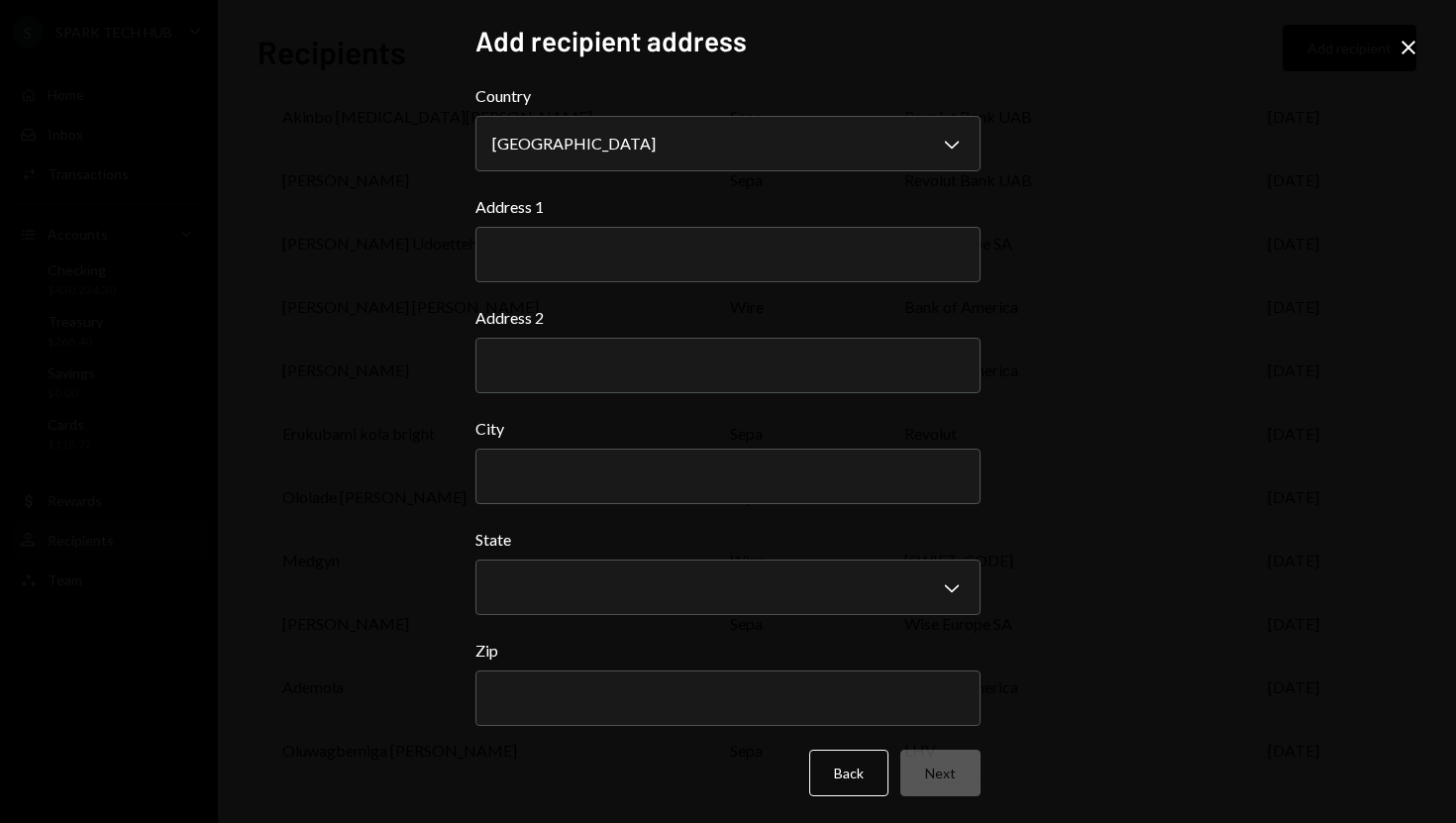 paste on "**********" 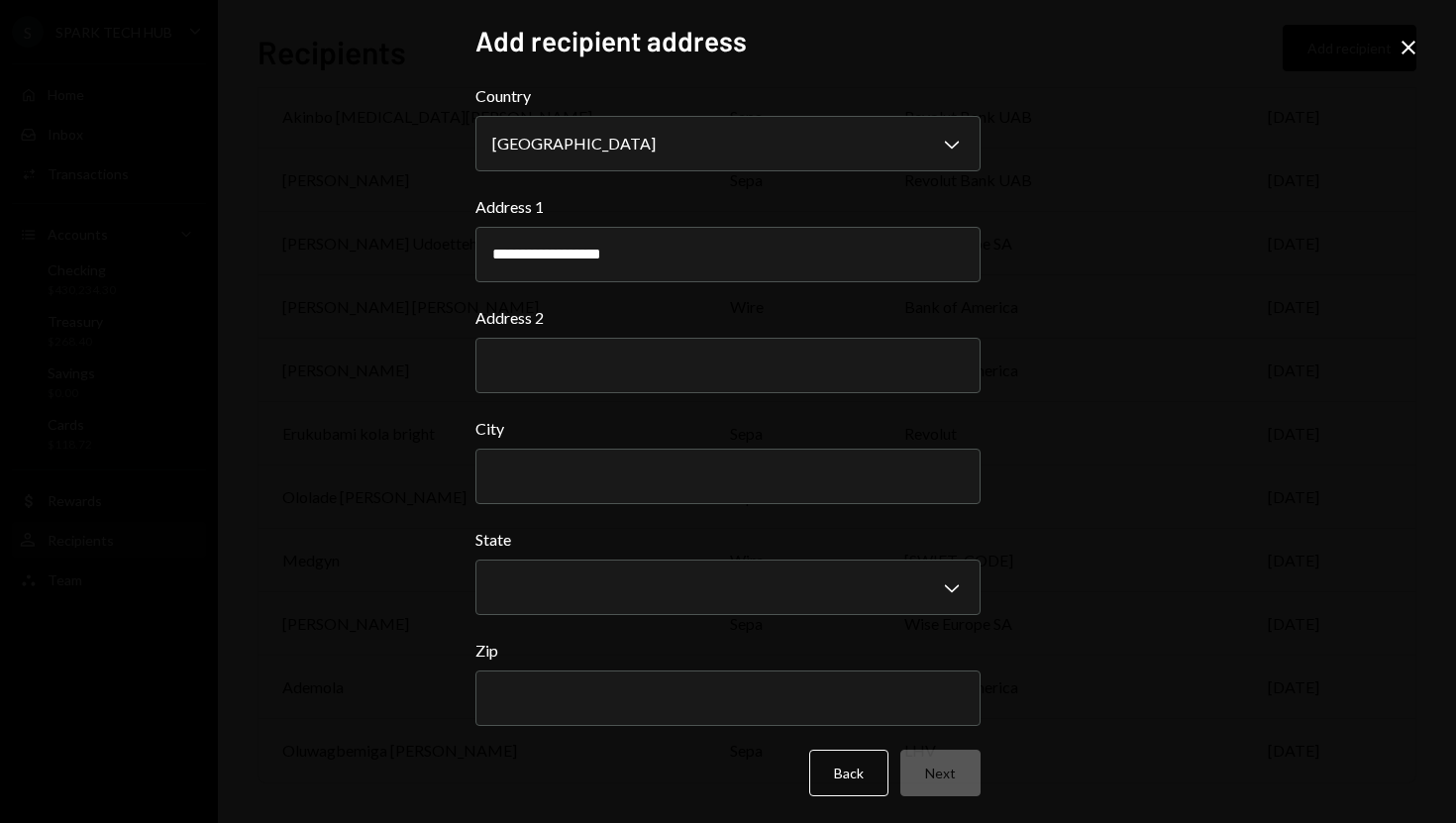 type on "**********" 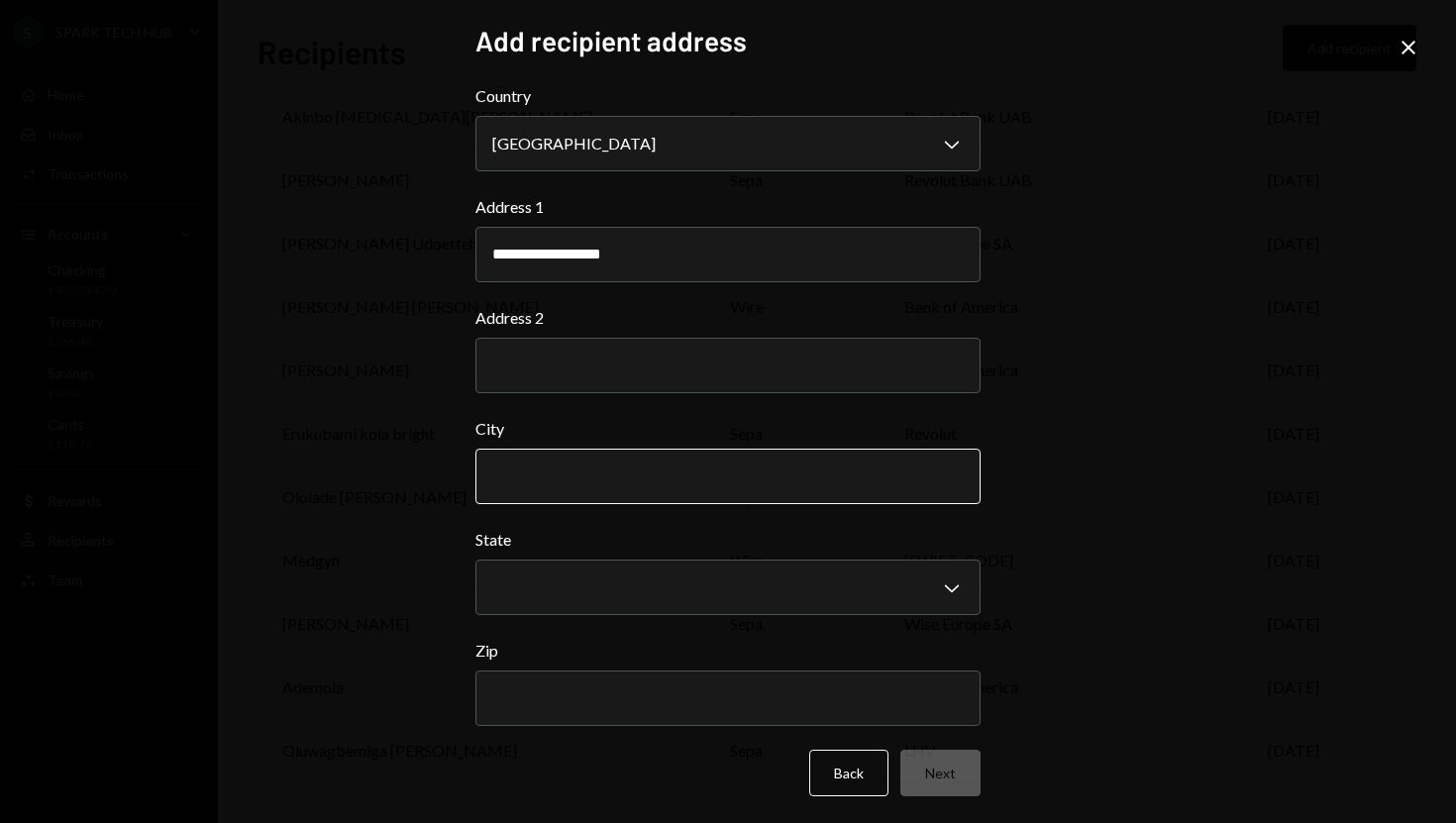 click on "City" at bounding box center [728, 476] 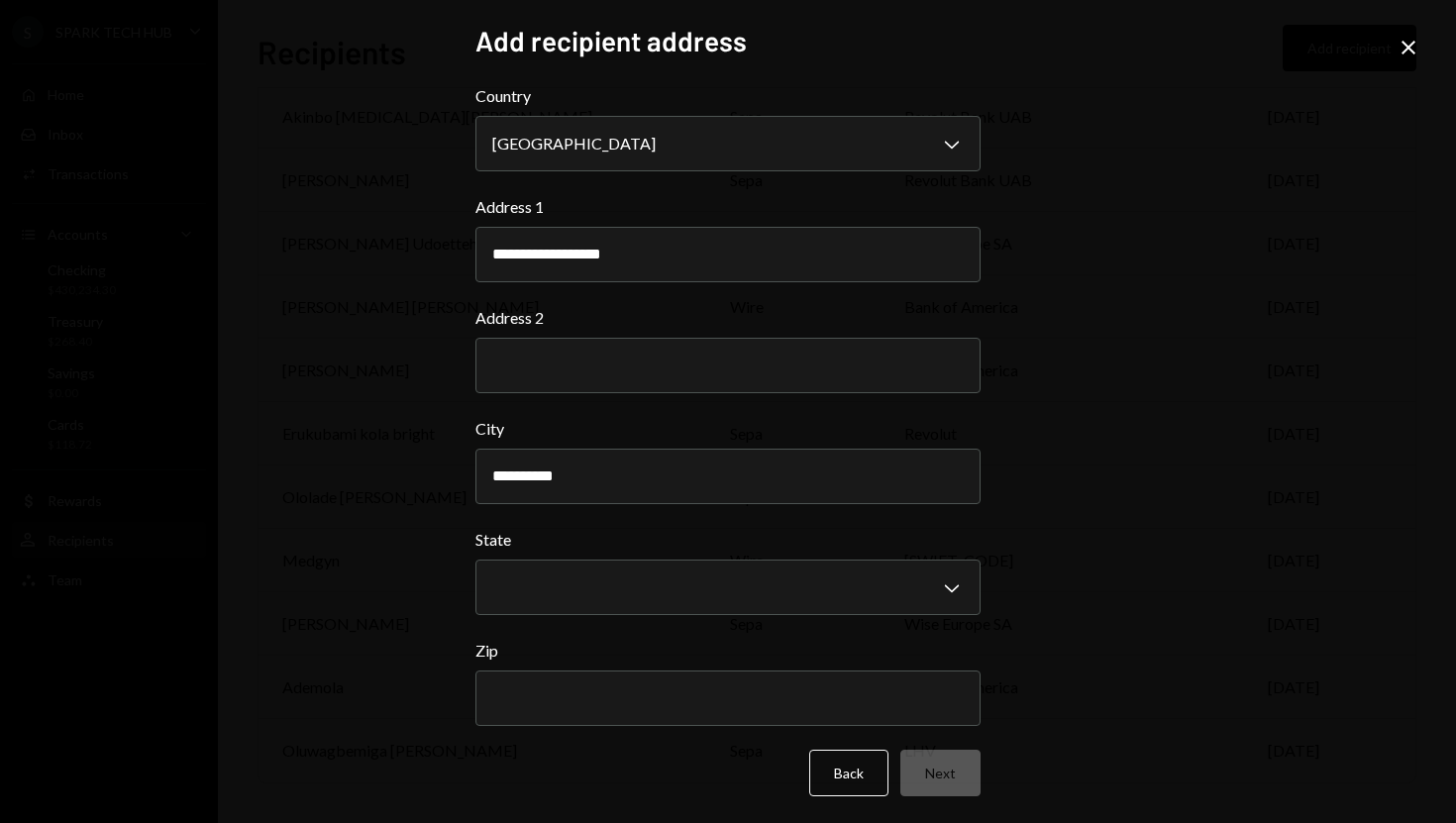 type on "**********" 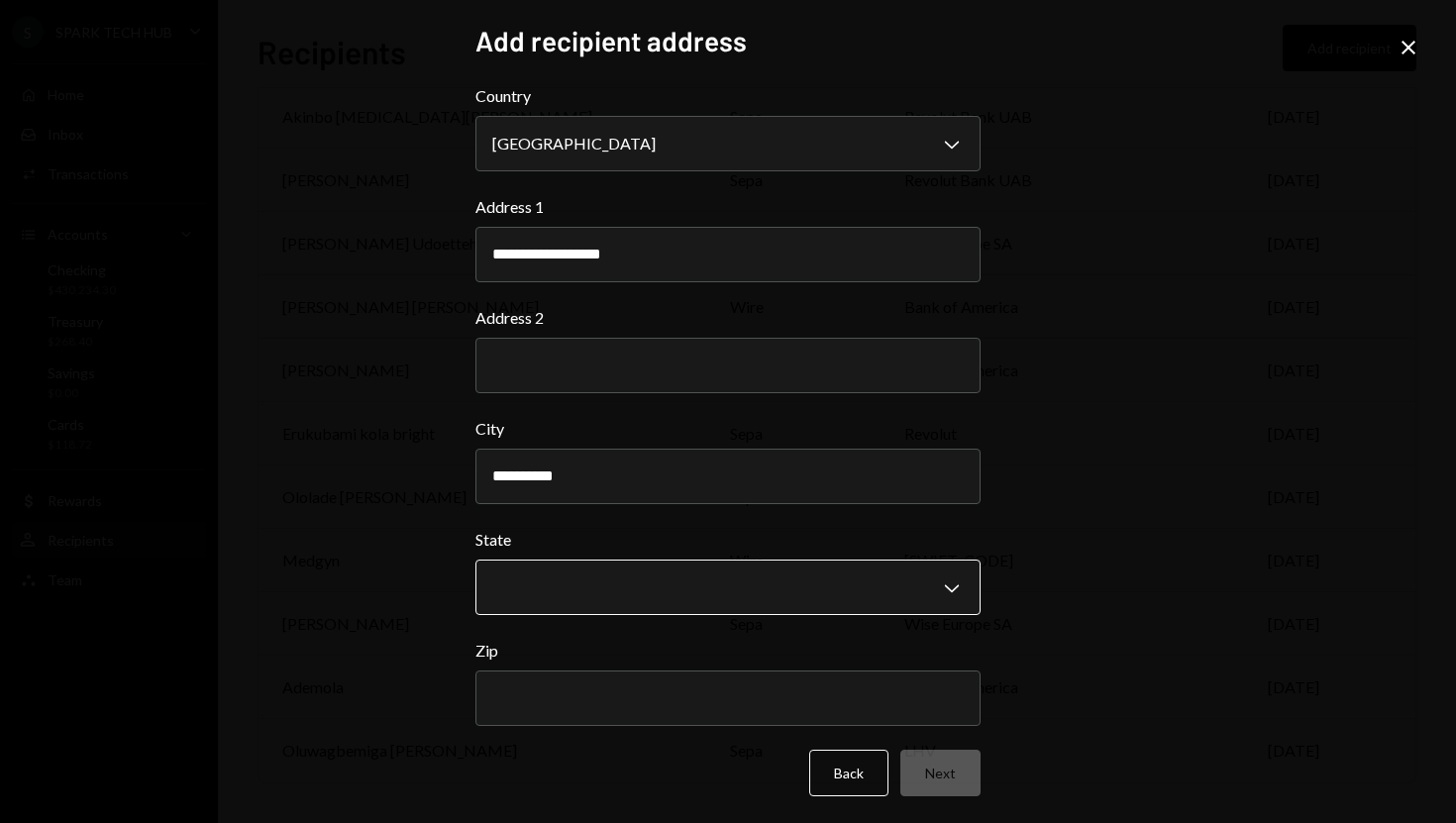 click on "S SPARK TECH HUB Caret Down Home Home Inbox Inbox Activities Transactions Accounts Accounts Caret Down Checking $430,234.30 Treasury $268.40 Savings $0.00 Cards $118.72 Dollar Rewards User Recipients Team Team Recipients Add recipient Name Payment type Bank name Last payment AutoBidMaster LLC wire Citi Bank Jul 07 Cindy wire Bank of America Jul 07 F.K. Bold Healthcare, Inc ach Wells Fargo Bank  N.A Jul 03 Boacan-Huntington wire Huntington National Bank Jul 03 Francis(Ghana) wire Francis Achemdey Jul 01 Boacan wire Lead Bank Jun 30 Cindy wire Column NA - Brex Jun 27 Münchener Medizin Mechanik GmbH sepa COMMERZBANK Jun 27 Olufemi Mathew Daboh wire Bank of America Jun 27 ILELABOYE OLAJIDE wire Chevron Federal Cooperative Union Jun 23 Ameerah Roy Lagbaja wire US Bank Jun 20 OM Trucking and Logistics LLC ach Bank of America Jun 16 Debo wire Bank of America Jun 15 IQUA ROBOTICS sepa Banko de Sabadell May 28 Orokii inc wire Column NA May 28 Liger Medical ach Wells Fargo May 27 FABRICA ITALIANA POMPE sepa May 22 ach" at bounding box center (728, 411) 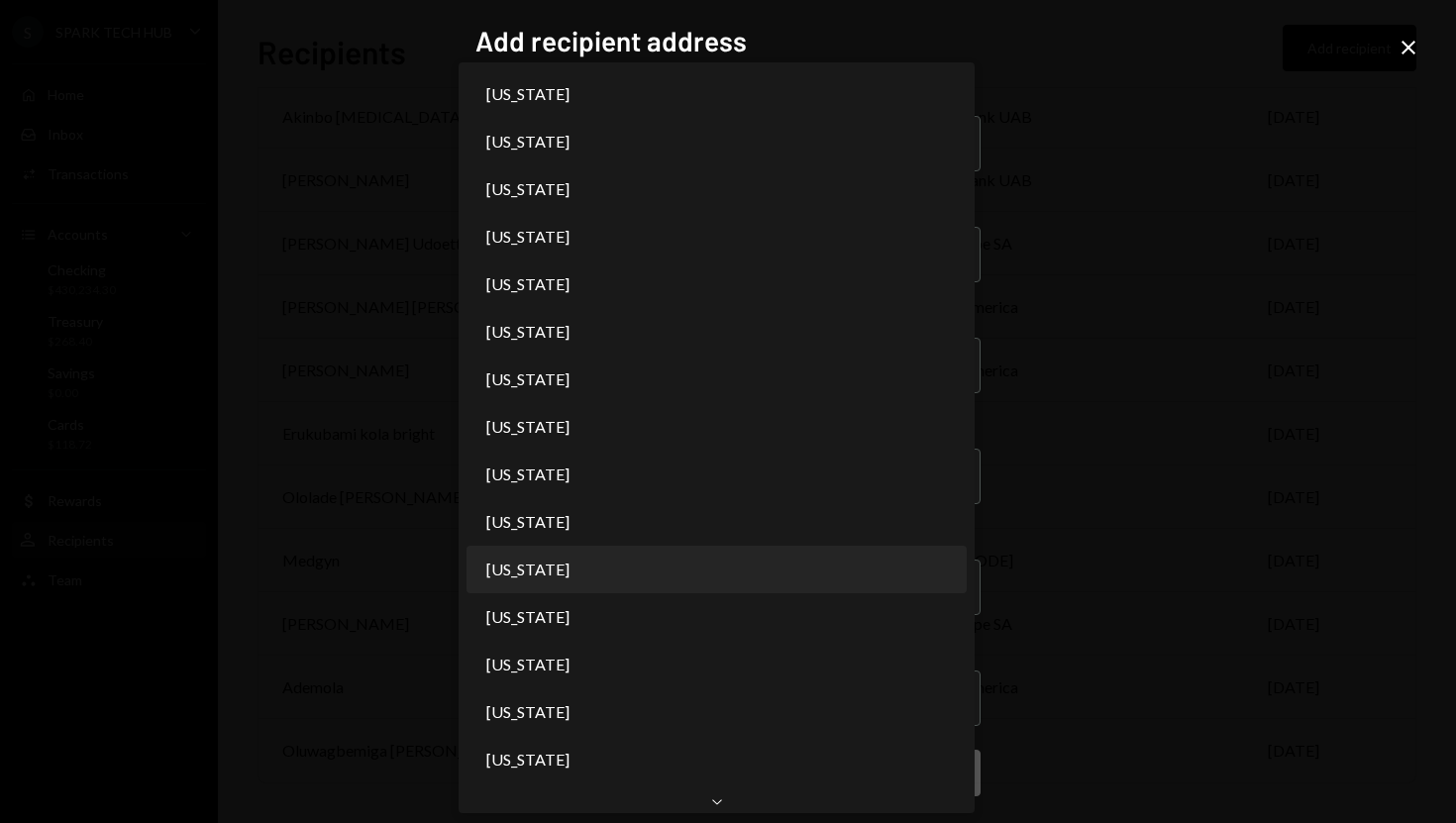 scroll, scrollTop: 0, scrollLeft: 0, axis: both 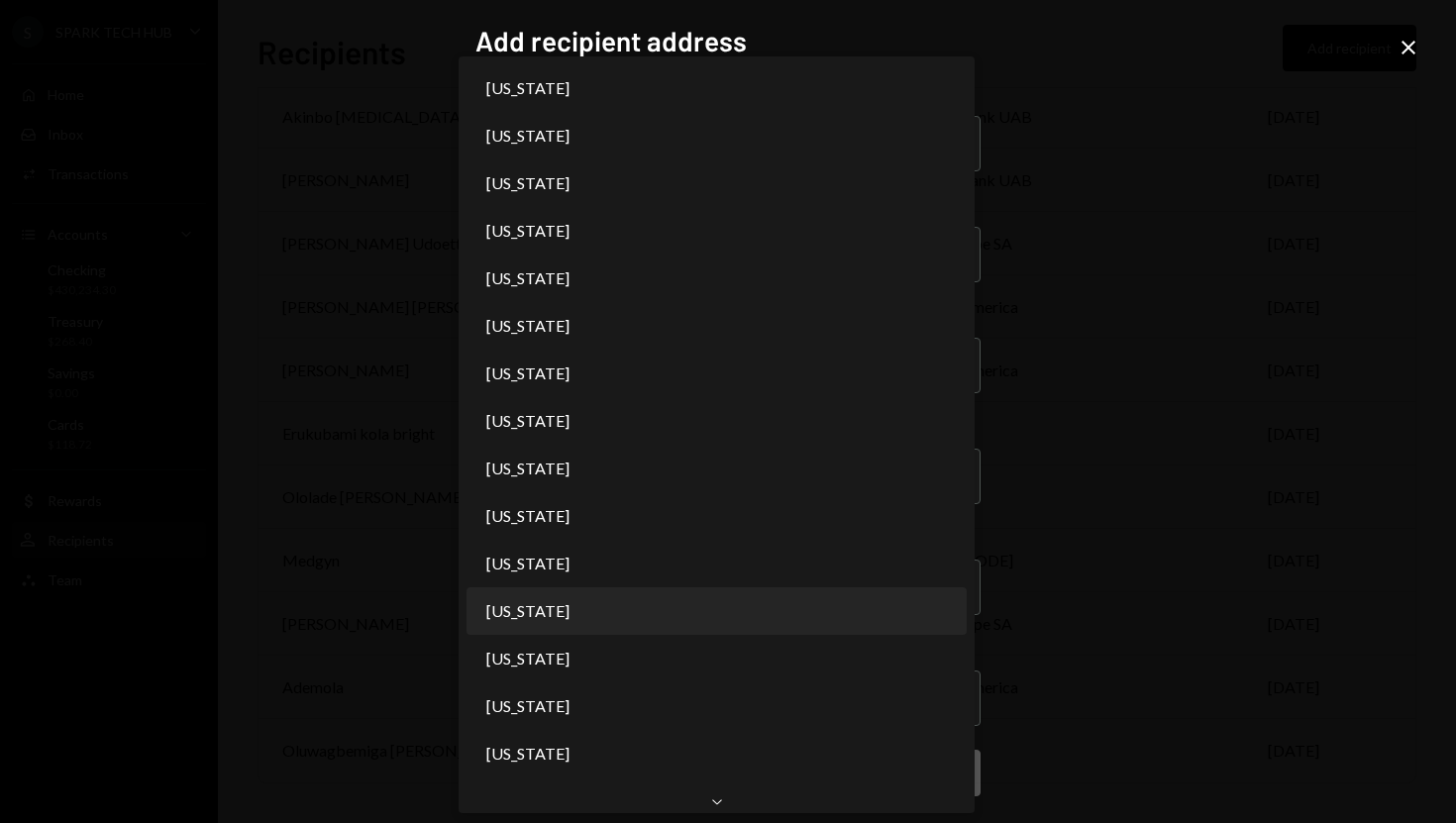select on "**" 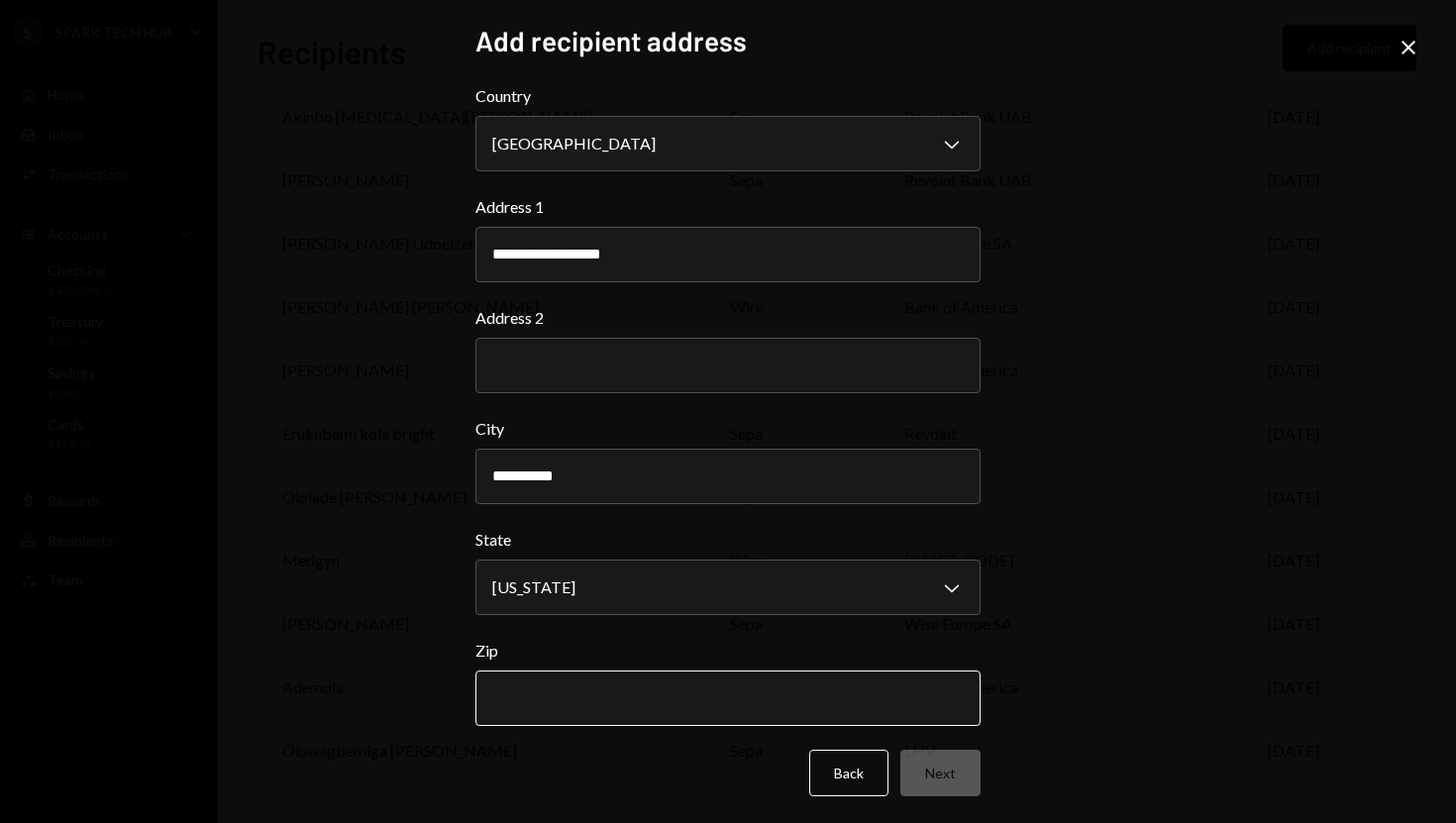 type 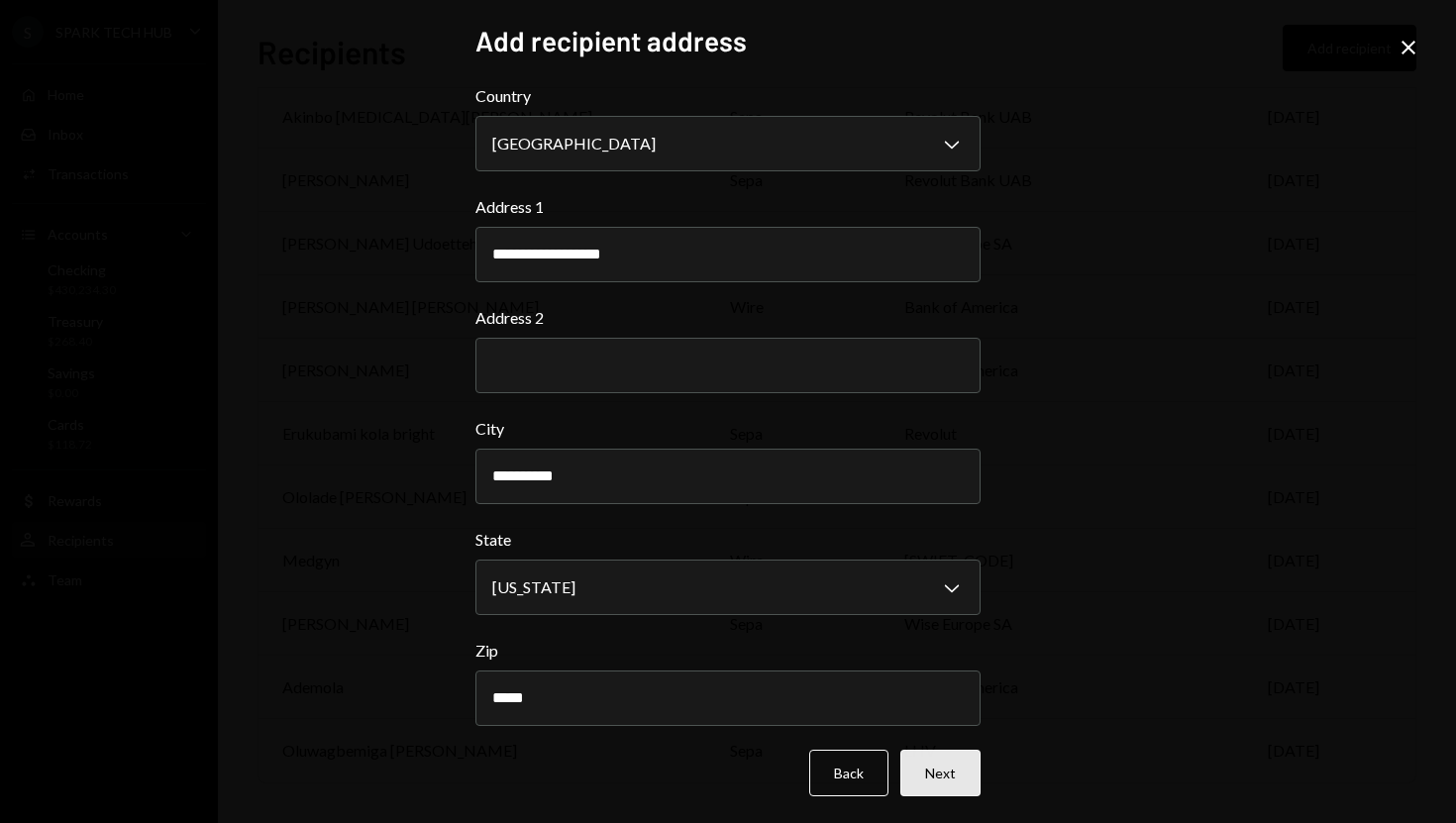 click on "Next" at bounding box center (940, 772) 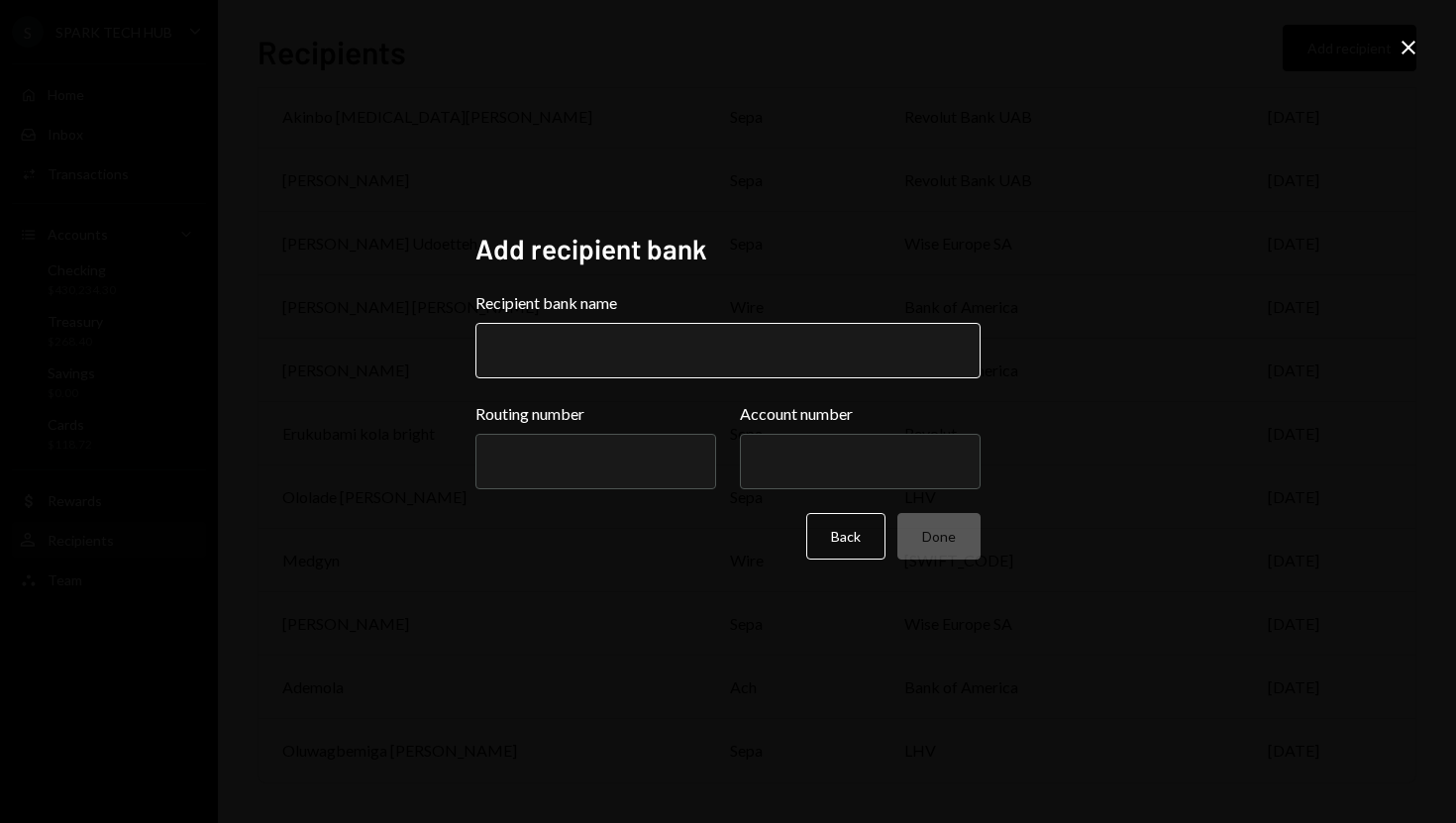 click on "Recipient bank name" at bounding box center (728, 351) 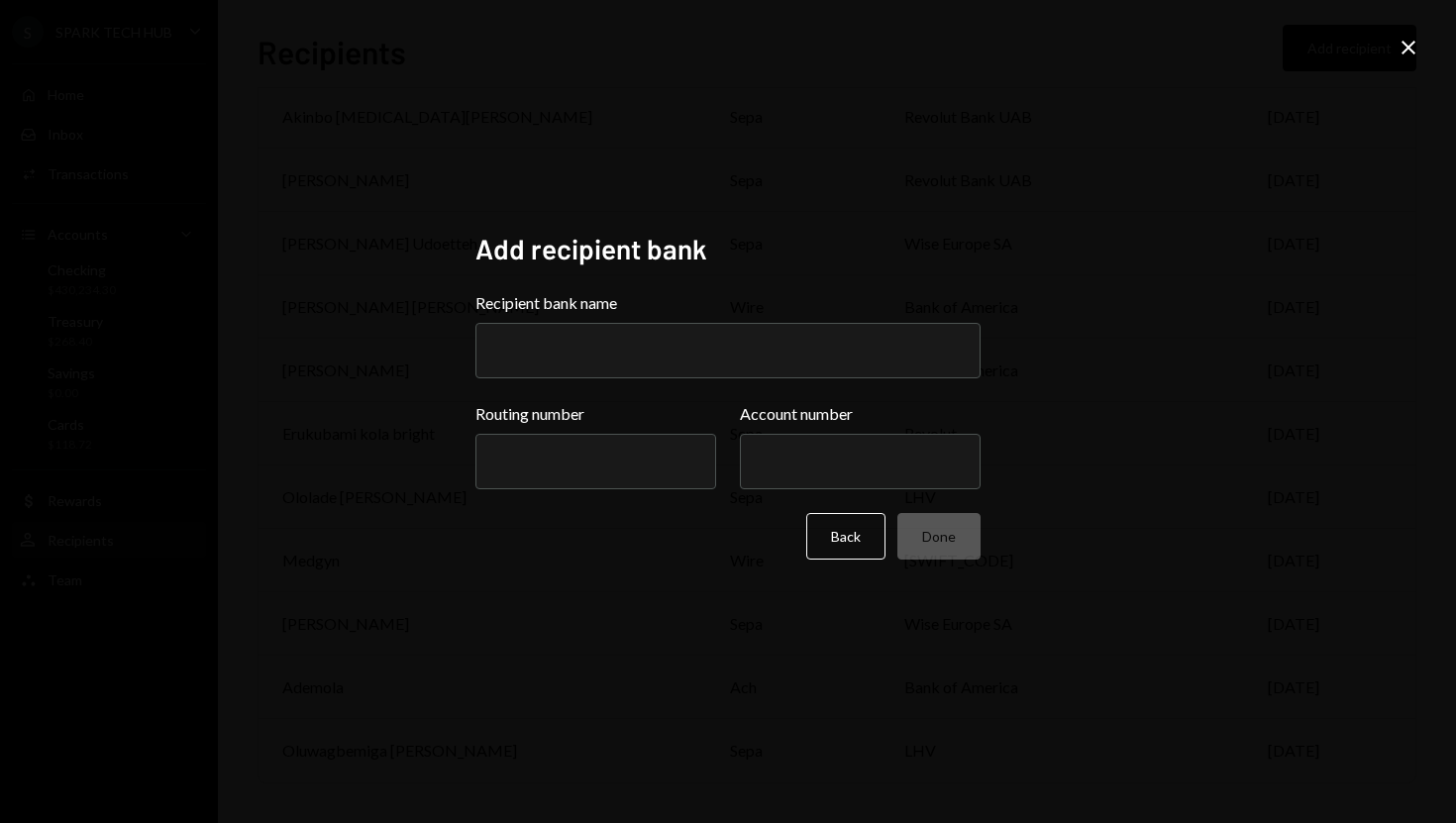 type on "**********" 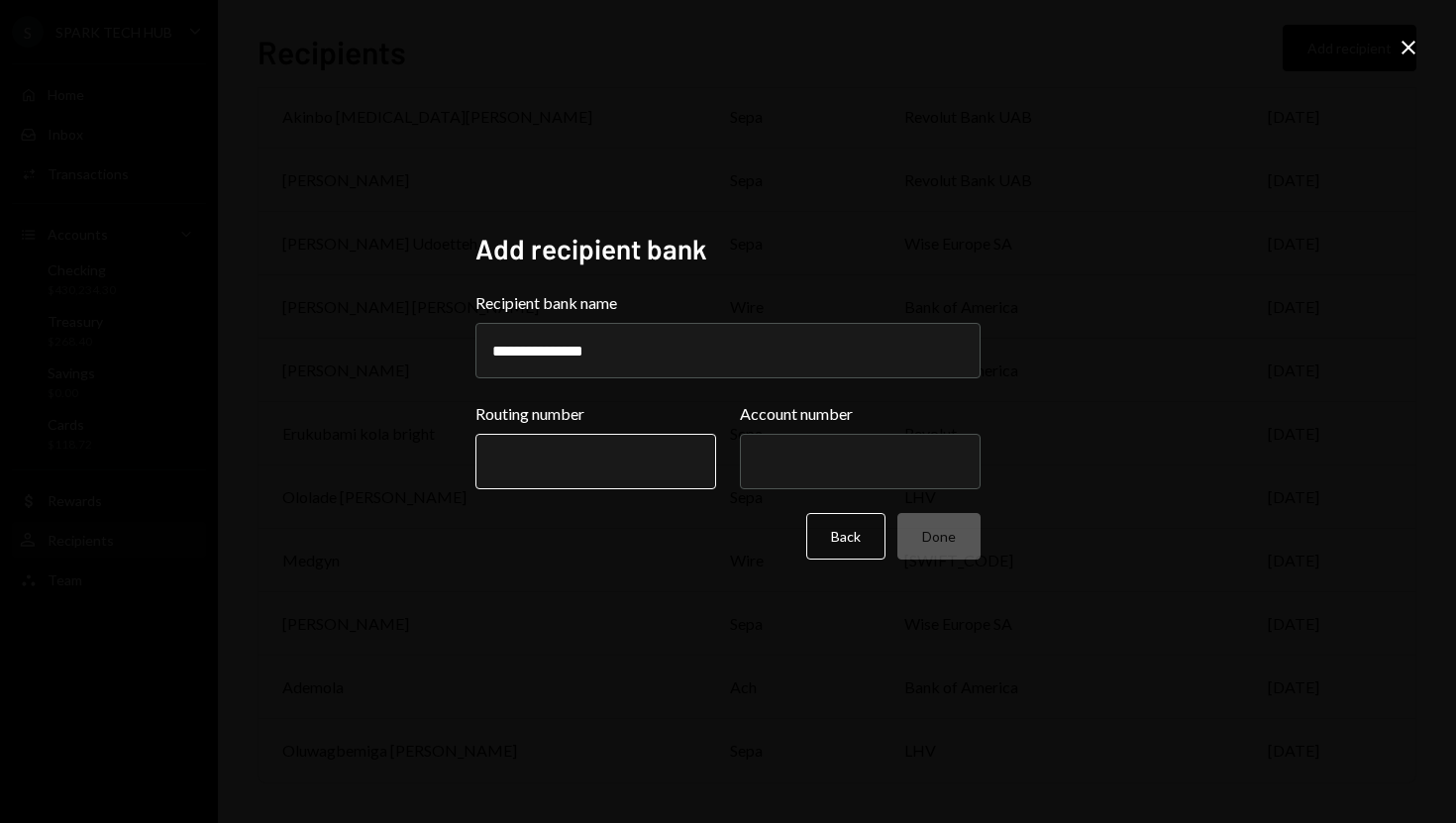 click on "Routing number" at bounding box center [595, 462] 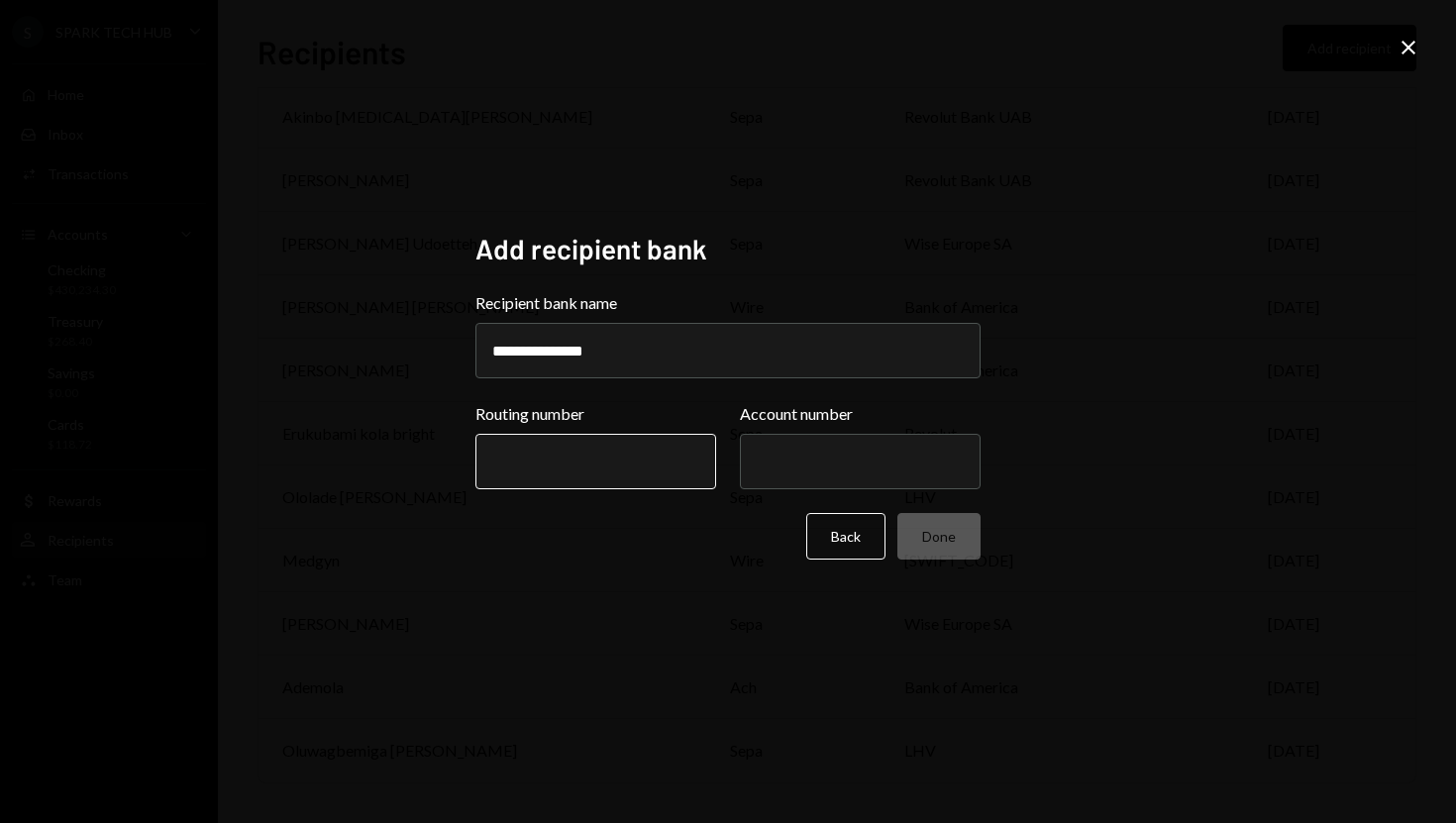 type on "*********" 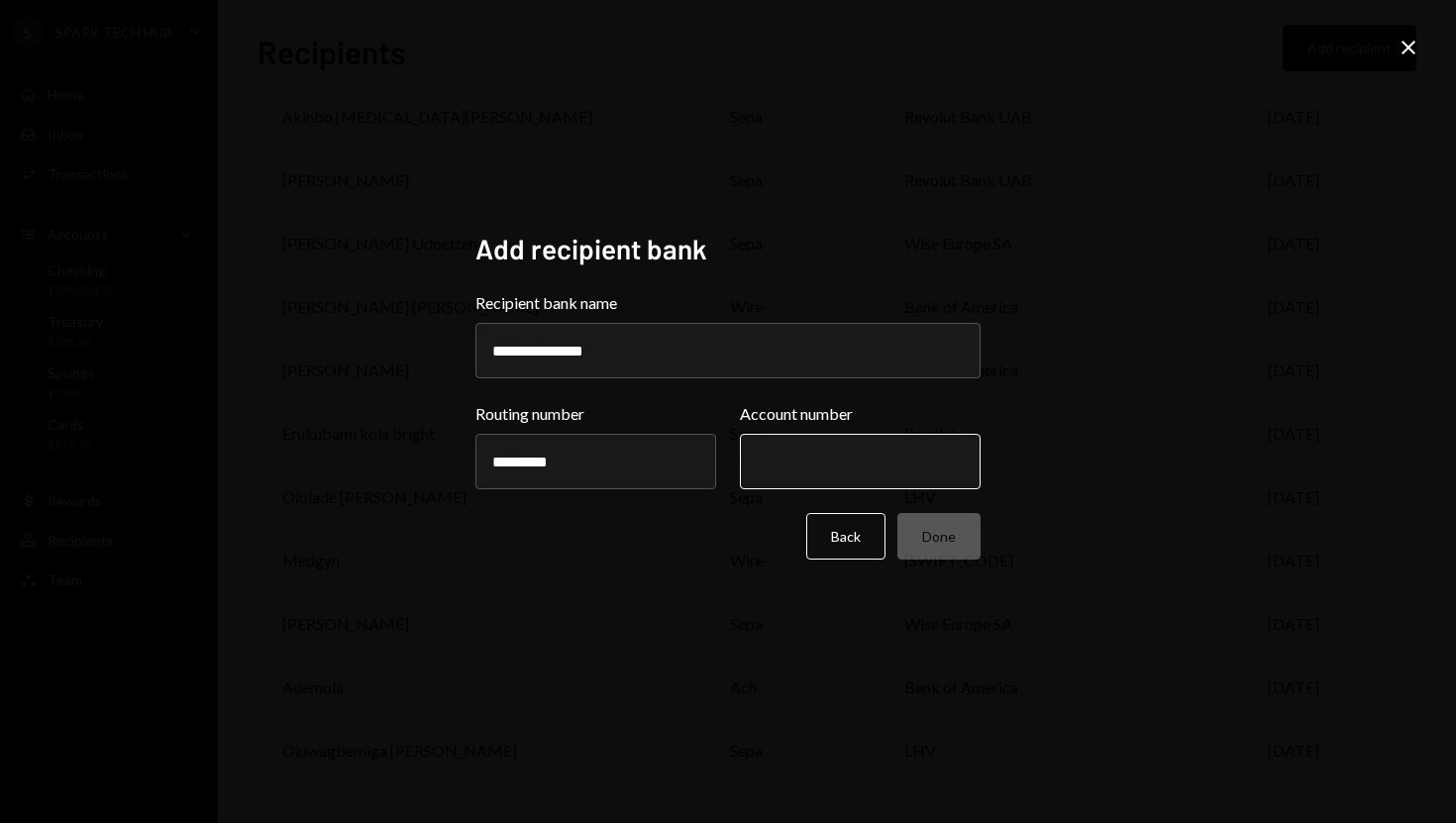 click on "Account number" at bounding box center (860, 462) 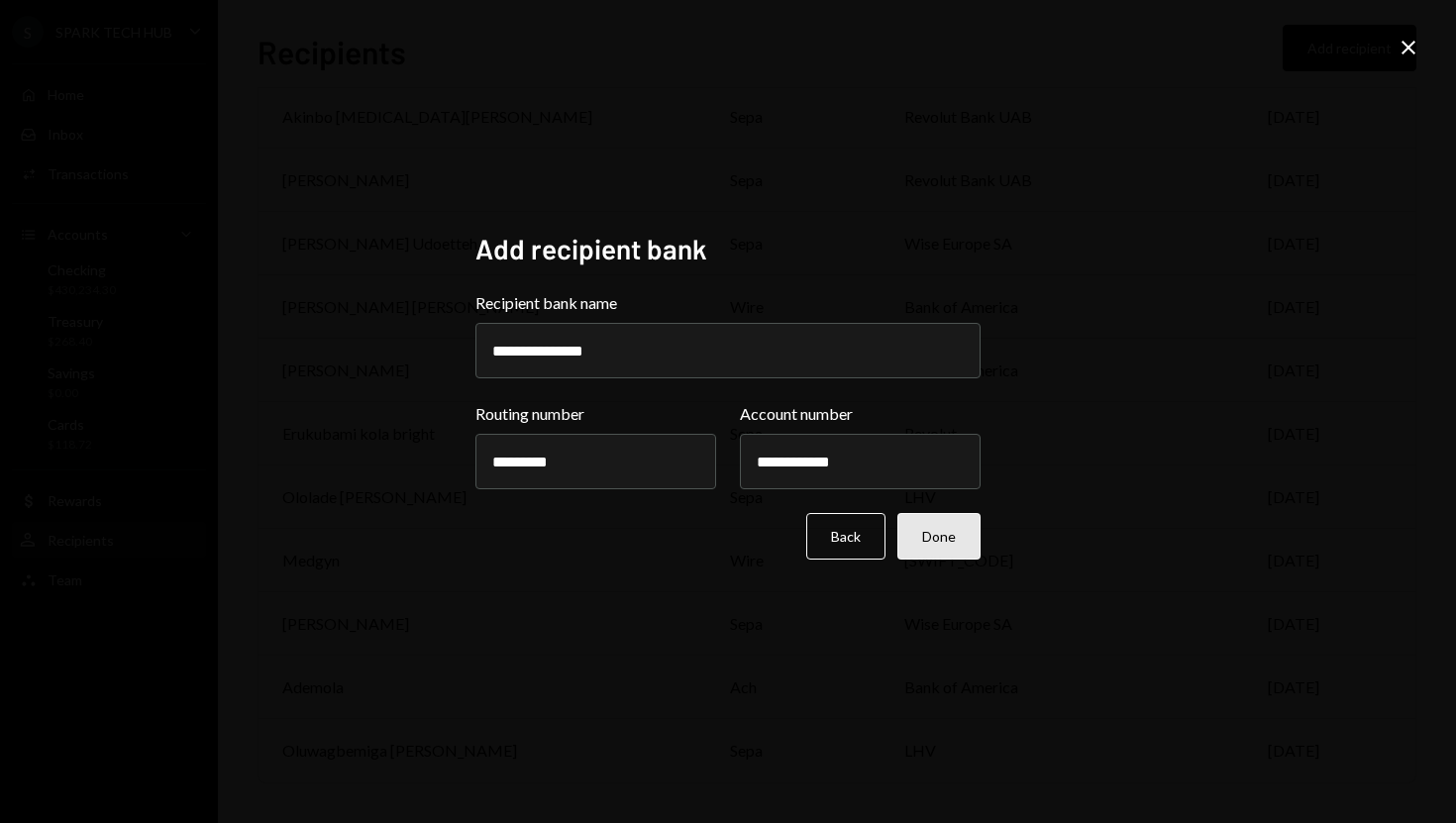 type on "**********" 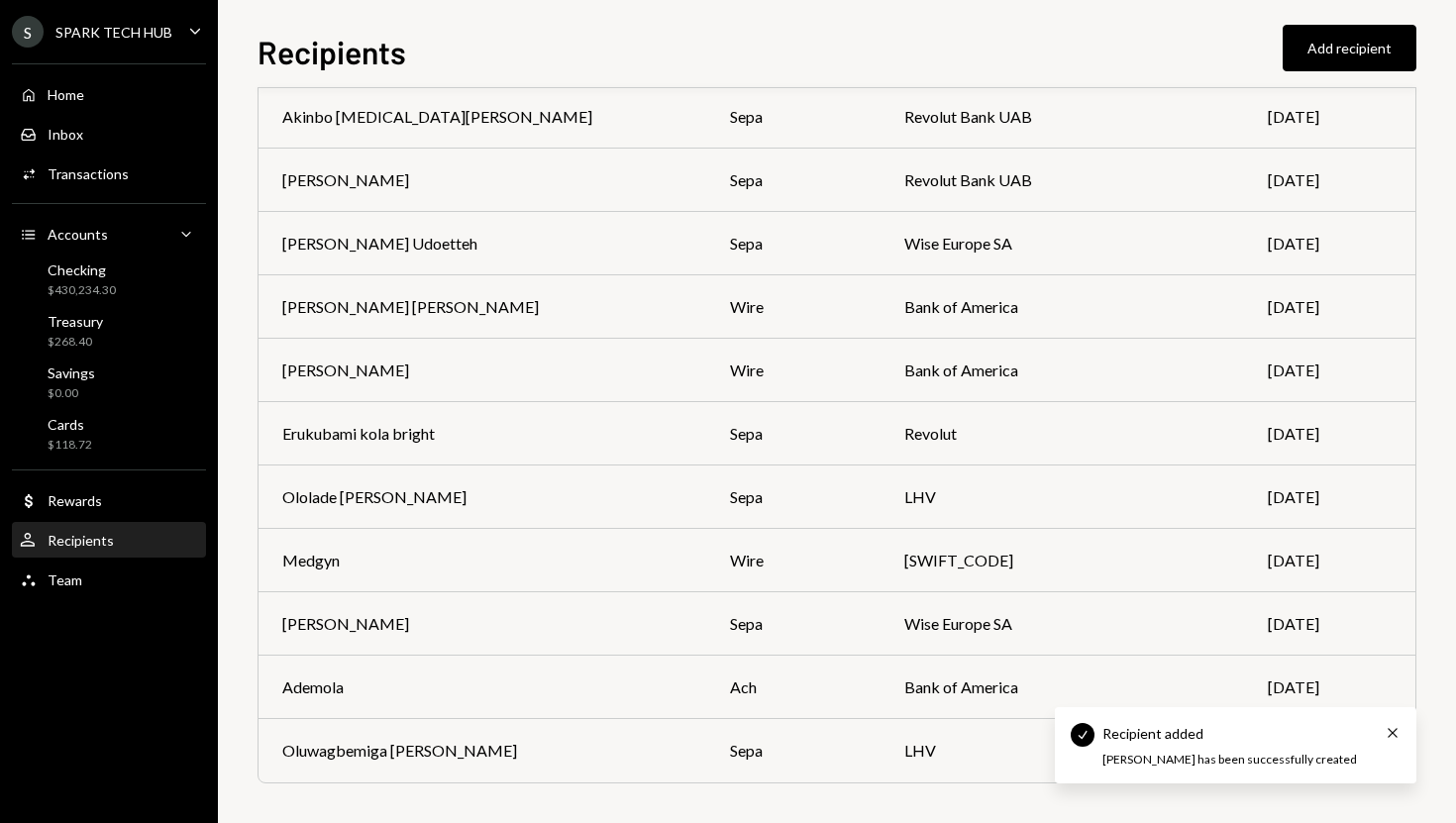click on "Home Home Inbox Inbox Activities Transactions Accounts Accounts Caret Down Checking $430,234.30 Treasury $268.40 Savings $0.00 Cards $118.72 Dollar Rewards User Recipients Team Team" at bounding box center (109, 326) 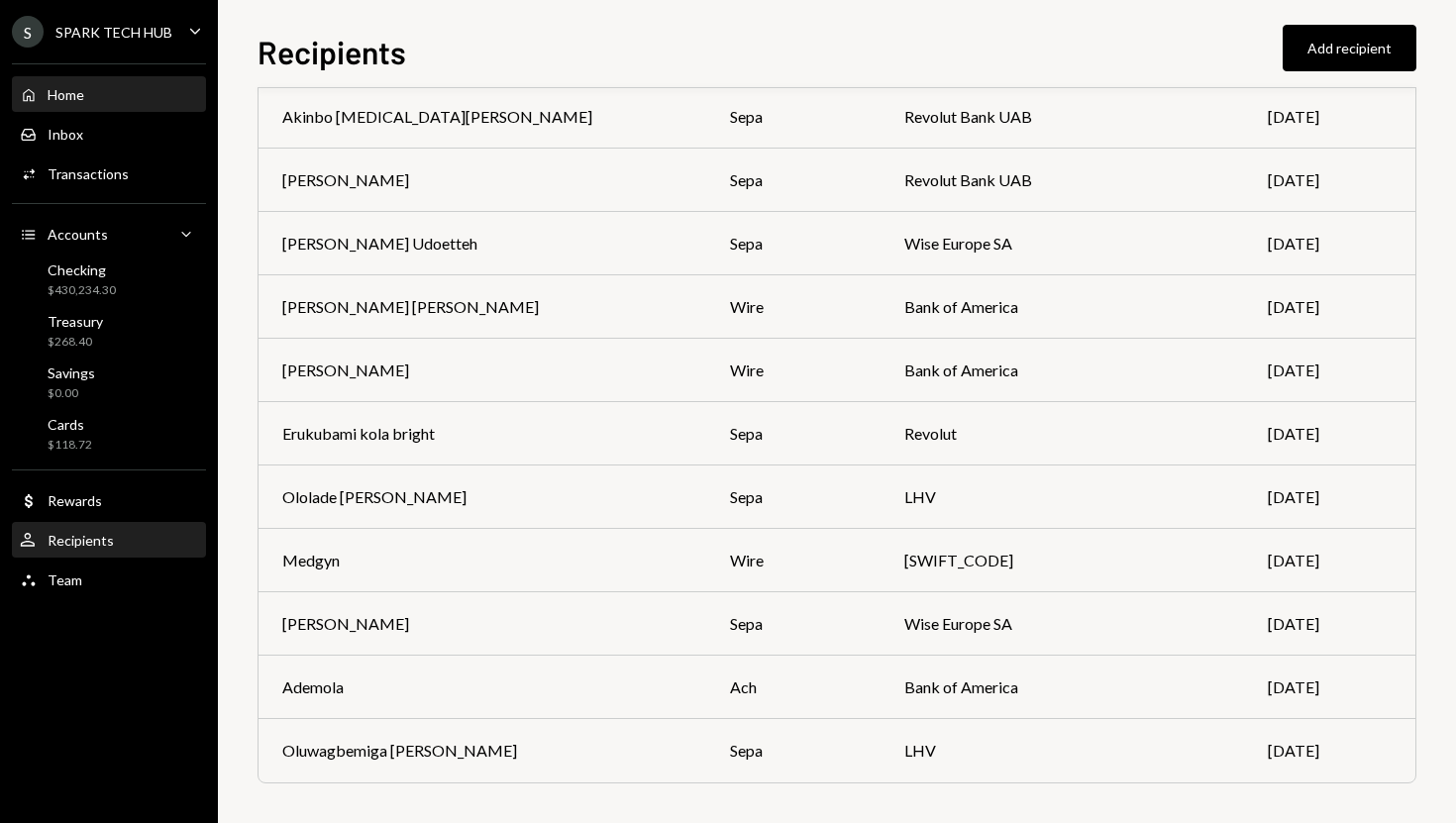 click on "Home Home" at bounding box center [109, 95] 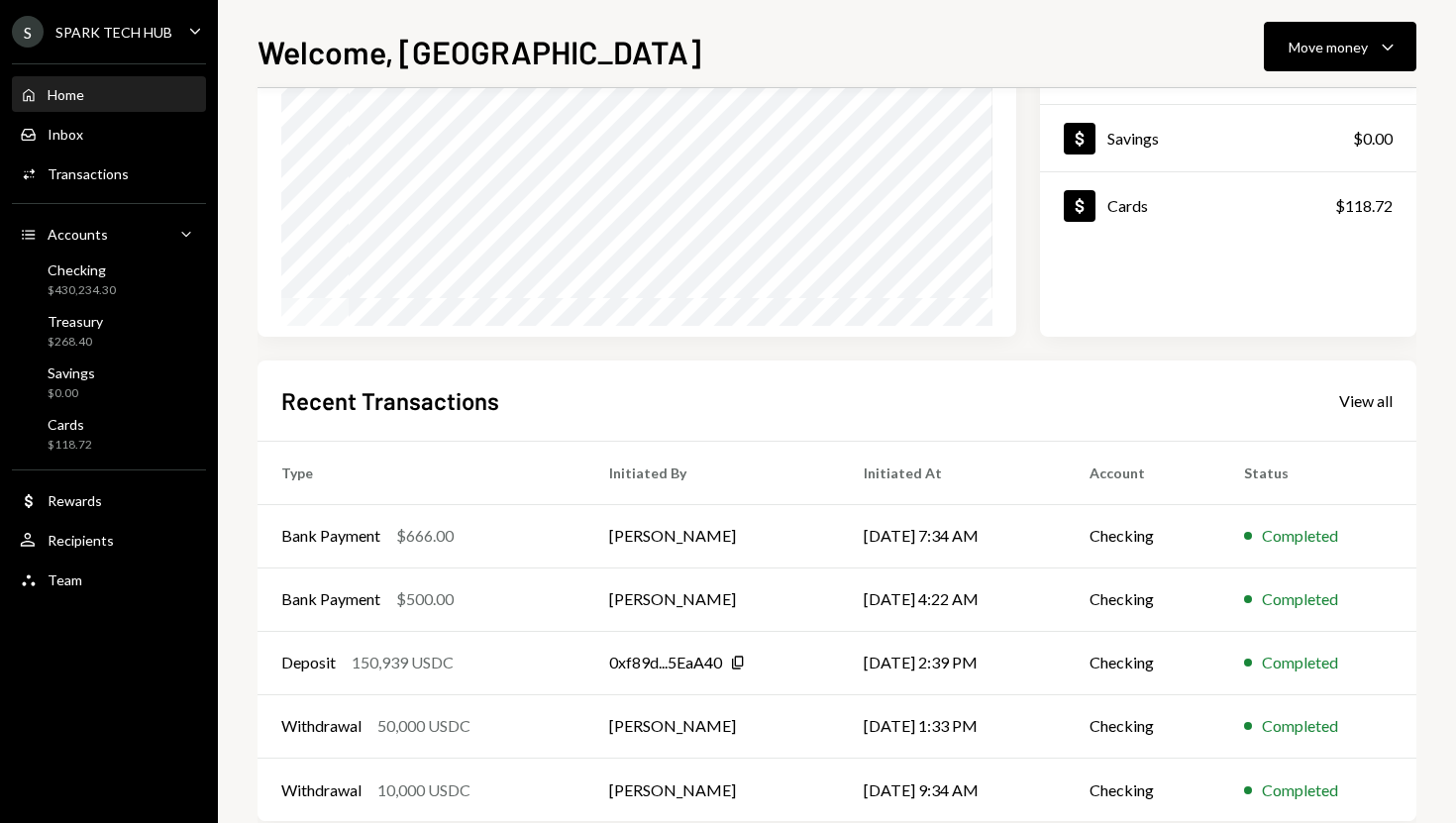 scroll, scrollTop: 267, scrollLeft: 0, axis: vertical 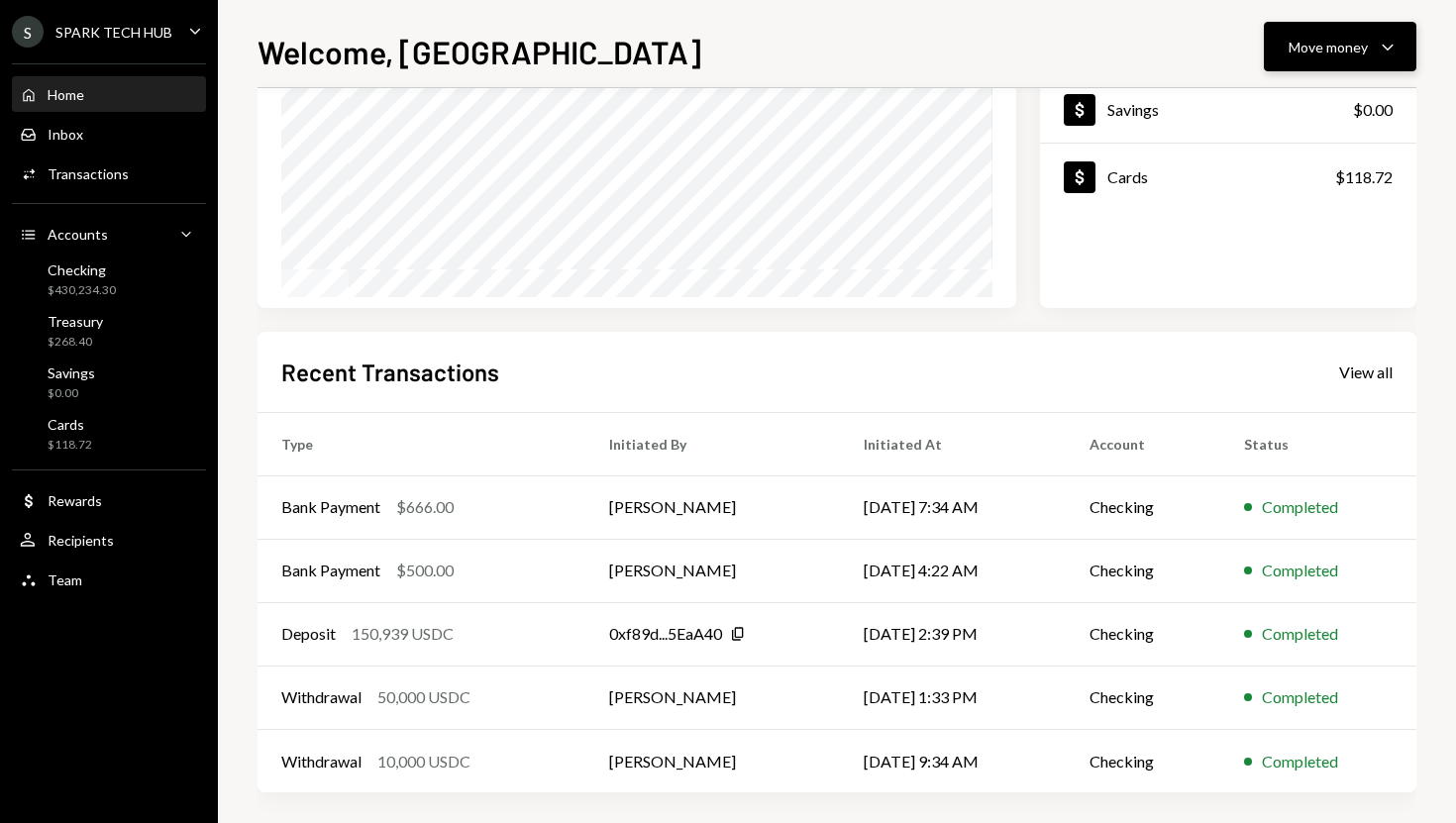 click on "Move money Caret Down" at bounding box center (1340, 47) 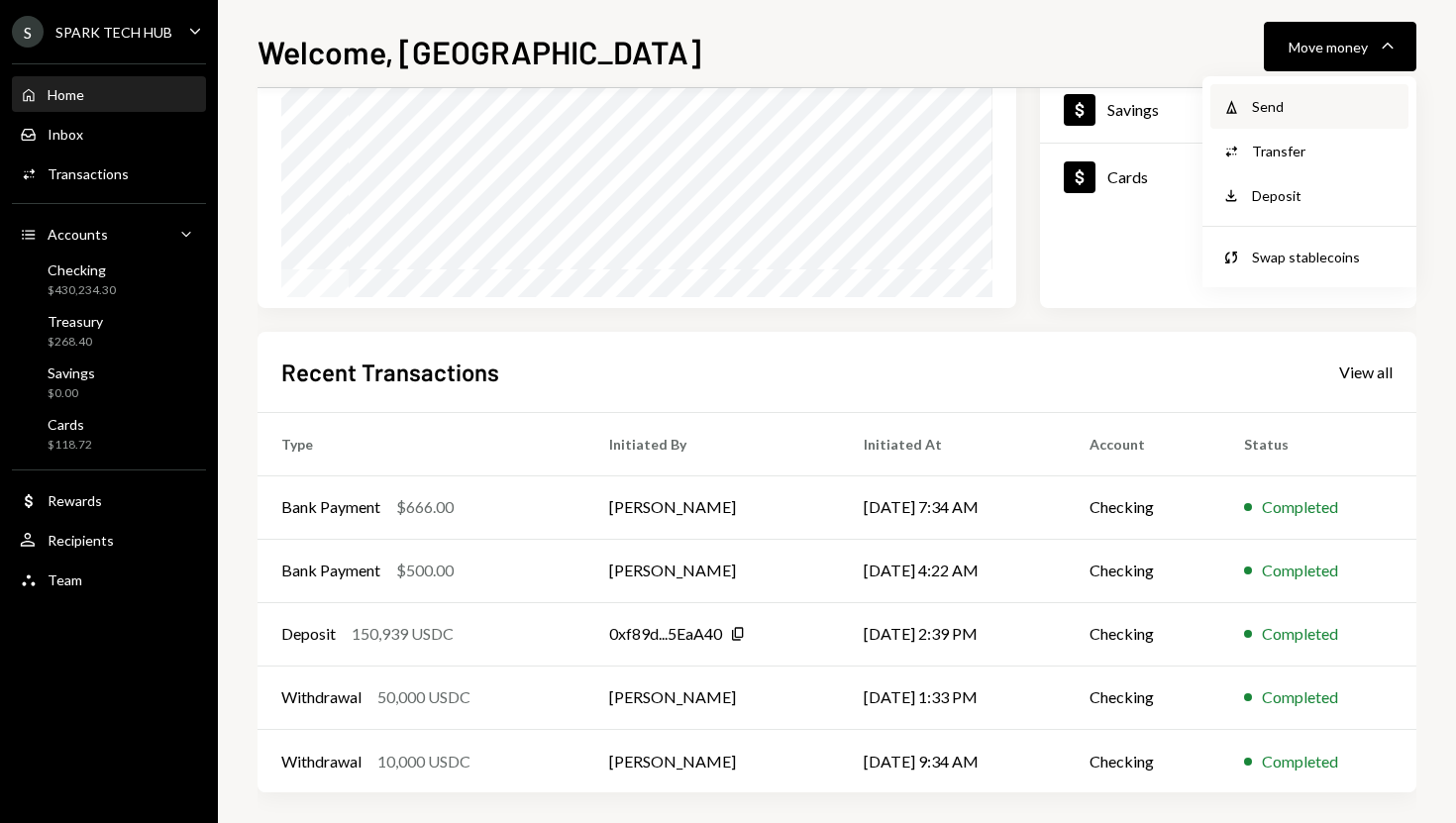 click on "Send" at bounding box center [1324, 106] 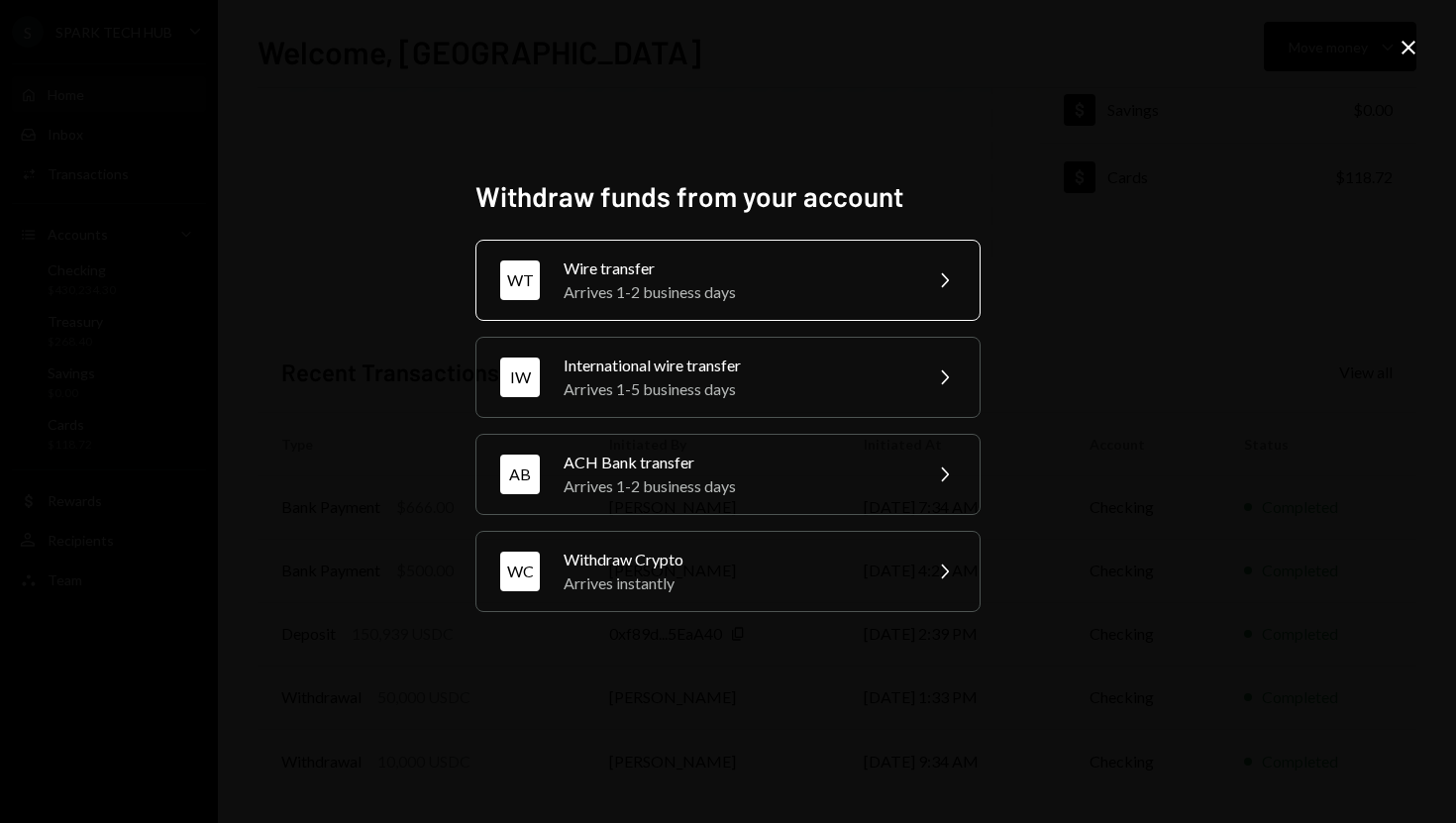 click on "Arrives 1-2 business days" at bounding box center [736, 292] 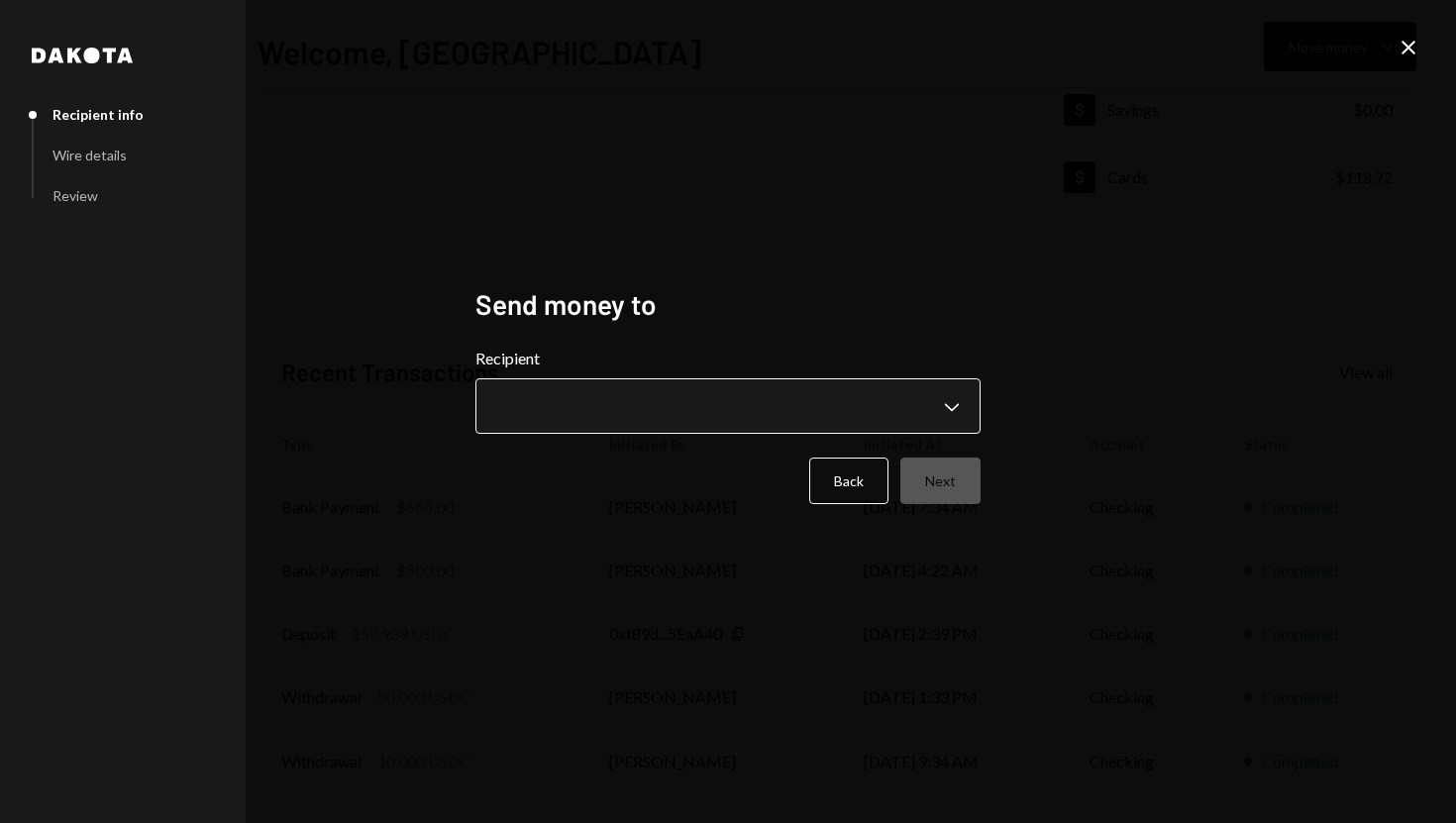 click on "**********" at bounding box center [728, 411] 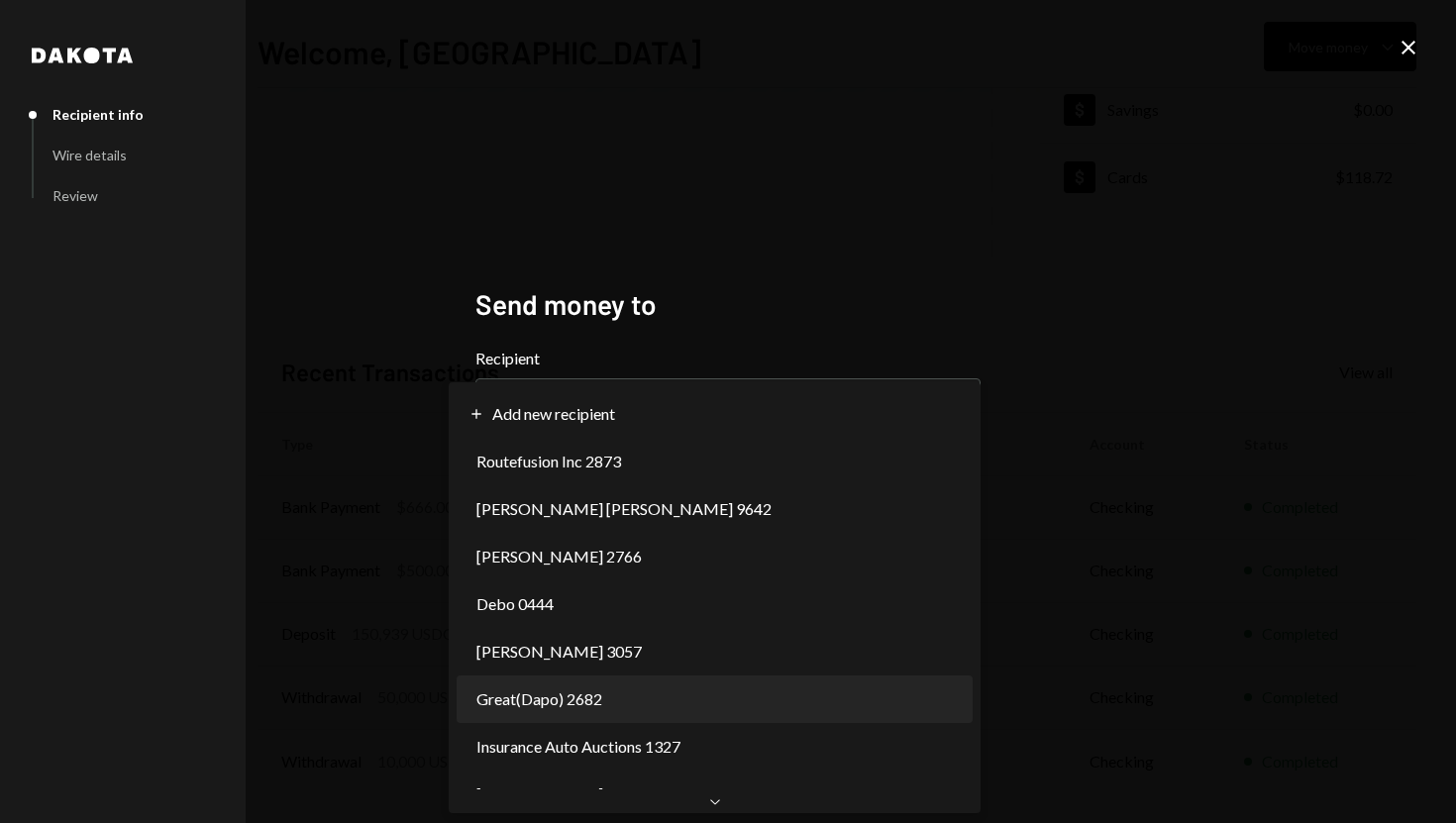 select on "**********" 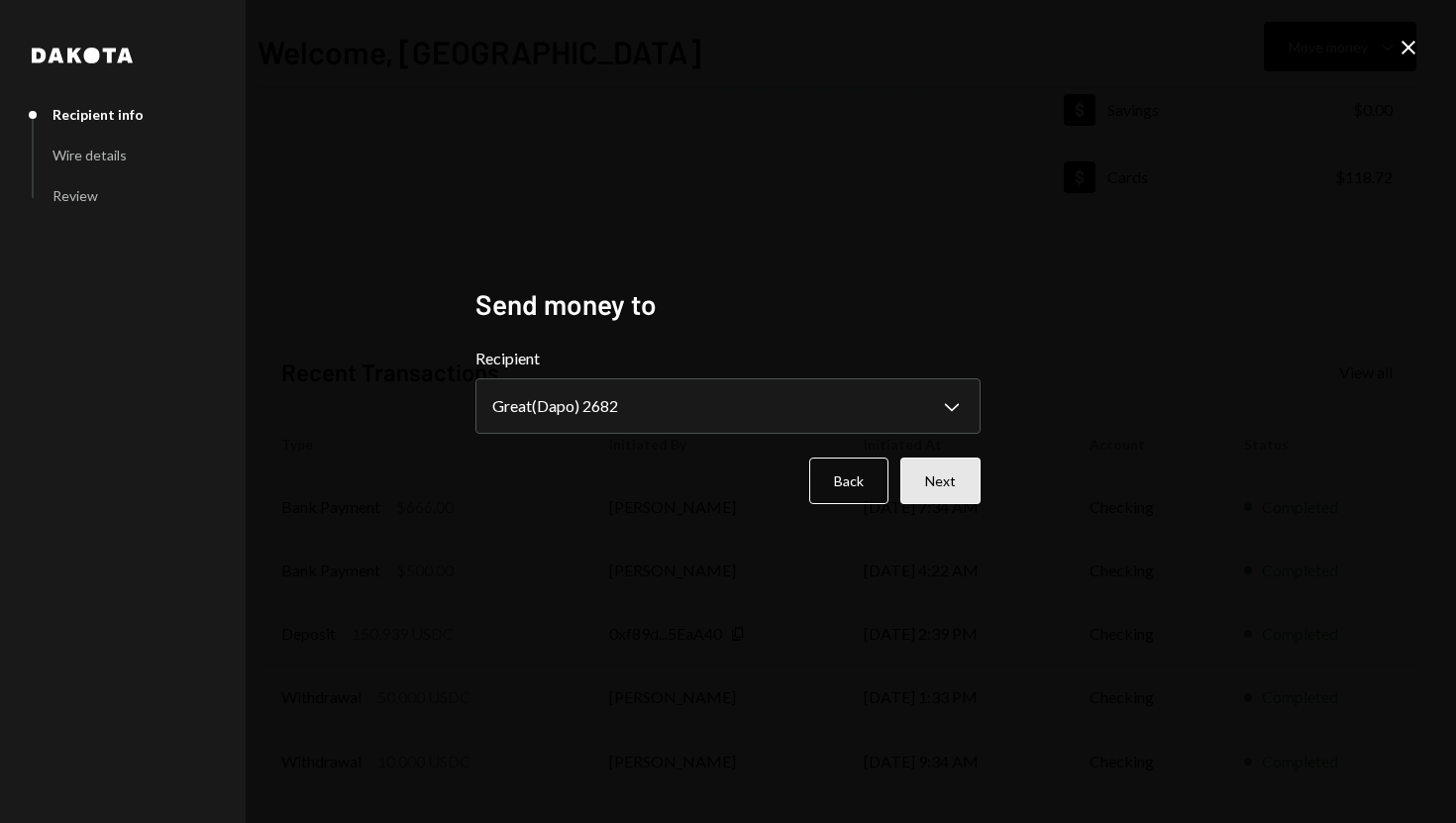 click on "Next" at bounding box center (940, 480) 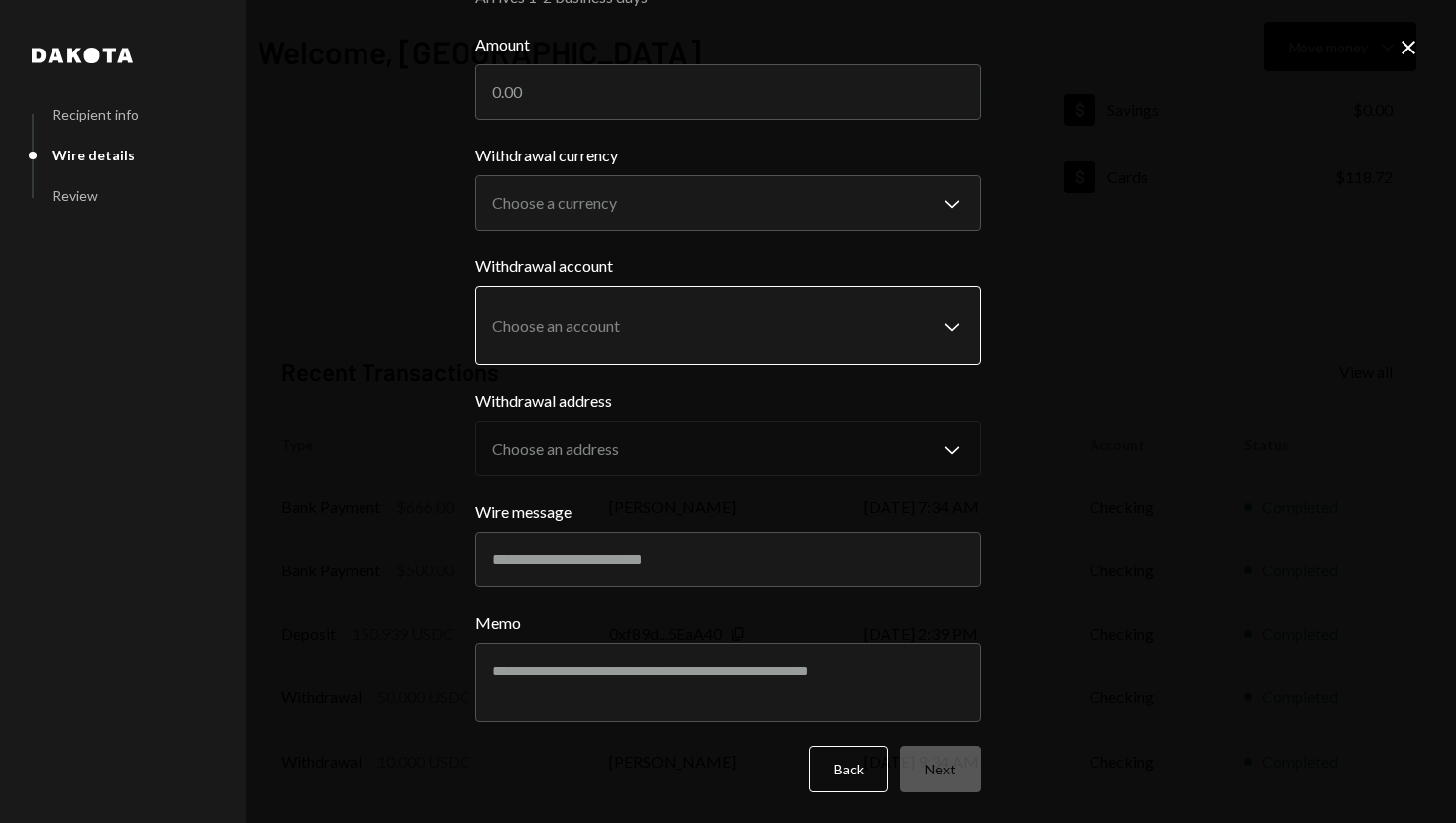 scroll, scrollTop: 0, scrollLeft: 0, axis: both 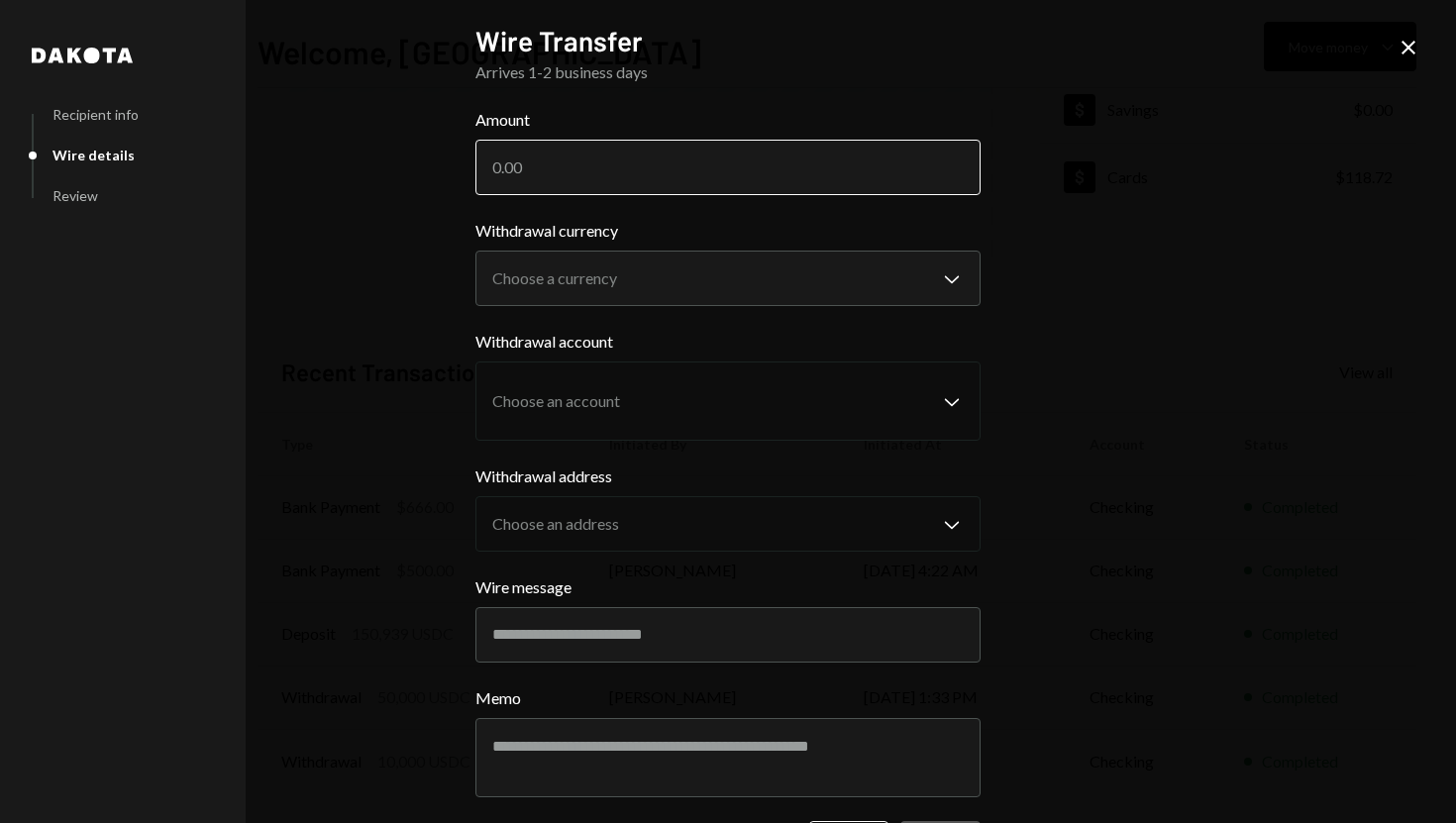 click on "Amount" at bounding box center (728, 167) 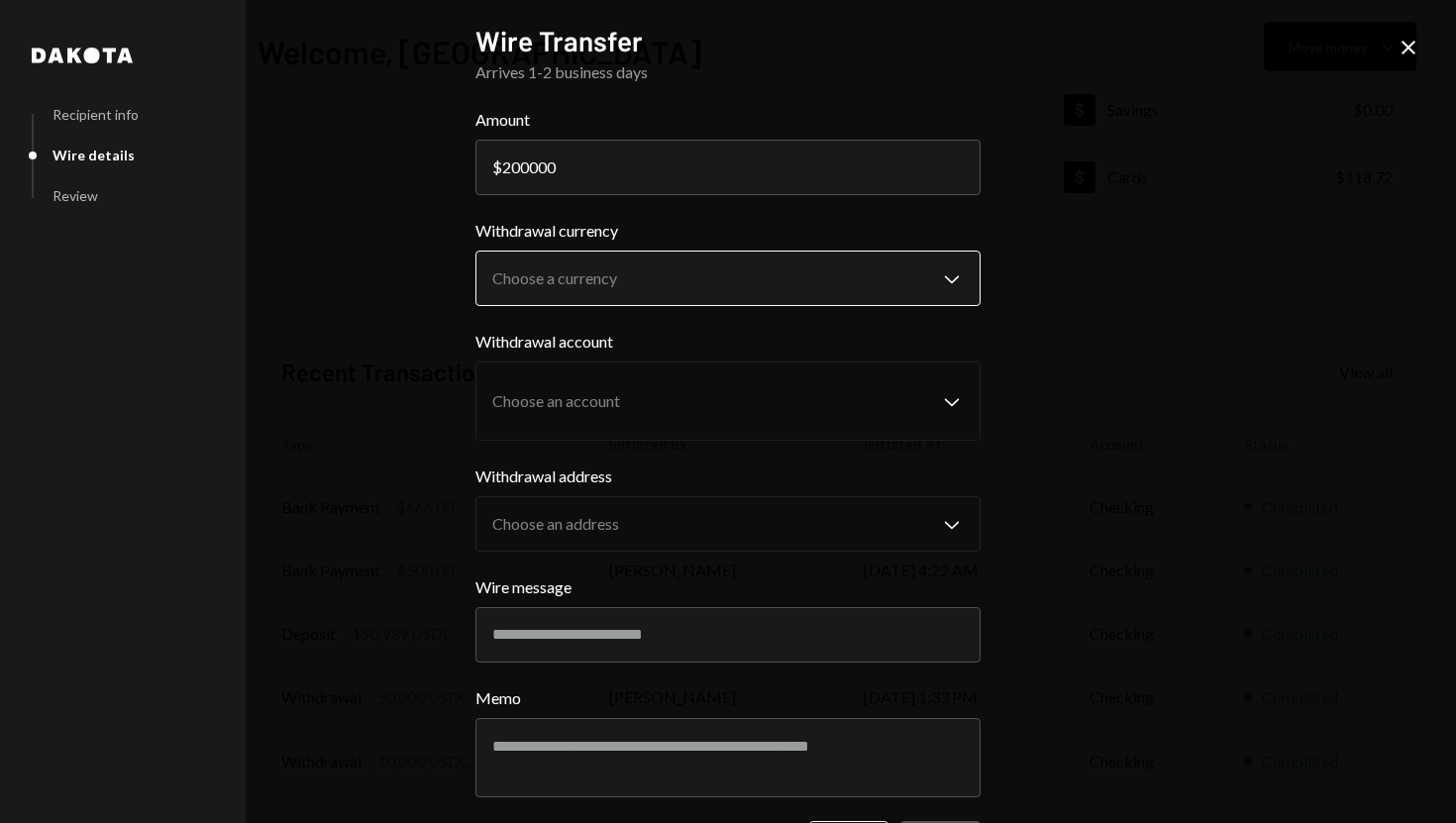 type on "200000" 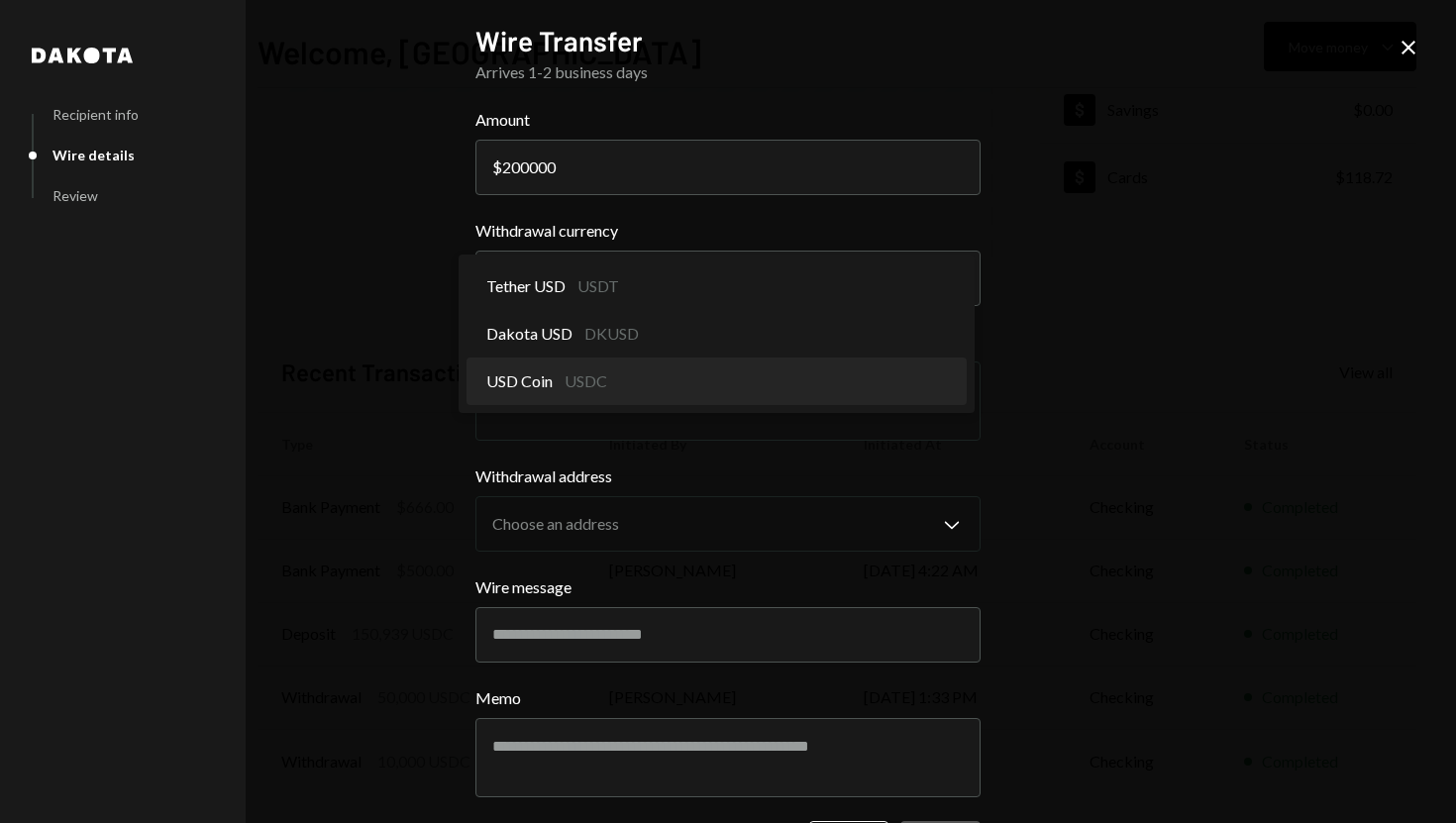 select on "****" 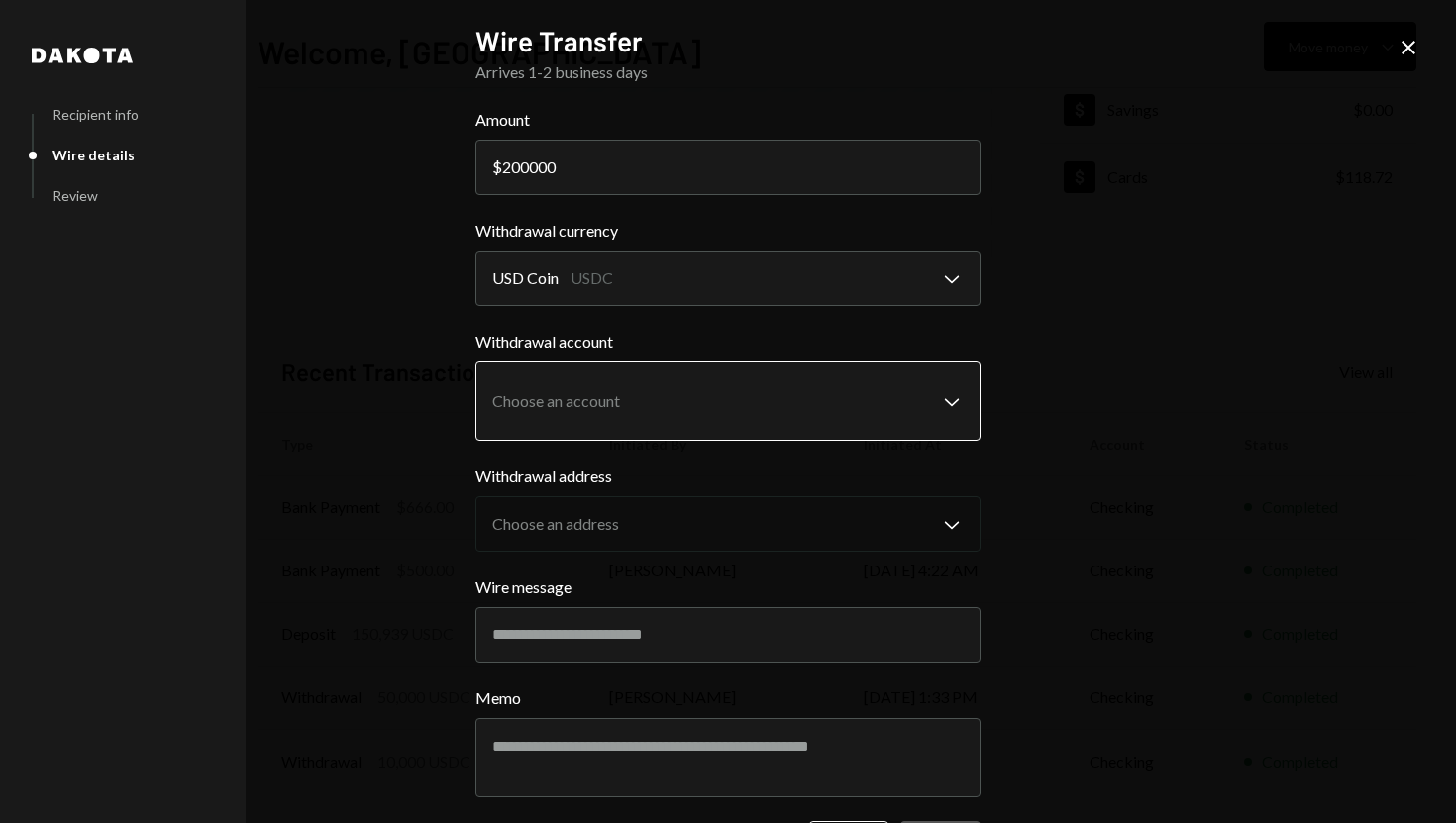 click on "S SPARK TECH HUB Caret Down Home Home Inbox Inbox Activities Transactions Accounts Accounts Caret Down Checking $430,234.30 Treasury $268.40 Savings $0.00 Cards $118.72 Dollar Rewards User Recipients Team Team Welcome, Olusola Move money Caret Down $ 430,621.42 Total Graph Accounts 1W 1M 3M 1Y ALL Account Details Plus Dollar Checking $430,234.30 Dollar Treasury $268.40 Dollar Savings $0.00 Dollar Cards $118.72 Recent Transactions View all Type Initiated By Initiated At Account Status Bank Payment $666.00 Olusola Kolawole 07/07/25 7:34 AM Checking Completed Bank Payment $500.00 Olusola Kolawole 07/07/25 4:22 AM Checking Completed Deposit 150,939  USDC 0xf89d...5EaA40 Copy 07/06/25 2:39 PM Checking Completed Withdrawal 50,000  USDC Adewumi Hammed 07/06/25 1:33 PM Checking Completed Withdrawal 10,000  USDC Olusola Kolawole 07/06/25 9:34 AM Checking Completed Welcome, Olusola - Dakota   Dakota Recipient info Wire details Review Wire Transfer Arrives 1-2 business days Amount $ 200000 Withdrawal currency USD Coin" at bounding box center (728, 411) 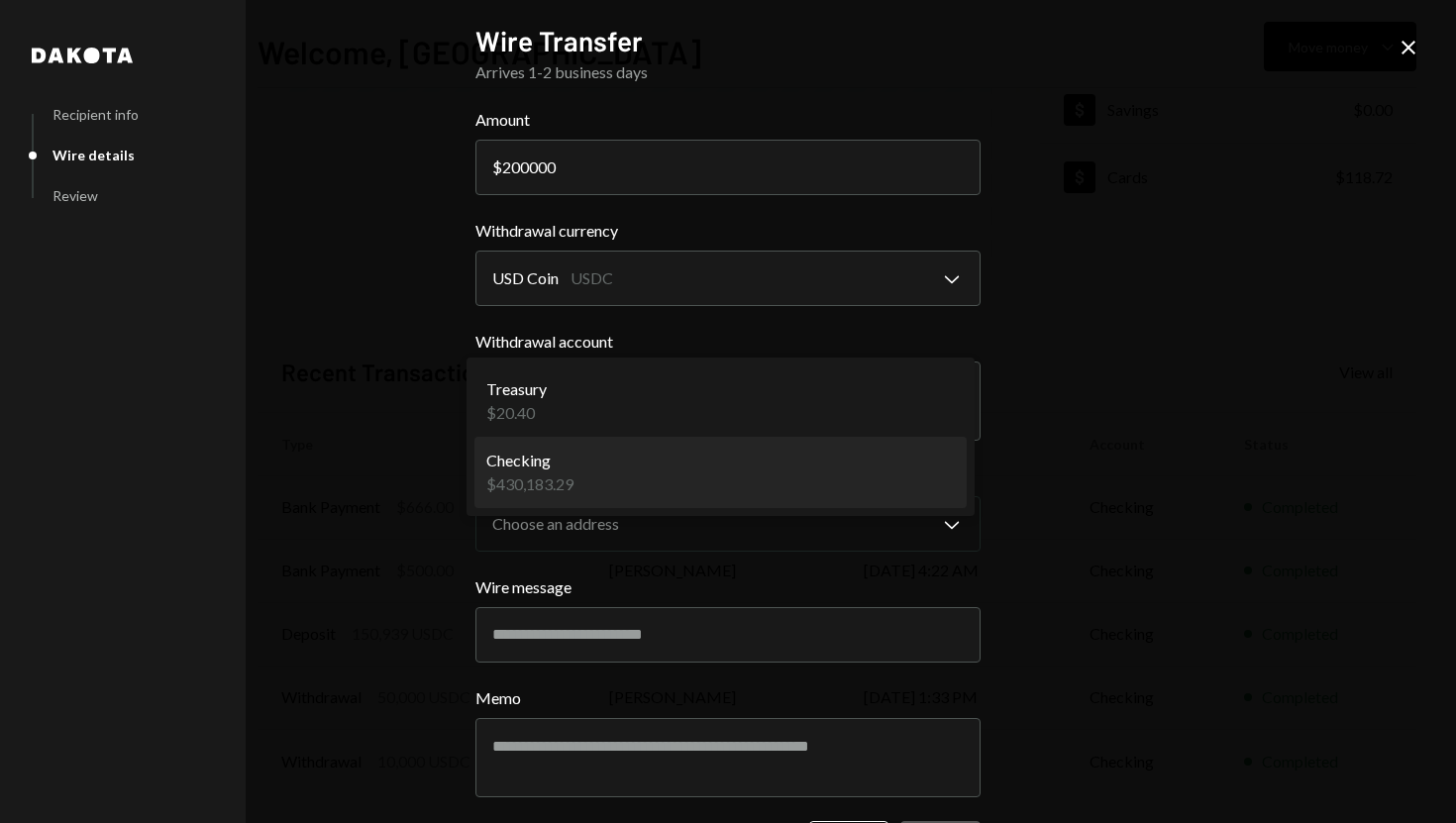 select on "**********" 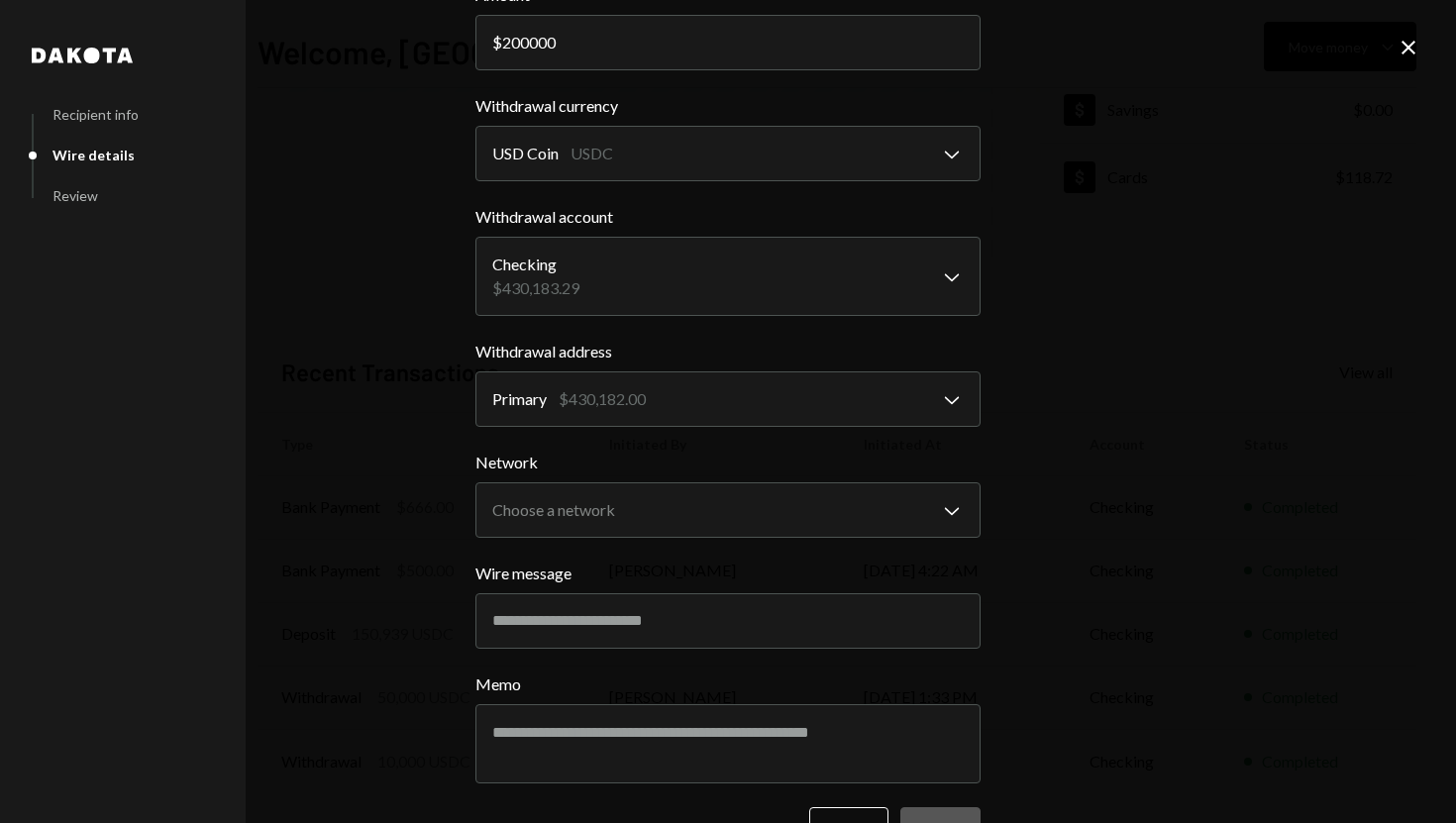 scroll, scrollTop: 143, scrollLeft: 0, axis: vertical 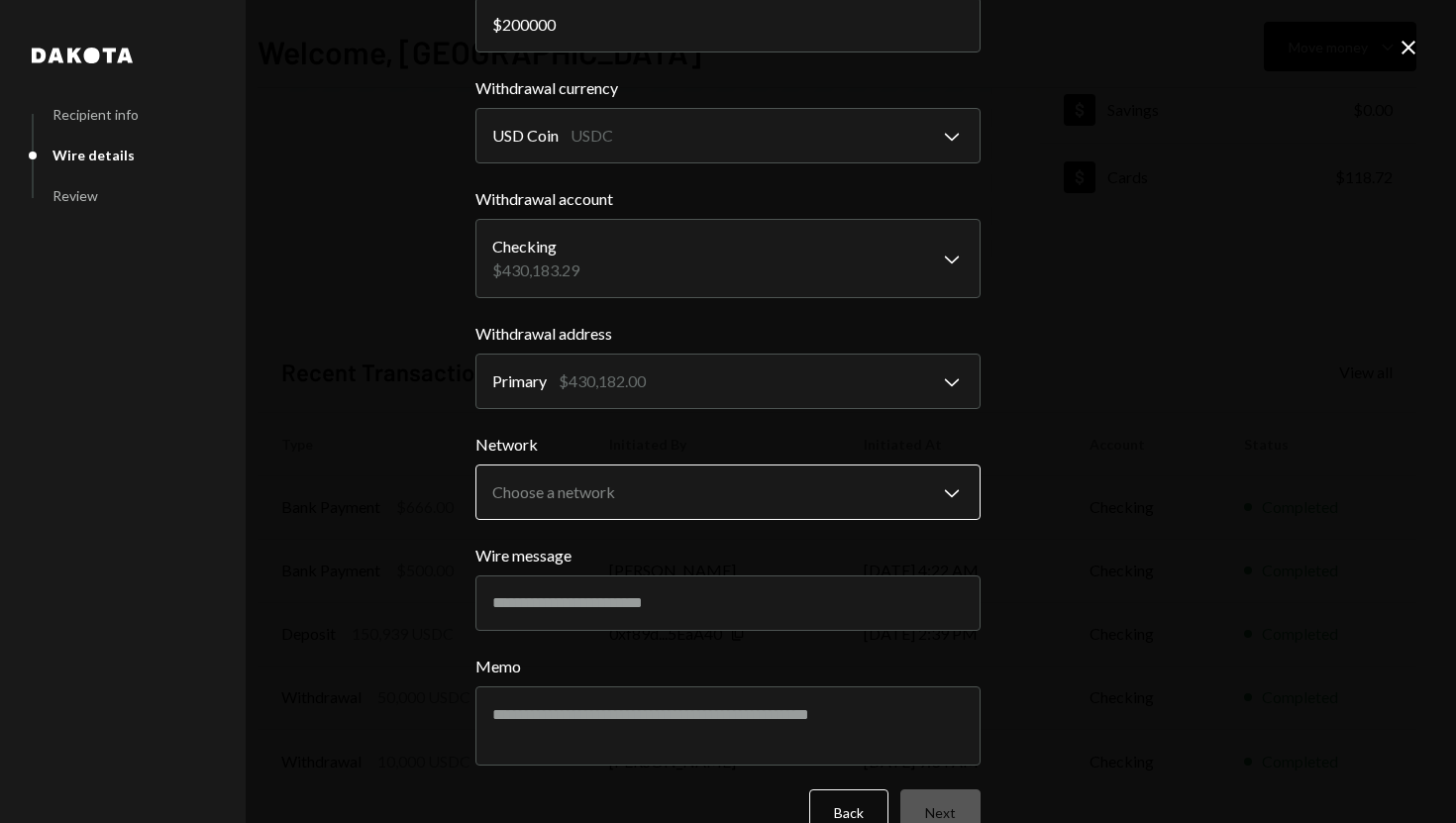 click on "S SPARK TECH HUB Caret Down Home Home Inbox Inbox Activities Transactions Accounts Accounts Caret Down Checking $430,234.30 Treasury $268.40 Savings $0.00 Cards $118.72 Dollar Rewards User Recipients Team Team Welcome, Olusola Move money Caret Down $ 430,621.42 Total Graph Accounts 1W 1M 3M 1Y ALL Account Details Plus Dollar Checking $430,234.30 Dollar Treasury $268.40 Dollar Savings $0.00 Dollar Cards $118.72 Recent Transactions View all Type Initiated By Initiated At Account Status Bank Payment $666.00 Olusola Kolawole 07/07/25 7:34 AM Checking Completed Bank Payment $500.00 Olusola Kolawole 07/07/25 4:22 AM Checking Completed Deposit 150,939  USDC 0xf89d...5EaA40 Copy 07/06/25 2:39 PM Checking Completed Withdrawal 50,000  USDC Adewumi Hammed 07/06/25 1:33 PM Checking Completed Withdrawal 10,000  USDC Olusola Kolawole 07/06/25 9:34 AM Checking Completed Welcome, Olusola - Dakota   Dakota Recipient info Wire details Review Wire Transfer Arrives 1-2 business days Amount $ 200000 Withdrawal currency USD Coin" at bounding box center [728, 411] 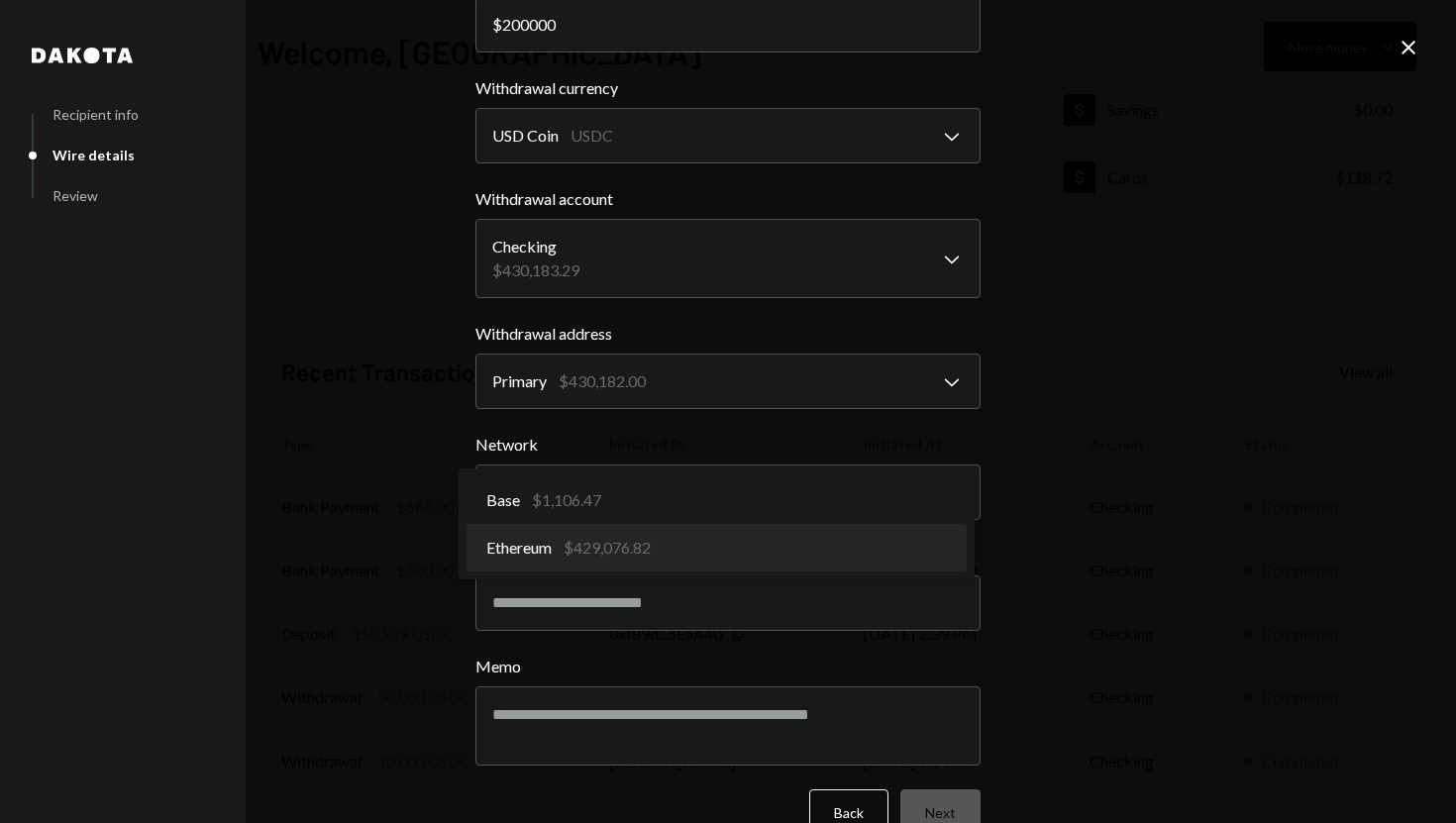 select on "**********" 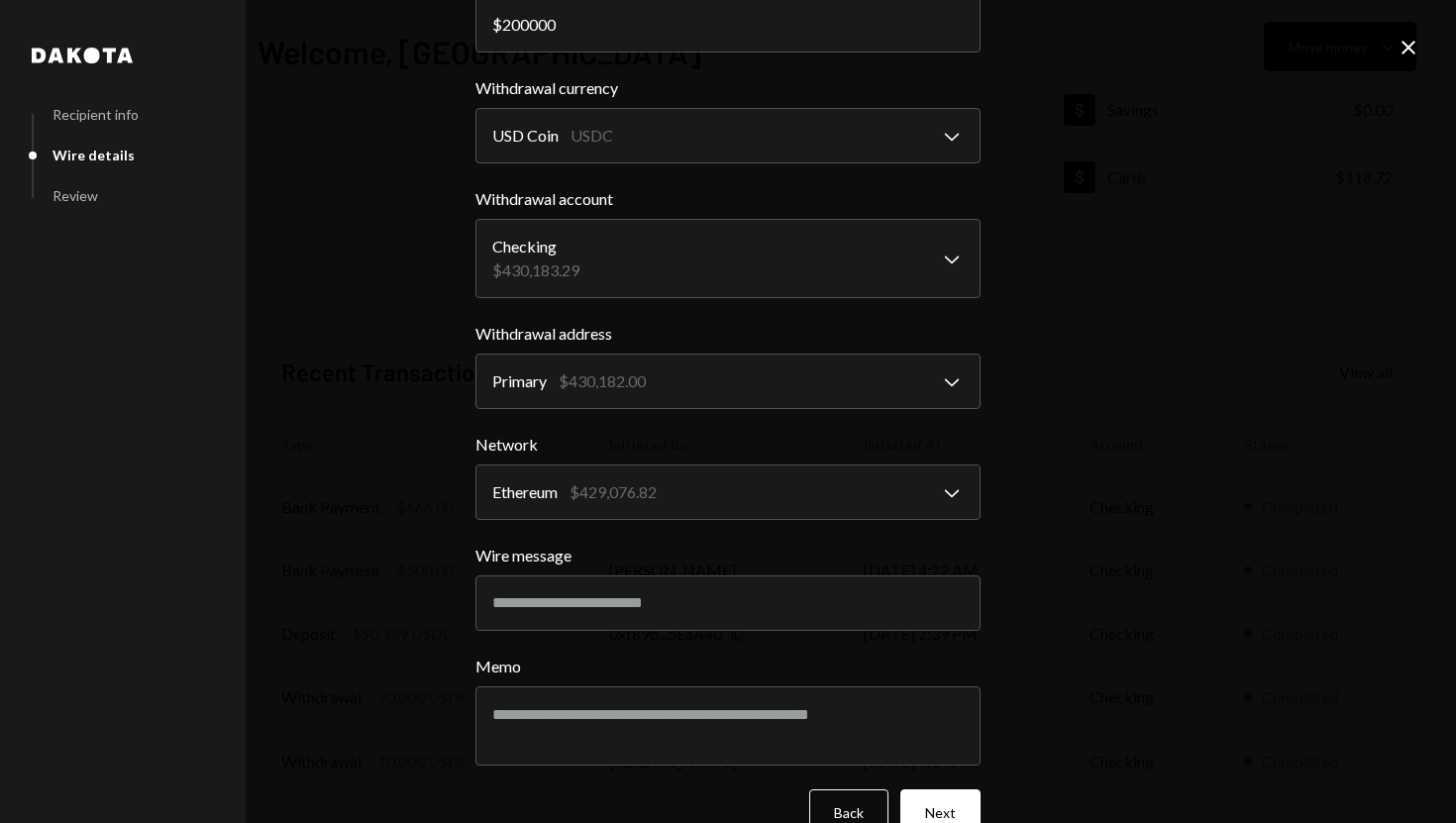 scroll, scrollTop: 186, scrollLeft: 0, axis: vertical 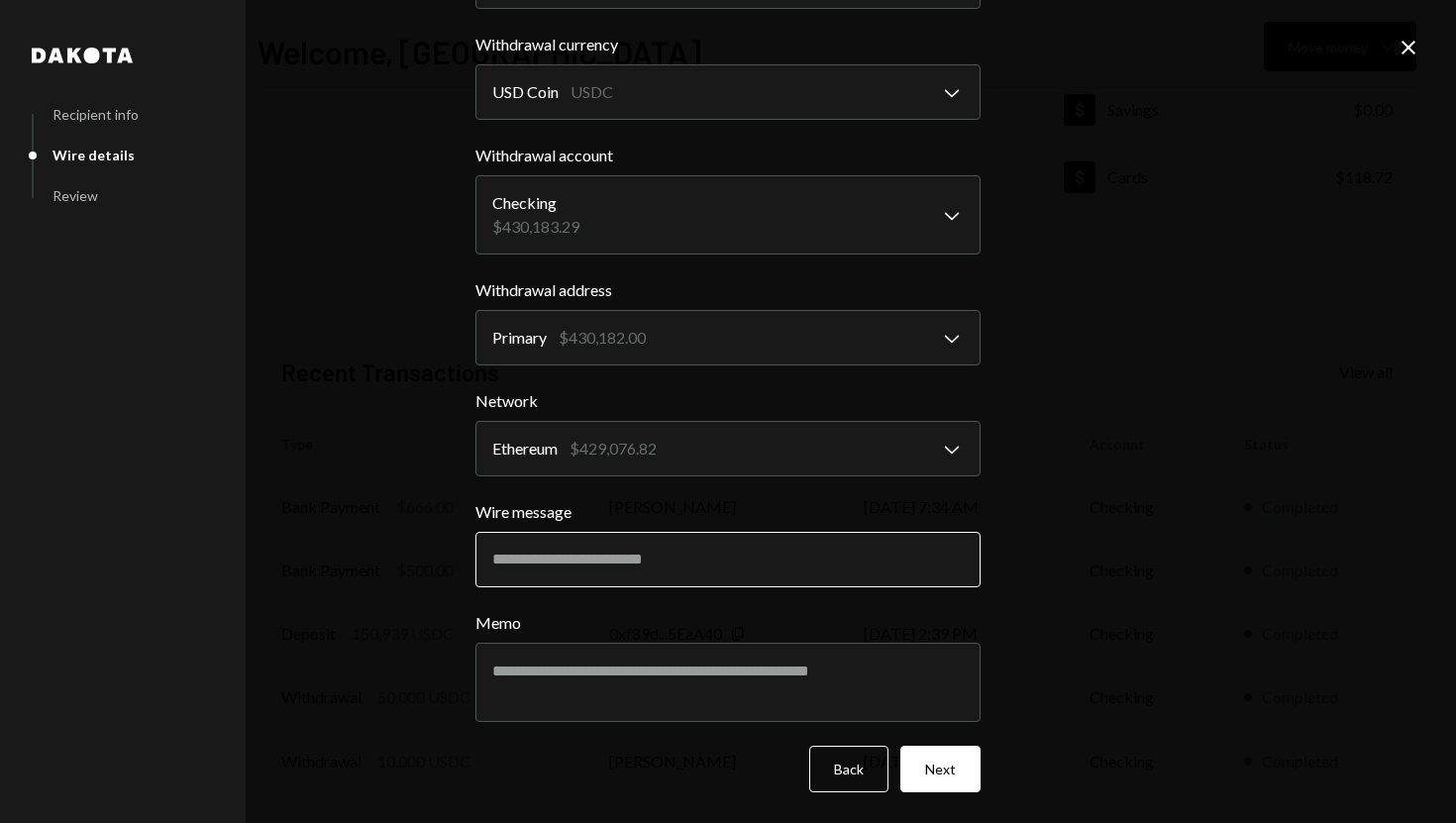 click on "Wire message" at bounding box center (728, 560) 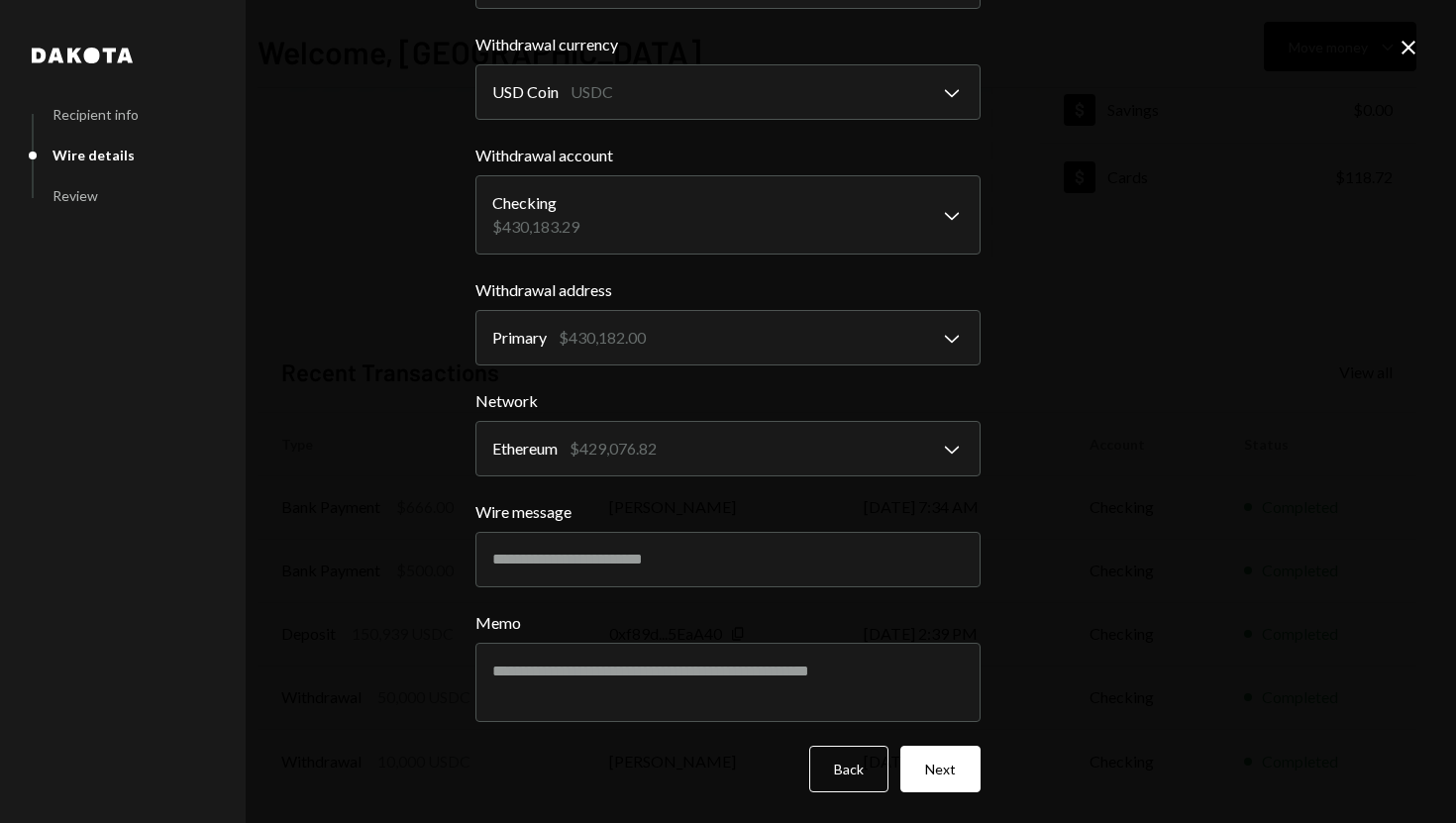 click on "**********" at bounding box center [728, 357] 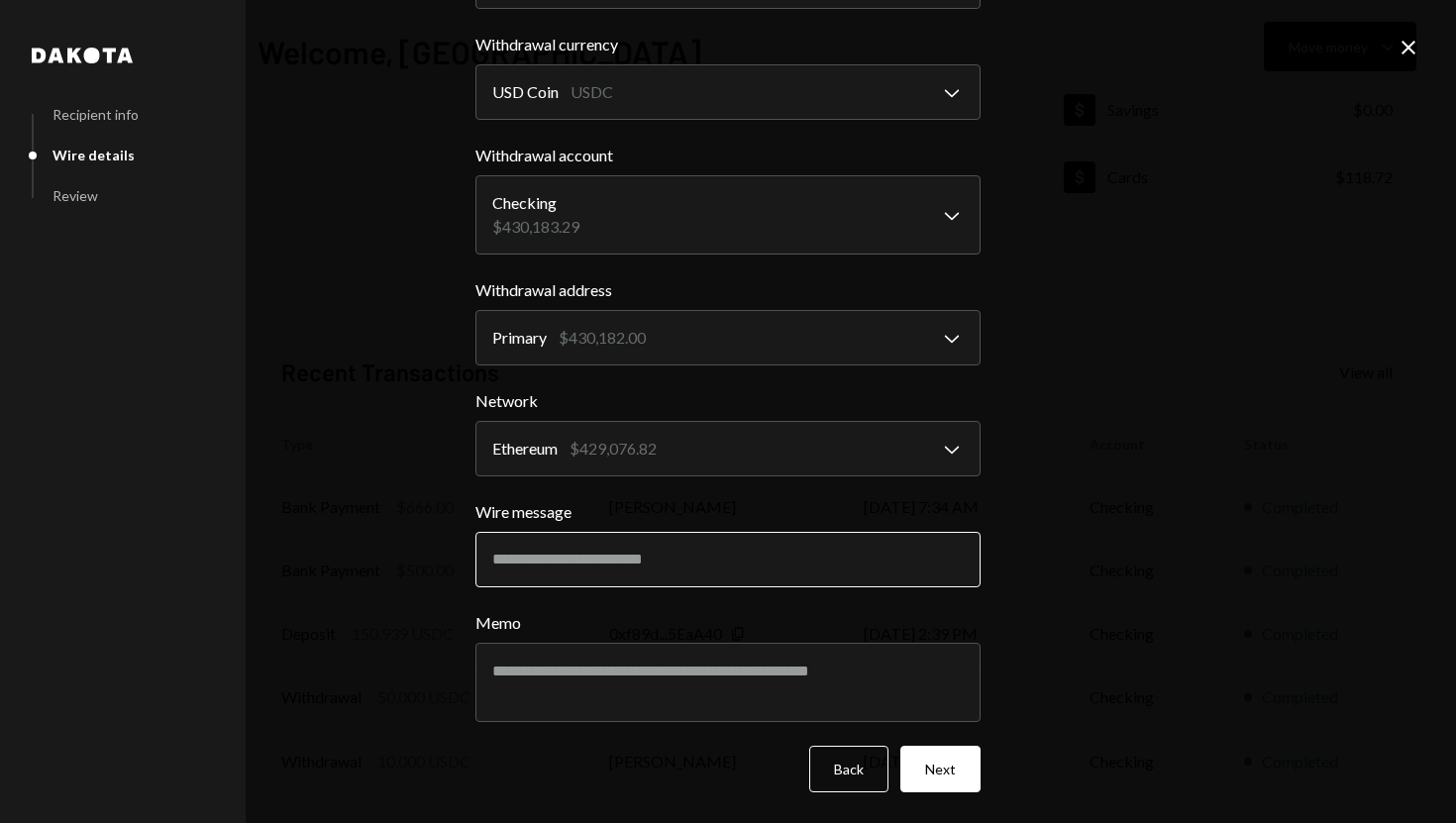 click on "Wire message" at bounding box center (728, 560) 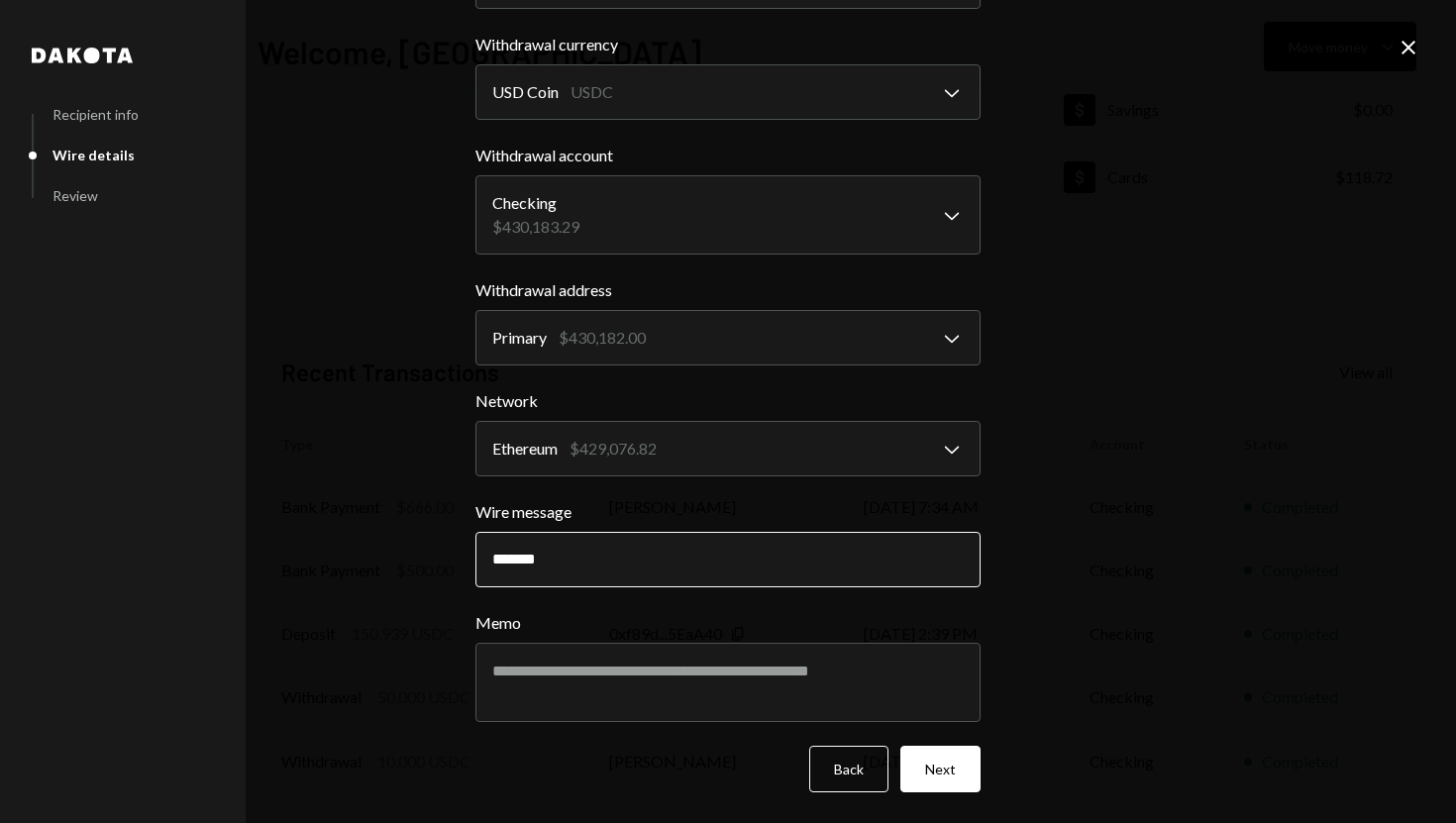 type on "********" 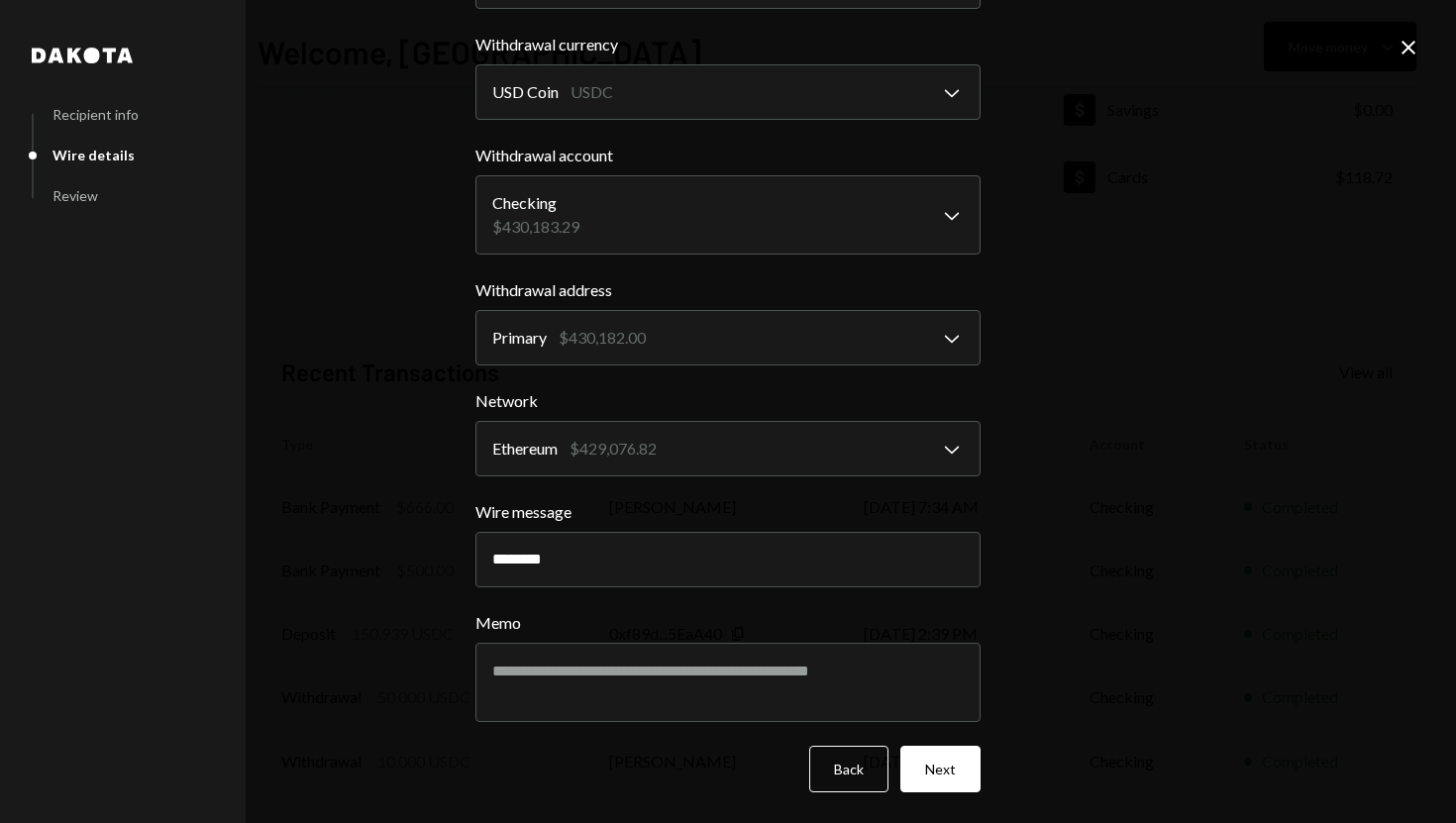 type 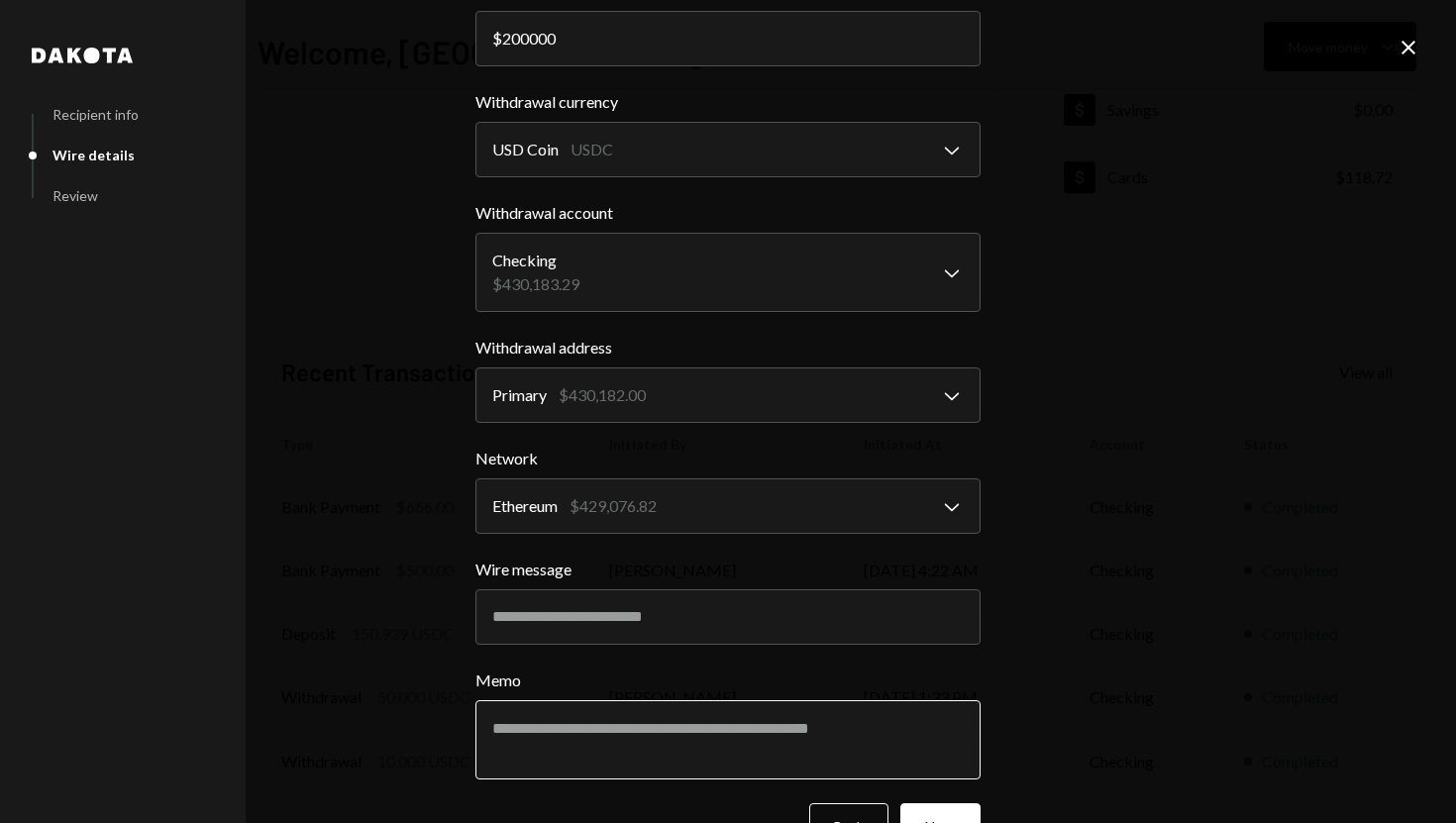 scroll, scrollTop: 186, scrollLeft: 0, axis: vertical 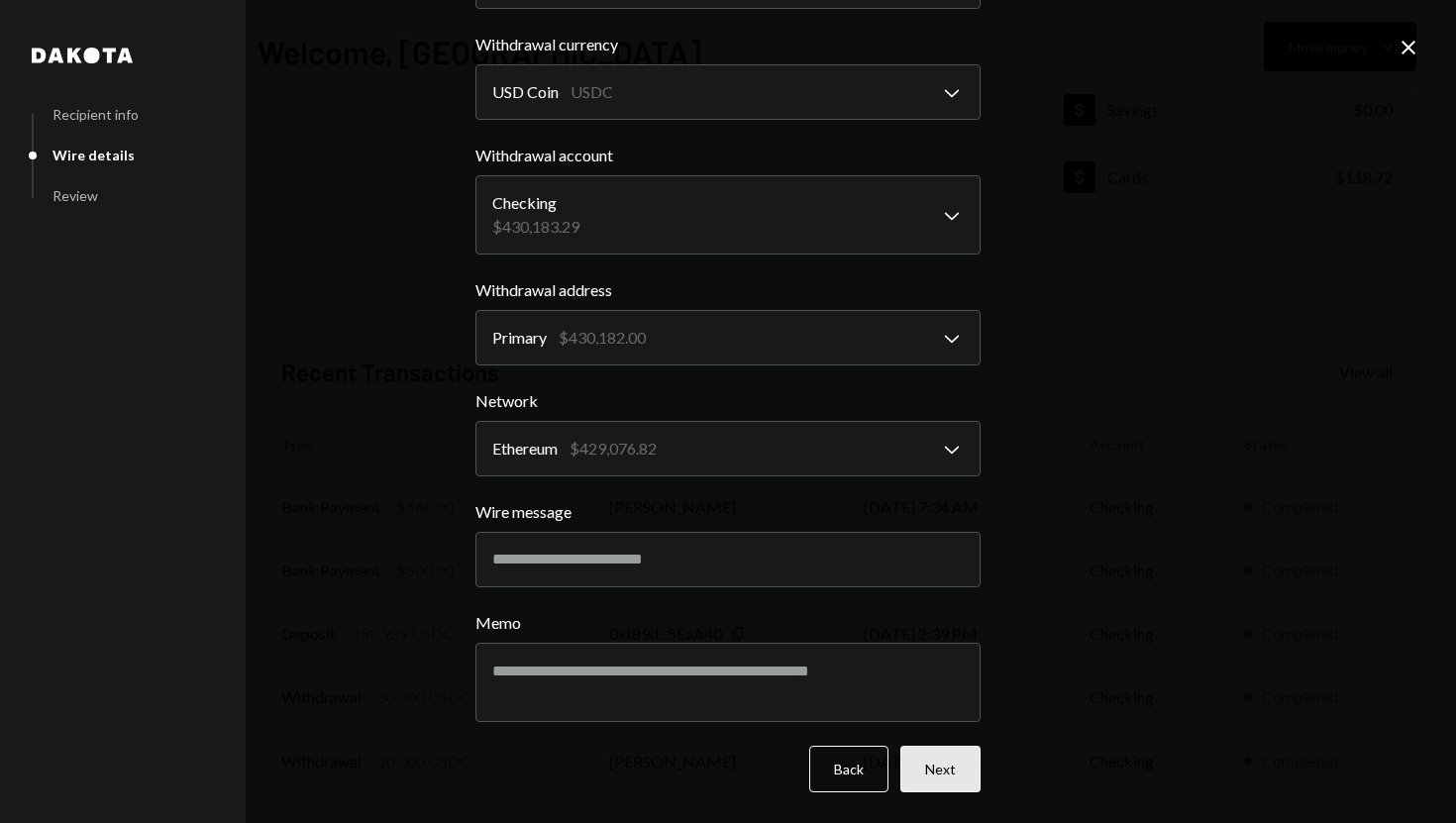 click on "Next" at bounding box center (940, 769) 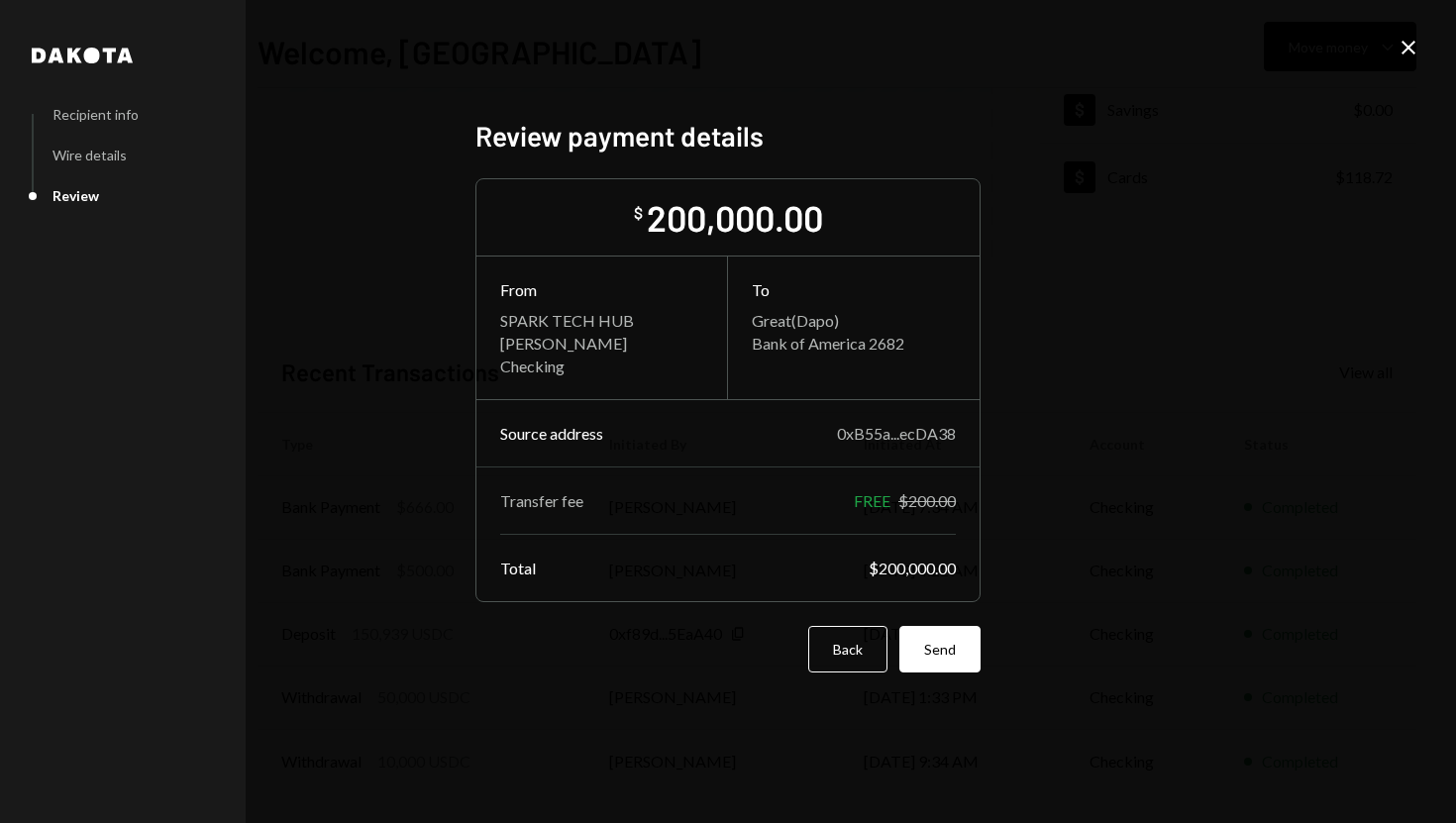 scroll, scrollTop: 0, scrollLeft: 0, axis: both 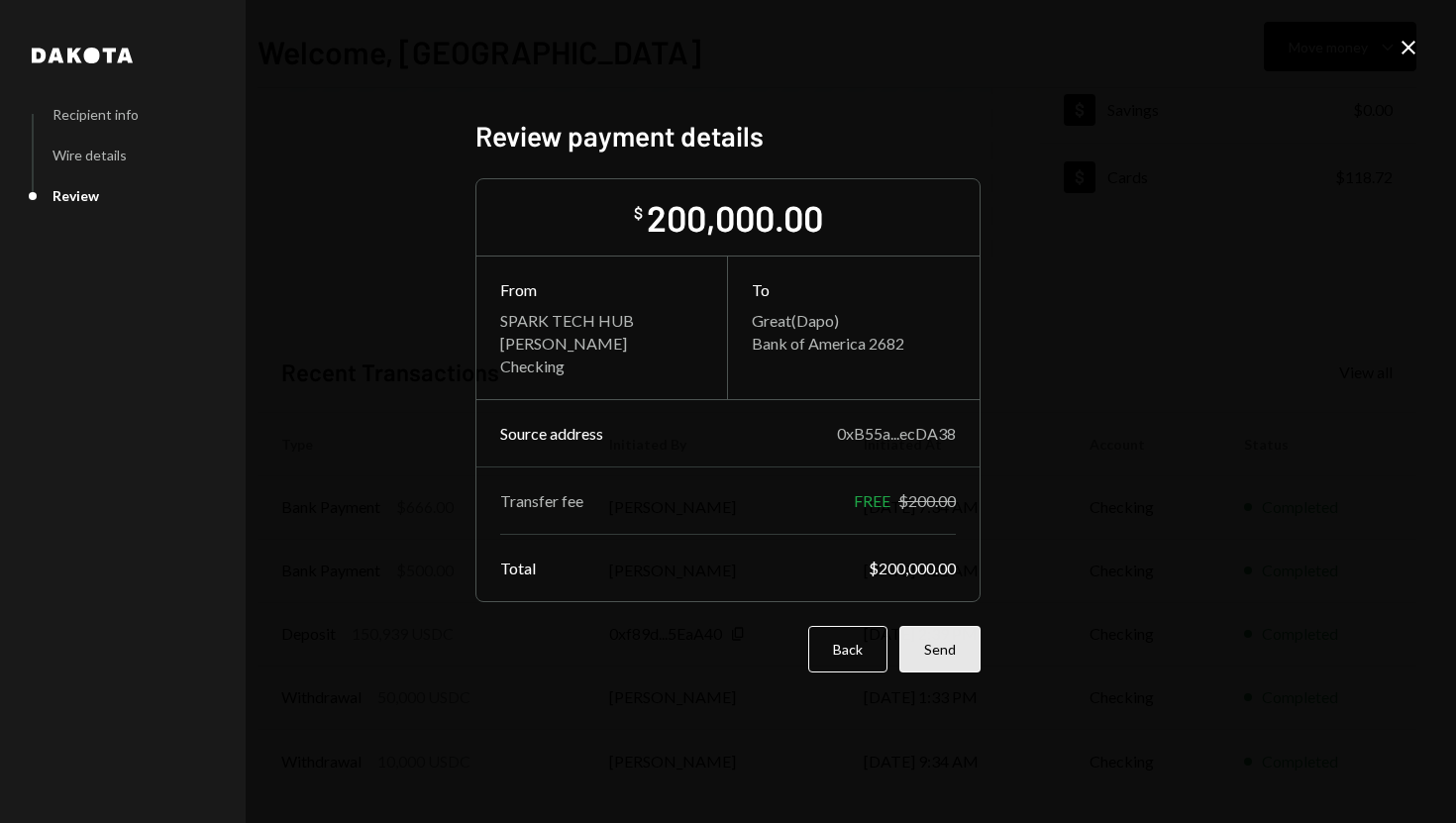 click on "Send" at bounding box center (940, 649) 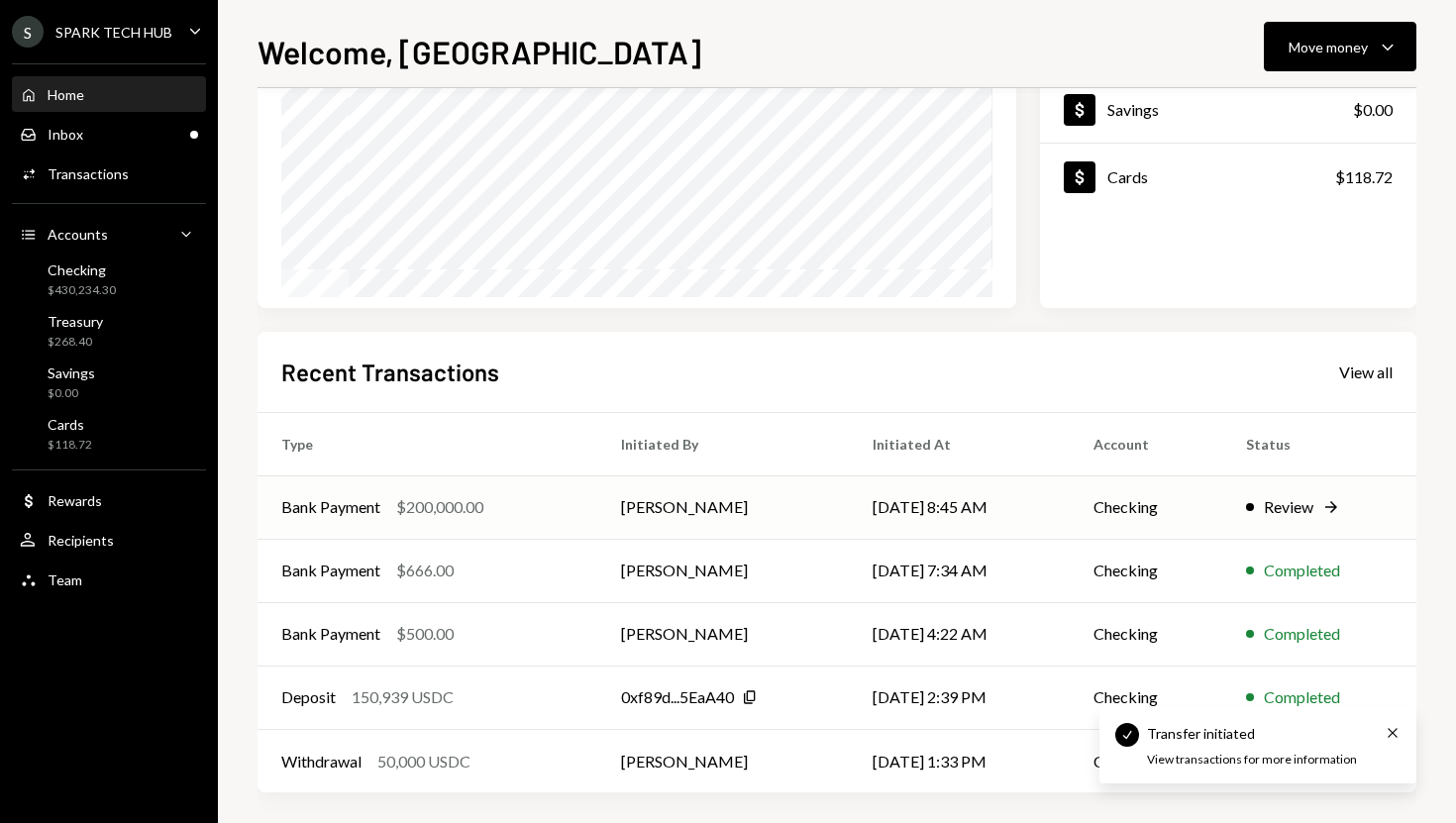 click on "[PERSON_NAME]" at bounding box center [722, 507] 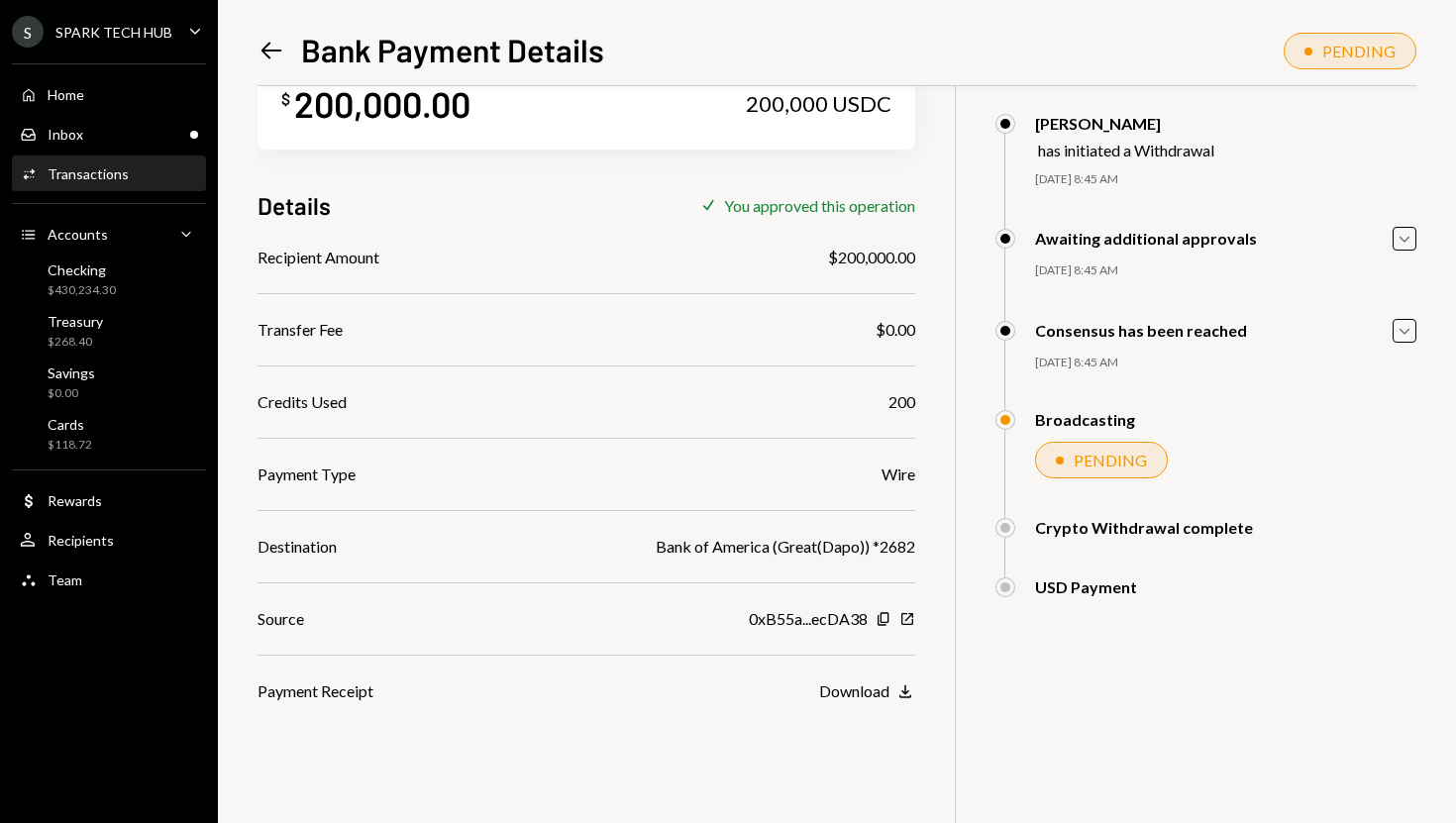 scroll, scrollTop: 86, scrollLeft: 0, axis: vertical 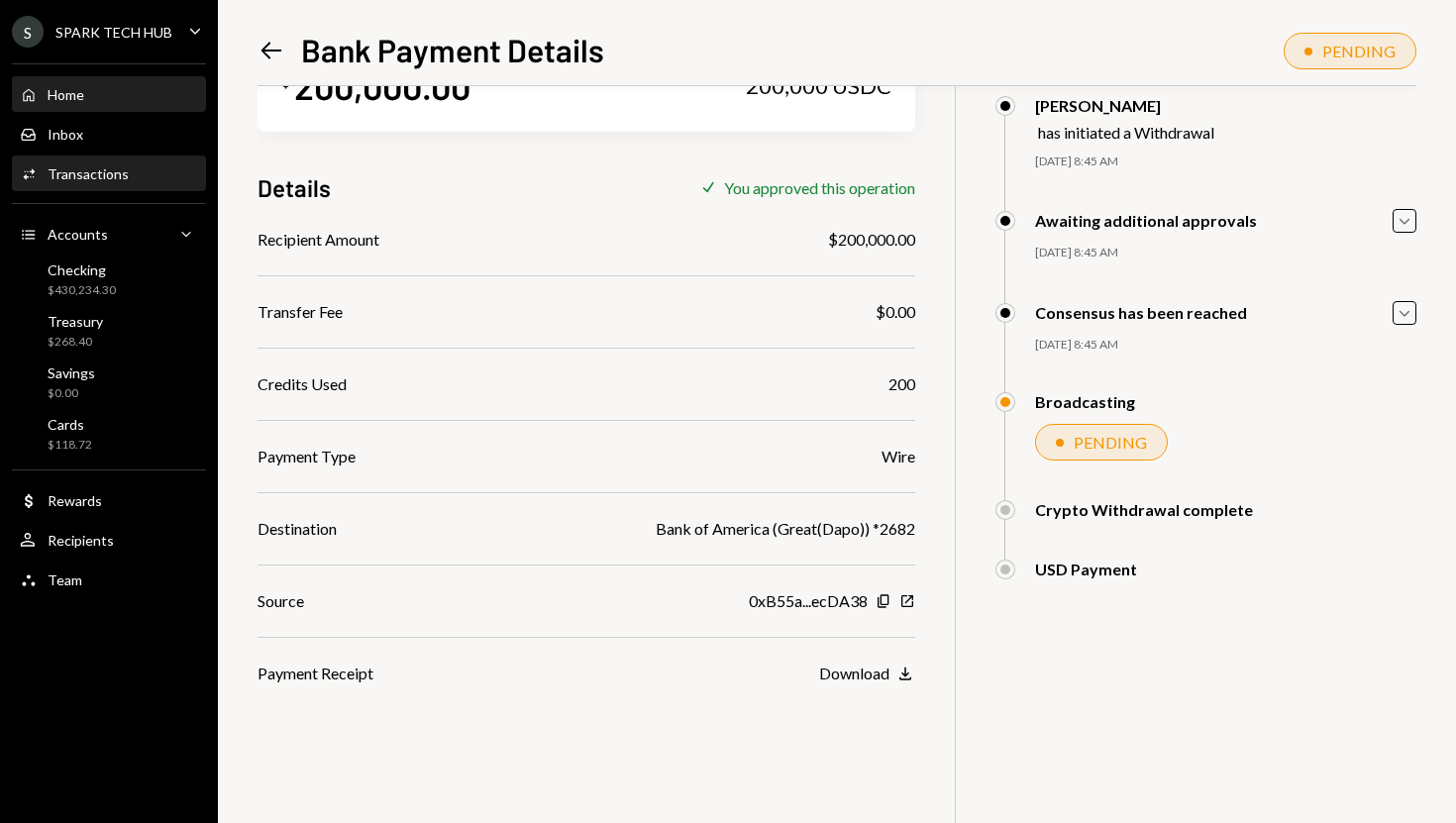 click on "Home Home" at bounding box center [109, 95] 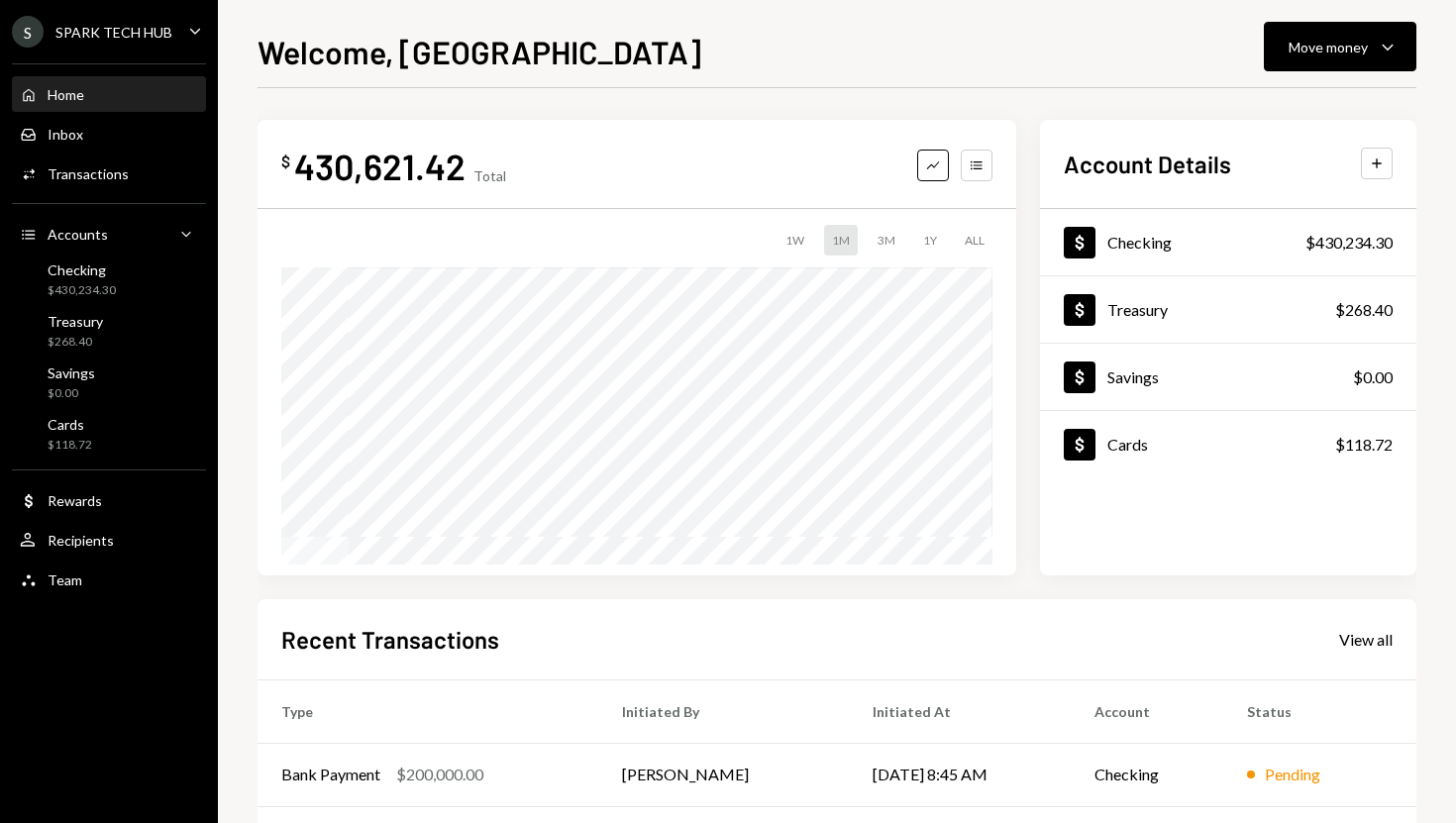 scroll, scrollTop: 0, scrollLeft: 0, axis: both 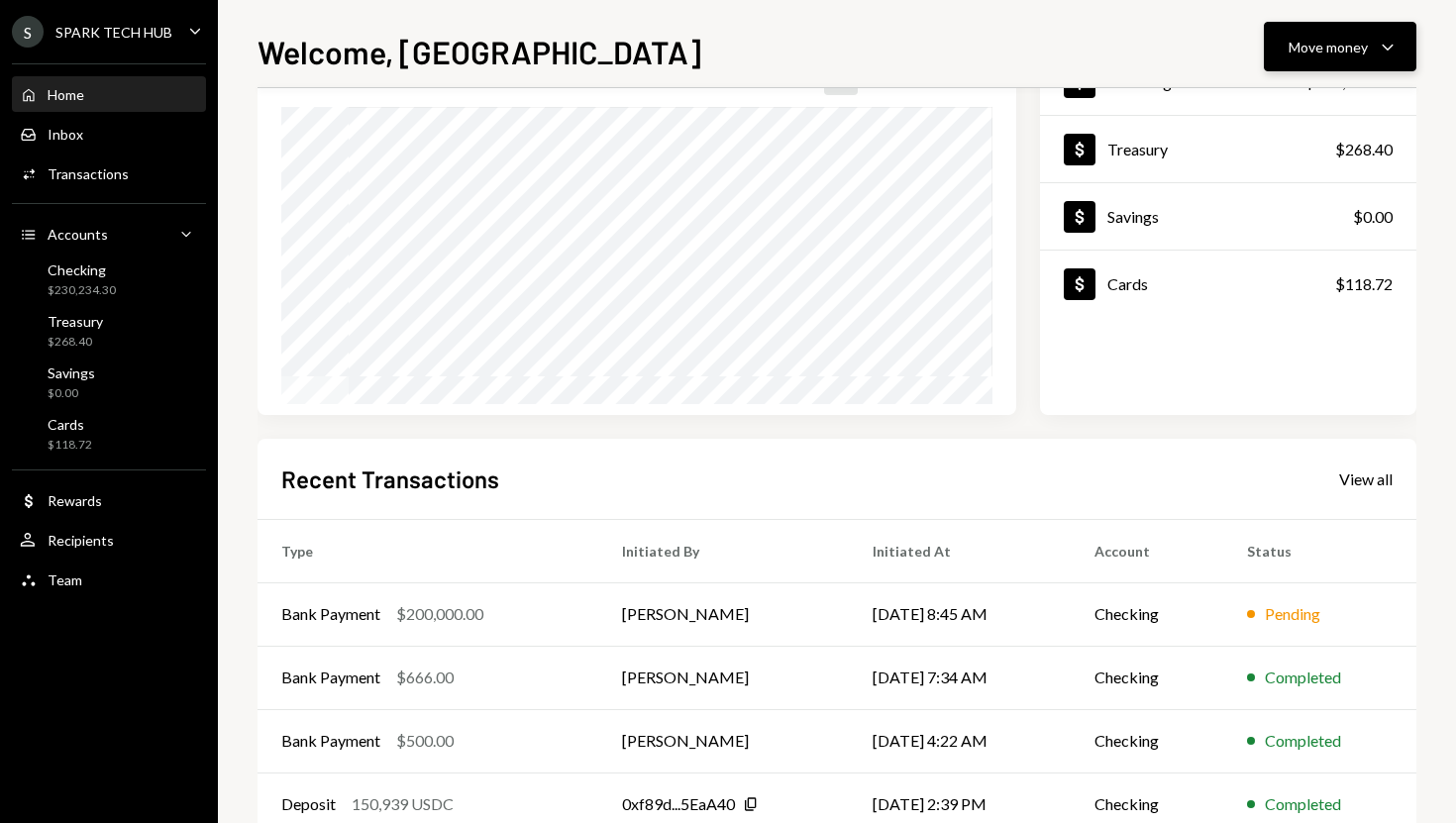 click on "Move money" at bounding box center (1328, 47) 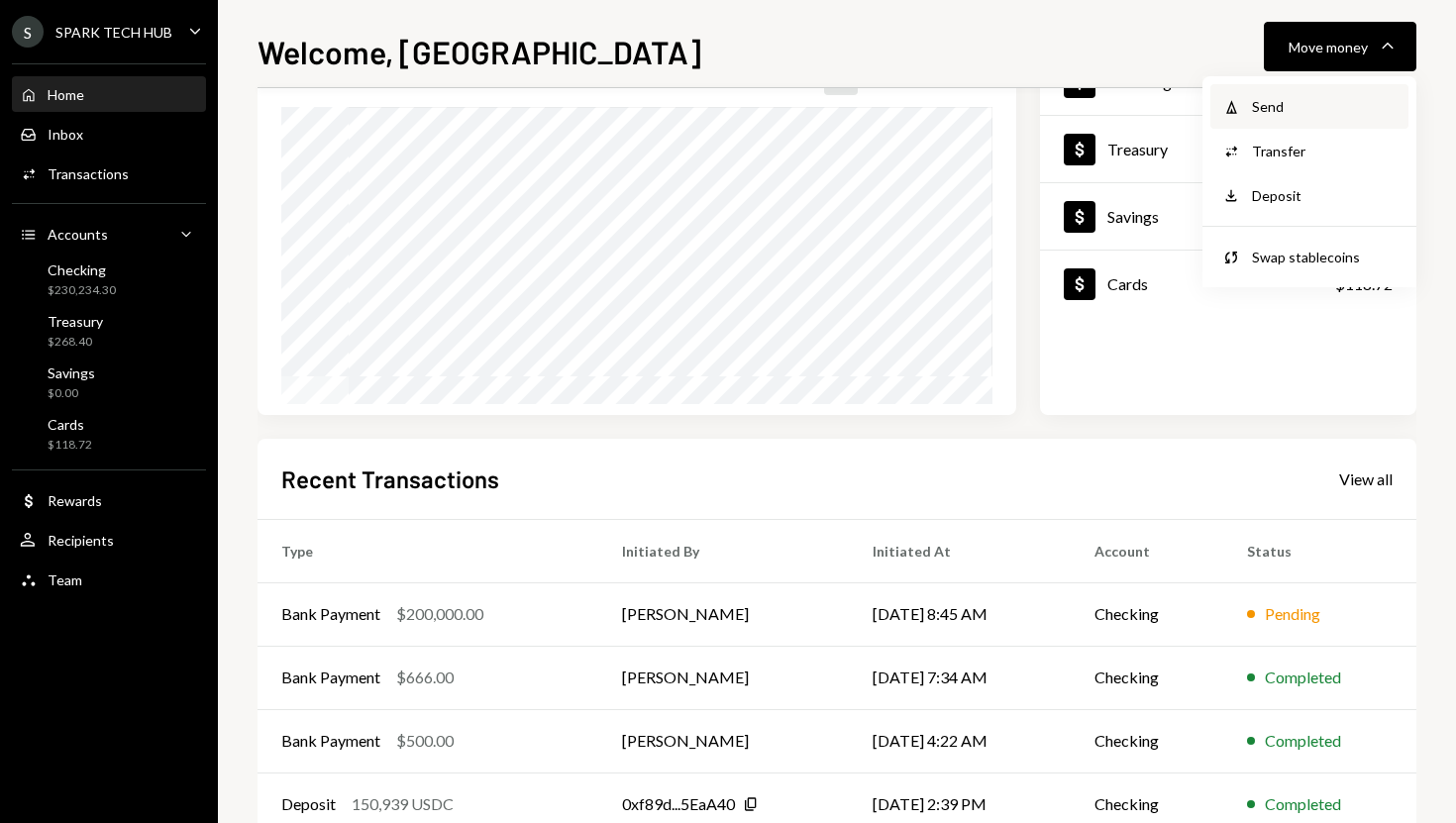 click on "Send" at bounding box center [1324, 106] 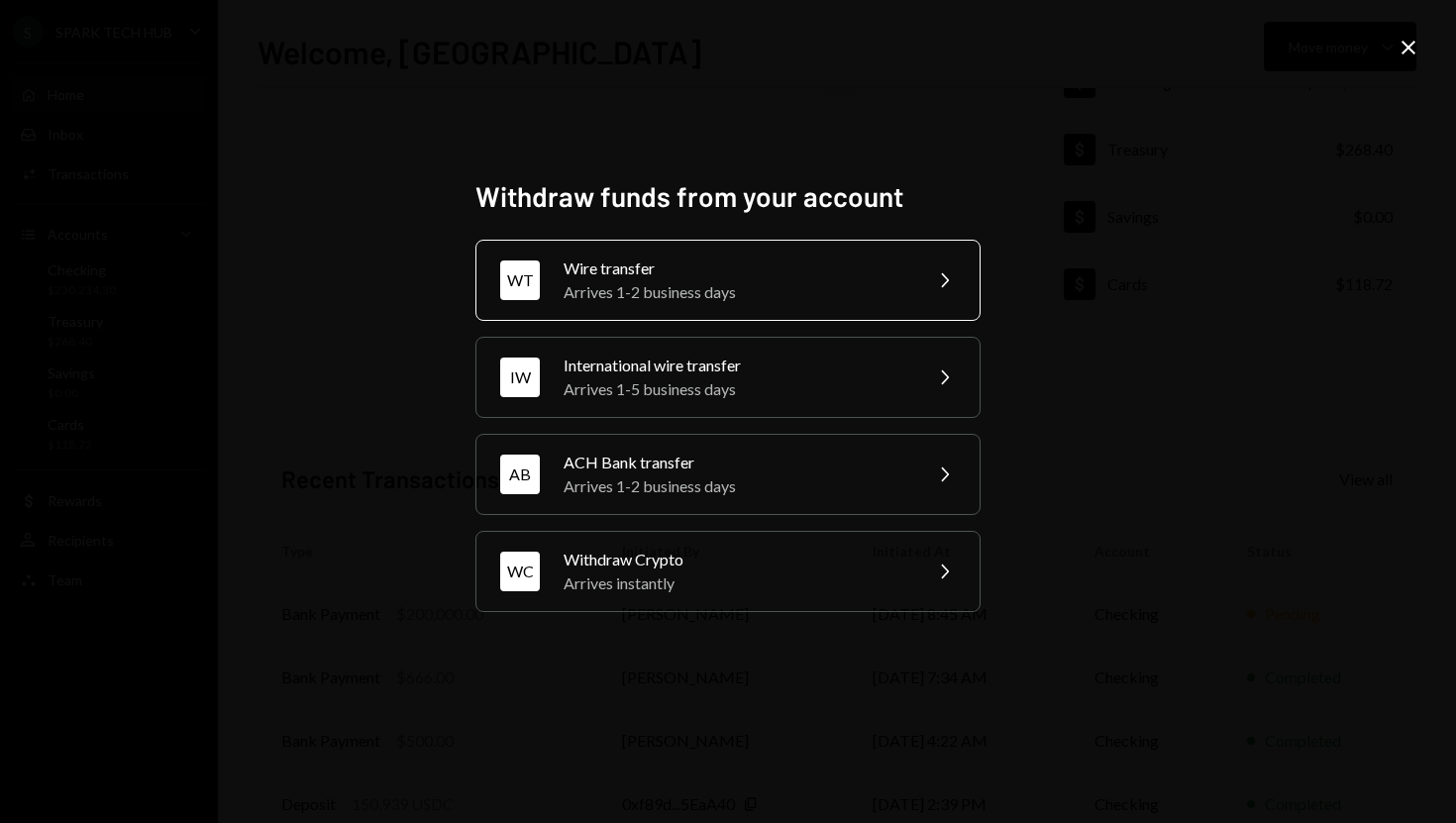 click on "WT Wire transfer Arrives 1-2 business days Chevron Right" at bounding box center [728, 280] 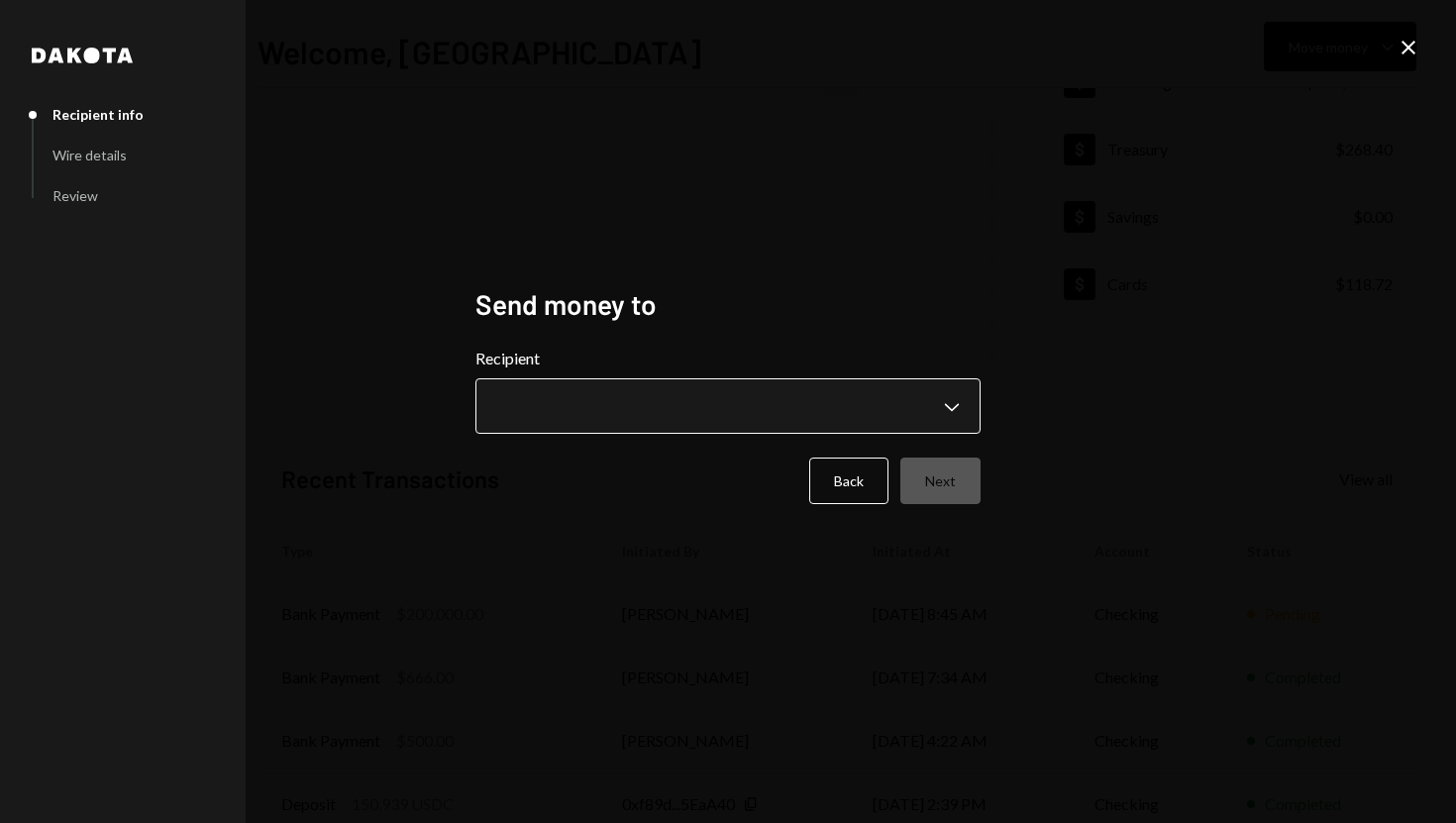 click on "**********" at bounding box center (728, 411) 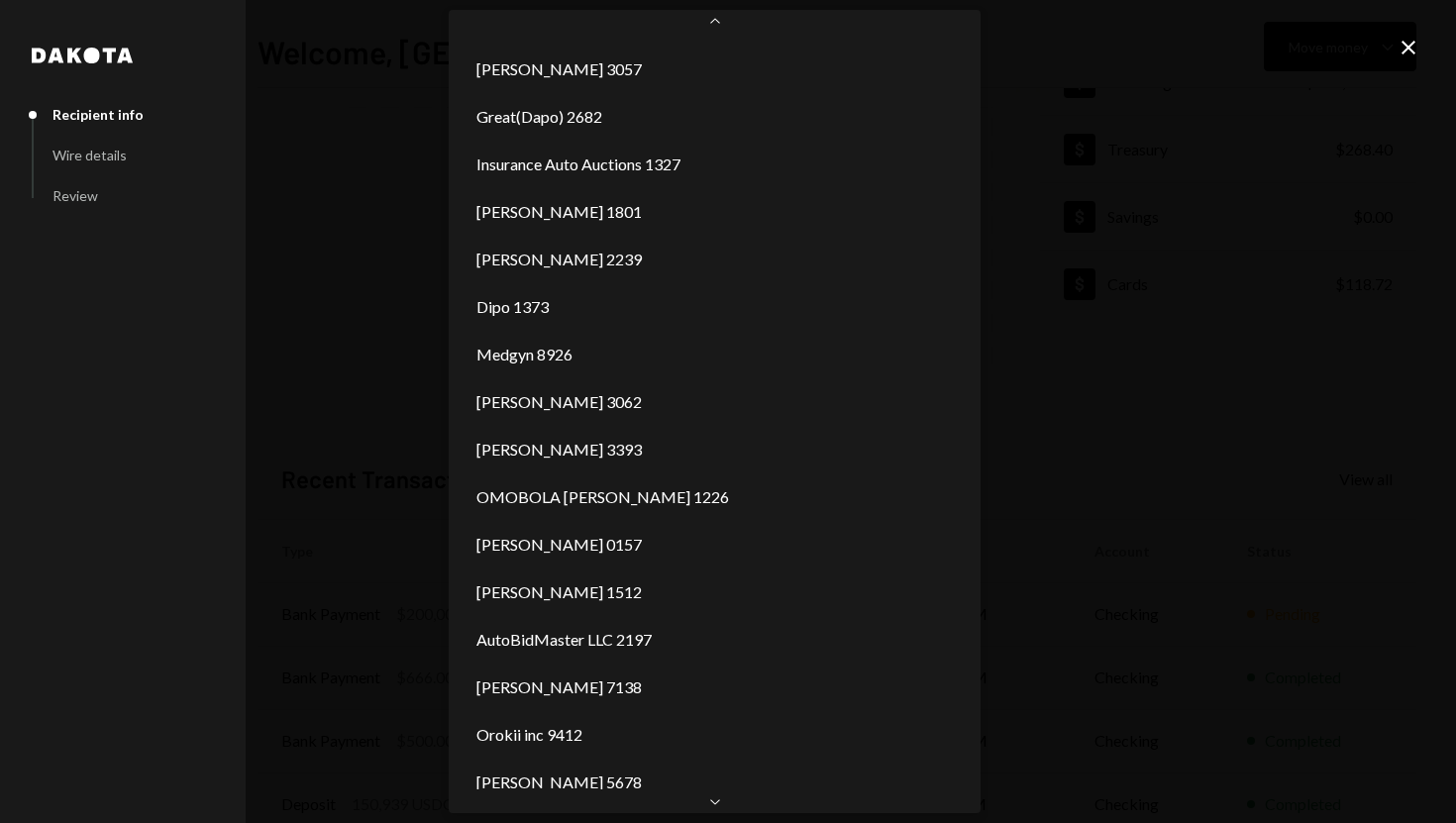 scroll, scrollTop: 237, scrollLeft: 0, axis: vertical 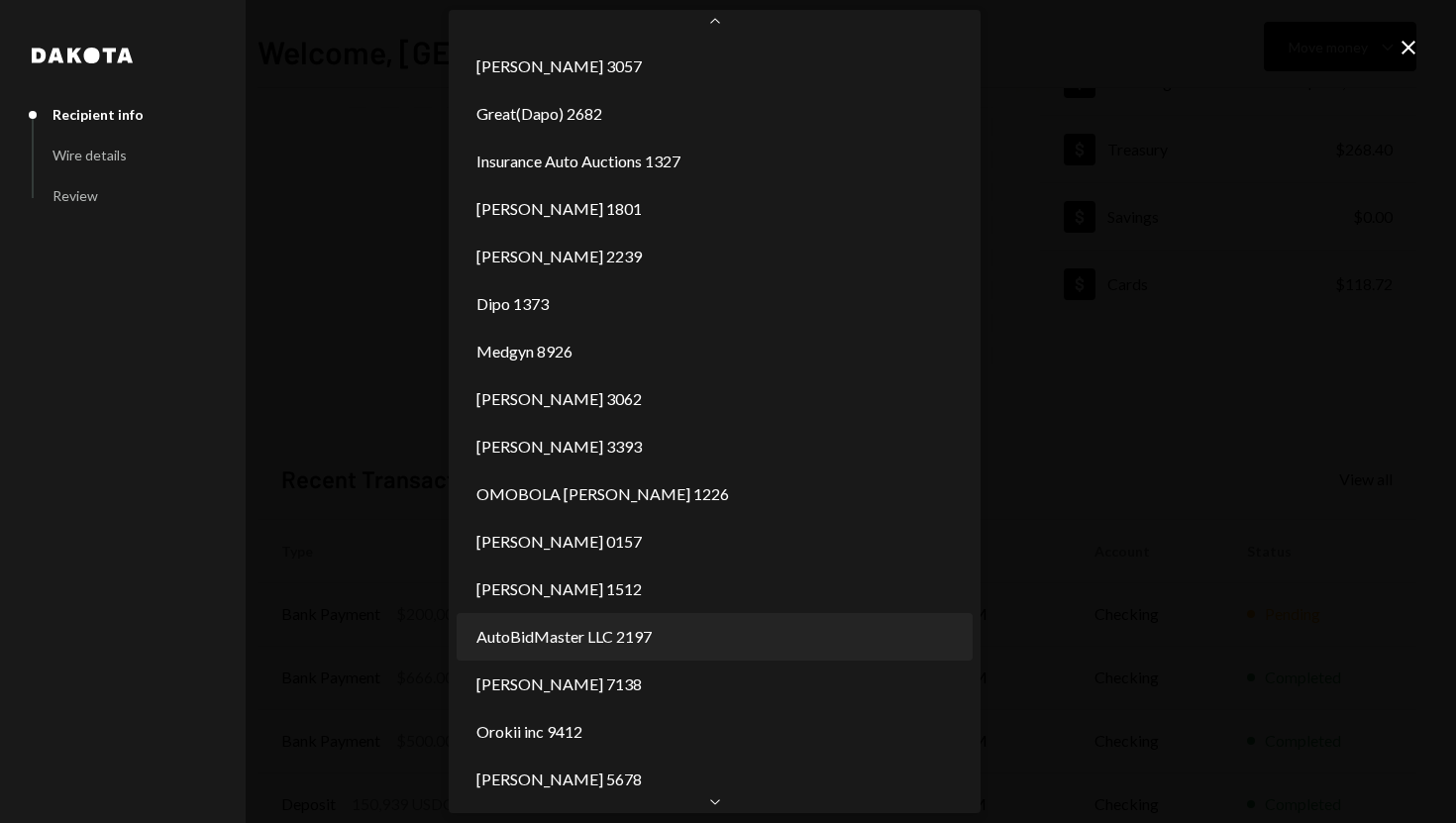 select on "**********" 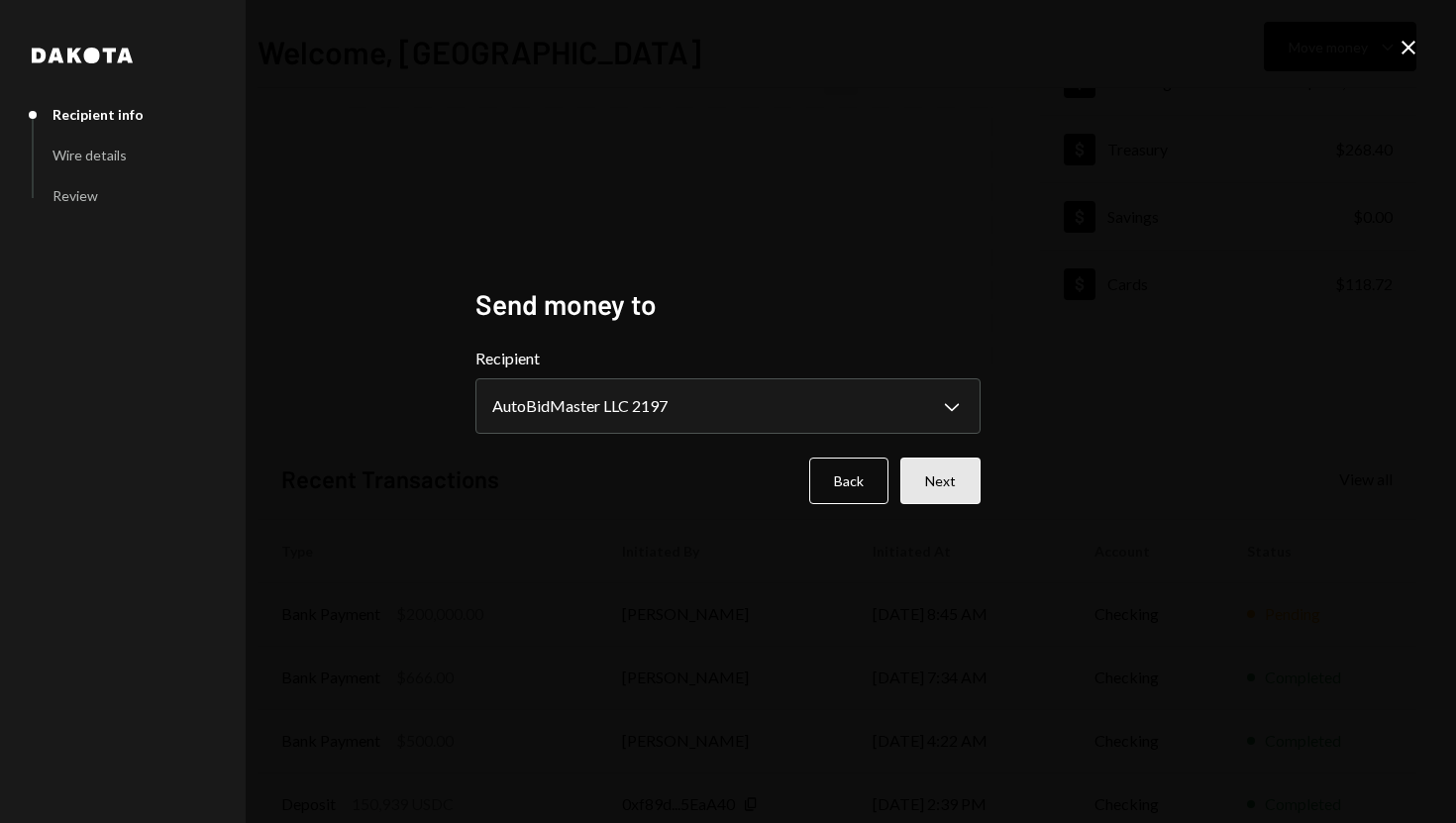 click on "Next" at bounding box center [940, 480] 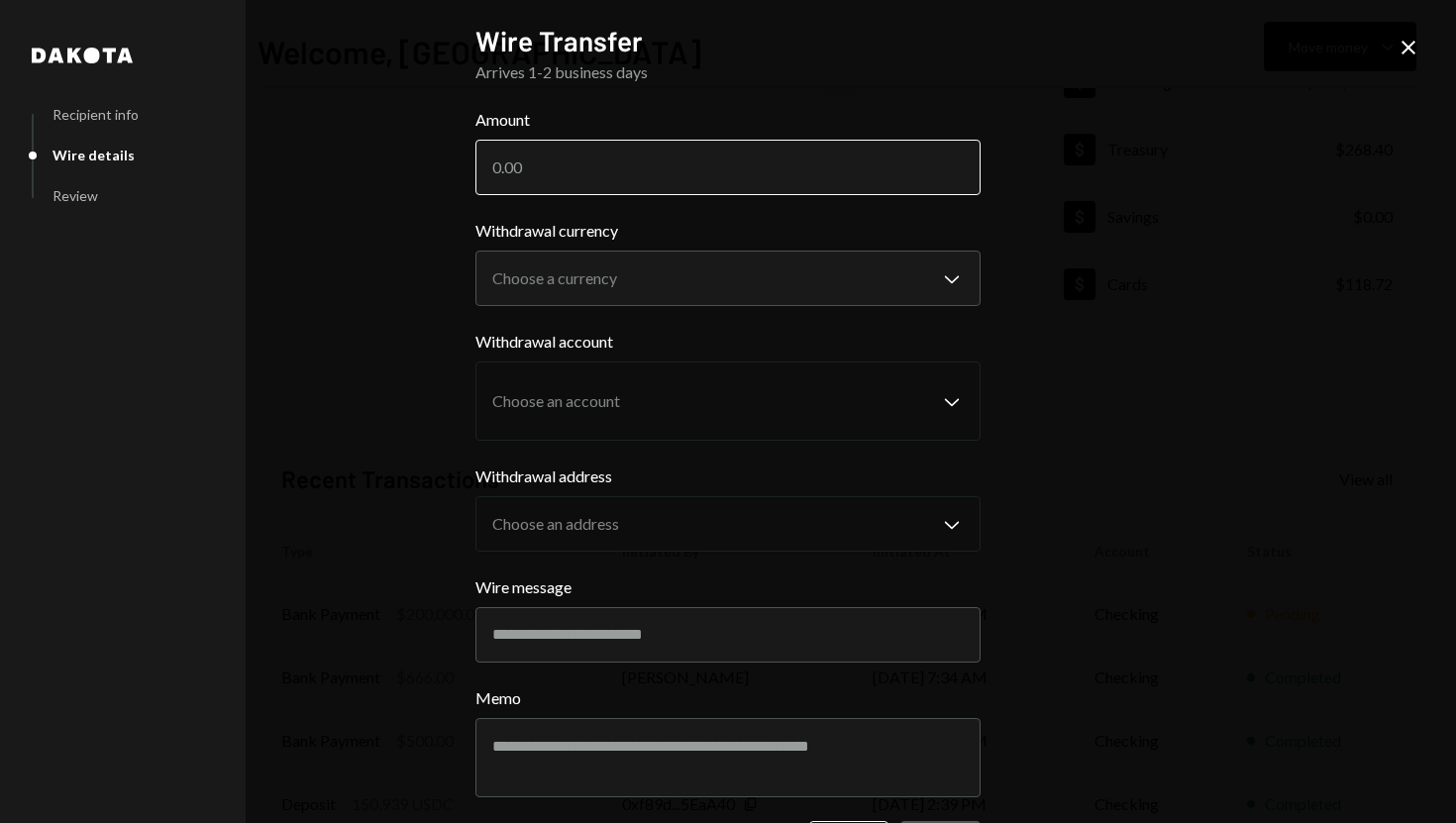 click on "Amount" at bounding box center [728, 167] 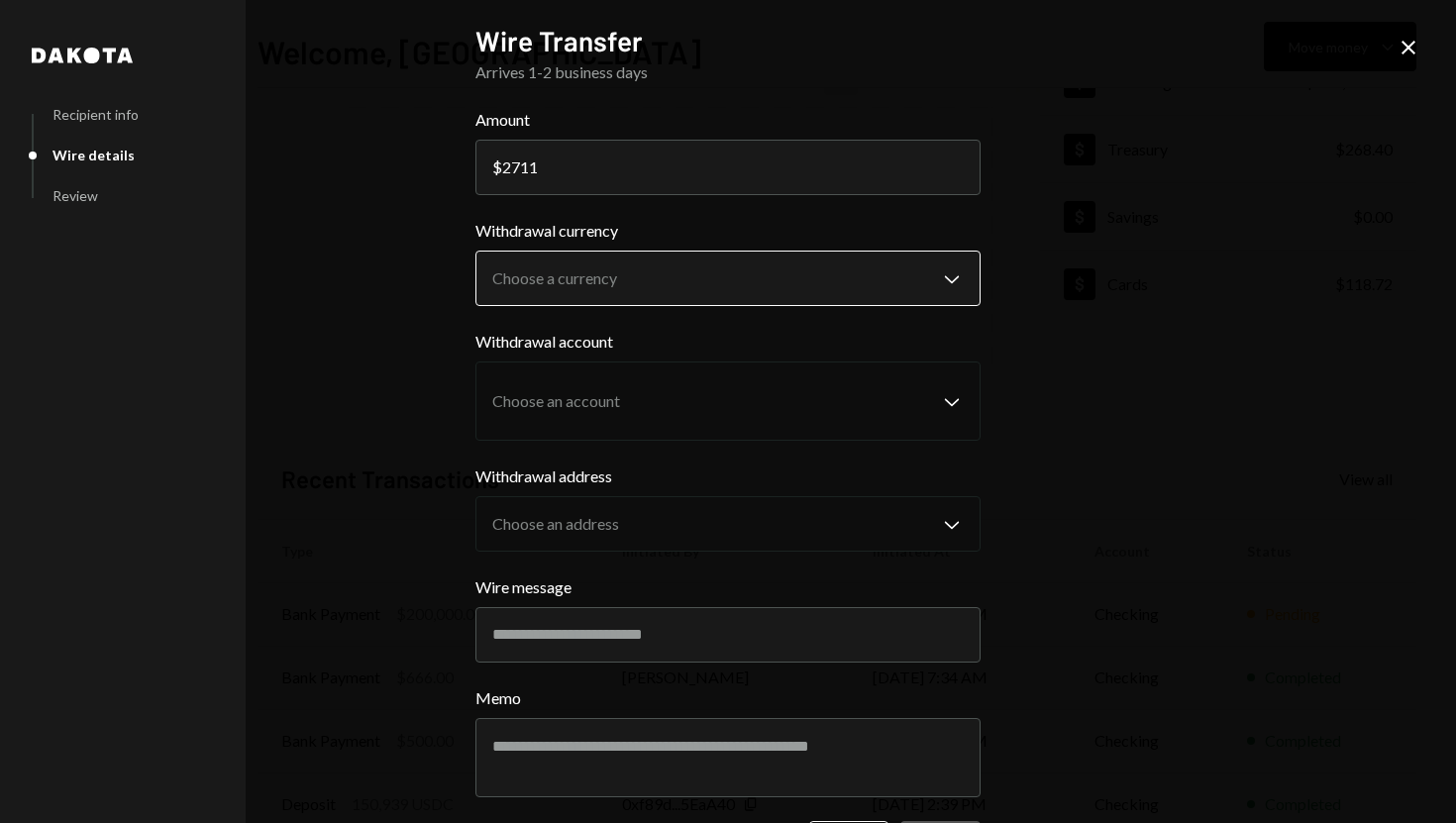 type on "2711" 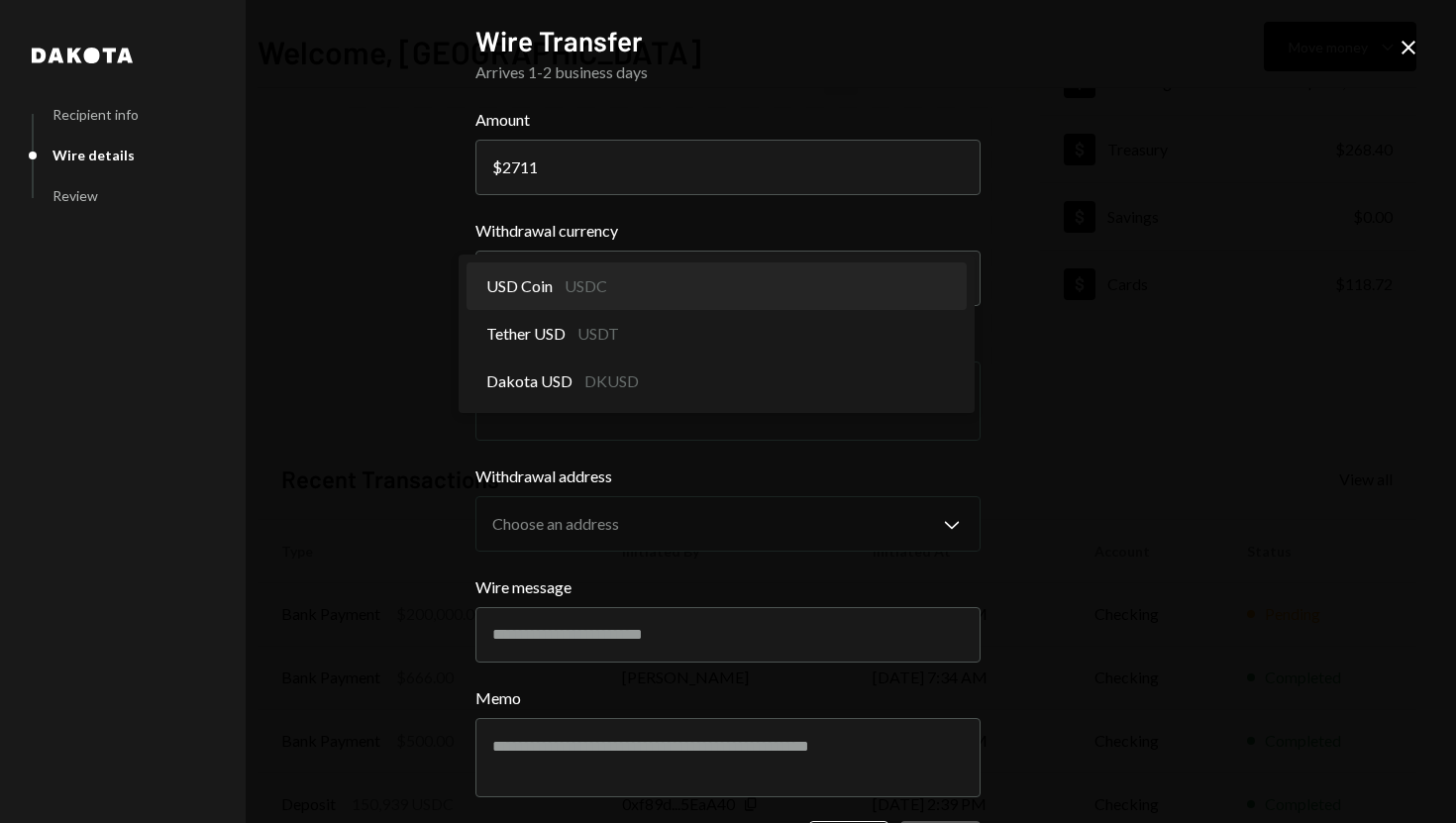 select on "****" 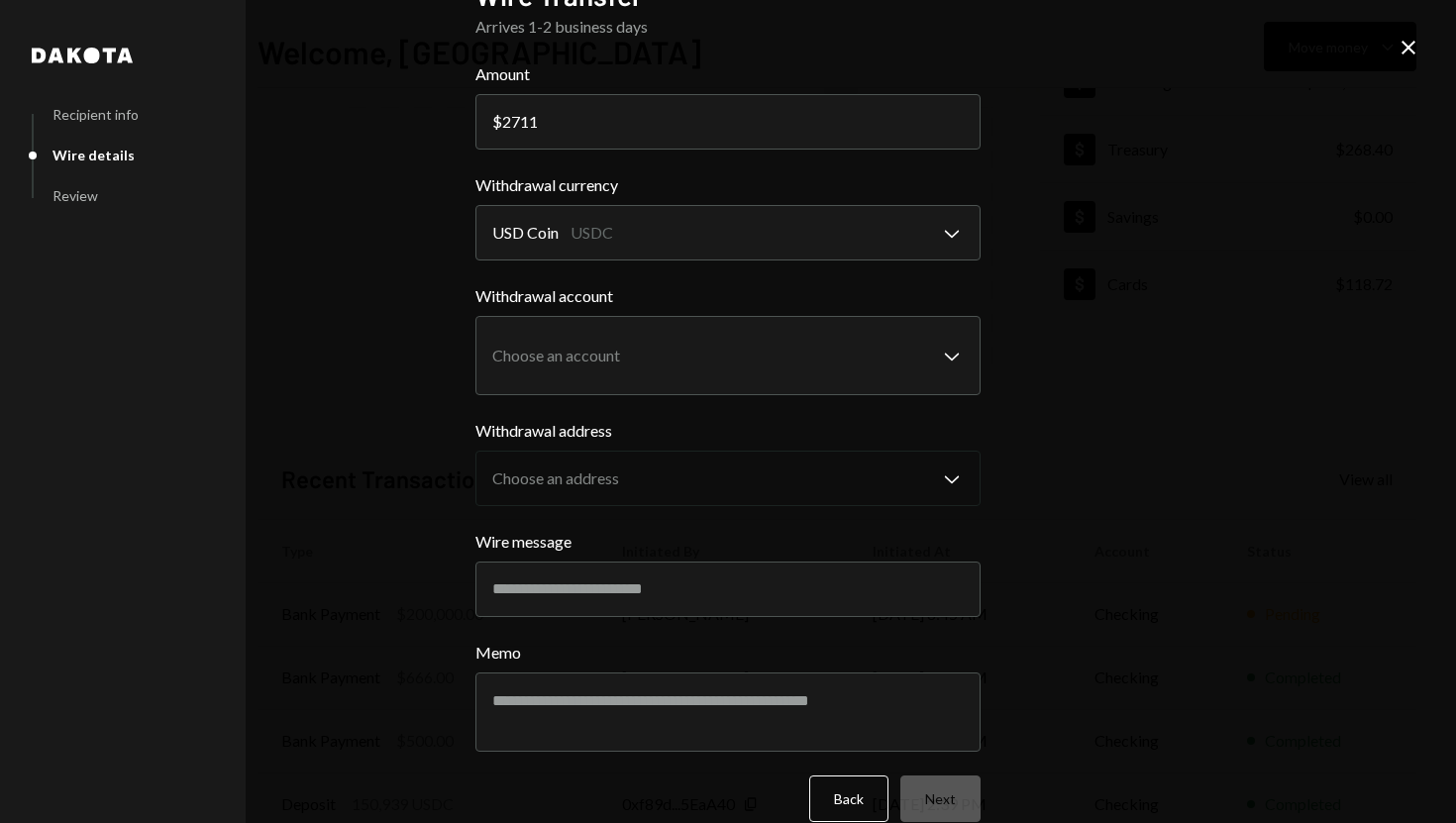 scroll, scrollTop: 52, scrollLeft: 0, axis: vertical 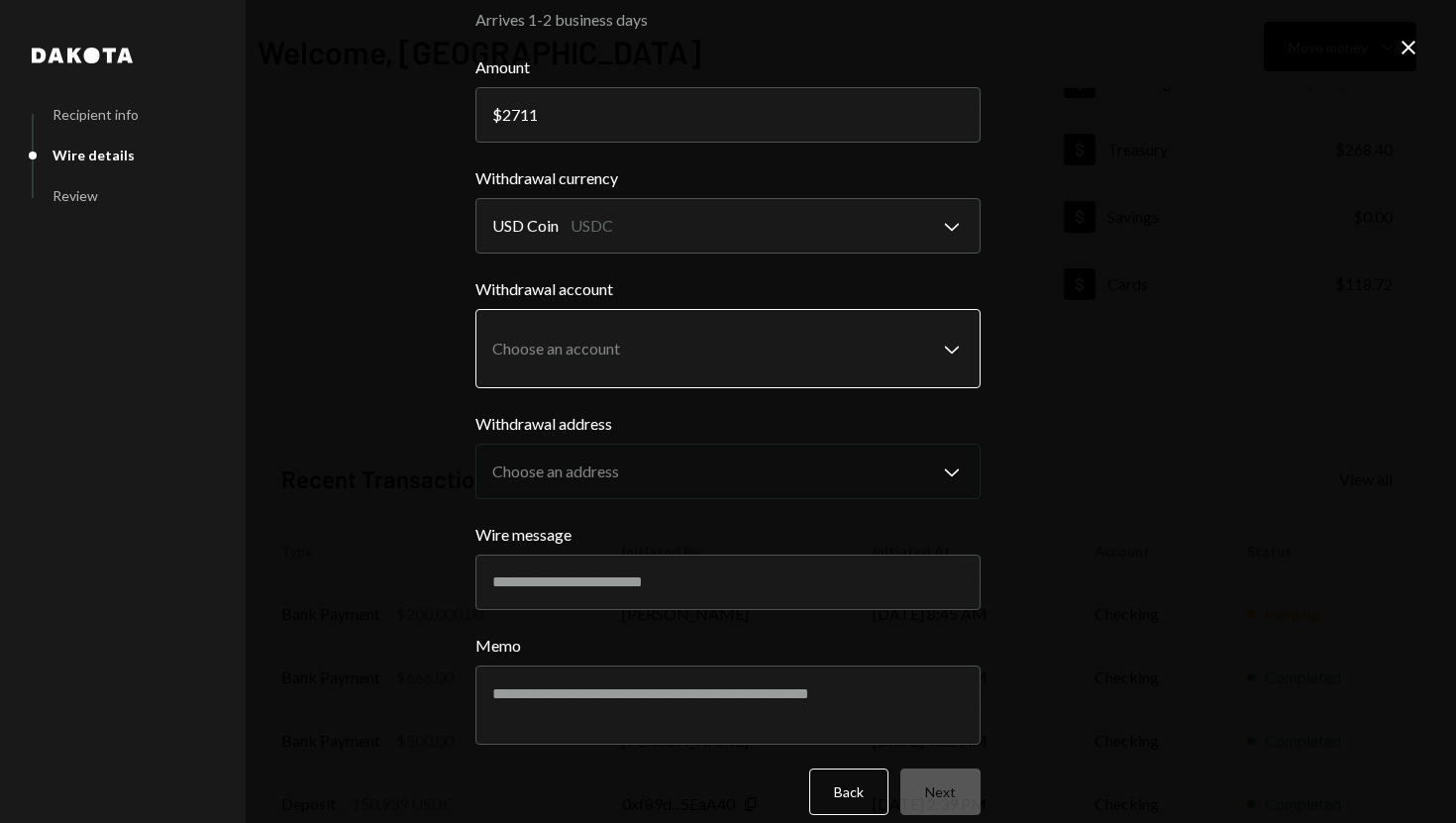 click on "S SPARK TECH HUB Caret Down Home Home Inbox Inbox Activities Transactions Accounts Accounts Caret Down Checking $230,234.30 Treasury $268.40 Savings $0.00 Cards $118.72 Dollar Rewards User Recipients Team Team Welcome, Olusola Move money Caret Down $ 230,621.42 Total Graph Accounts 1W 1M 3M 1Y ALL Account Details Plus Dollar Checking $230,234.30 Dollar Treasury $268.40 Dollar Savings $0.00 Dollar Cards $118.72 Recent Transactions View all Type Initiated By Initiated At Account Status Bank Payment $200,000.00 Olusola Kolawole 07/07/25 8:45 AM Checking Pending Bank Payment $666.00 Olusola Kolawole 07/07/25 7:34 AM Checking Completed Bank Payment $500.00 Olusola Kolawole 07/07/25 4:22 AM Checking Completed Deposit 150,939  USDC 0xf89d...5EaA40 Copy 07/06/25 2:39 PM Checking Completed Withdrawal 50,000  USDC Adewumi Hammed 07/06/25 1:33 PM Checking Completed Welcome, Olusola - Dakota   Dakota Recipient info Wire details Review Wire Transfer Arrives 1-2 business days Amount $ 2711 Withdrawal currency USD Coin USDC" at bounding box center (728, 411) 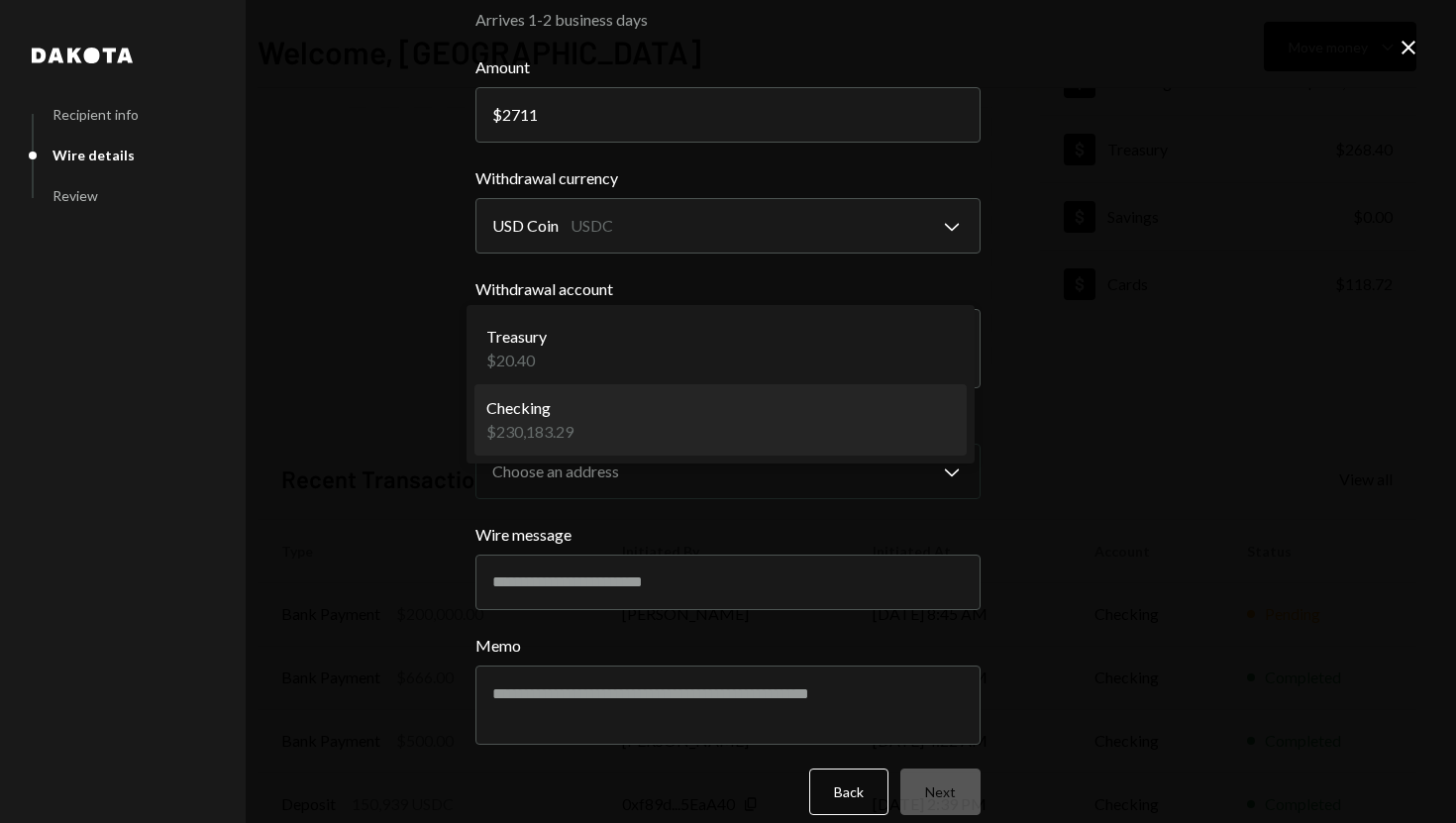select on "**********" 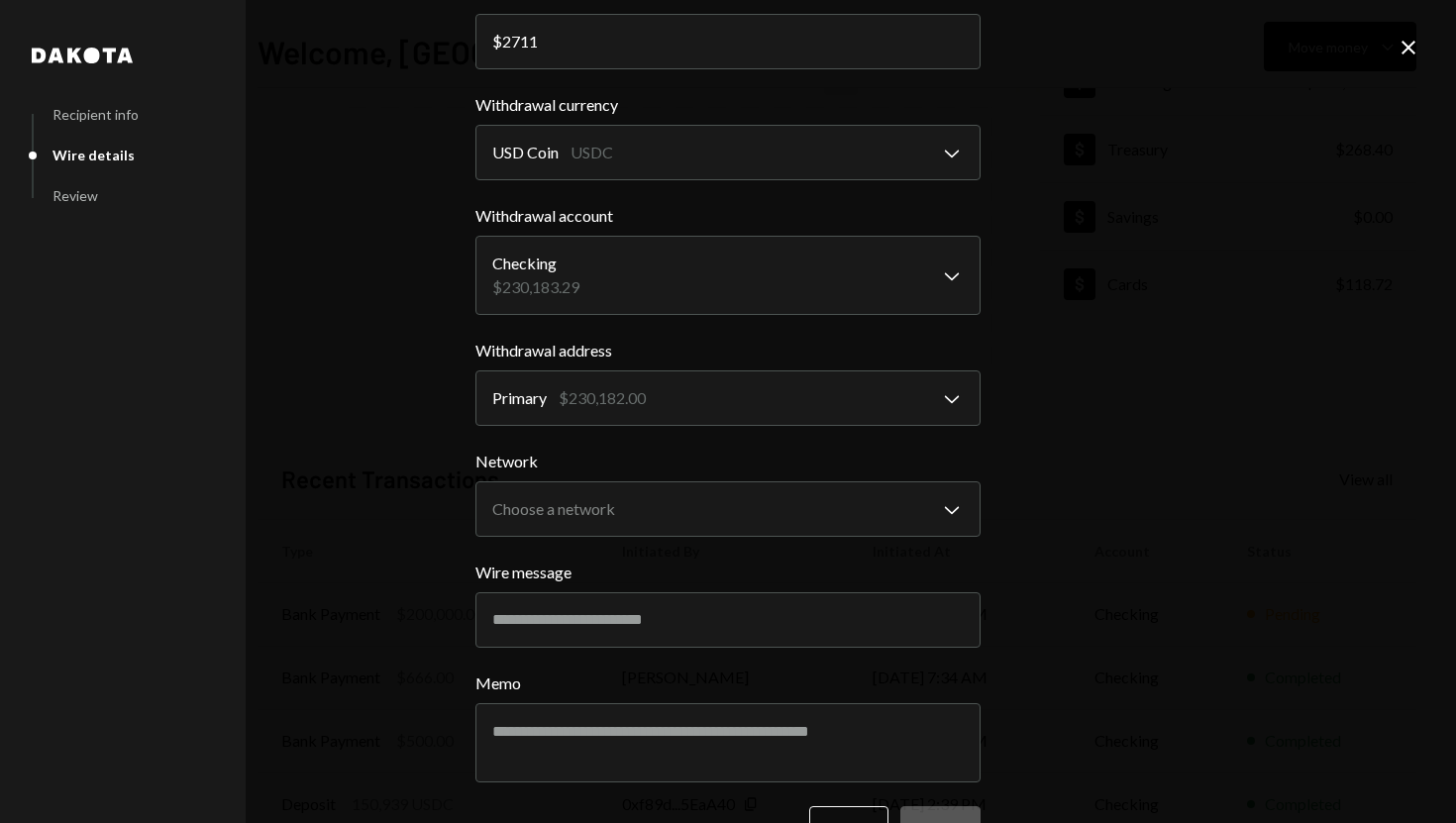 scroll, scrollTop: 140, scrollLeft: 0, axis: vertical 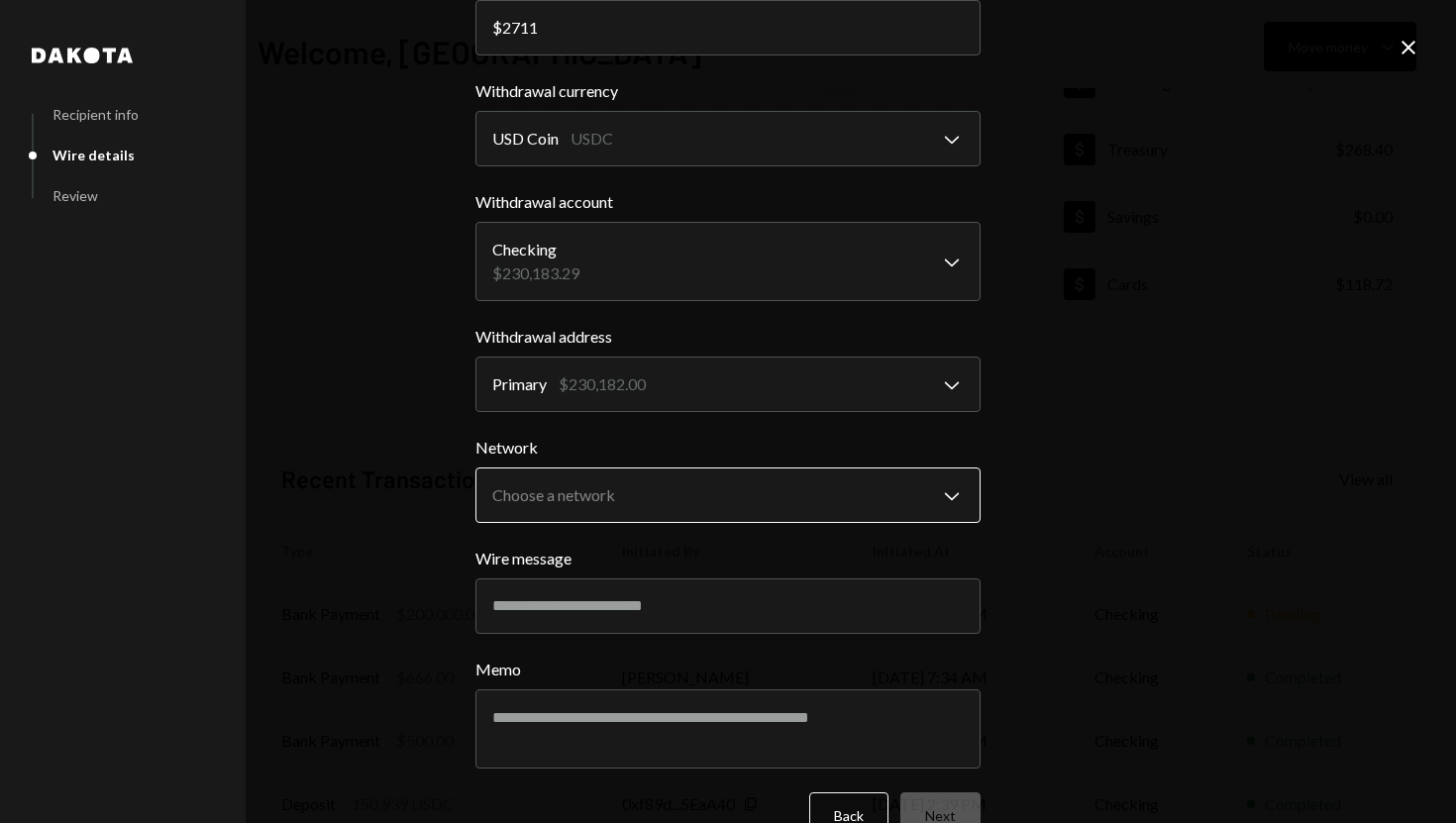 click on "S SPARK TECH HUB Caret Down Home Home Inbox Inbox Activities Transactions Accounts Accounts Caret Down Checking $230,234.30 Treasury $268.40 Savings $0.00 Cards $118.72 Dollar Rewards User Recipients Team Team Welcome, Olusola Move money Caret Down $ 230,621.42 Total Graph Accounts 1W 1M 3M 1Y ALL Account Details Plus Dollar Checking $230,234.30 Dollar Treasury $268.40 Dollar Savings $0.00 Dollar Cards $118.72 Recent Transactions View all Type Initiated By Initiated At Account Status Bank Payment $200,000.00 Olusola Kolawole 07/07/25 8:45 AM Checking Pending Bank Payment $666.00 Olusola Kolawole 07/07/25 7:34 AM Checking Completed Bank Payment $500.00 Olusola Kolawole 07/07/25 4:22 AM Checking Completed Deposit 150,939  USDC 0xf89d...5EaA40 Copy 07/06/25 2:39 PM Checking Completed Withdrawal 50,000  USDC Adewumi Hammed 07/06/25 1:33 PM Checking Completed Welcome, Olusola - Dakota   Dakota Recipient info Wire details Review Wire Transfer Arrives 1-2 business days Amount $ 2711 Withdrawal currency USD Coin USDC" at bounding box center (728, 411) 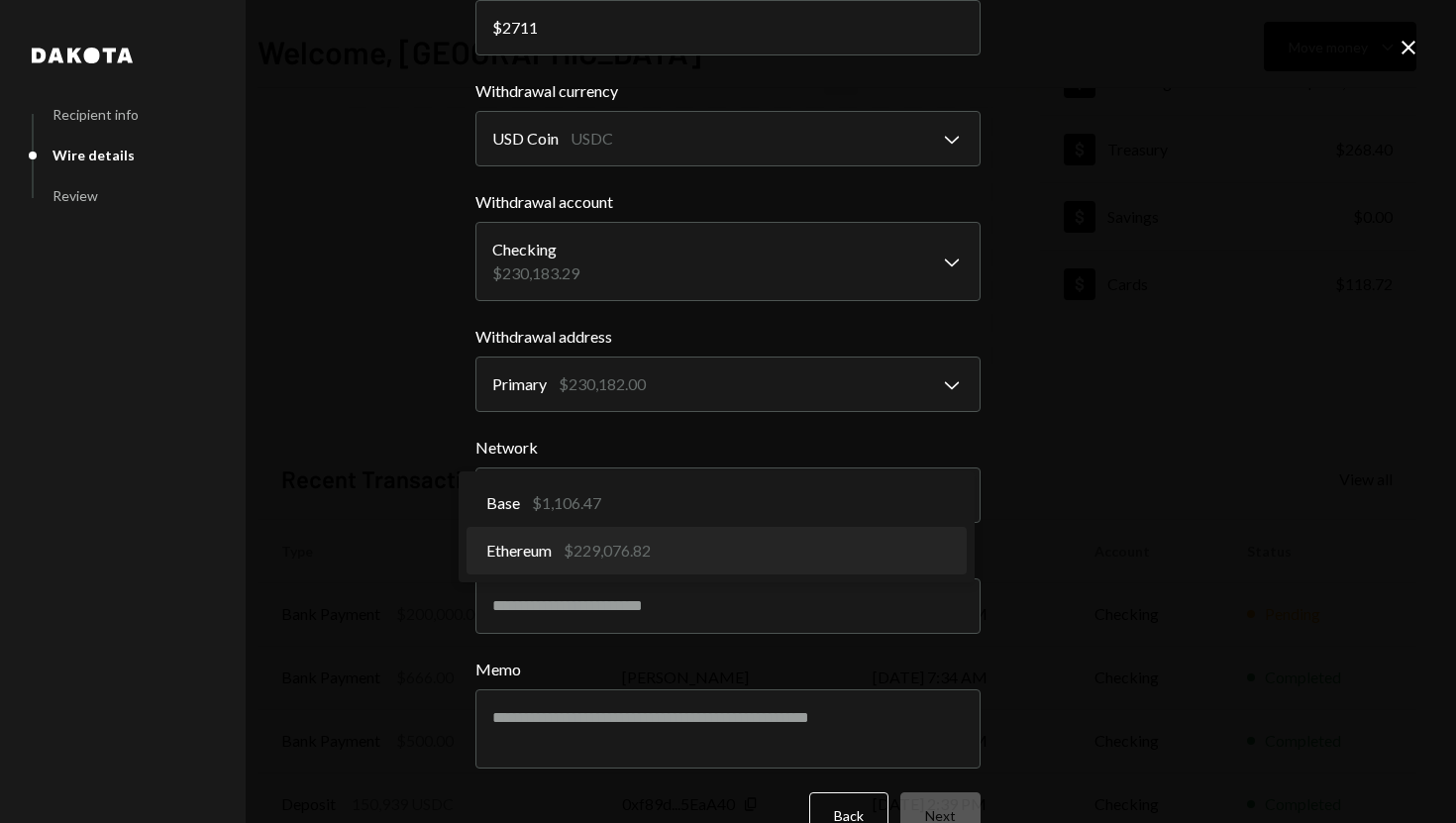 select on "**********" 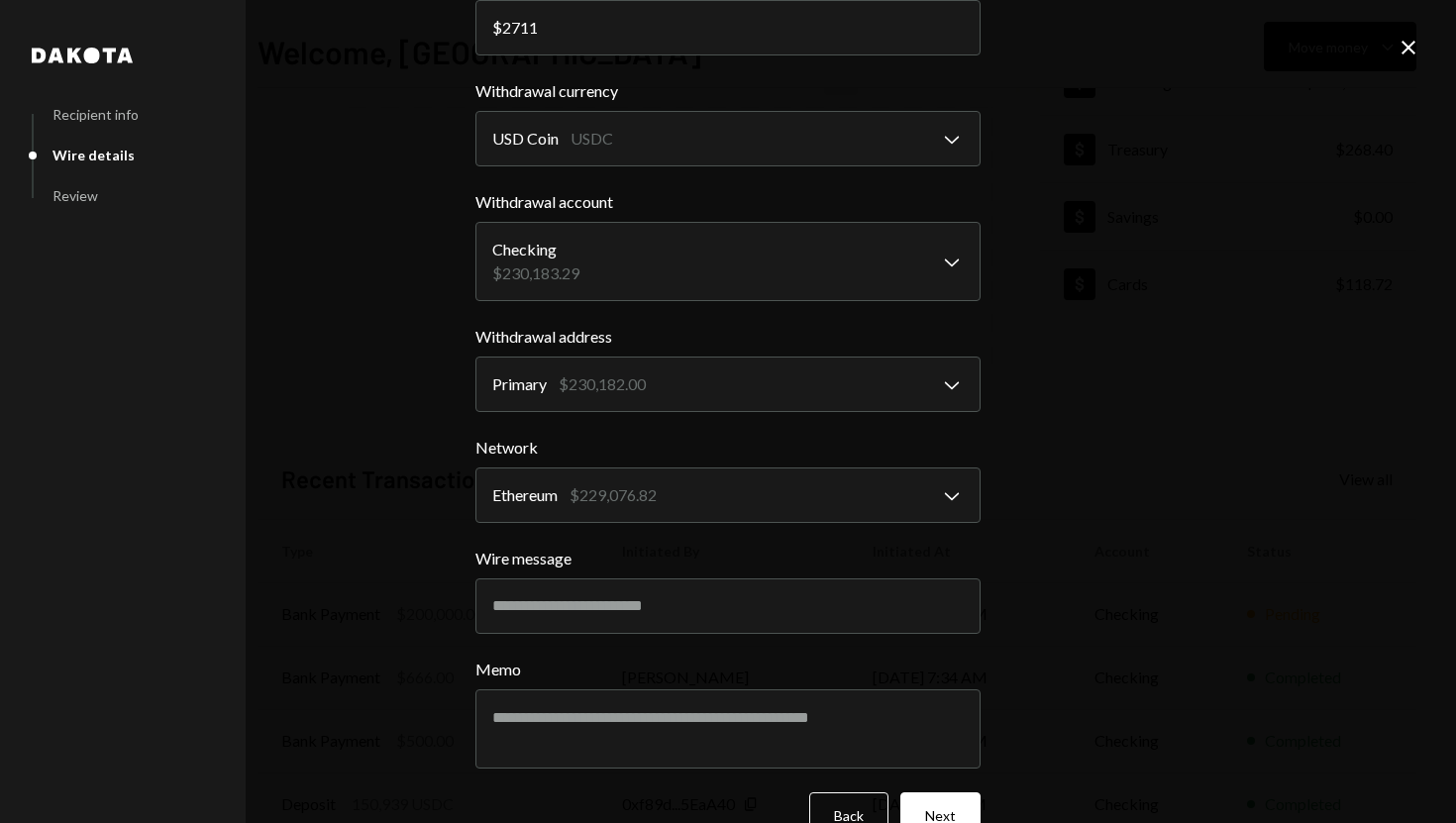 scroll, scrollTop: 186, scrollLeft: 0, axis: vertical 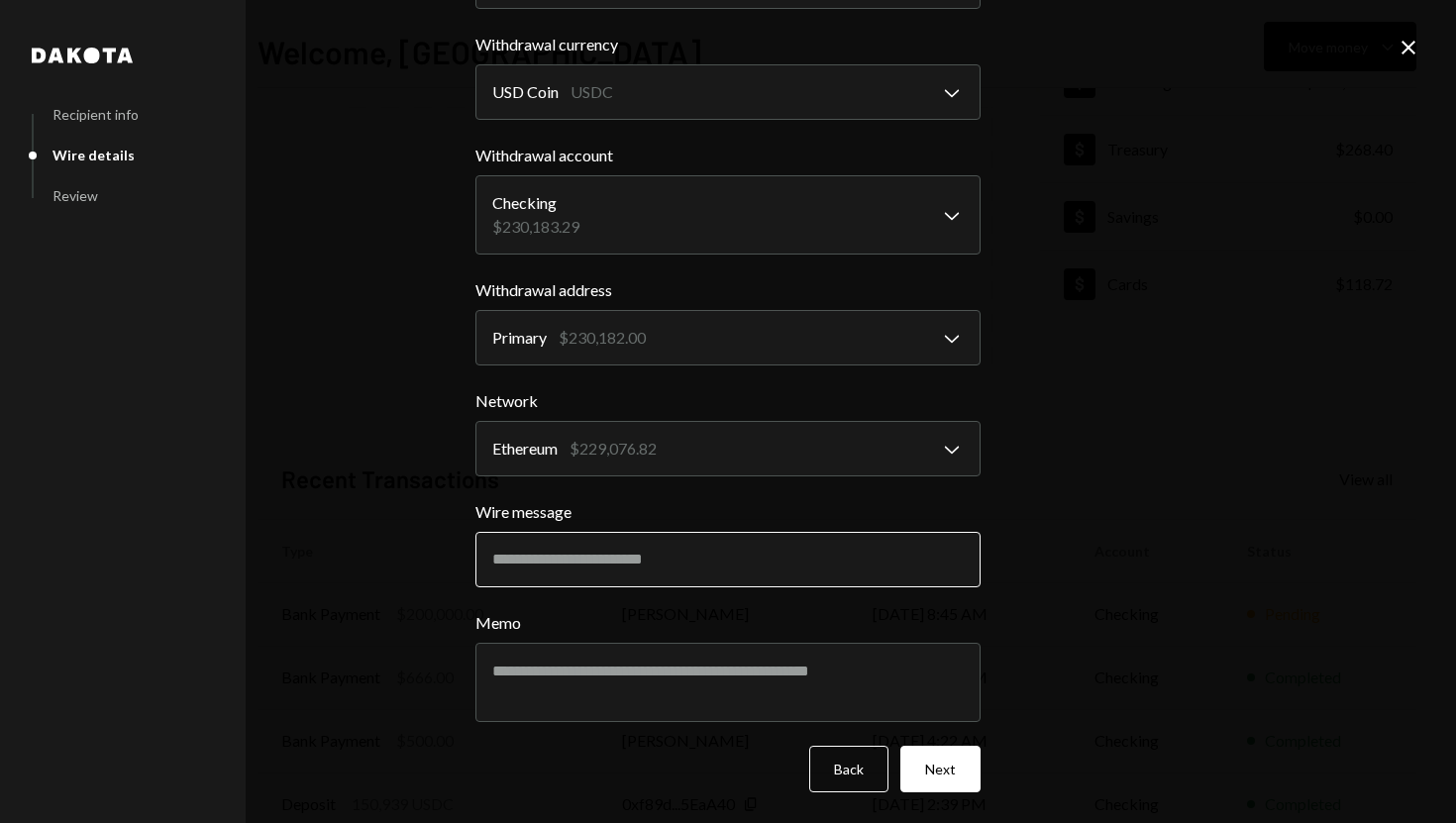 click on "Wire message" at bounding box center [728, 560] 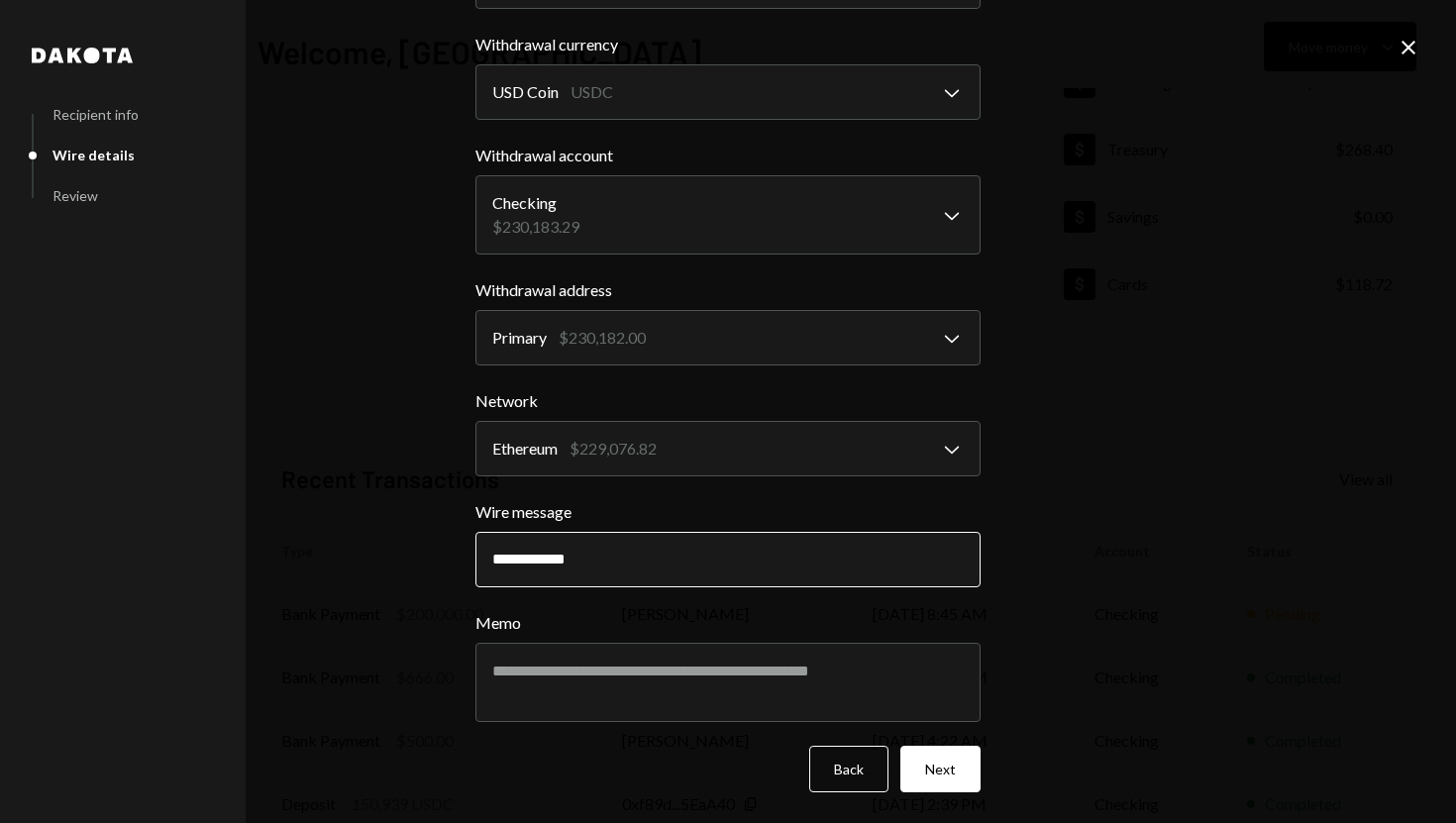 click on "**********" at bounding box center [728, 560] 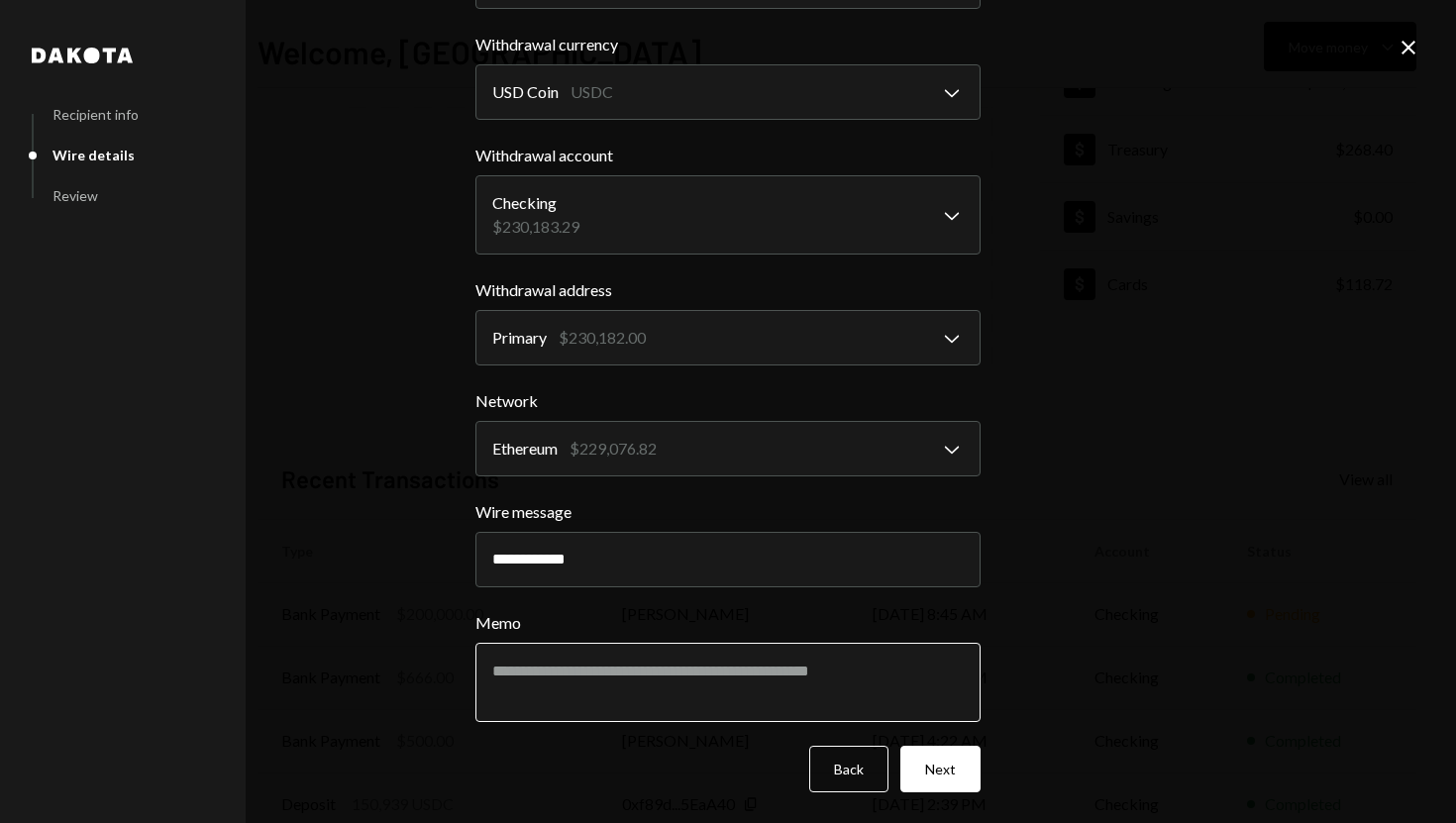 type on "**********" 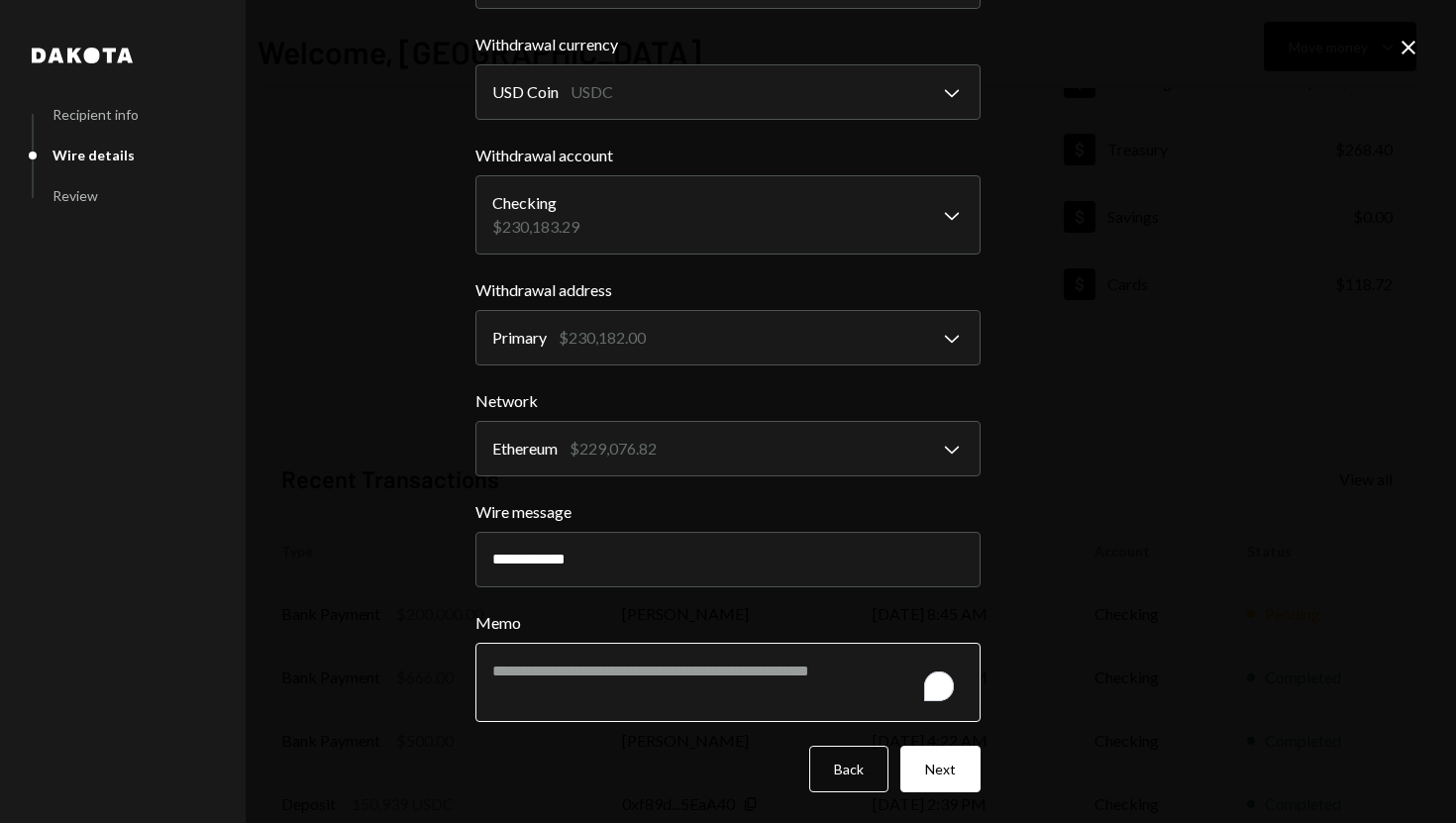 type on "*" 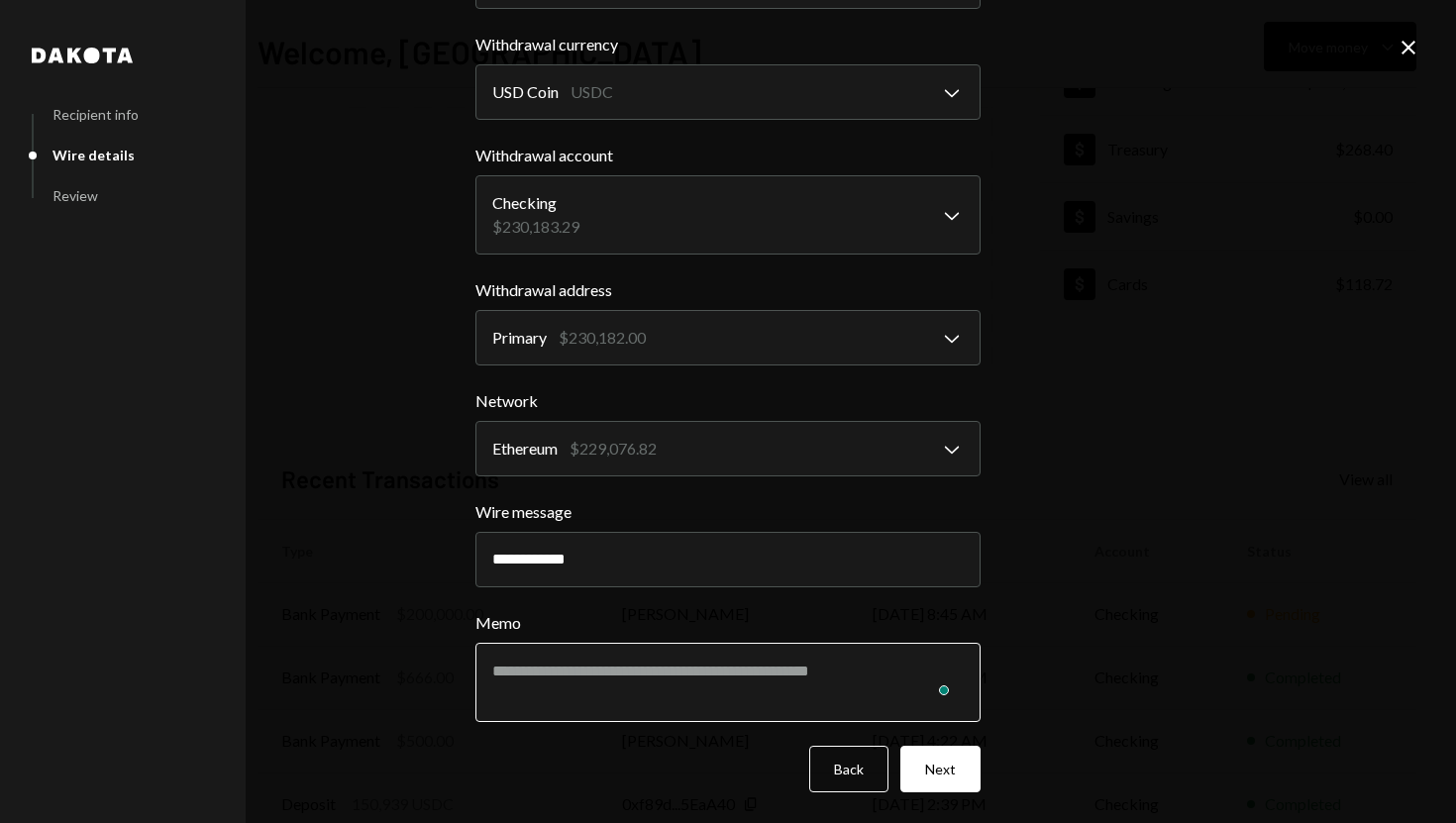 paste on "**********" 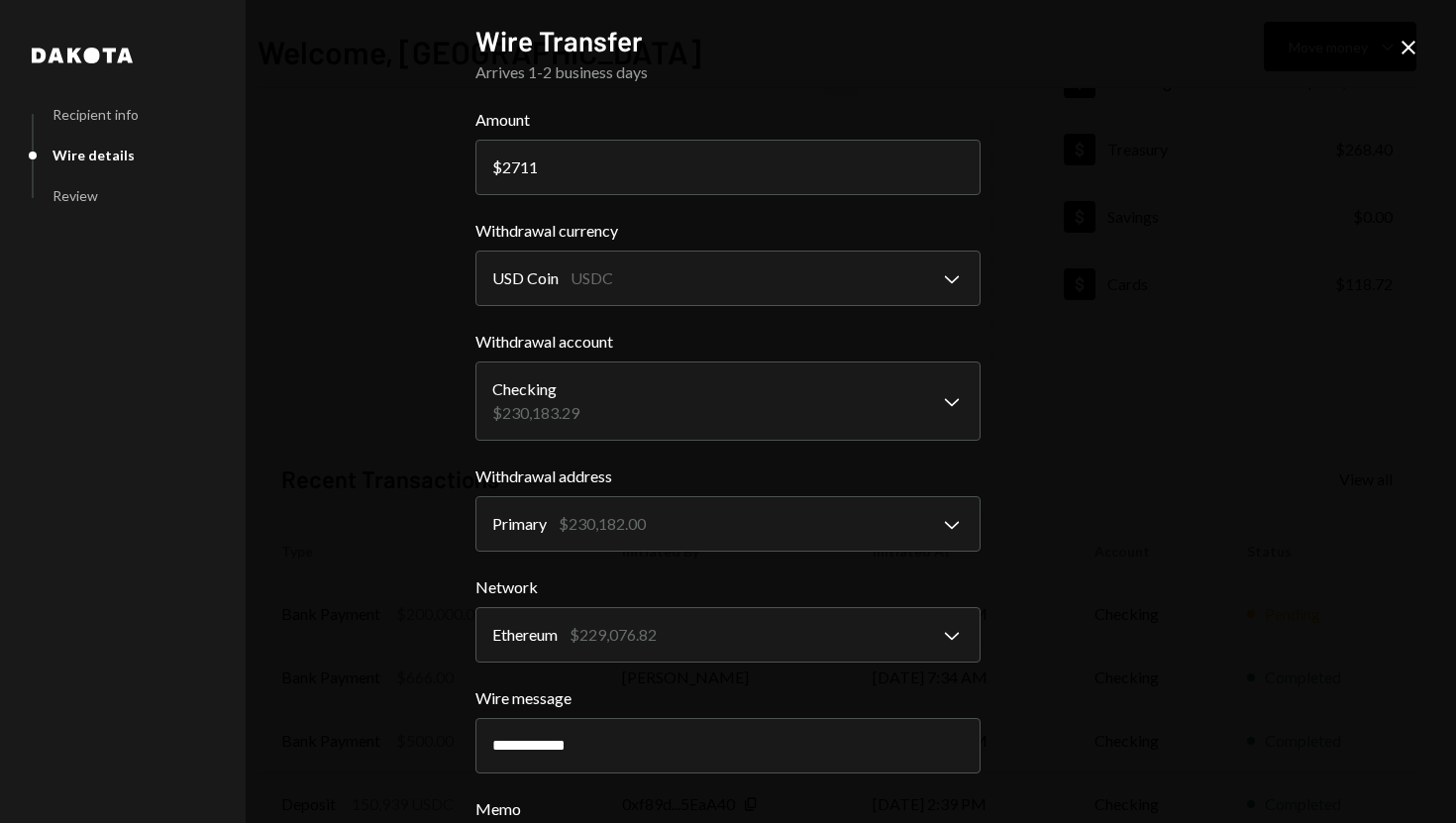 scroll, scrollTop: 186, scrollLeft: 0, axis: vertical 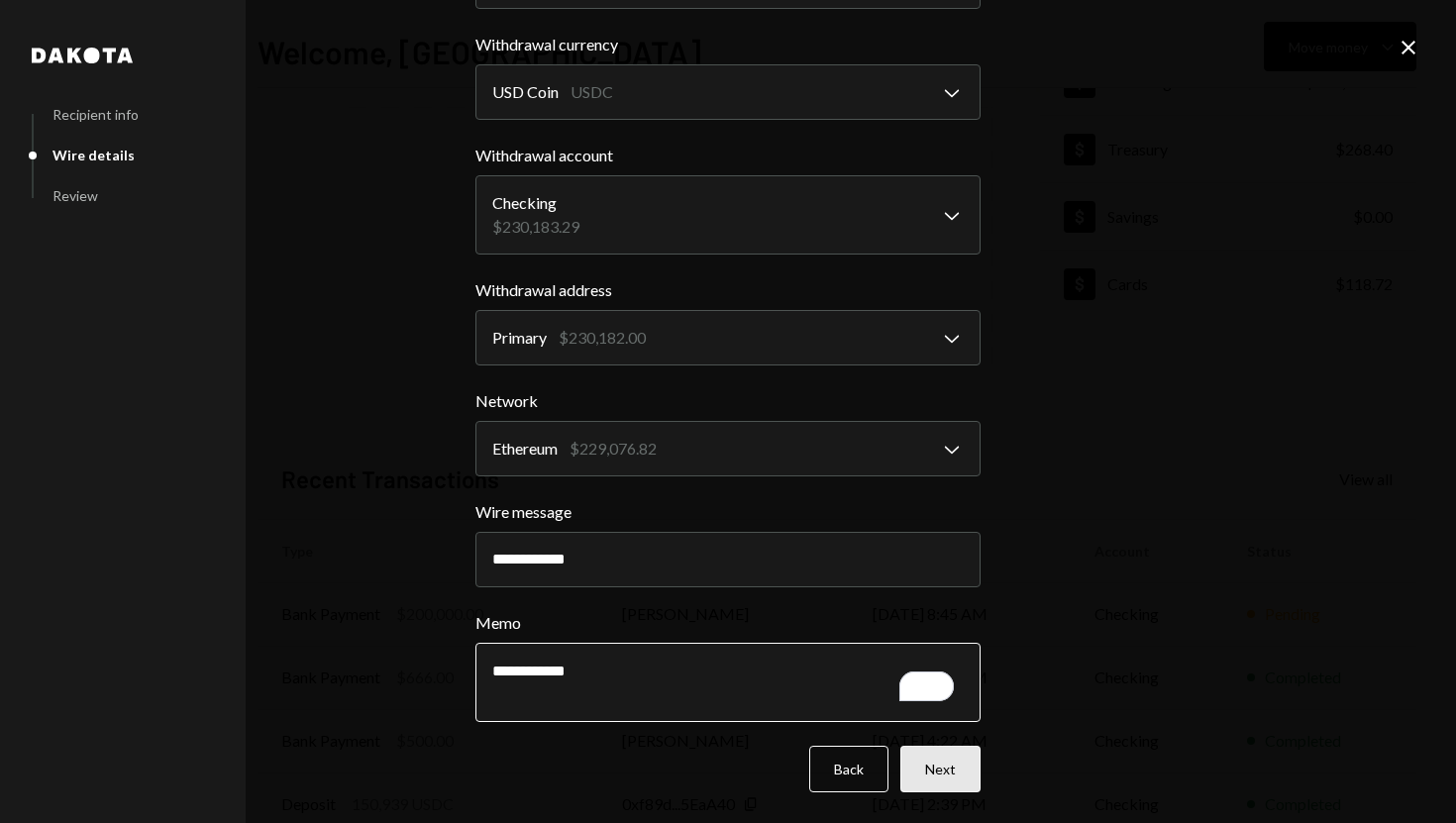 type on "**********" 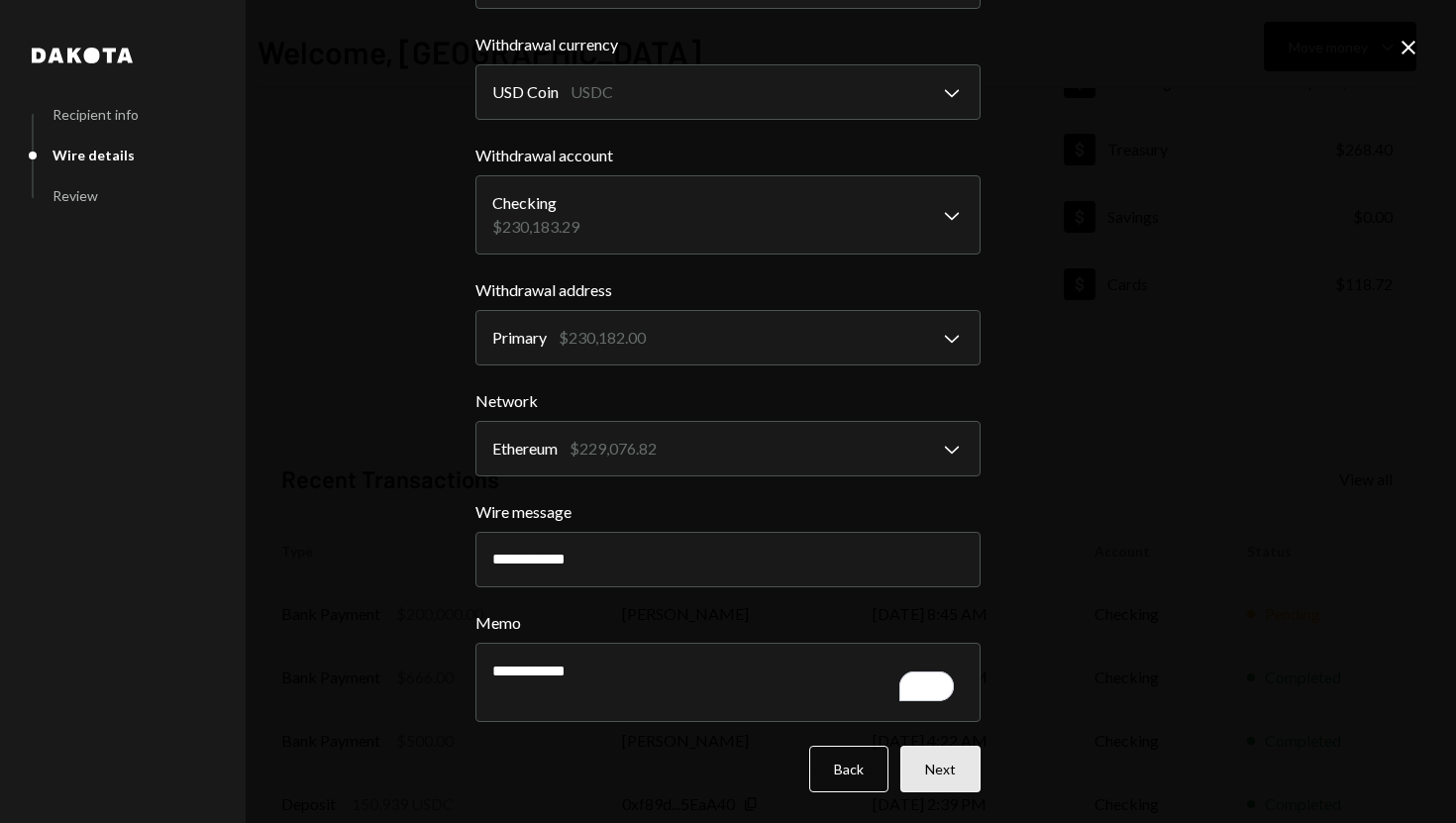click on "Next" at bounding box center (940, 769) 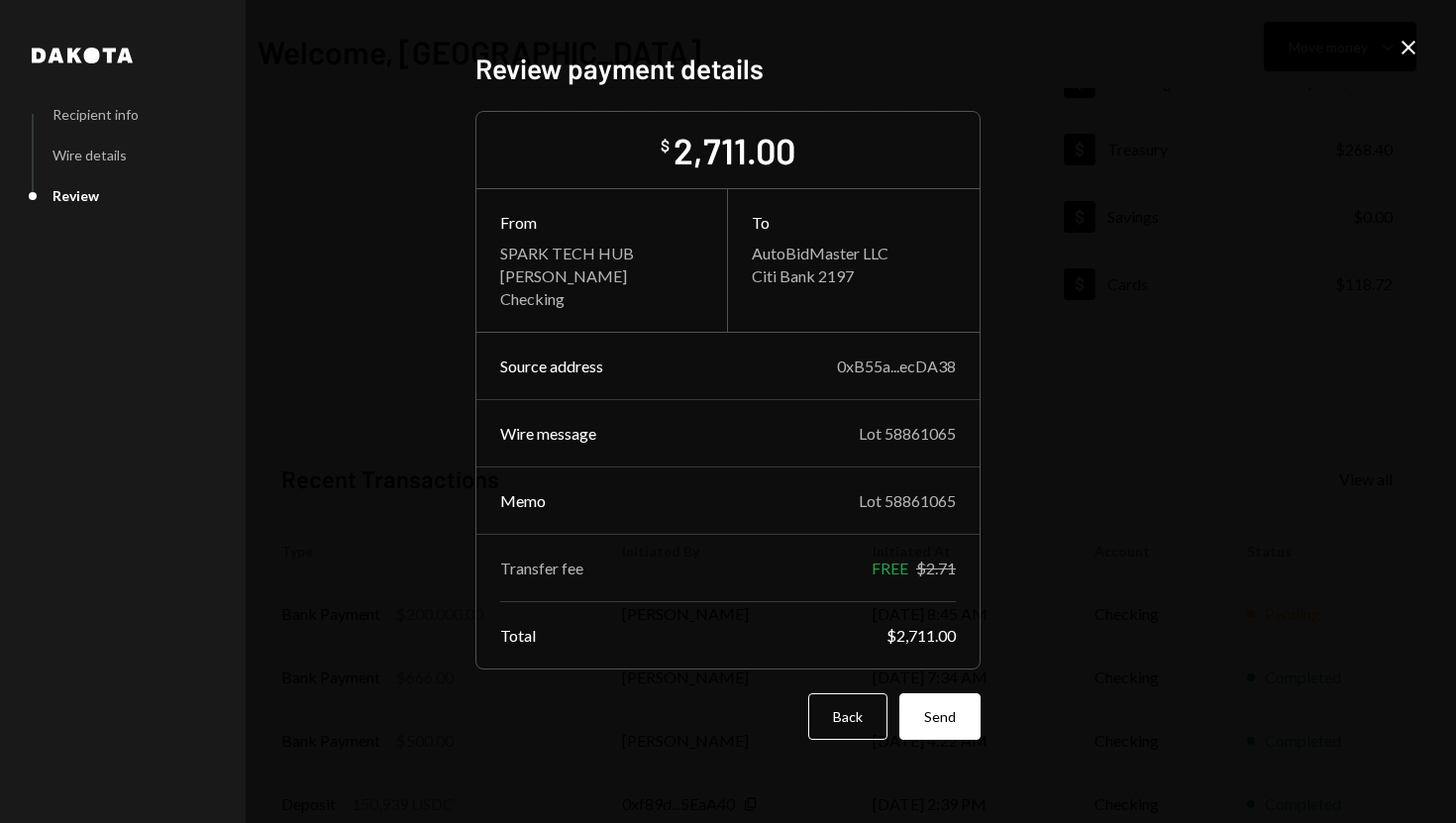 scroll, scrollTop: 0, scrollLeft: 0, axis: both 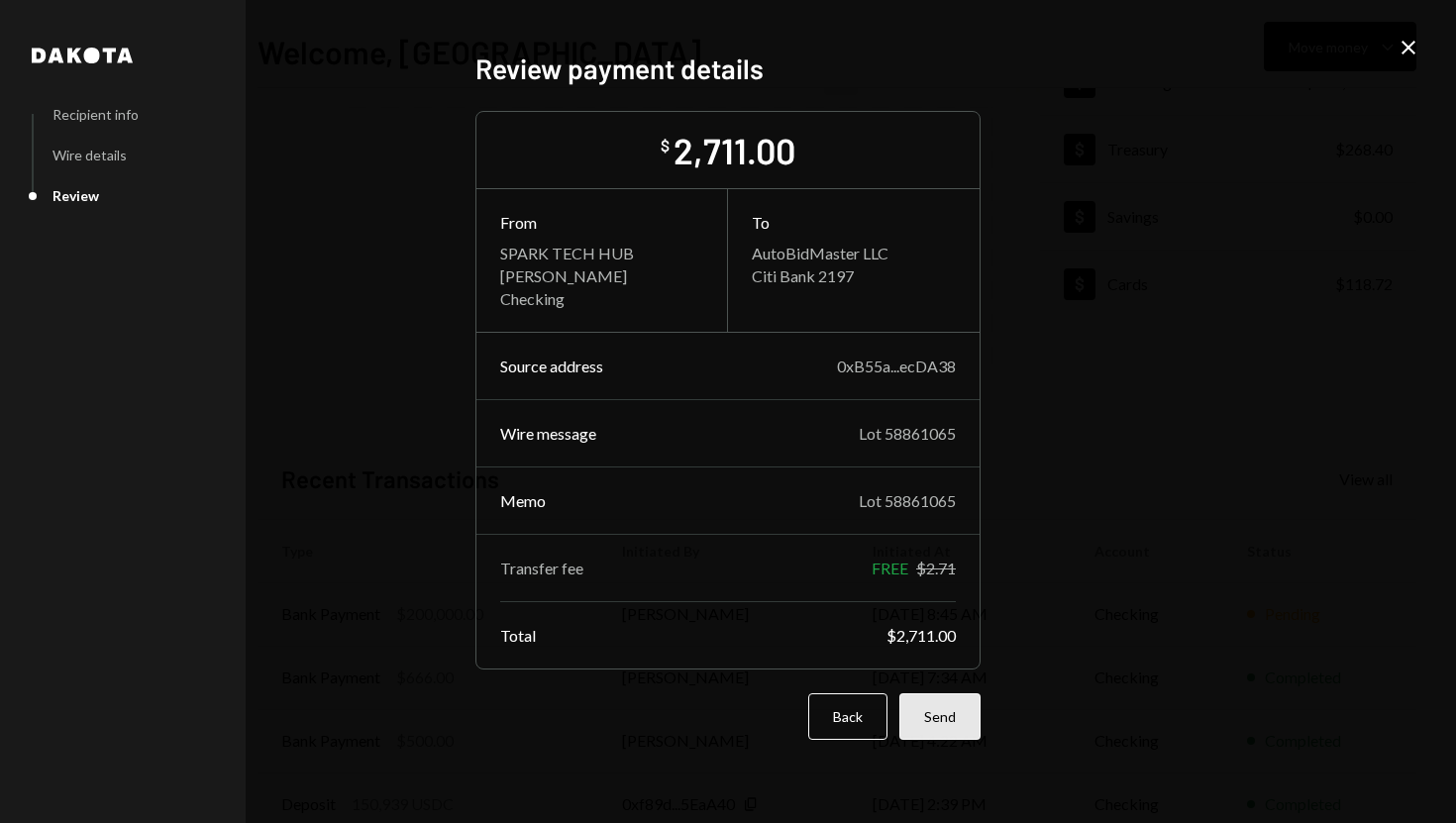 click on "Send" at bounding box center [940, 716] 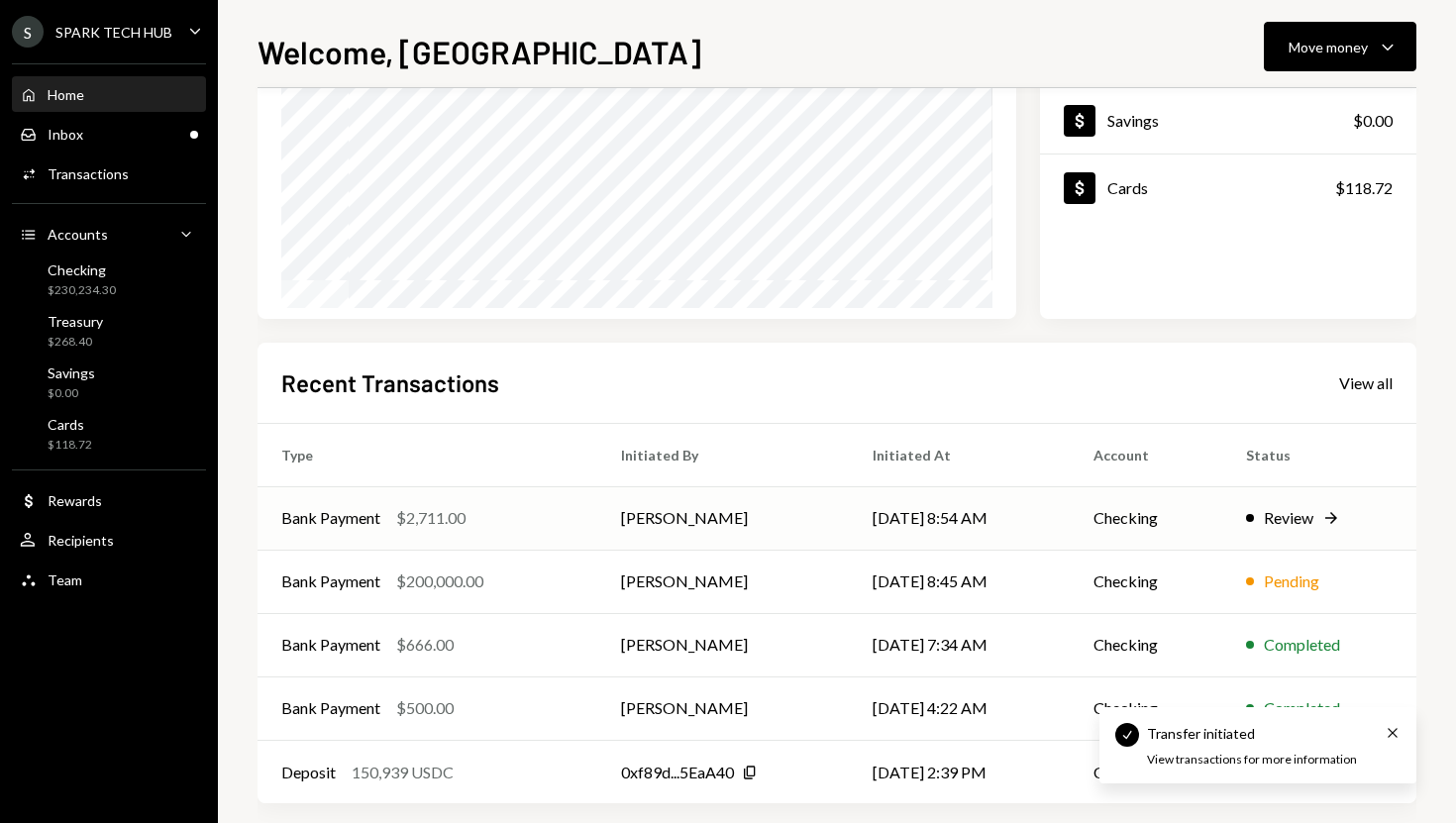 scroll, scrollTop: 276, scrollLeft: 0, axis: vertical 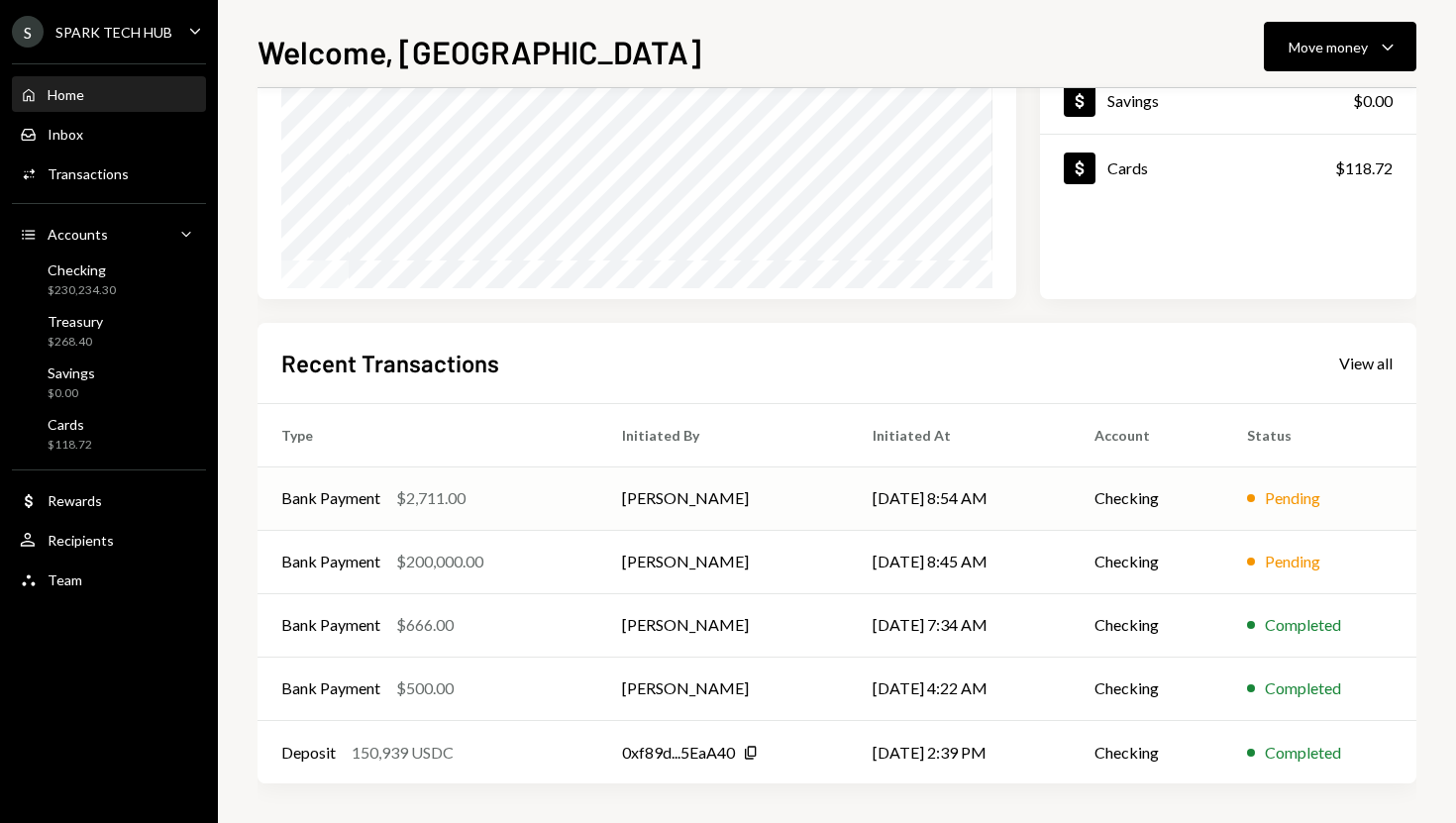 click on "[PERSON_NAME]" at bounding box center (724, 498) 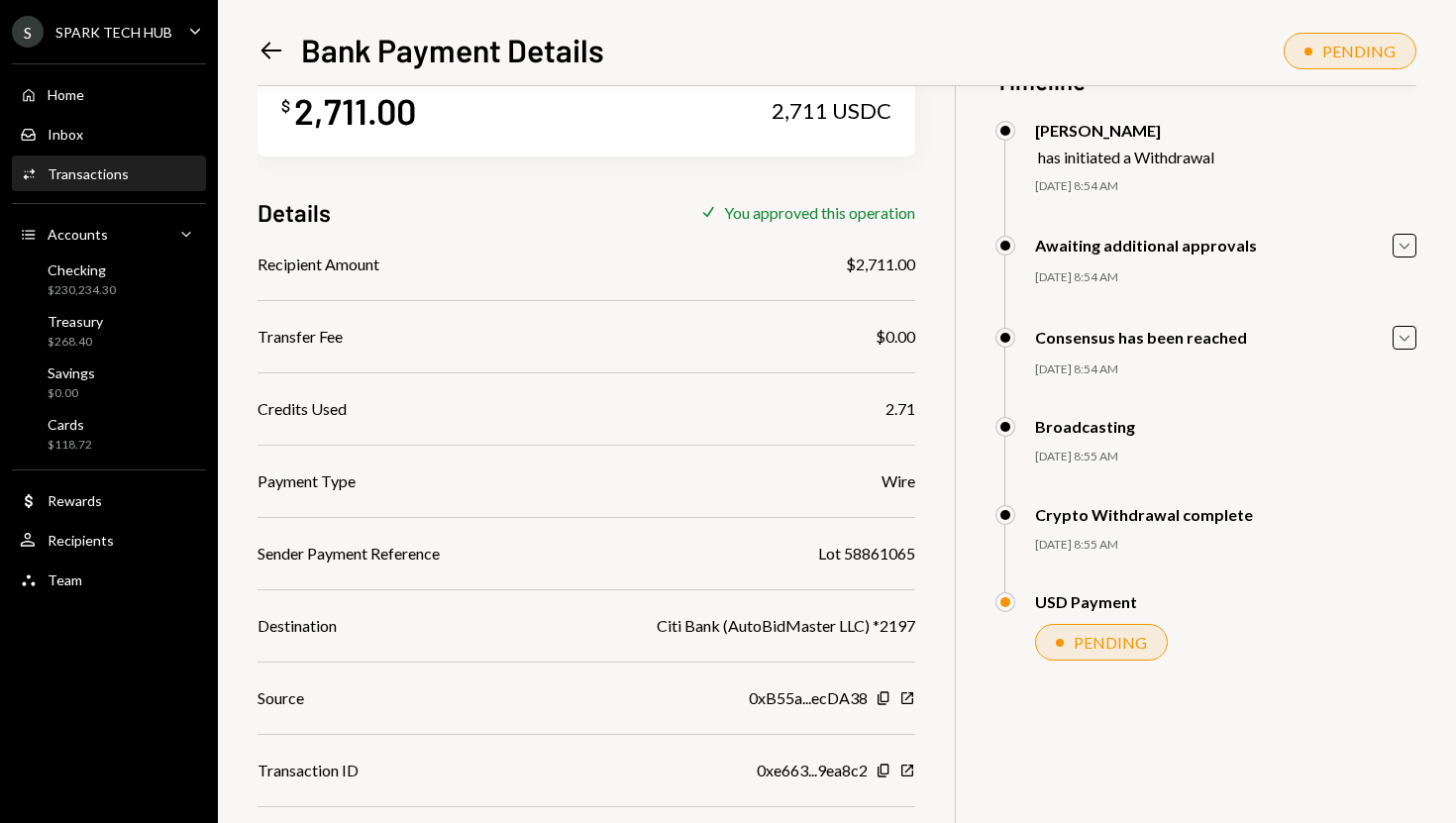 scroll, scrollTop: 93, scrollLeft: 0, axis: vertical 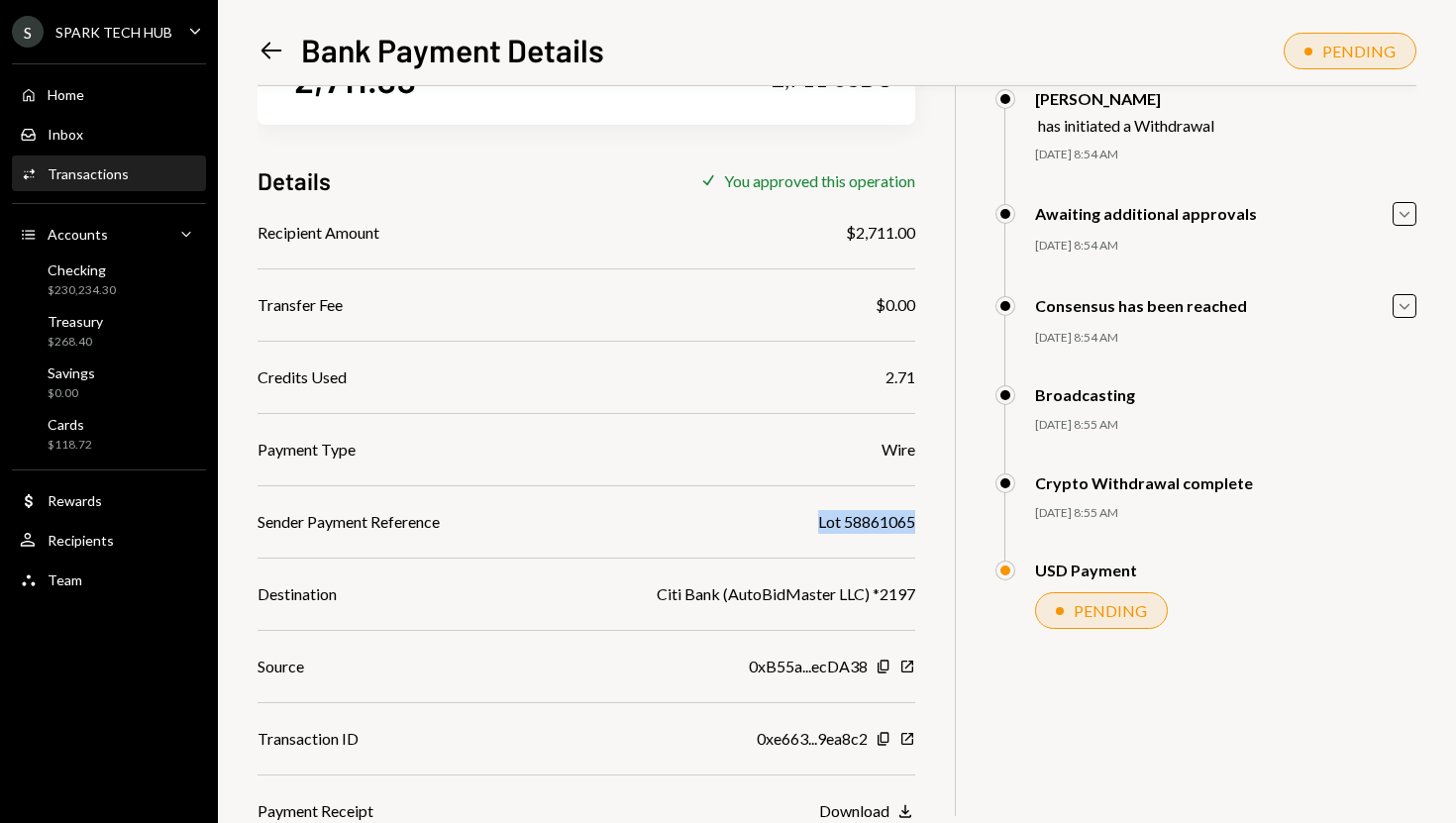 drag, startPoint x: 816, startPoint y: 527, endPoint x: 913, endPoint y: 528, distance: 97.005155 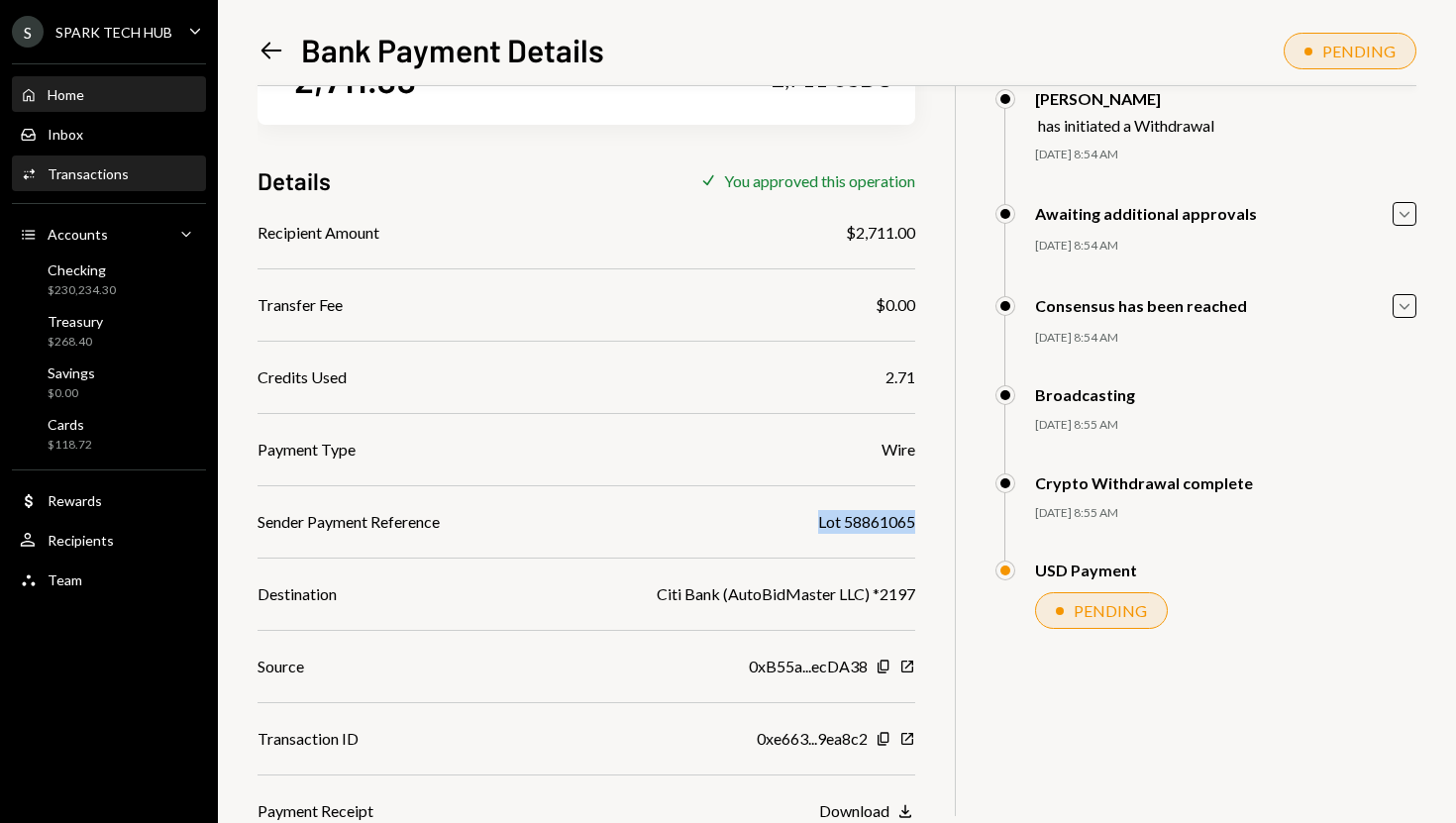 click on "Home Home" at bounding box center [109, 95] 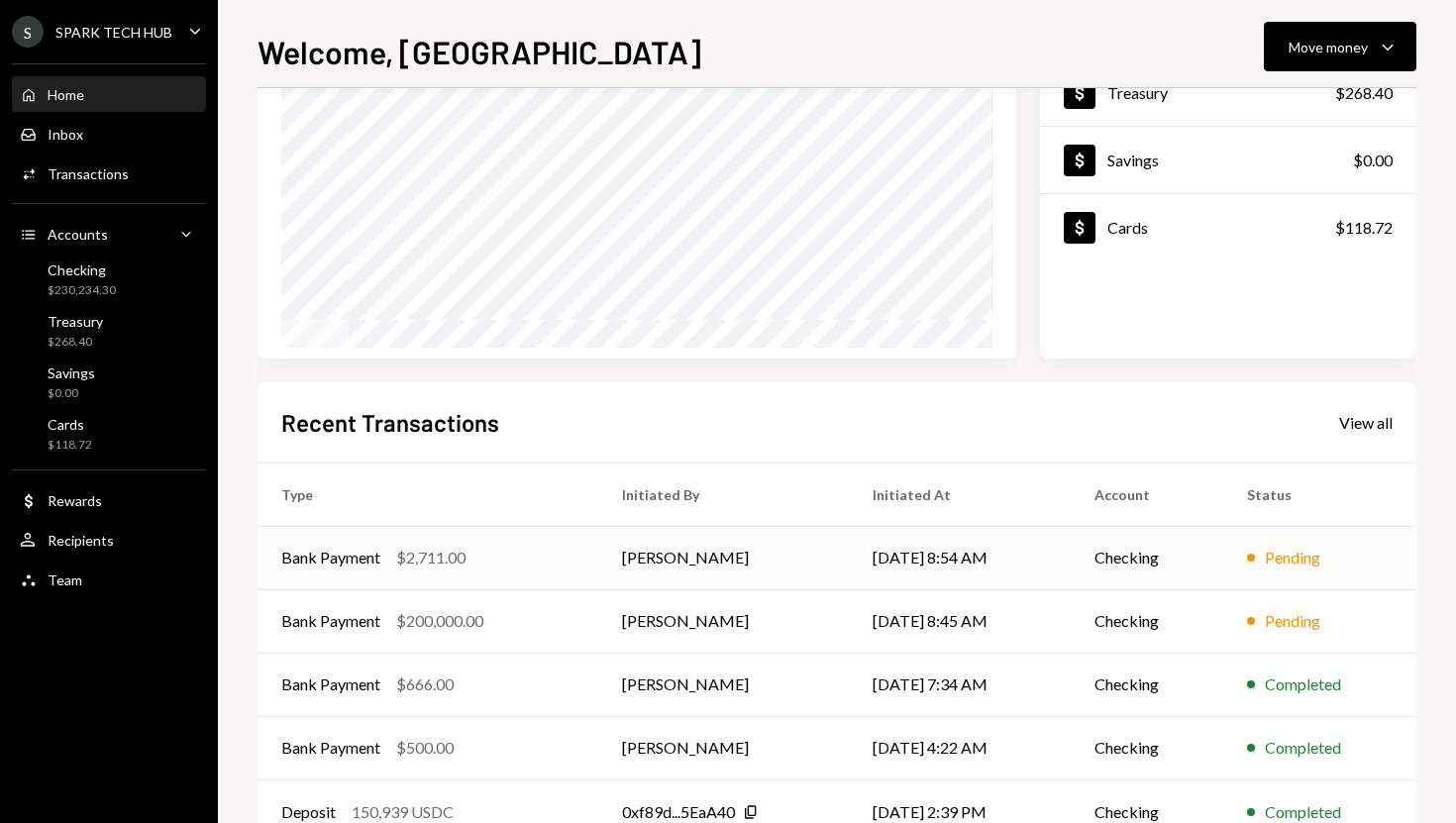 scroll, scrollTop: 228, scrollLeft: 0, axis: vertical 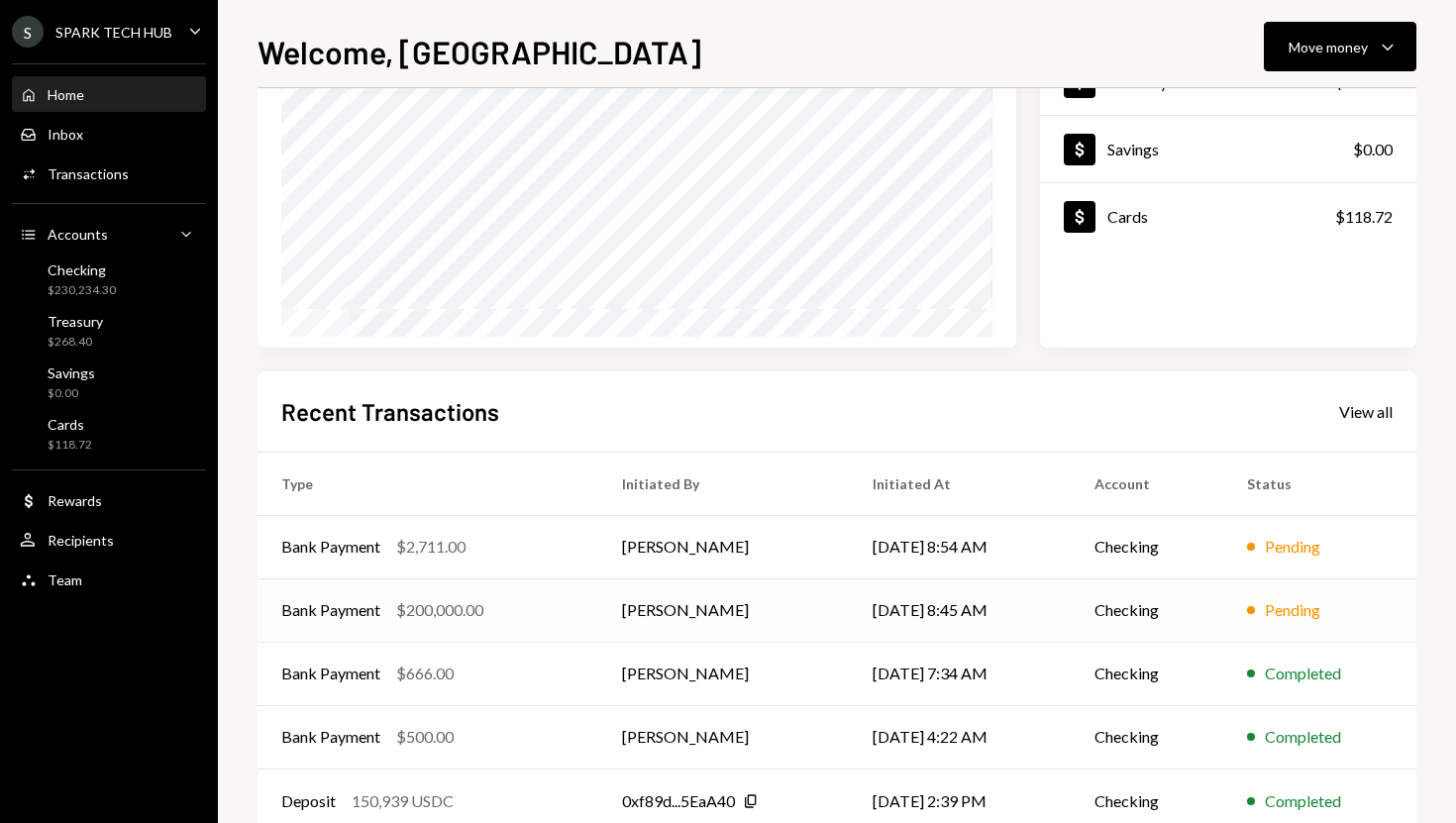click on "$200,000.00" at bounding box center [440, 610] 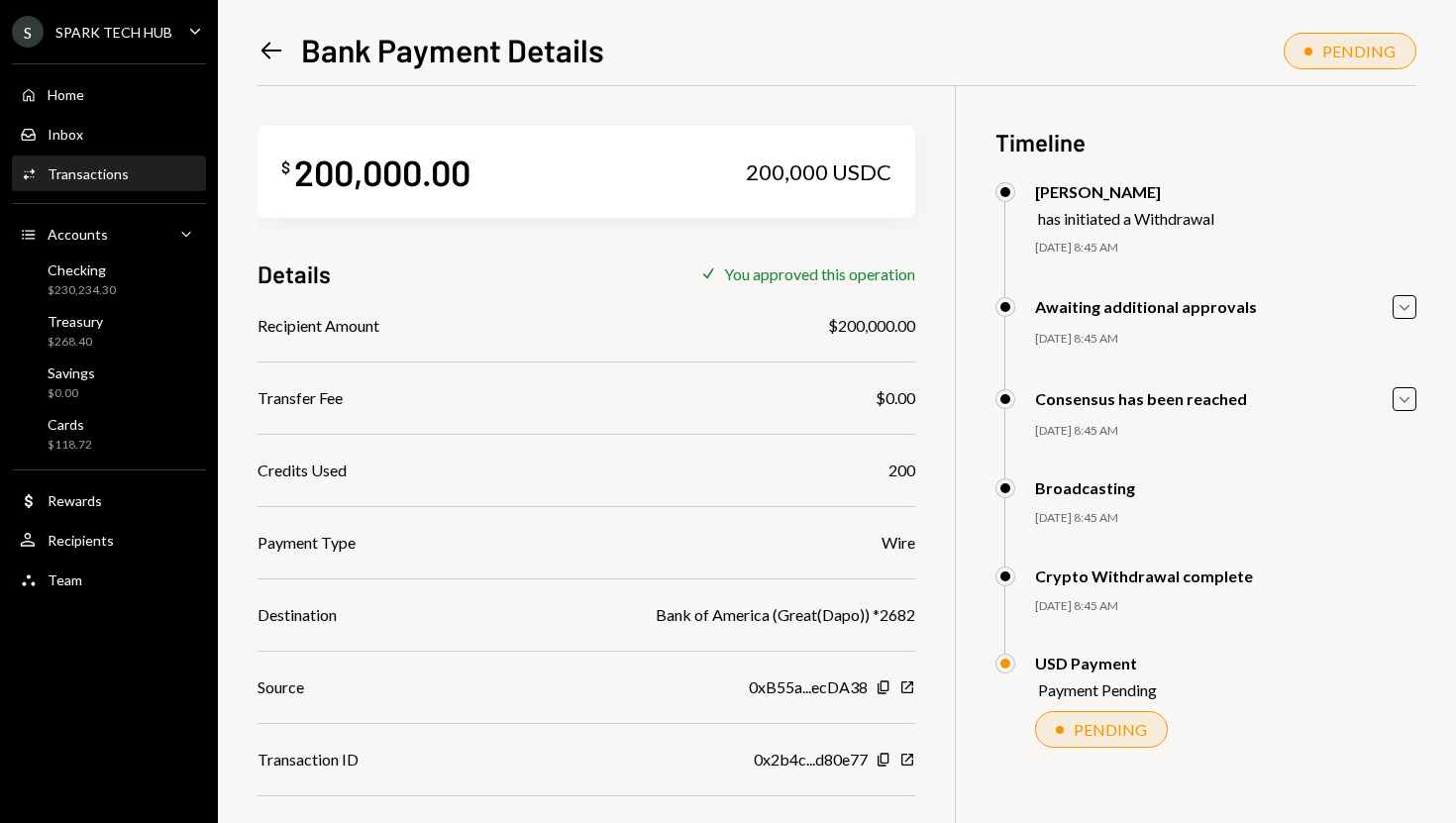 click on "Home Home Inbox Inbox Activities Transactions Accounts Accounts Caret Down Checking $230,234.30 Treasury $268.40 Savings $0.00 Cards $118.72 Dollar Rewards User Recipients Team Team" at bounding box center (109, 326) 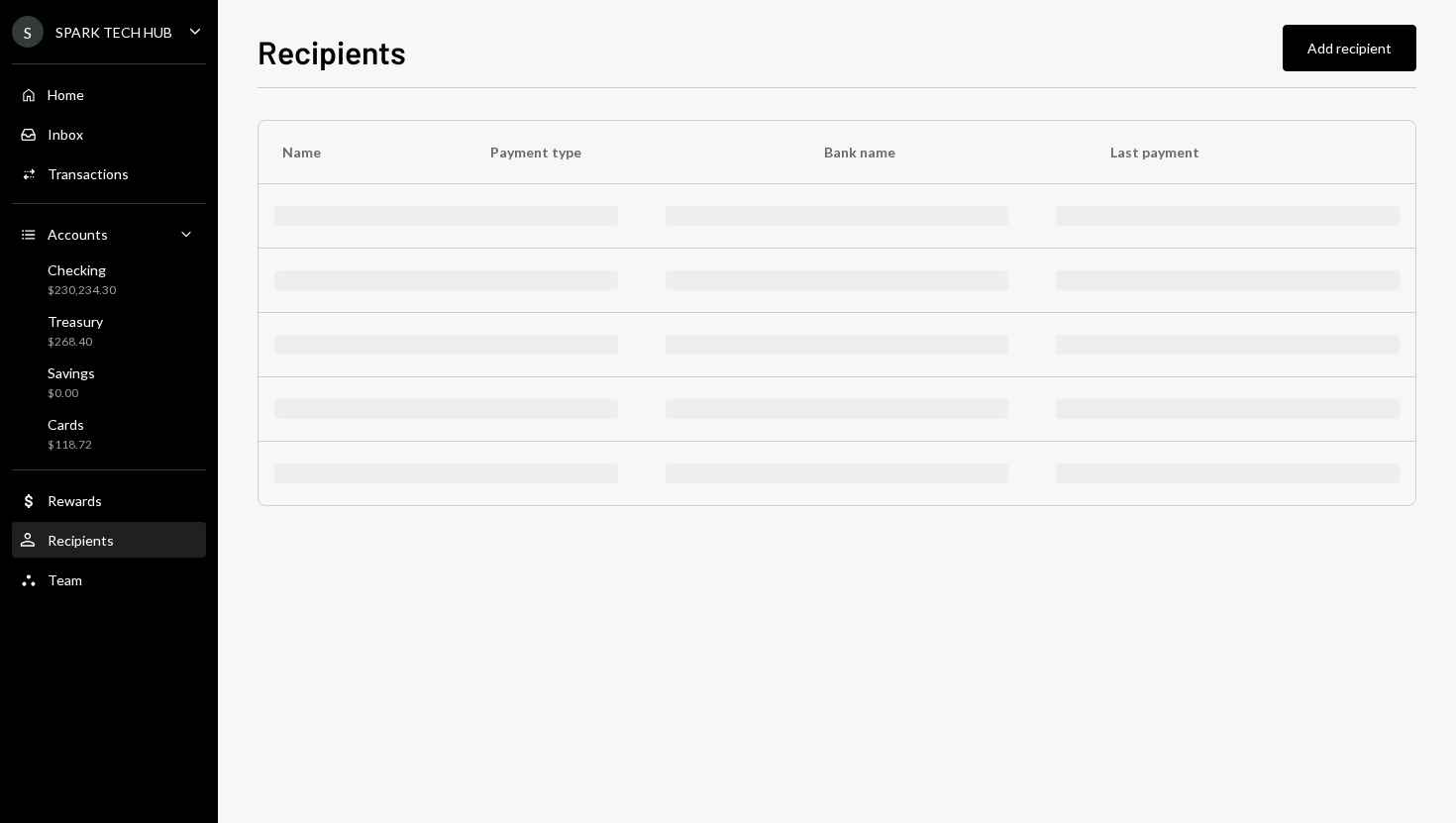 scroll, scrollTop: 0, scrollLeft: 0, axis: both 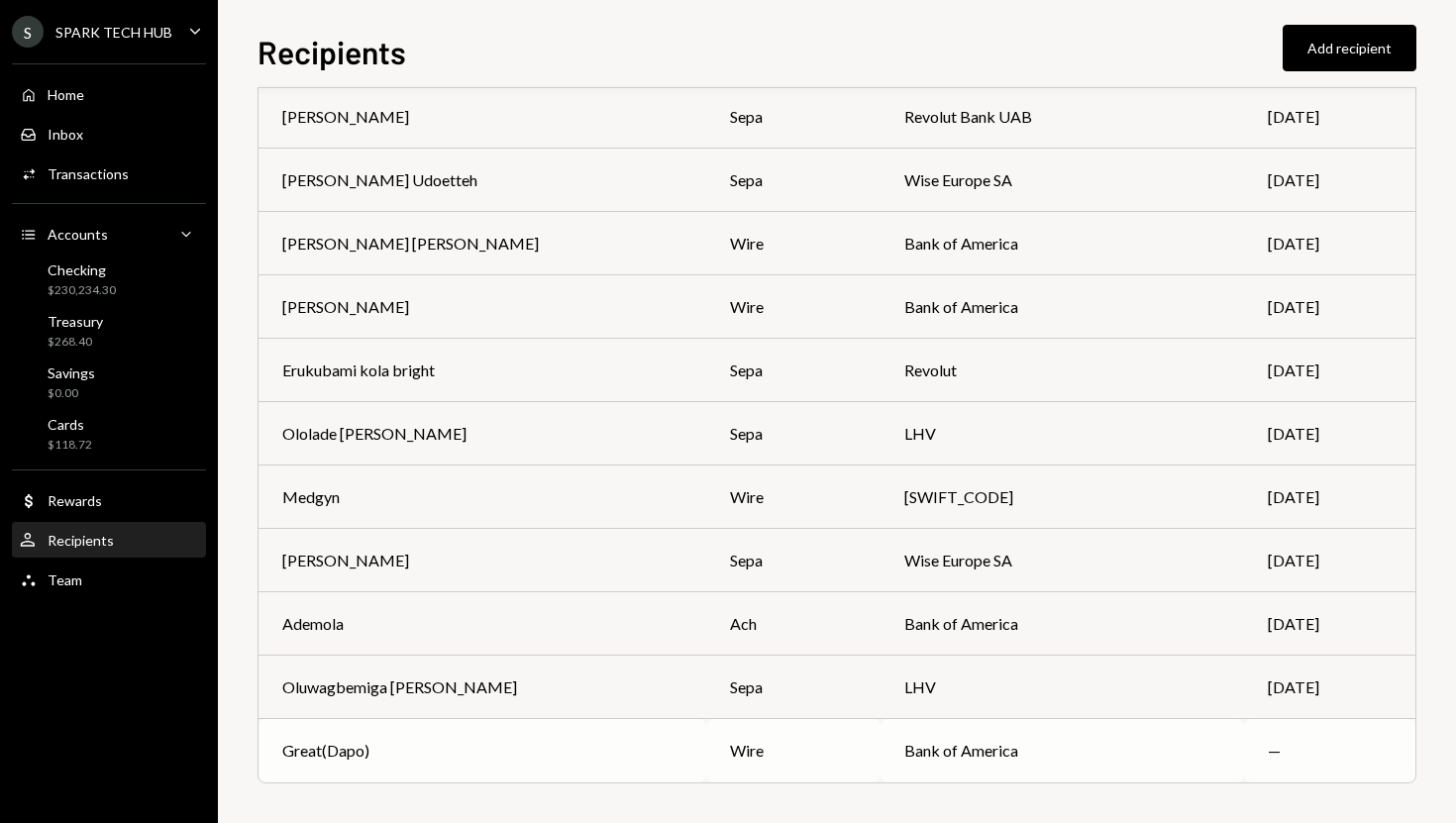 click on "Great(Dapo)" at bounding box center (482, 751) 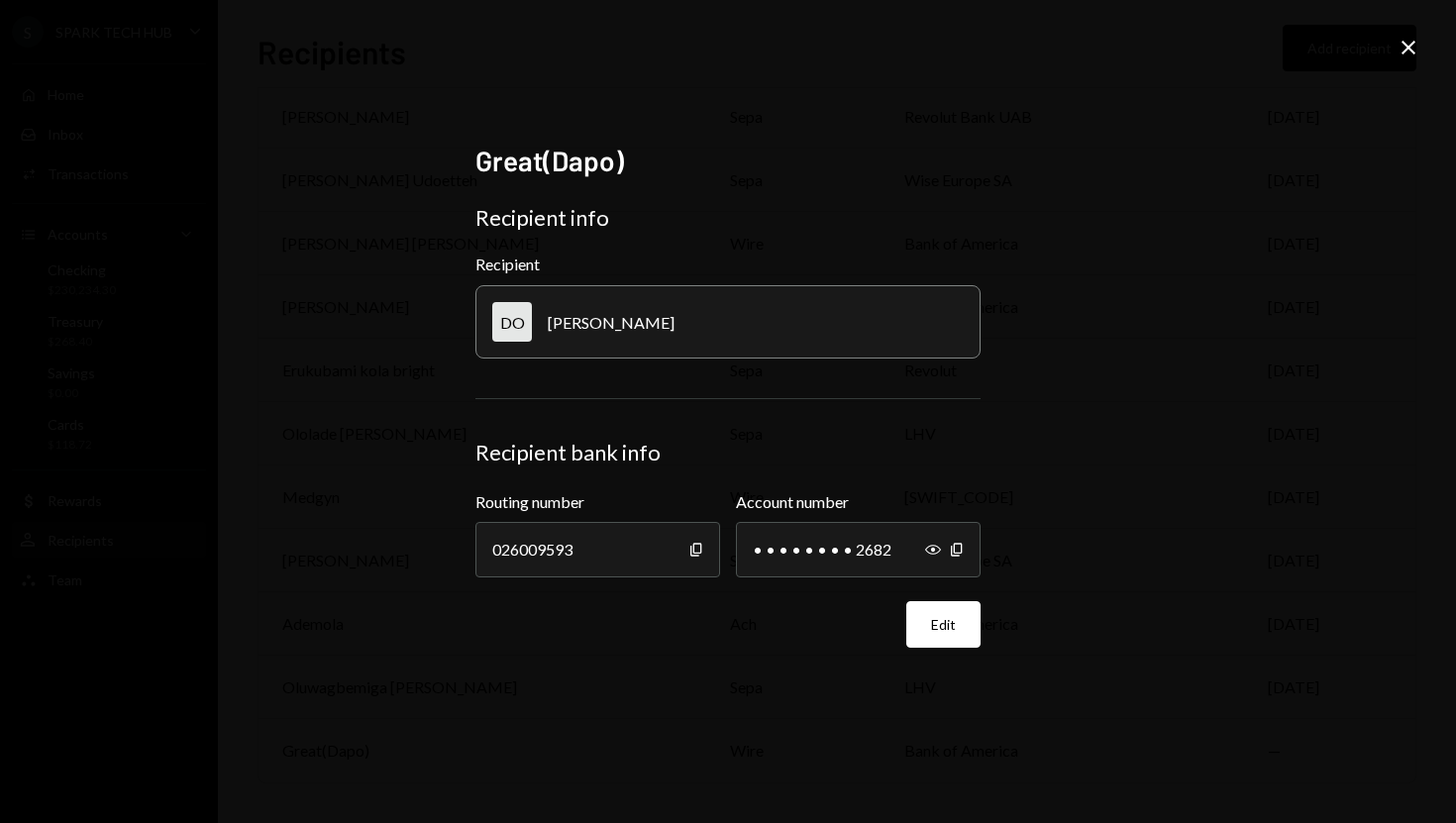 click on "Close" 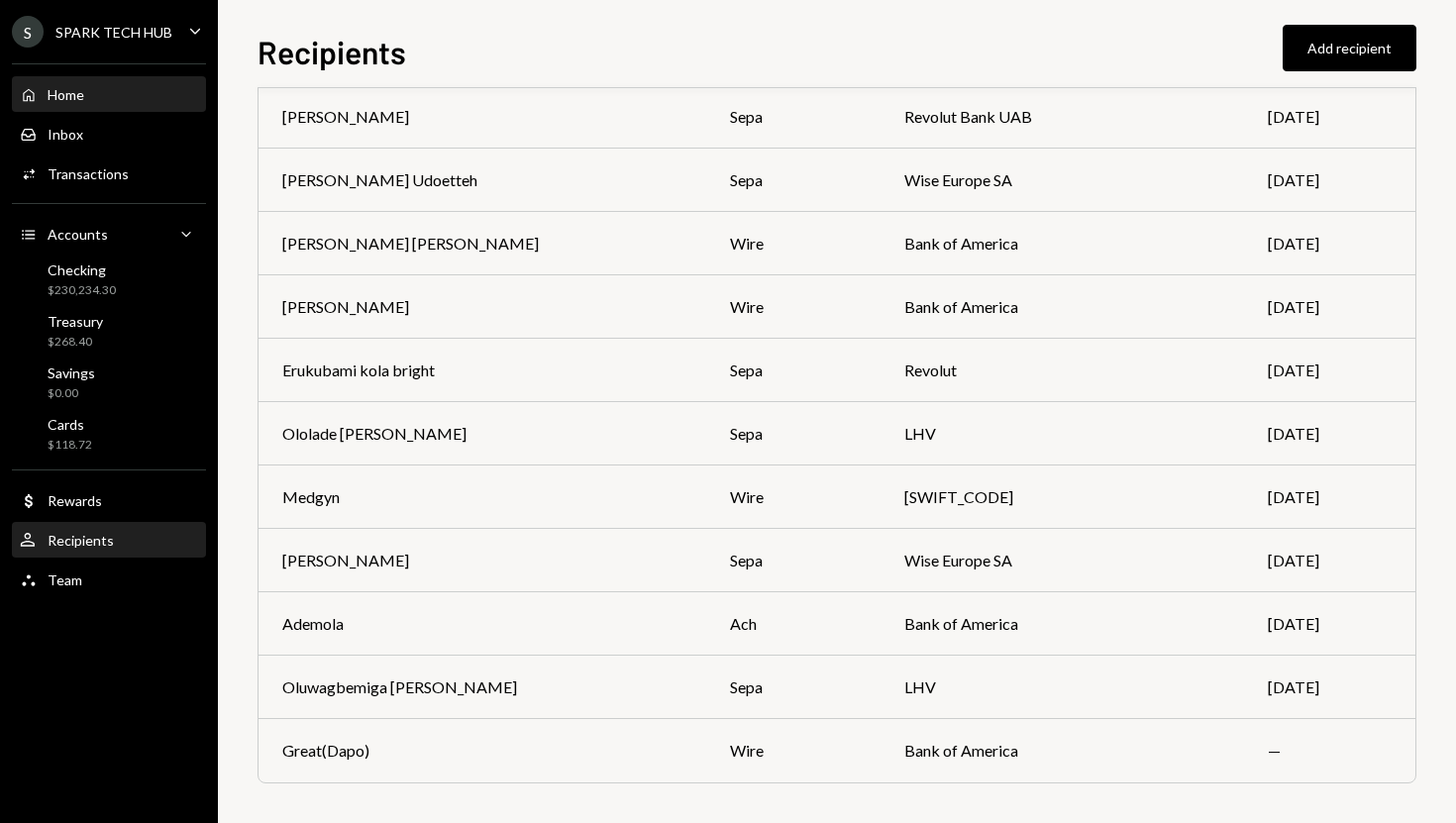 click on "Home Home" at bounding box center [109, 95] 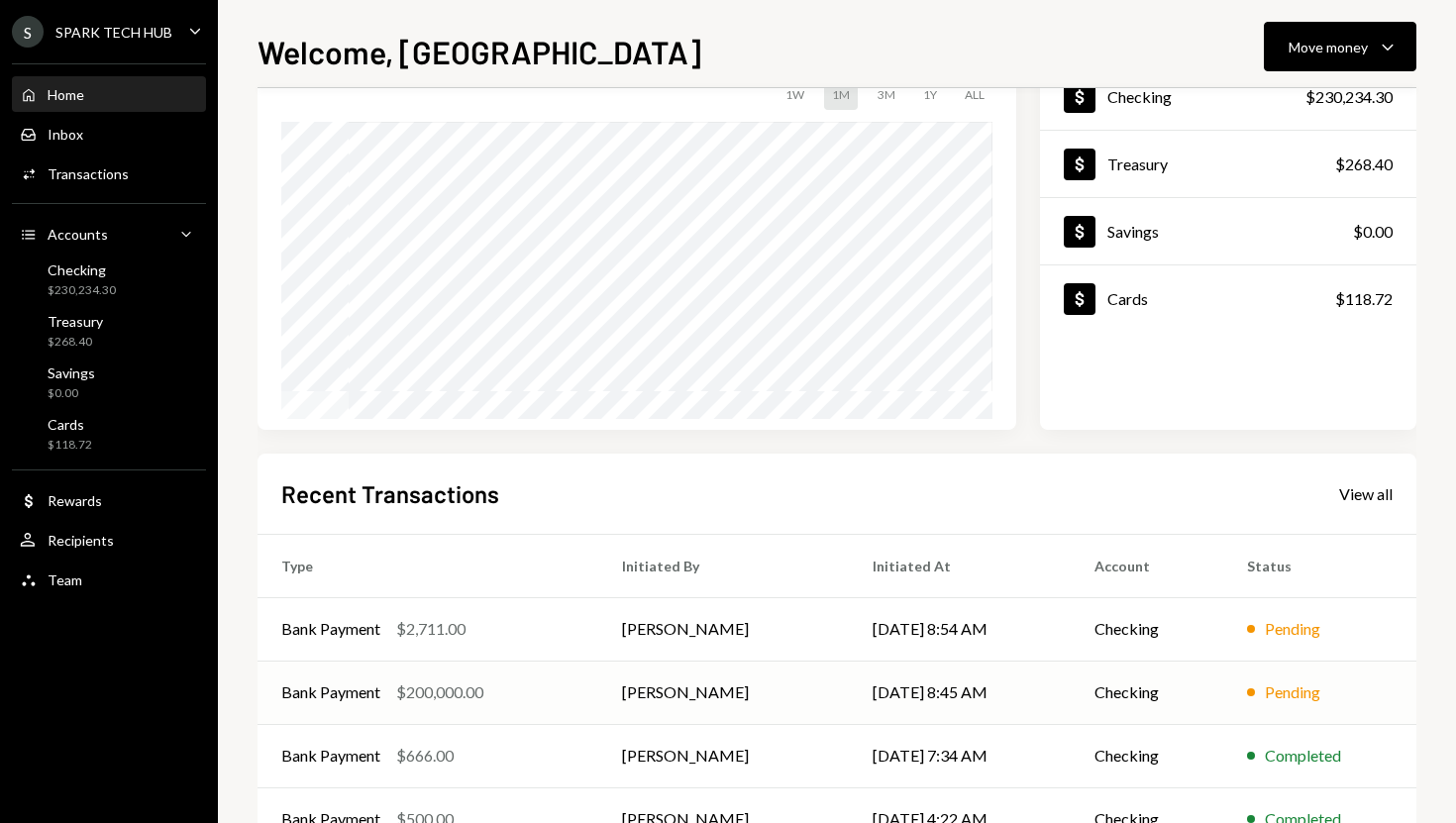 scroll, scrollTop: 164, scrollLeft: 0, axis: vertical 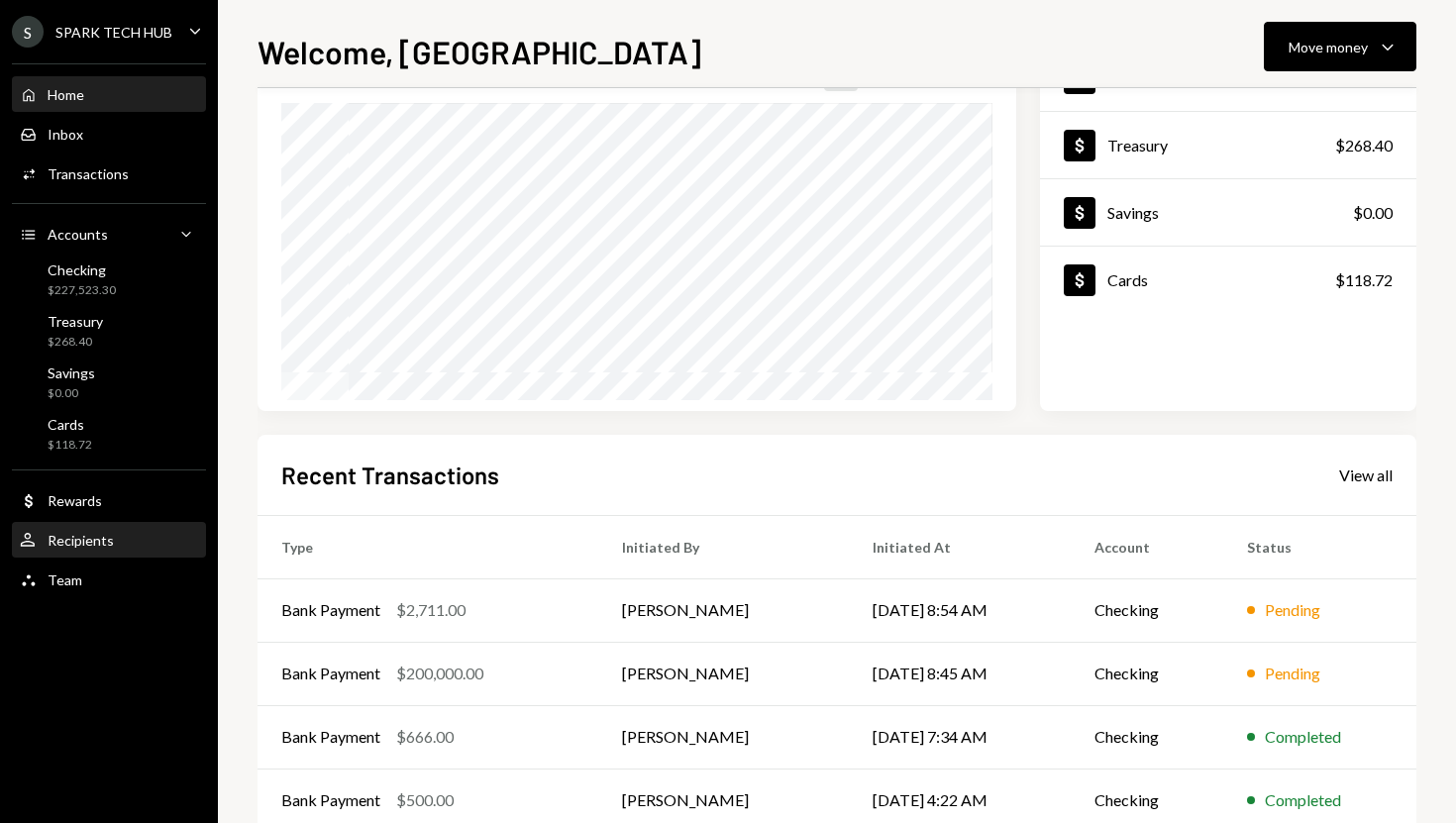 click on "Recipients" at bounding box center (80, 540) 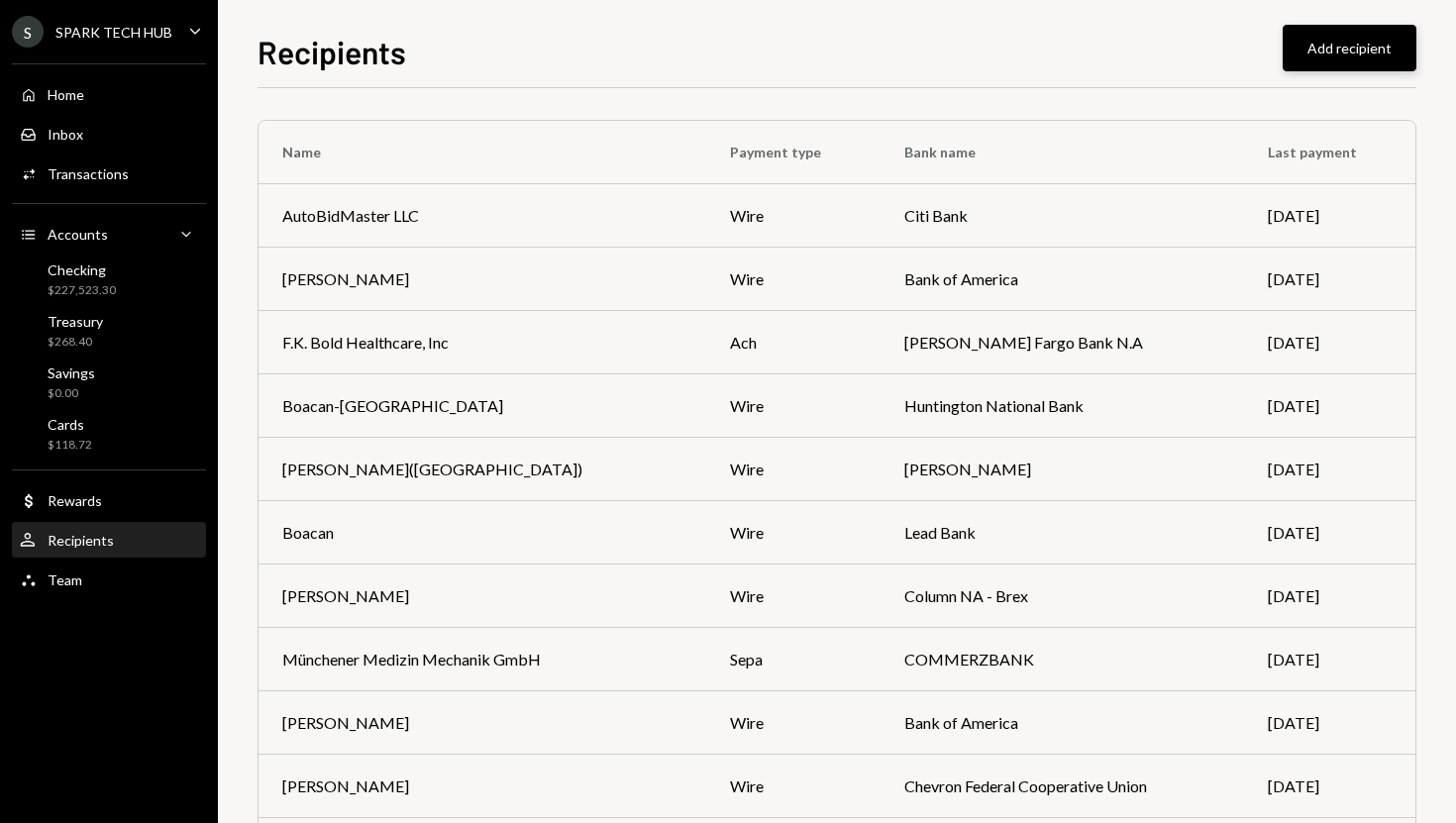 click on "Add recipient" at bounding box center (1349, 48) 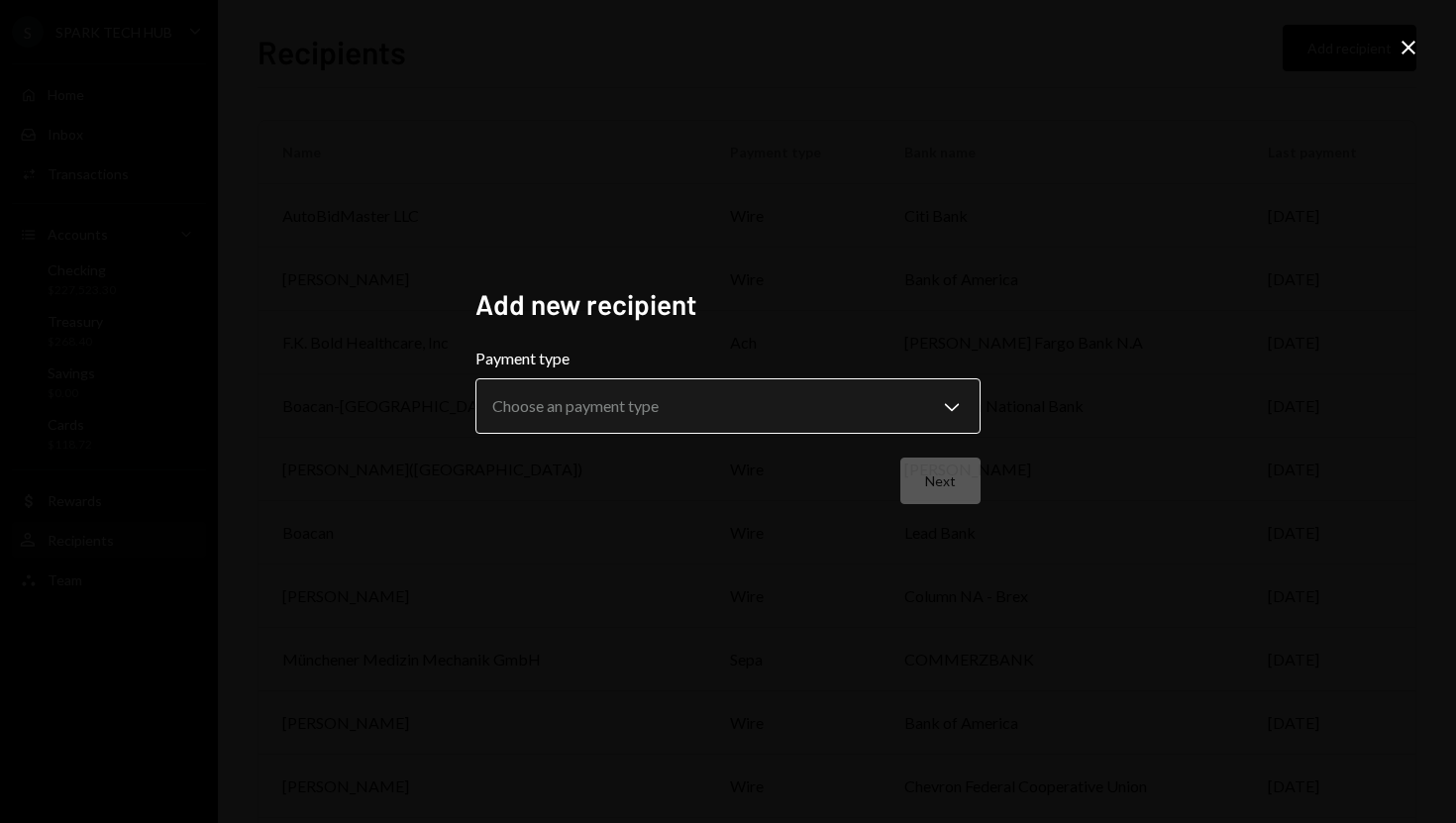 click on "S SPARK TECH HUB Caret Down Home Home Inbox Inbox Activities Transactions Accounts Accounts Caret Down Checking $227,523.30 Treasury $268.40 Savings $0.00 Cards $118.72 Dollar Rewards User Recipients Team Team Recipients Add recipient Name Payment type Bank name Last payment AutoBidMaster LLC wire Citi Bank Jul 07 Cindy wire Bank of America Jul 07 F.K. Bold Healthcare, Inc ach Wells Fargo Bank  N.A Jul 03 Boacan-Huntington wire Huntington National Bank Jul 03 Francis(Ghana) wire Francis Achemdey Jul 01 Boacan wire Lead Bank Jun 30 Cindy wire Column NA - Brex Jun 27 Münchener Medizin Mechanik GmbH sepa COMMERZBANK Jun 27 Olufemi Mathew Daboh wire Bank of America Jun 27 ILELABOYE OLAJIDE wire Chevron Federal Cooperative Union Jun 23 Ameerah Roy Lagbaja wire US Bank Jun 20 OM Trucking and Logistics LLC ach Bank of America Jun 16 Debo wire Bank of America Jun 15 IQUA ROBOTICS sepa Banko de Sabadell May 28 Orokii inc wire Column NA May 28 Liger Medical ach Wells Fargo May 27 FABRICA ITALIANA POMPE sepa May 22 ach" at bounding box center [728, 411] 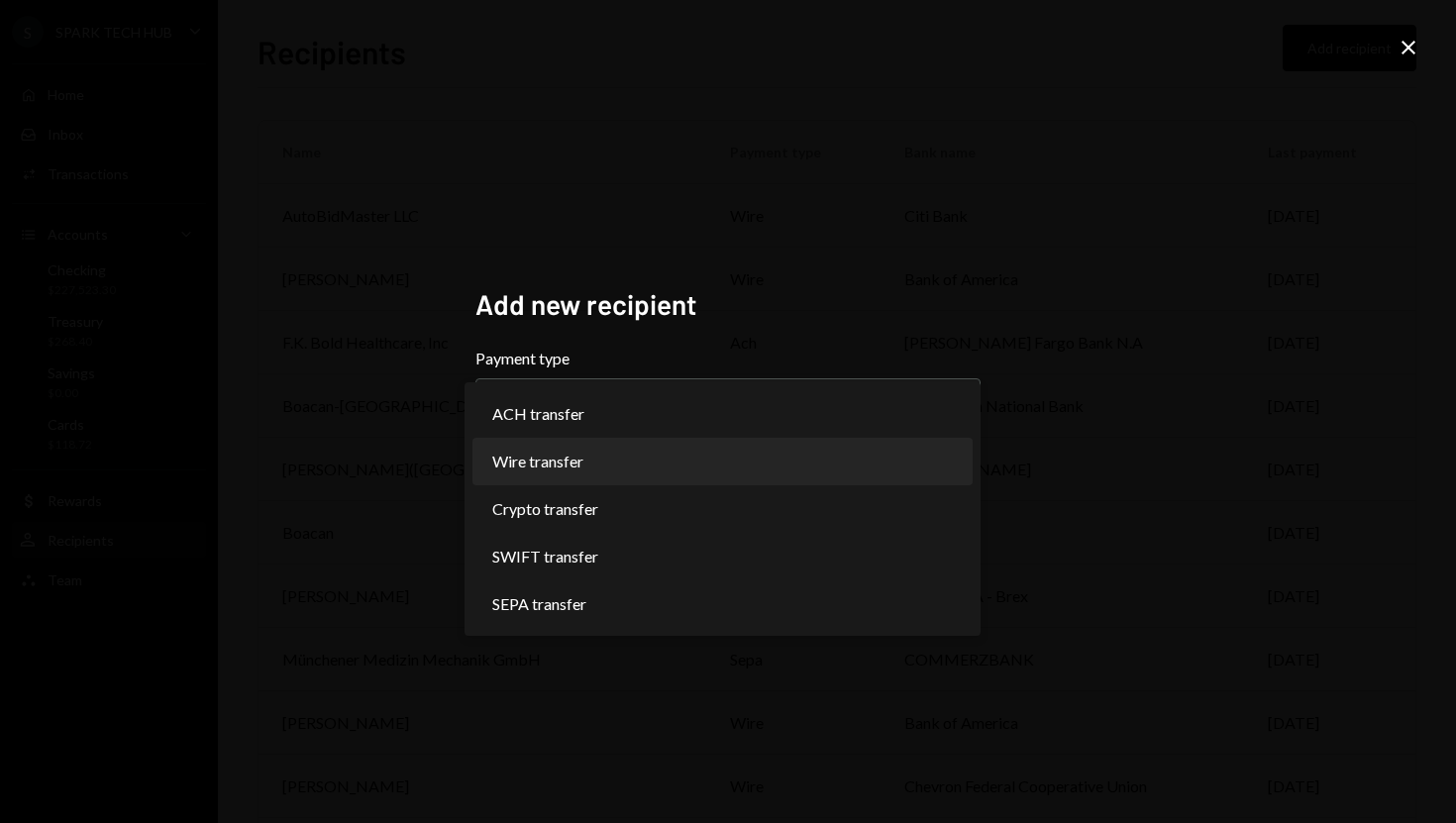 select on "****" 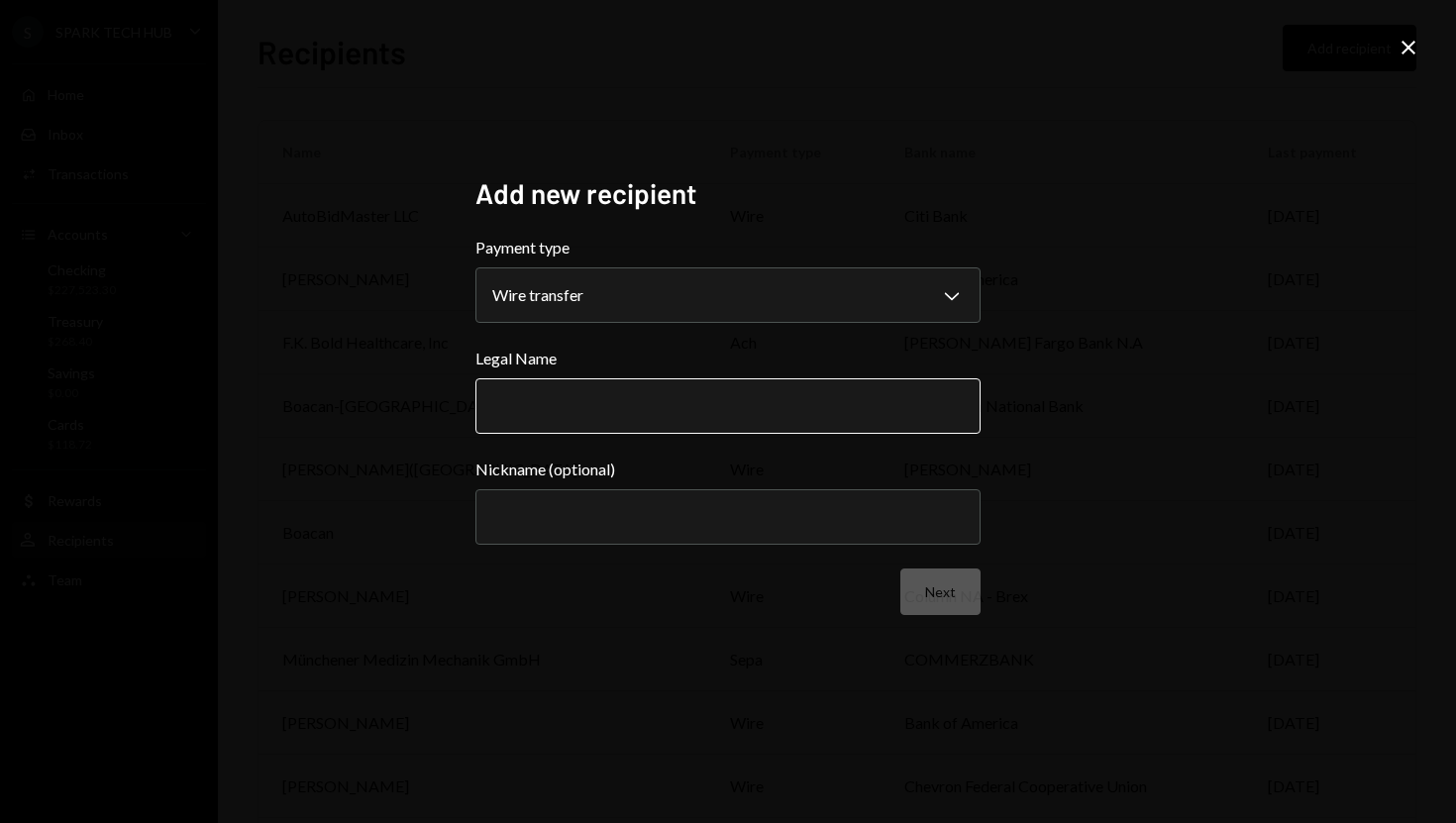 click on "Legal Name" at bounding box center [728, 406] 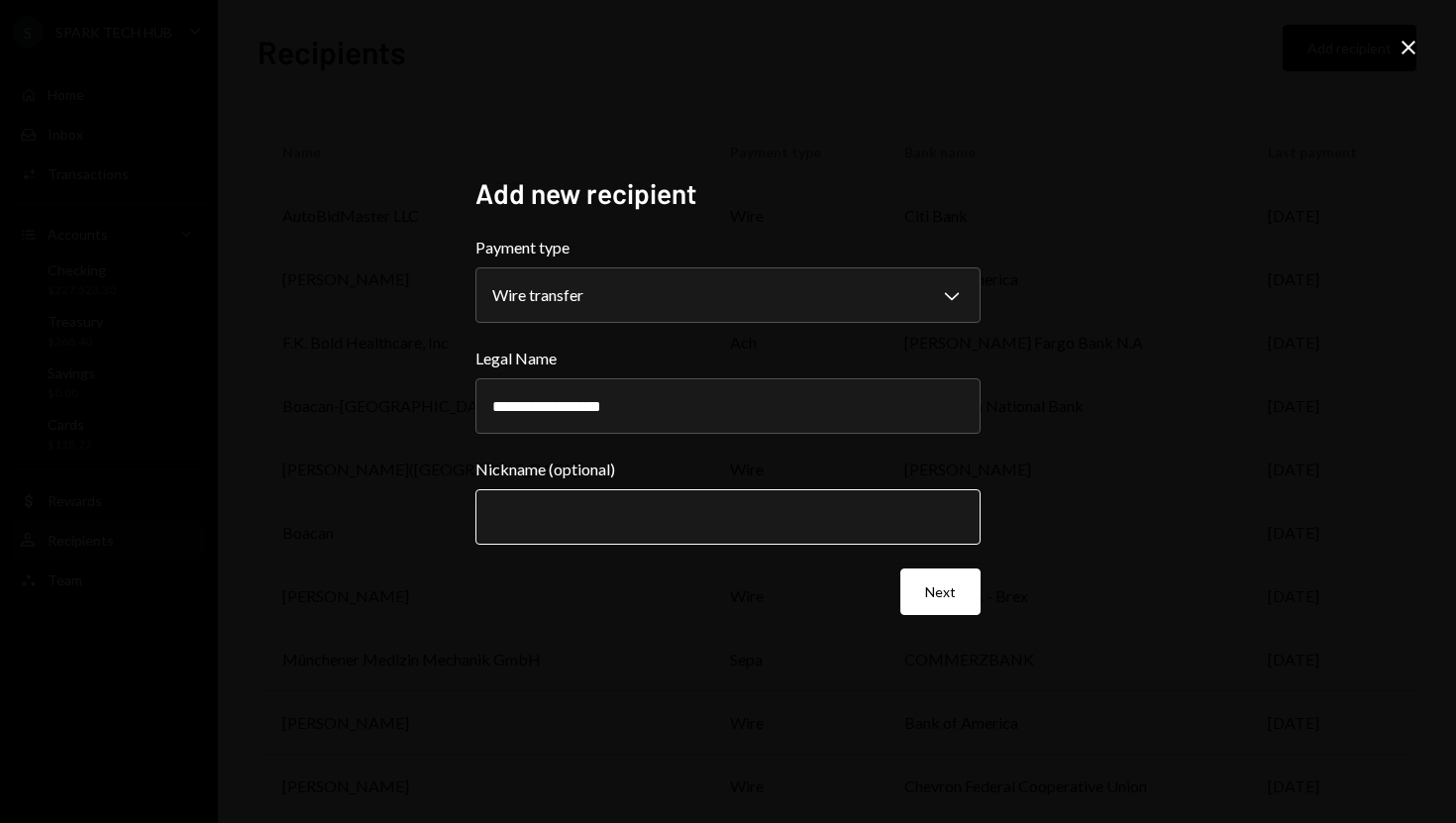 type on "**********" 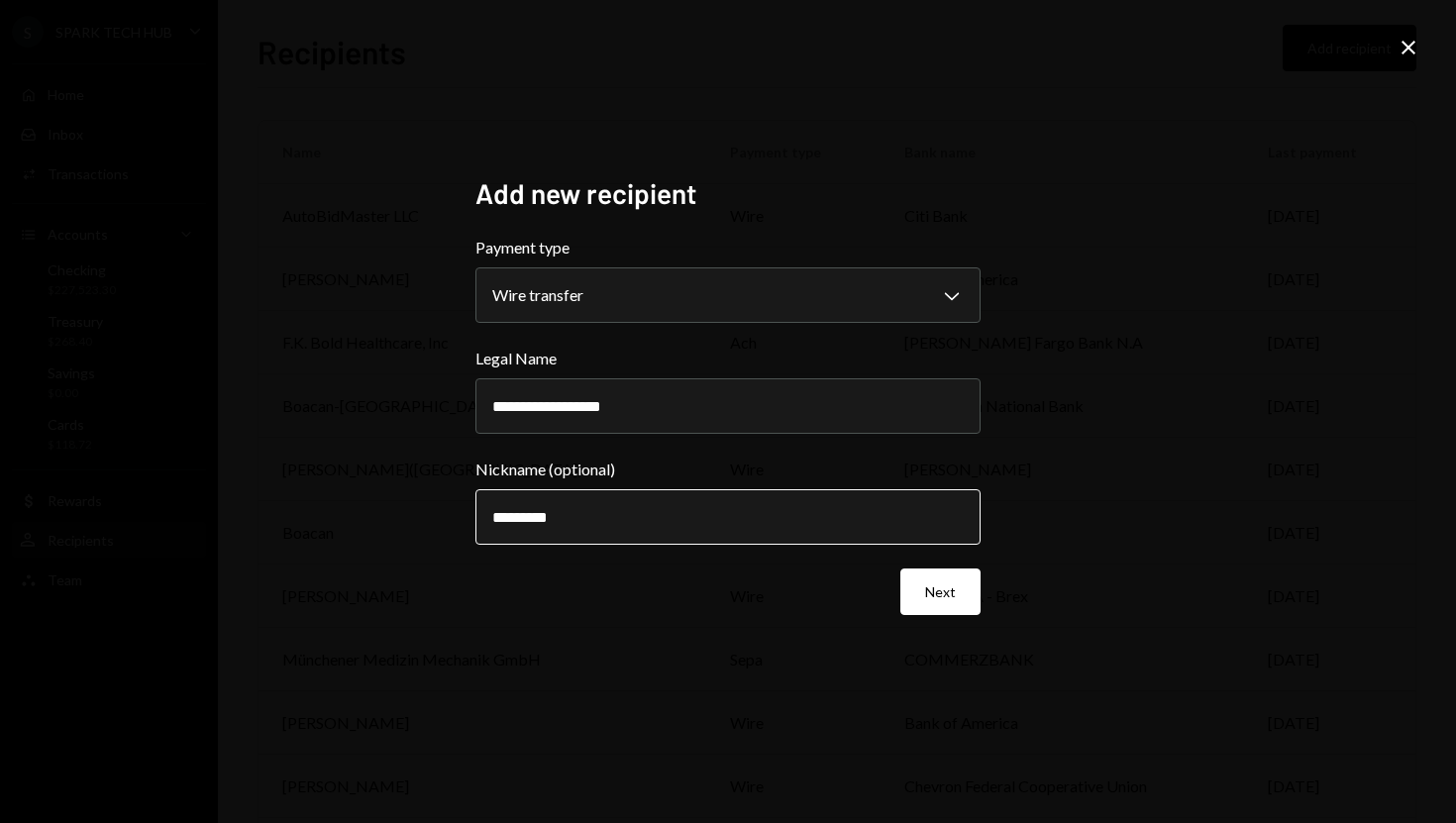 type on "**********" 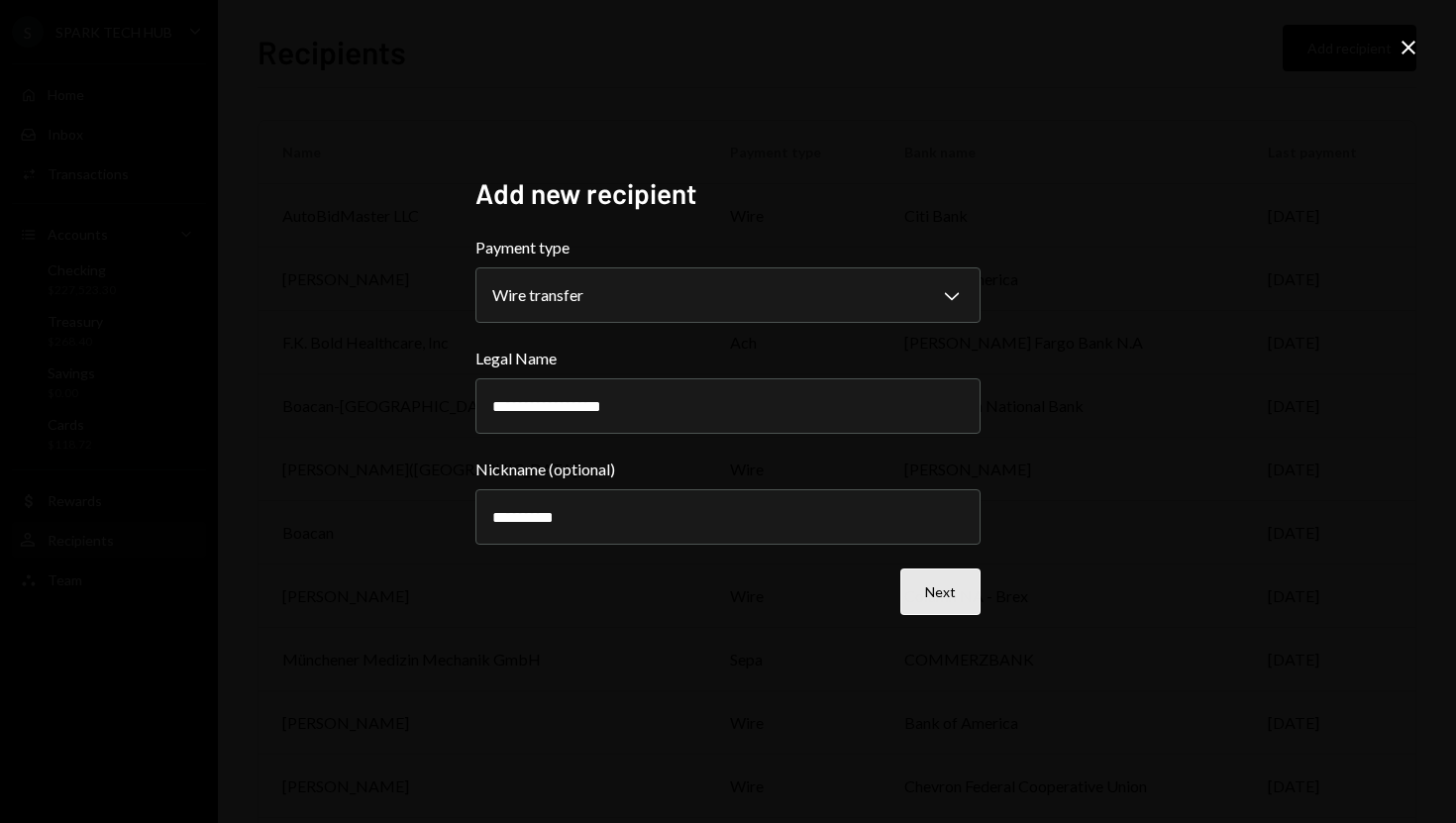 click on "Next" at bounding box center (940, 591) 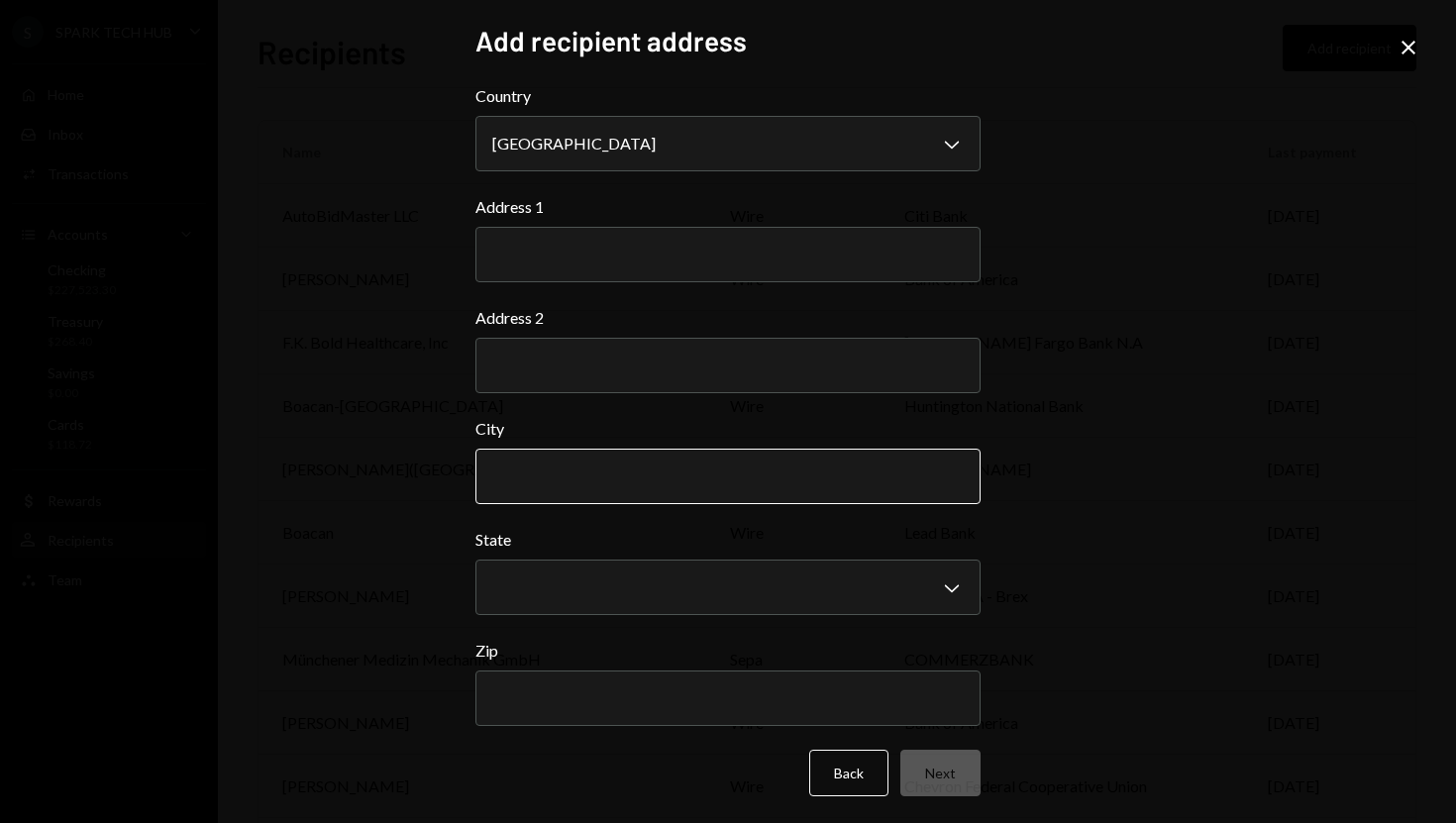click on "City" at bounding box center [728, 476] 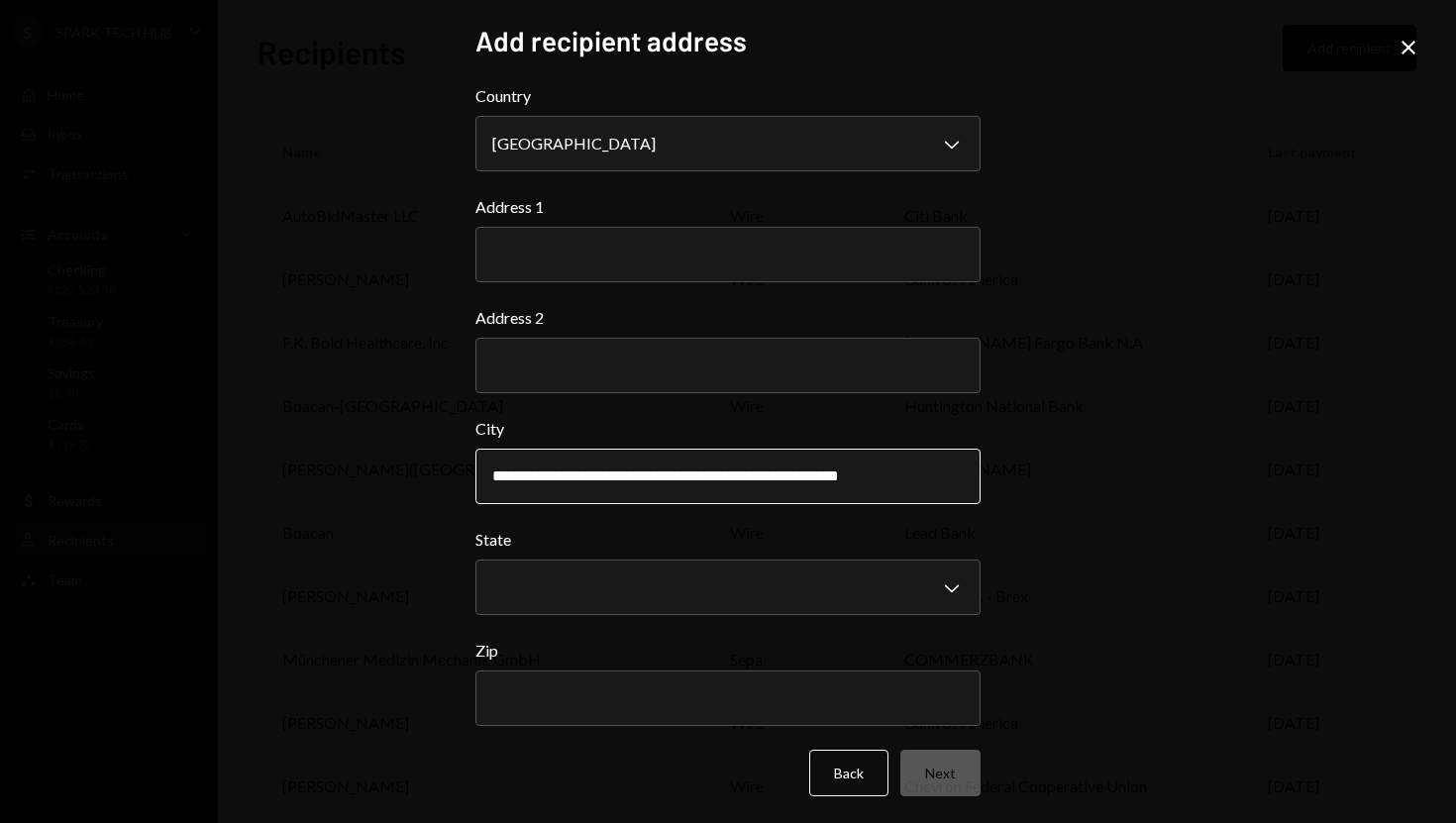 click on "**********" at bounding box center (728, 476) 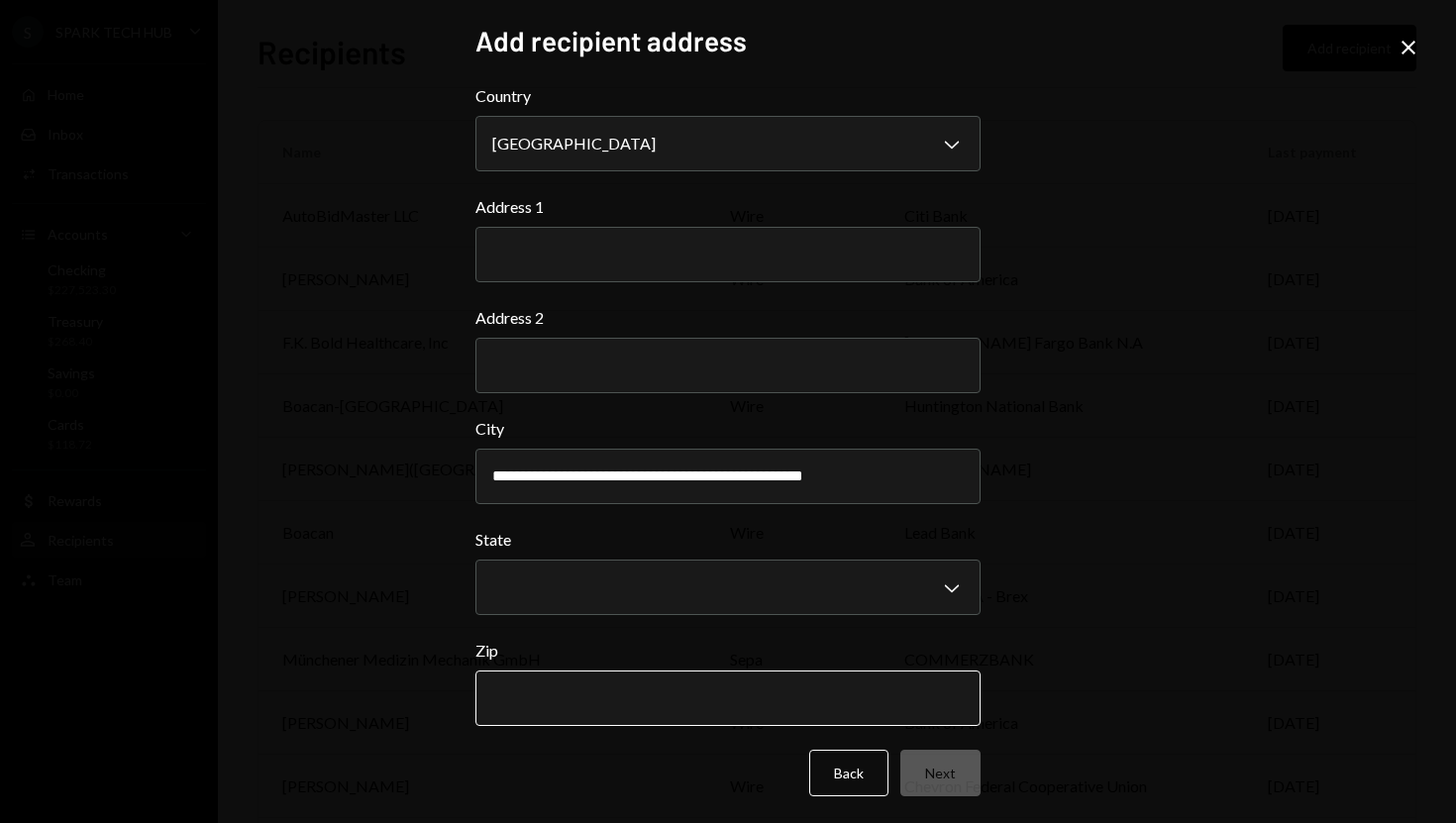 type on "**********" 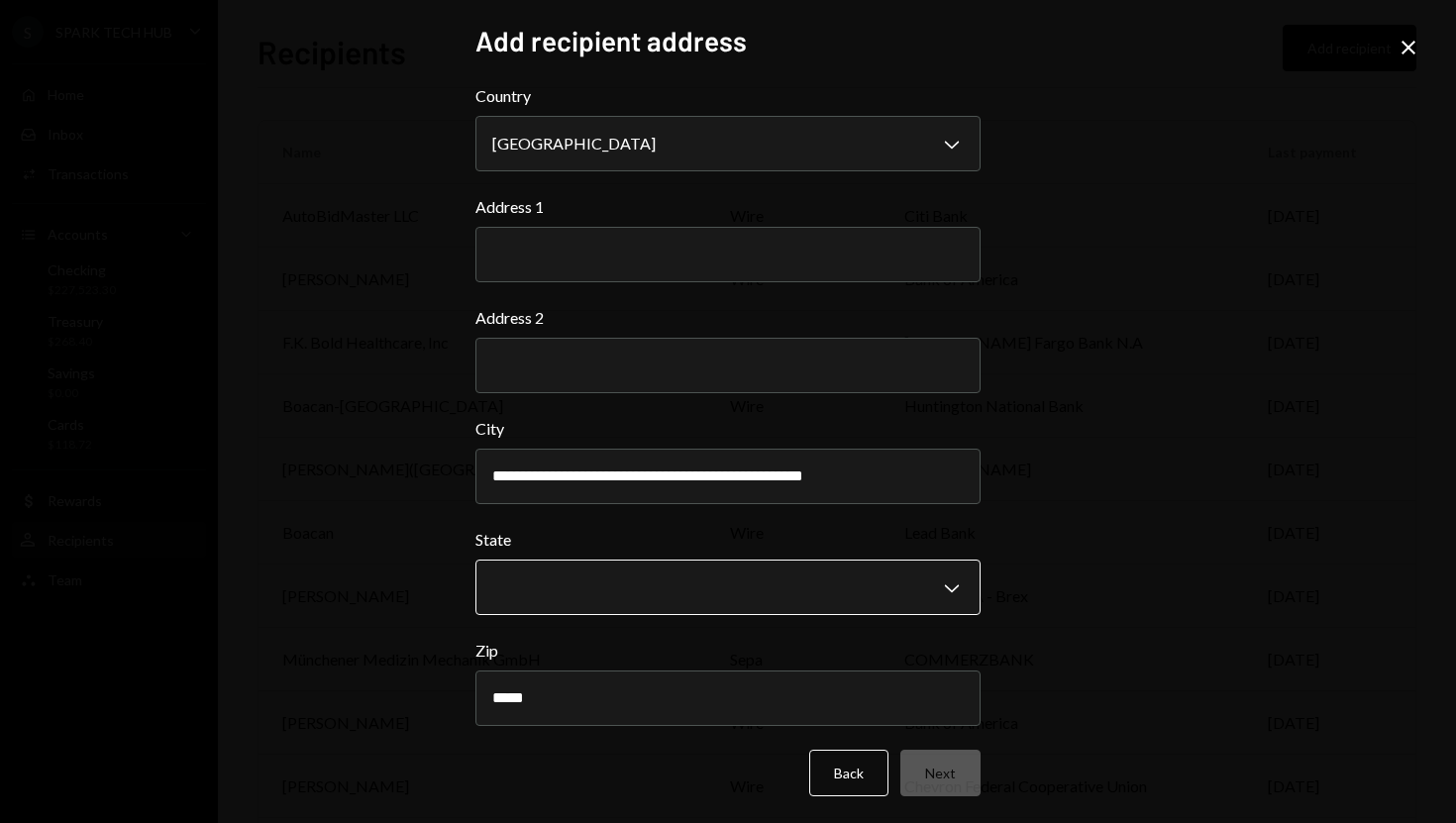 type on "*****" 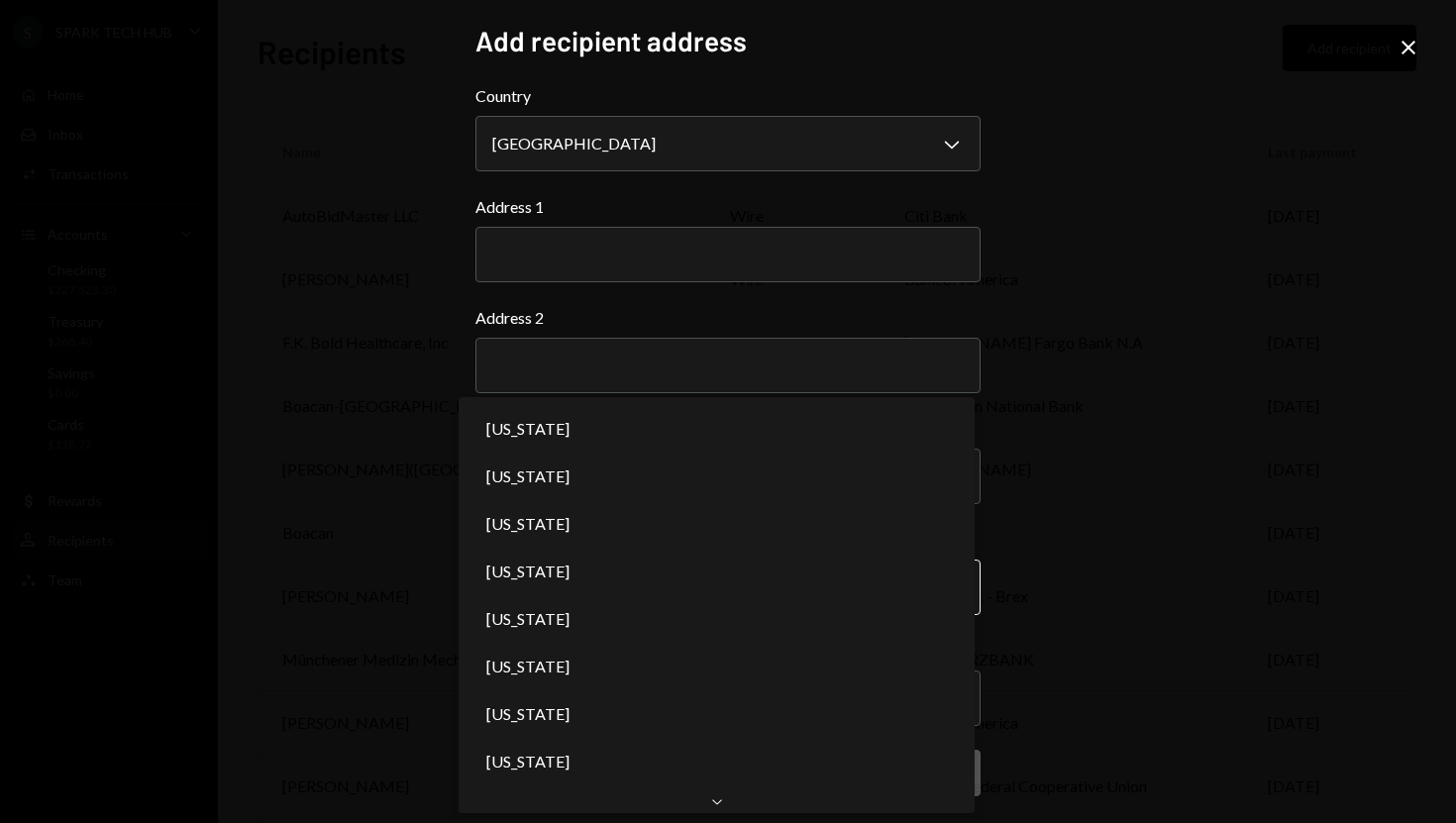 scroll, scrollTop: 0, scrollLeft: 0, axis: both 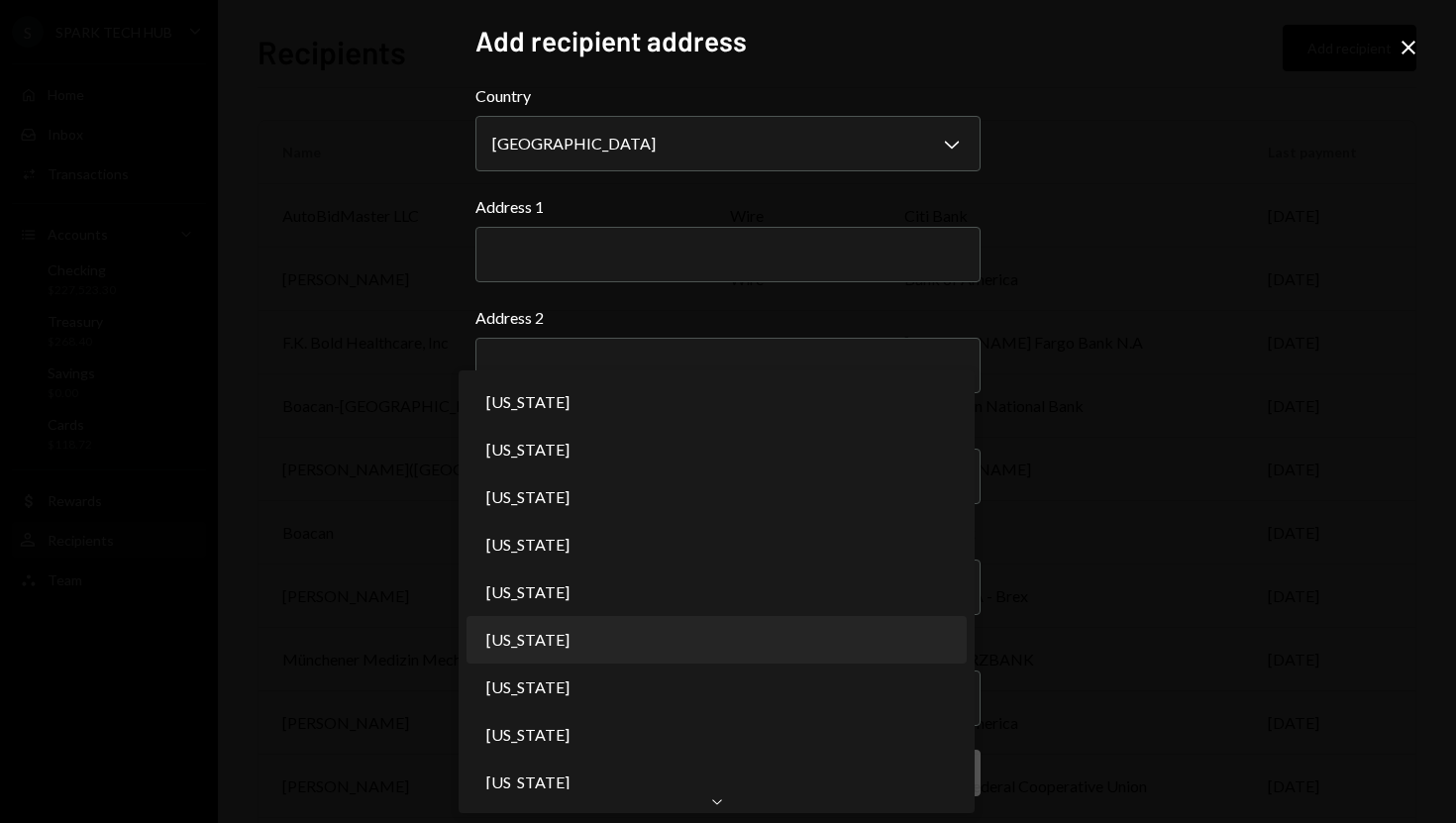 select on "**" 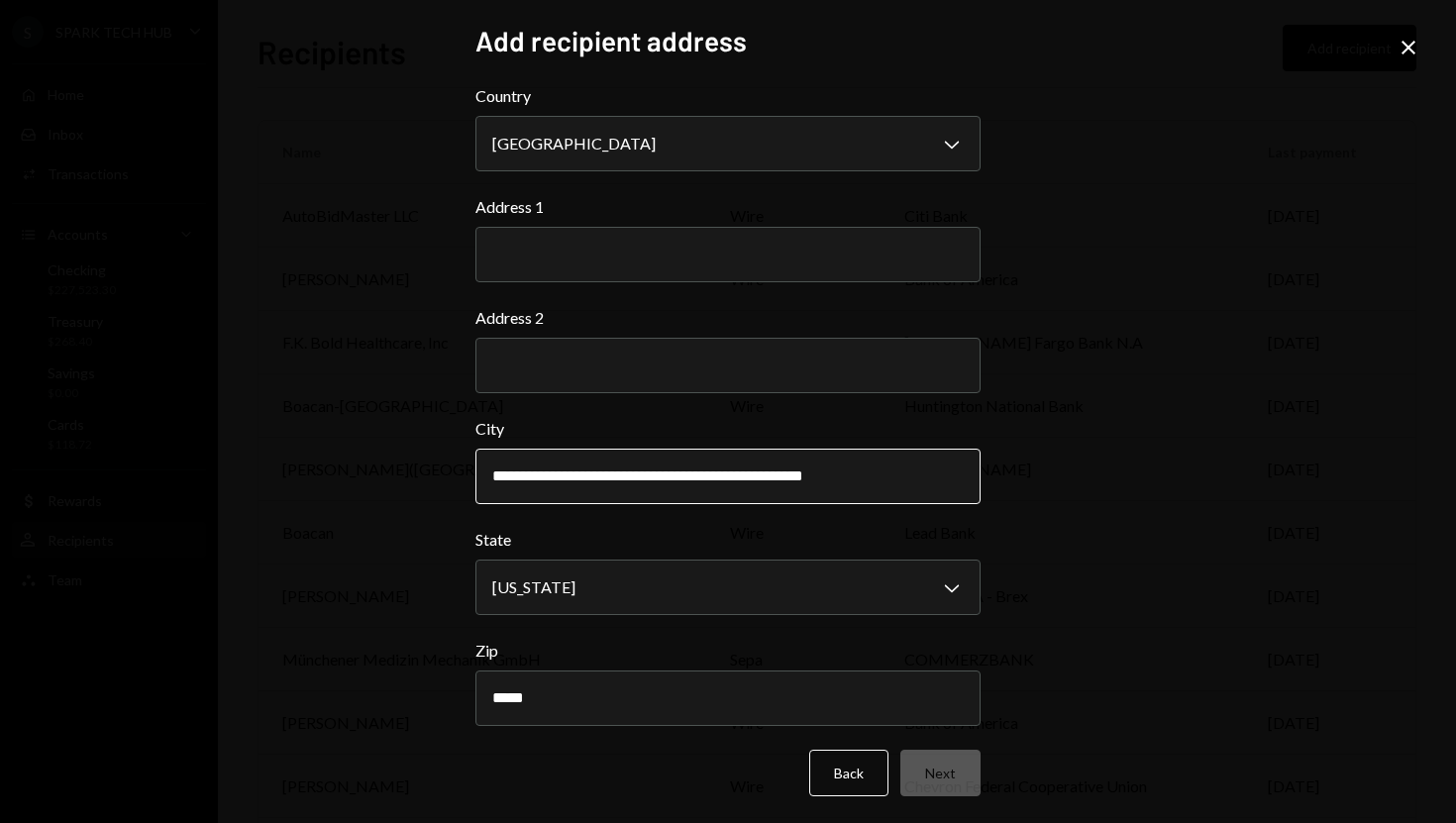 click on "**********" at bounding box center (728, 476) 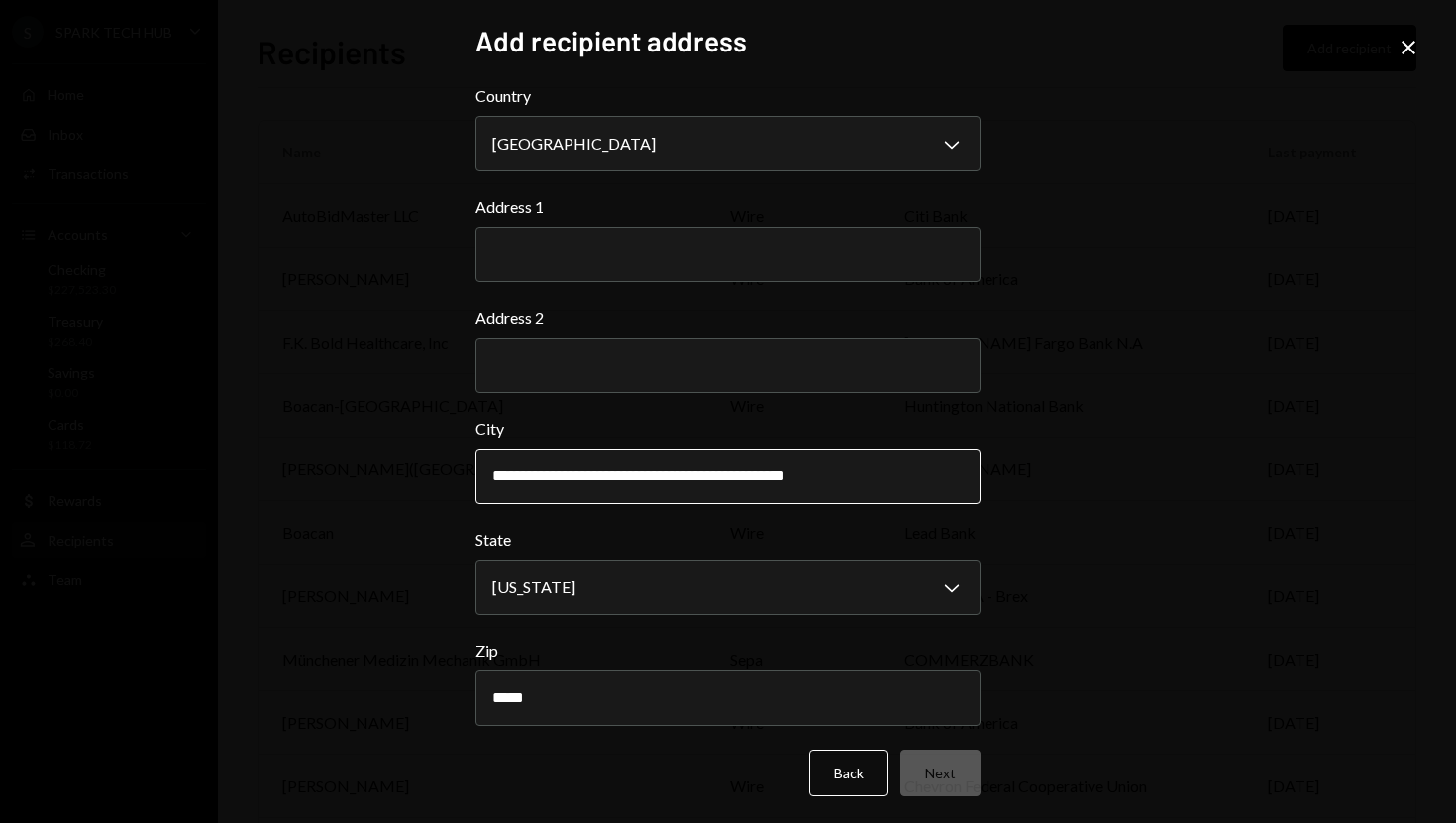 type on "**********" 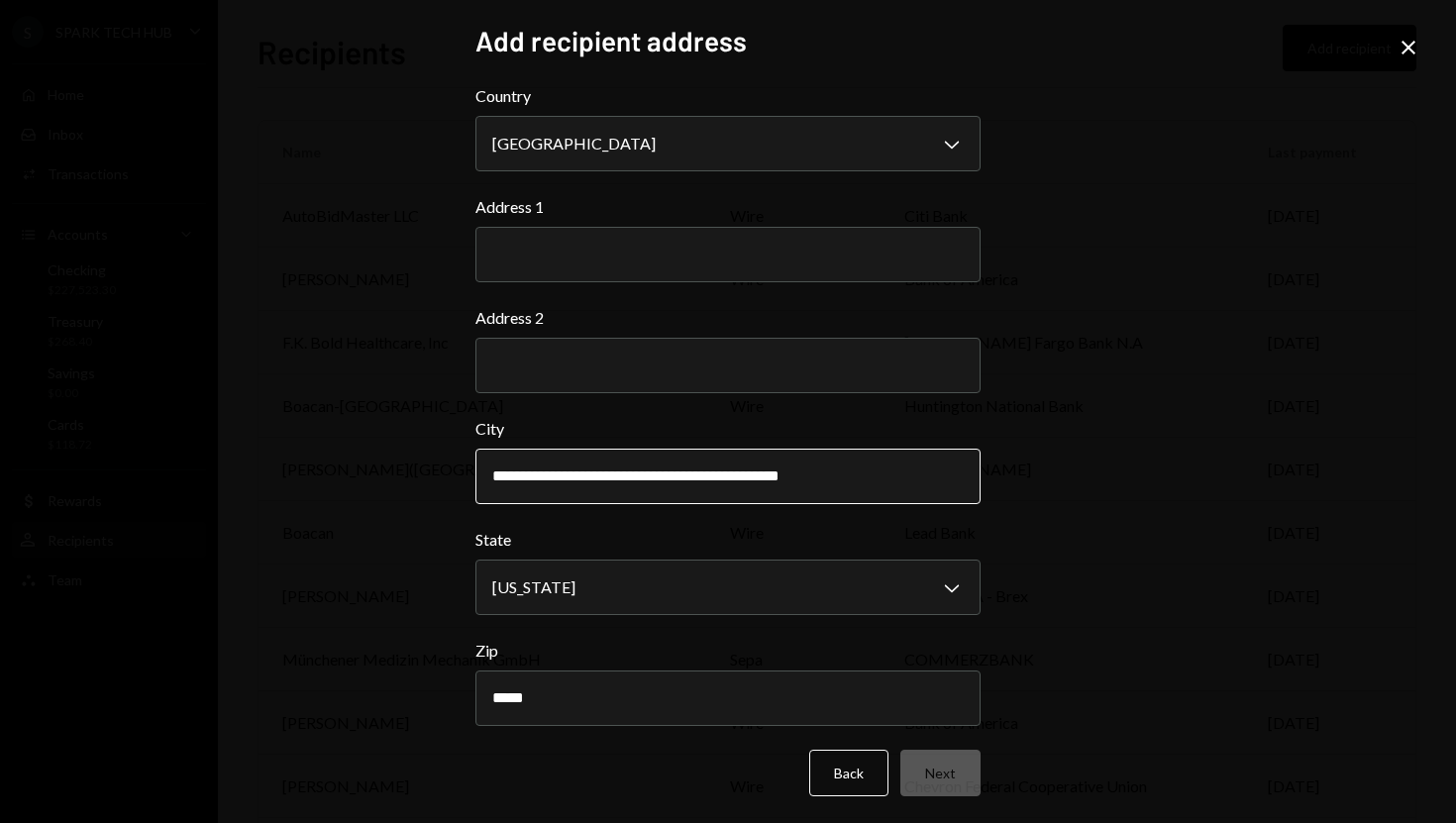 click on "**********" at bounding box center [728, 476] 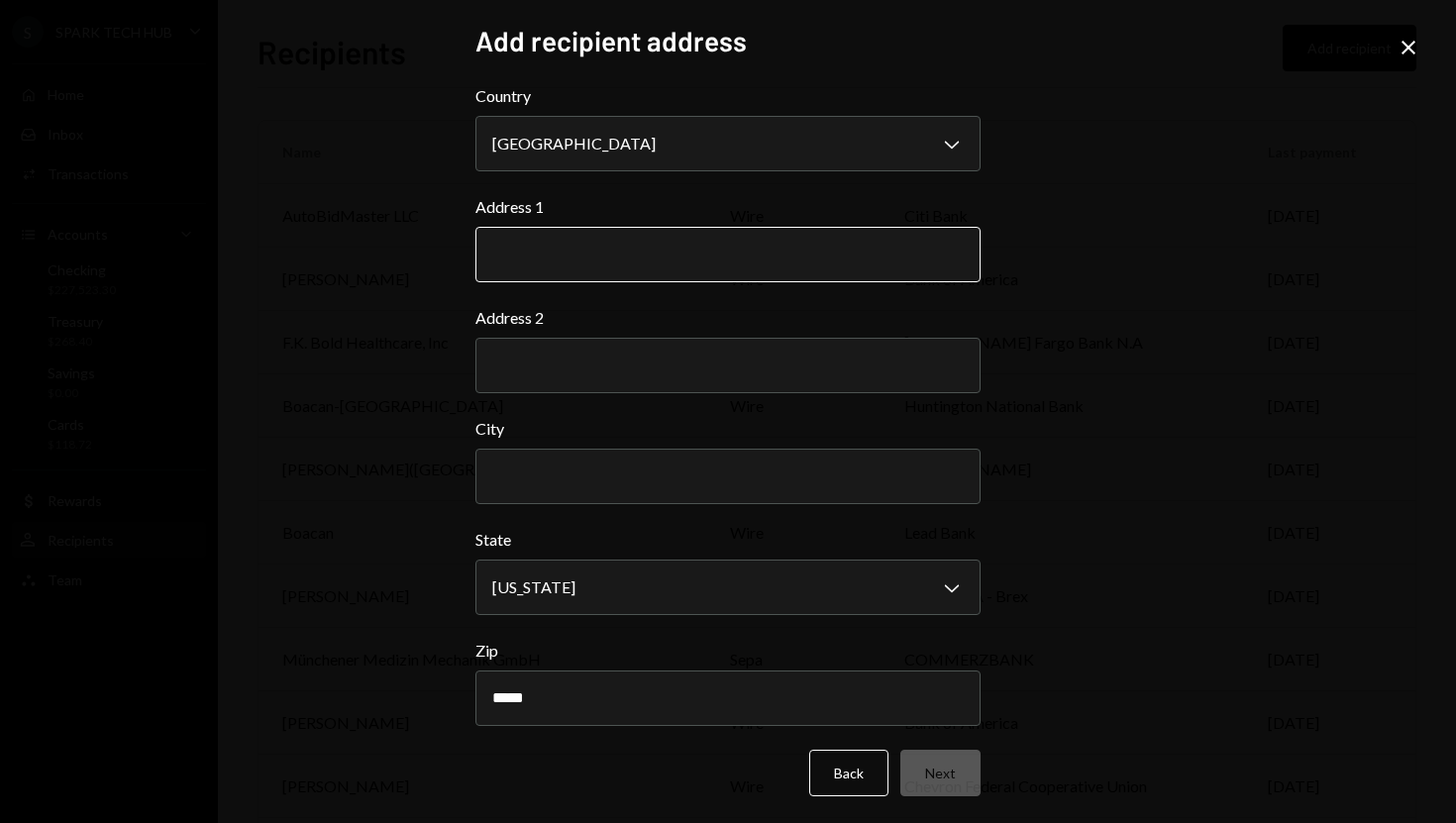 type 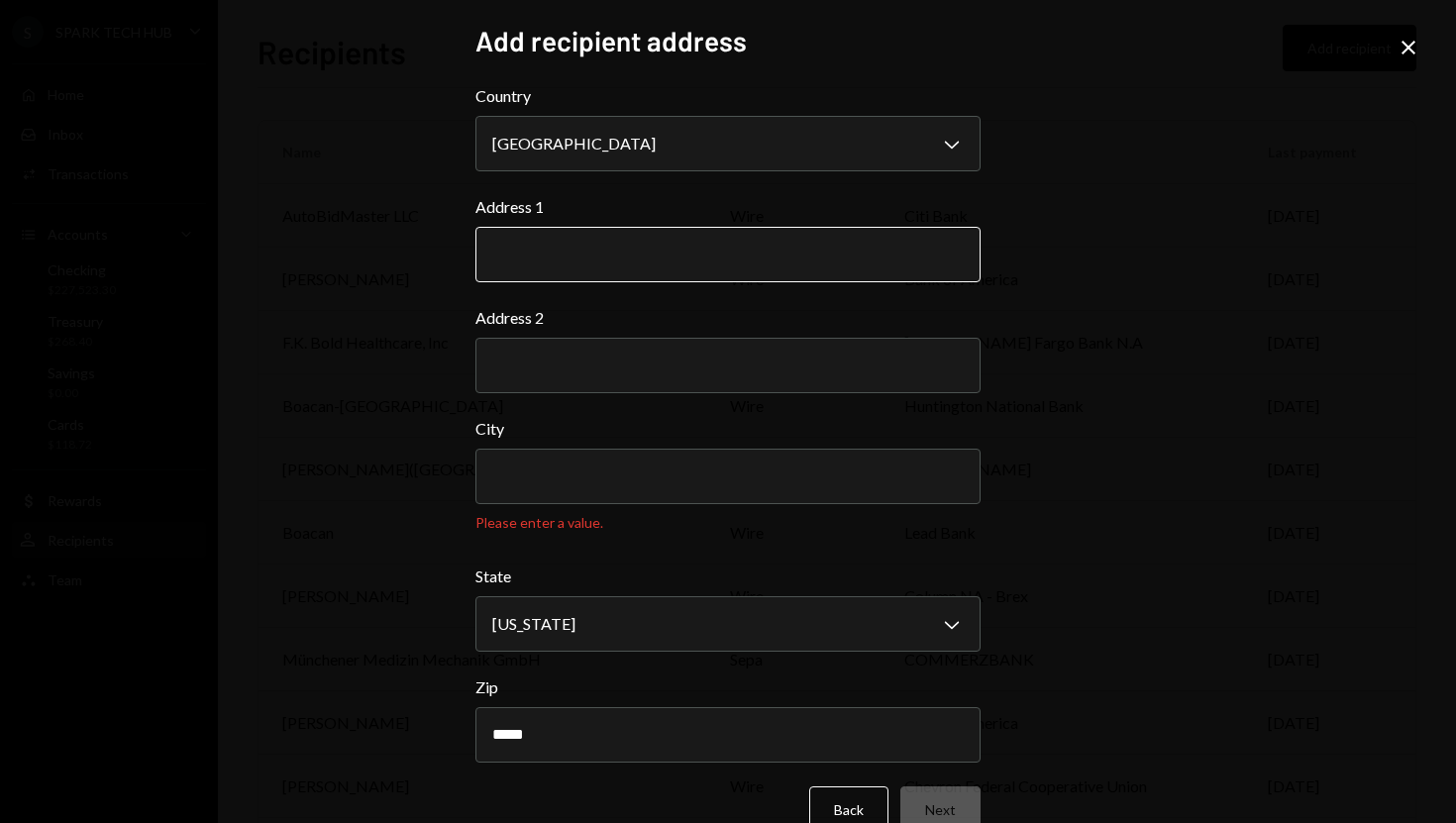 paste on "**********" 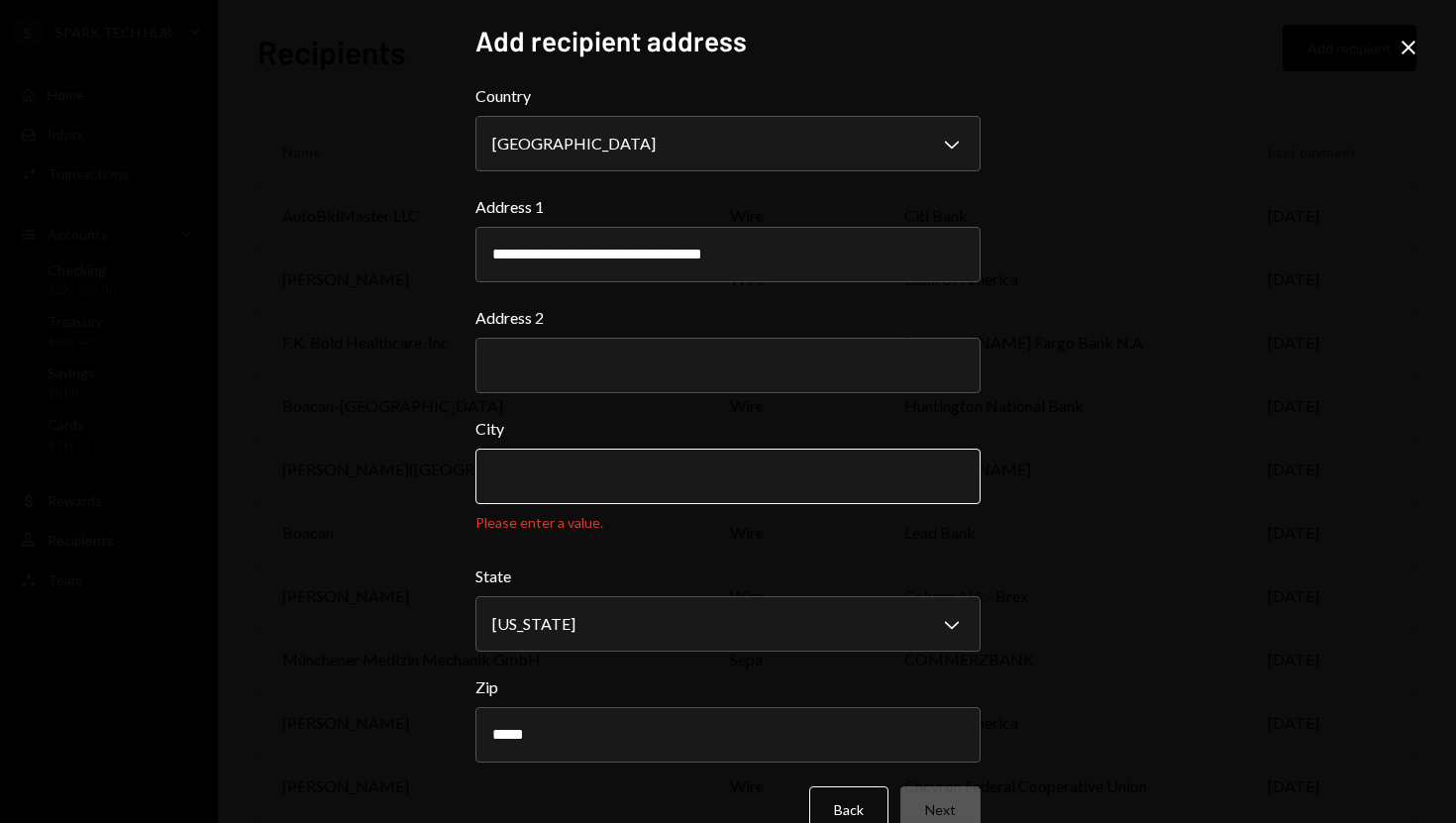 click on "City" at bounding box center [728, 476] 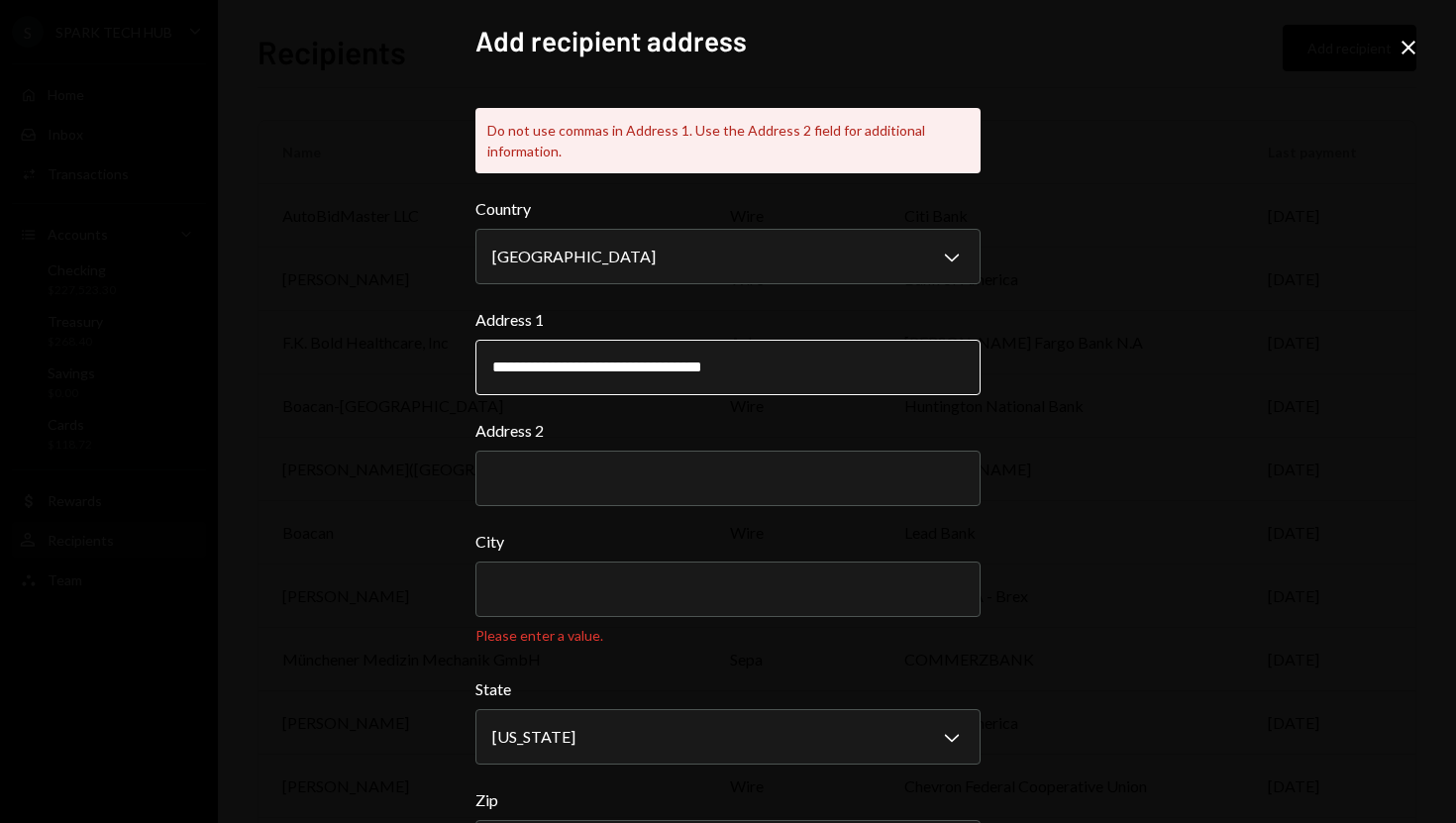 drag, startPoint x: 661, startPoint y: 370, endPoint x: 731, endPoint y: 369, distance: 70.00714 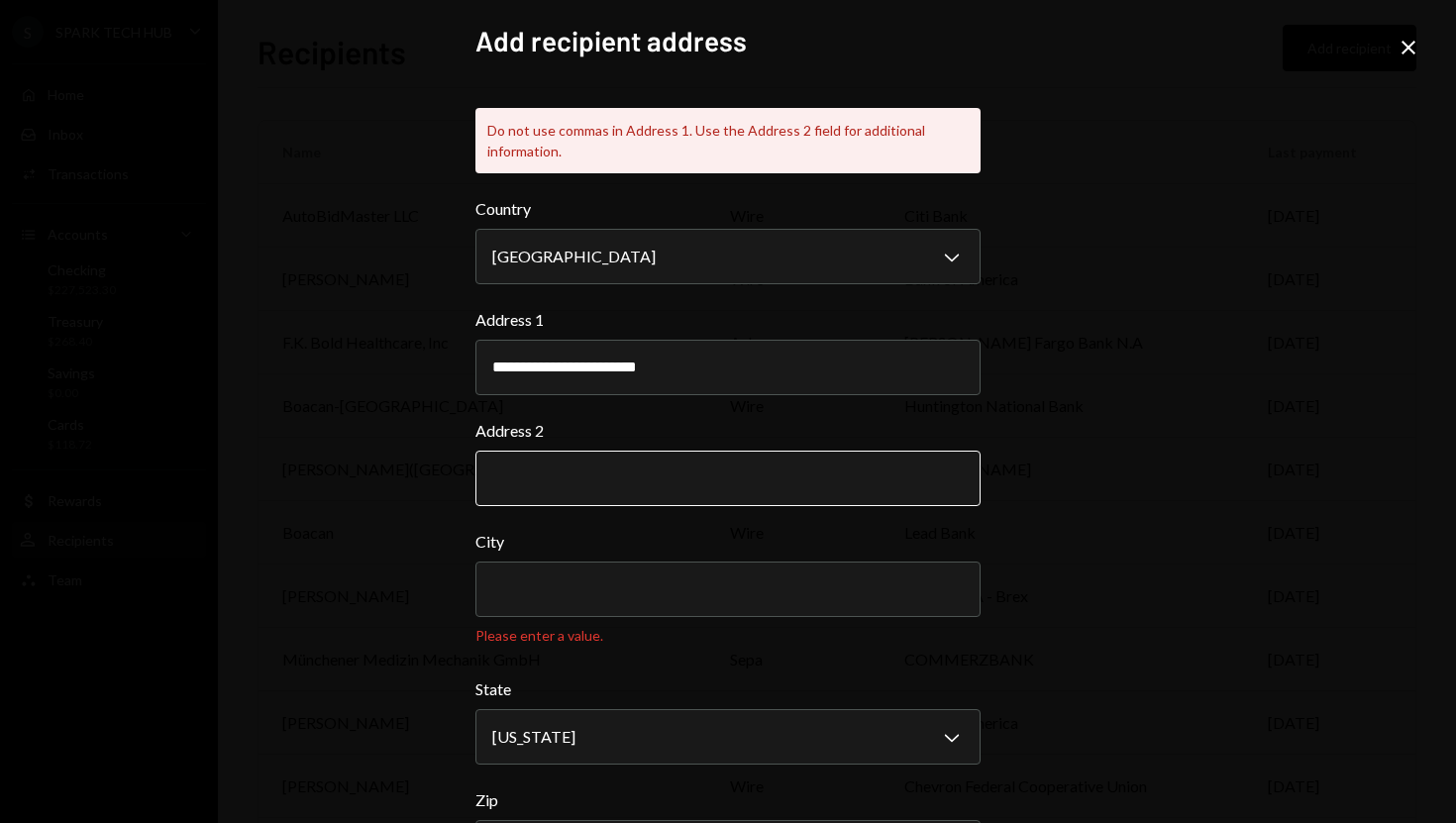 type on "**********" 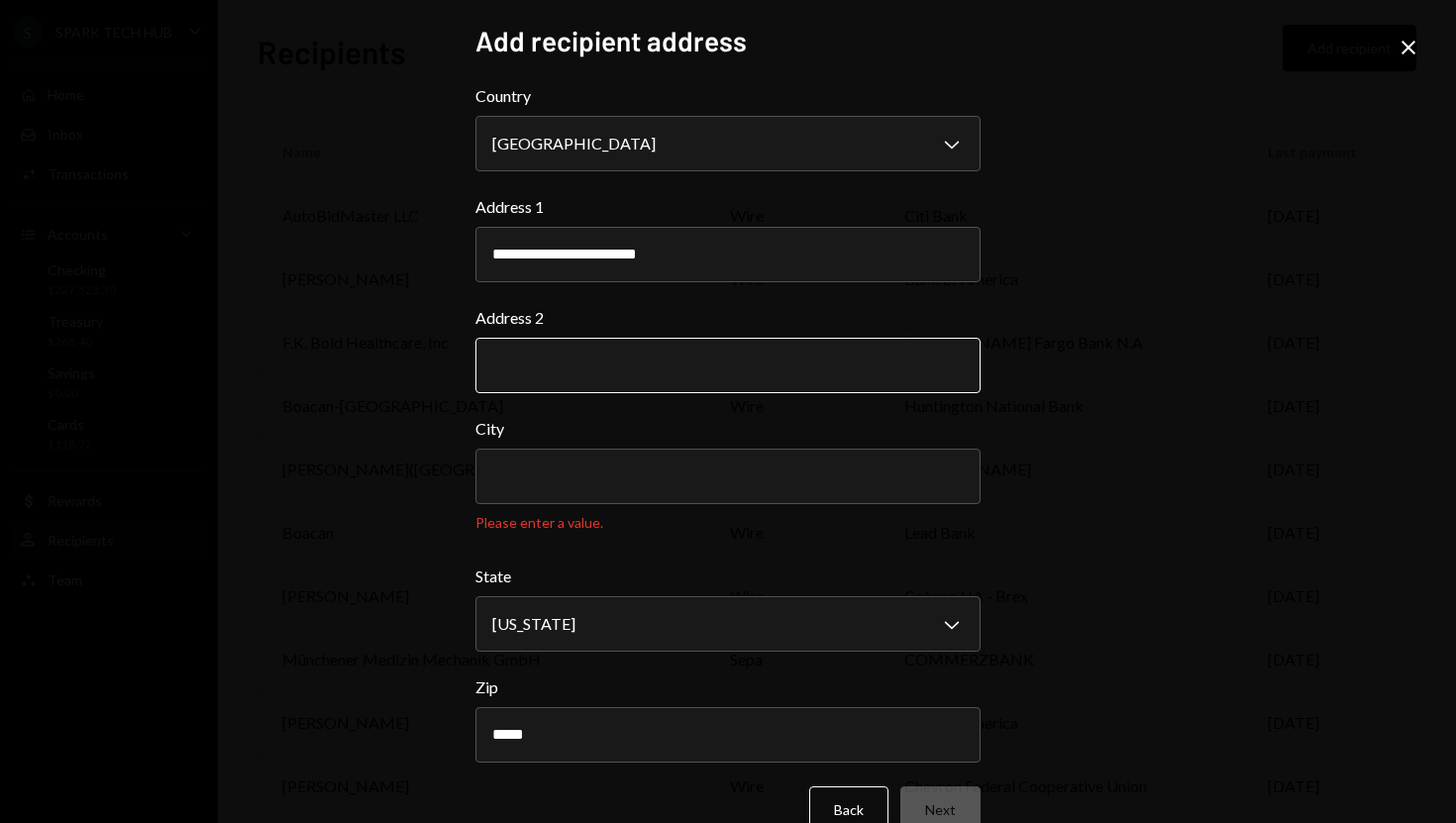 paste on "*********" 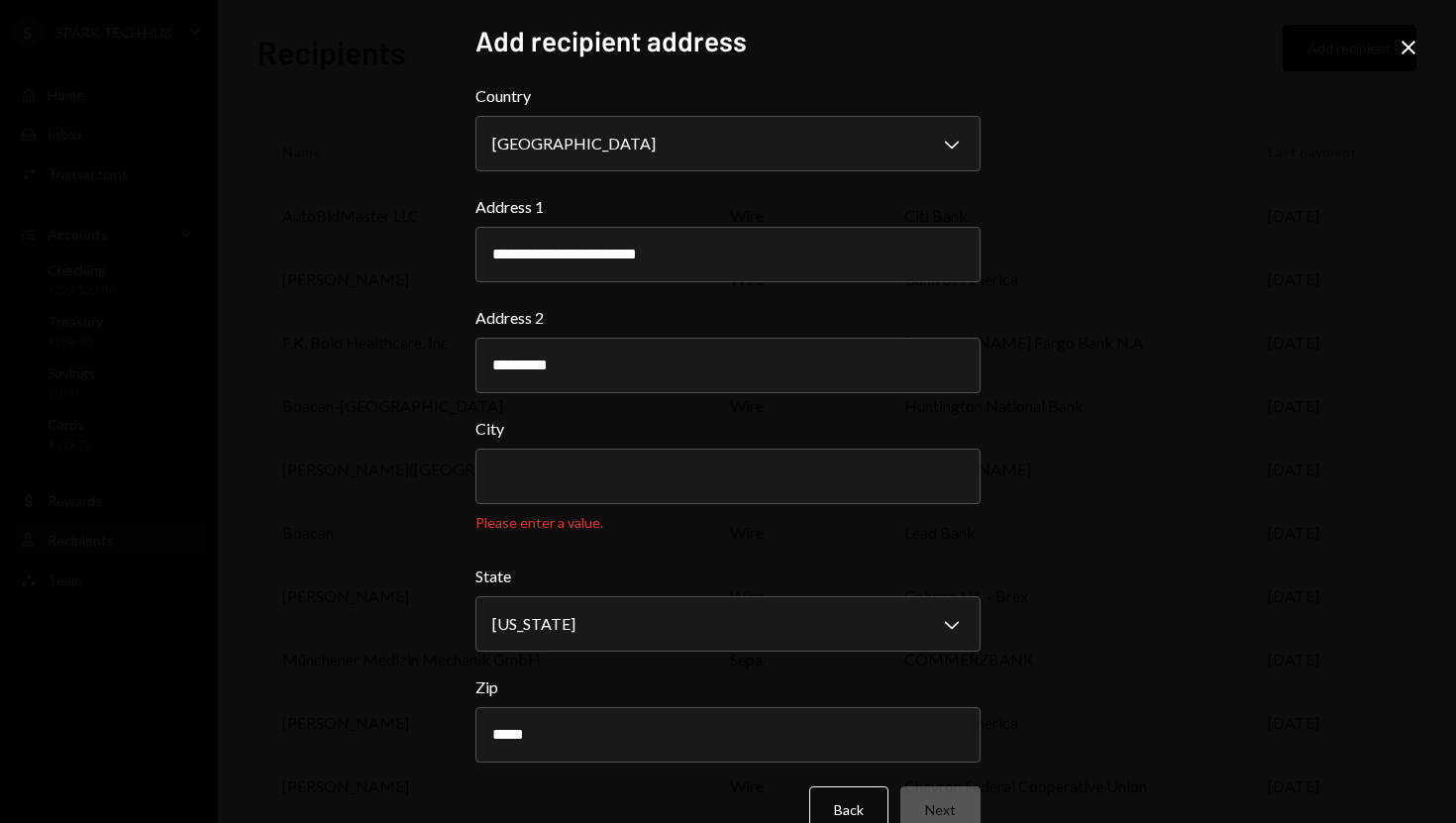type on "*********" 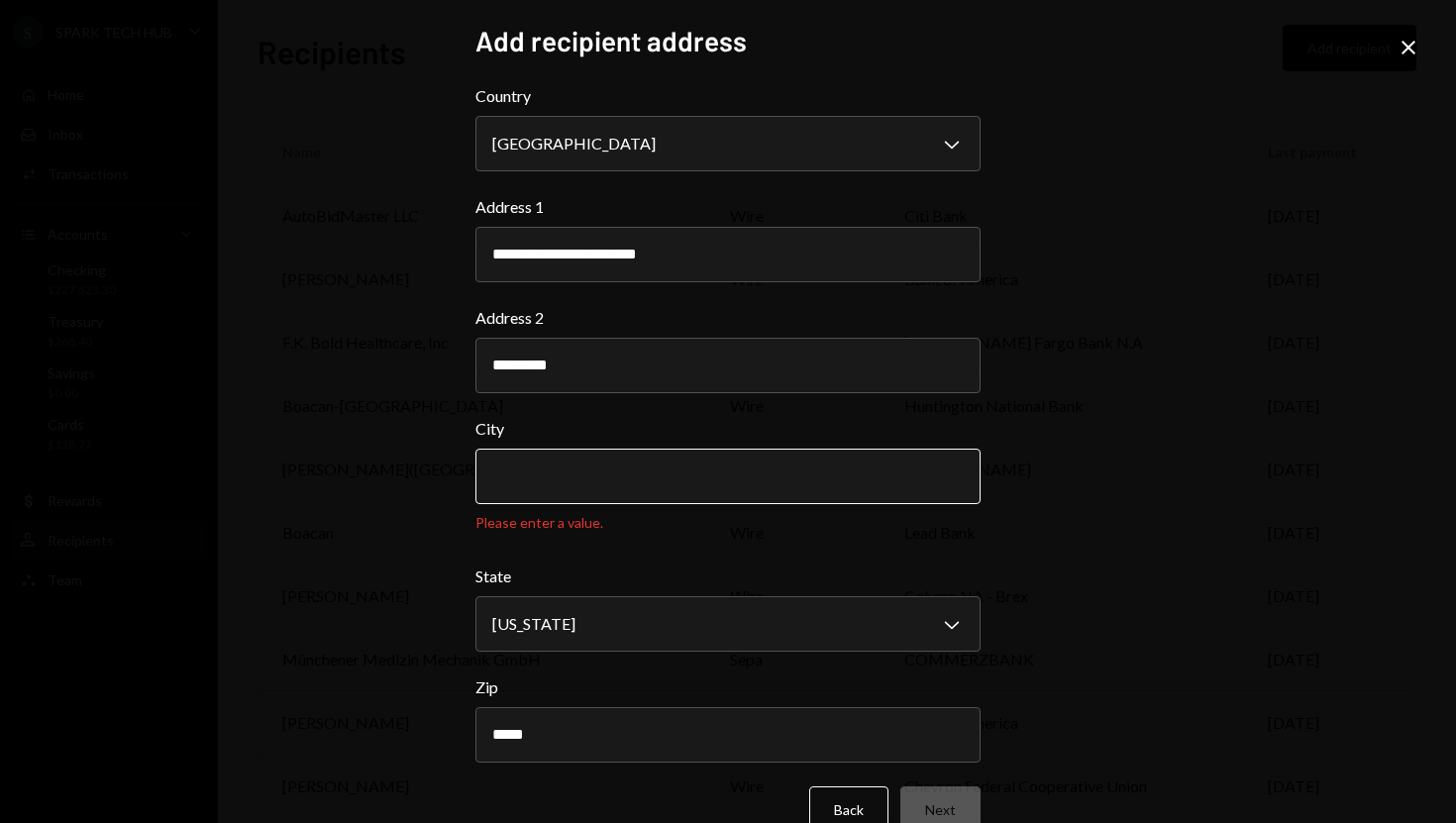 click on "City" at bounding box center (728, 476) 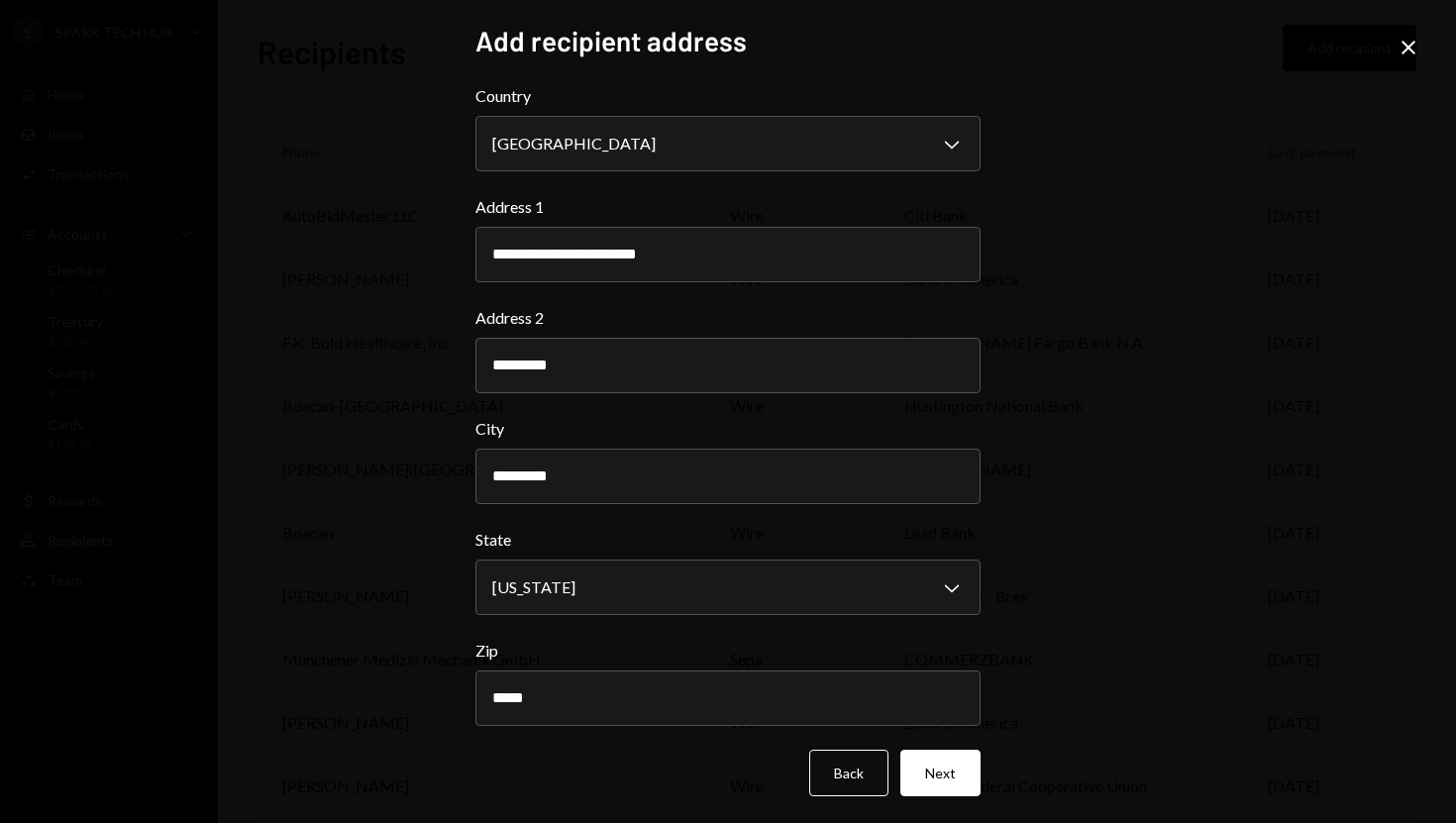 scroll, scrollTop: 4, scrollLeft: 0, axis: vertical 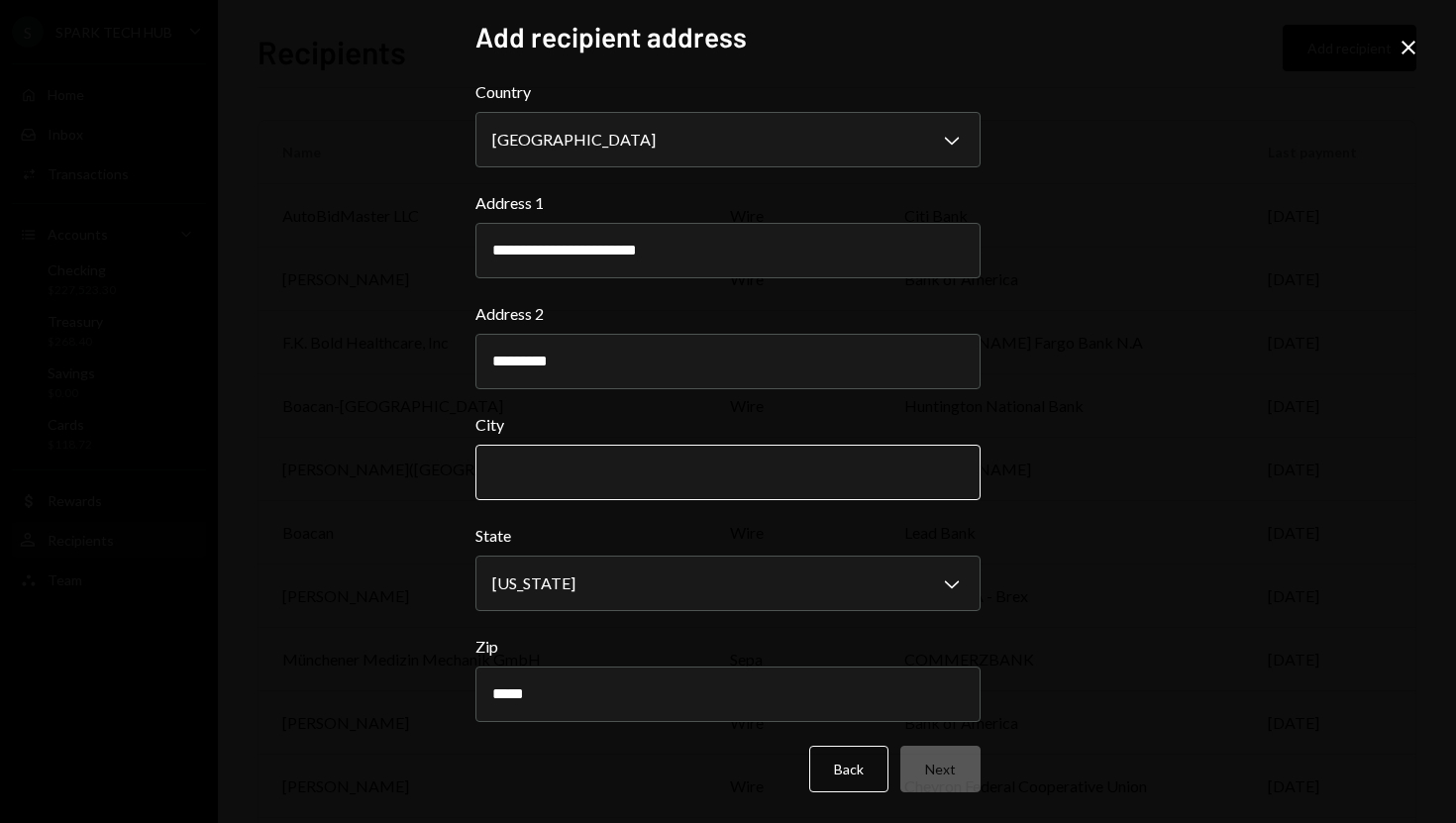 click on "City" at bounding box center (728, 472) 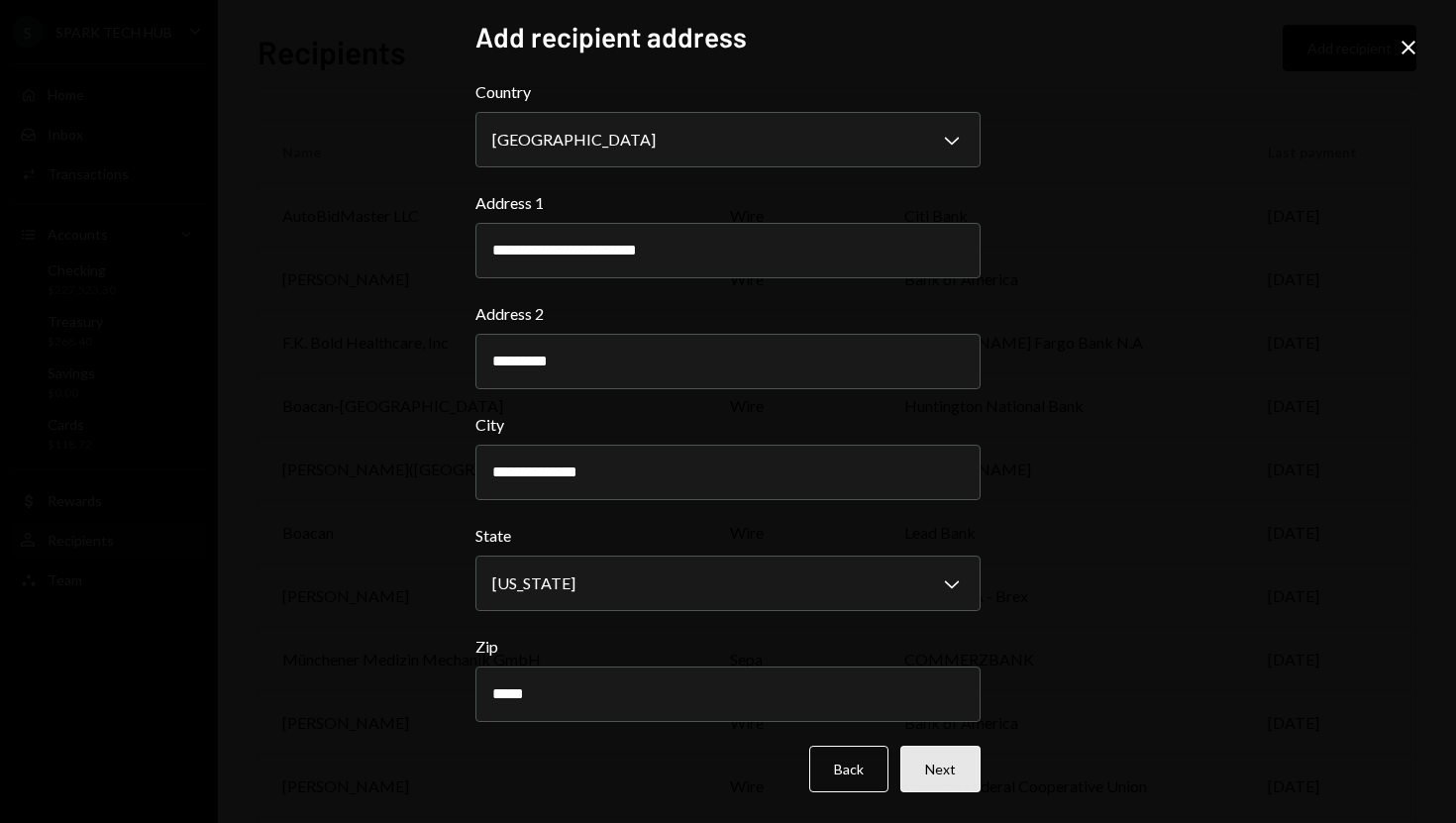 click on "Next" at bounding box center [940, 769] 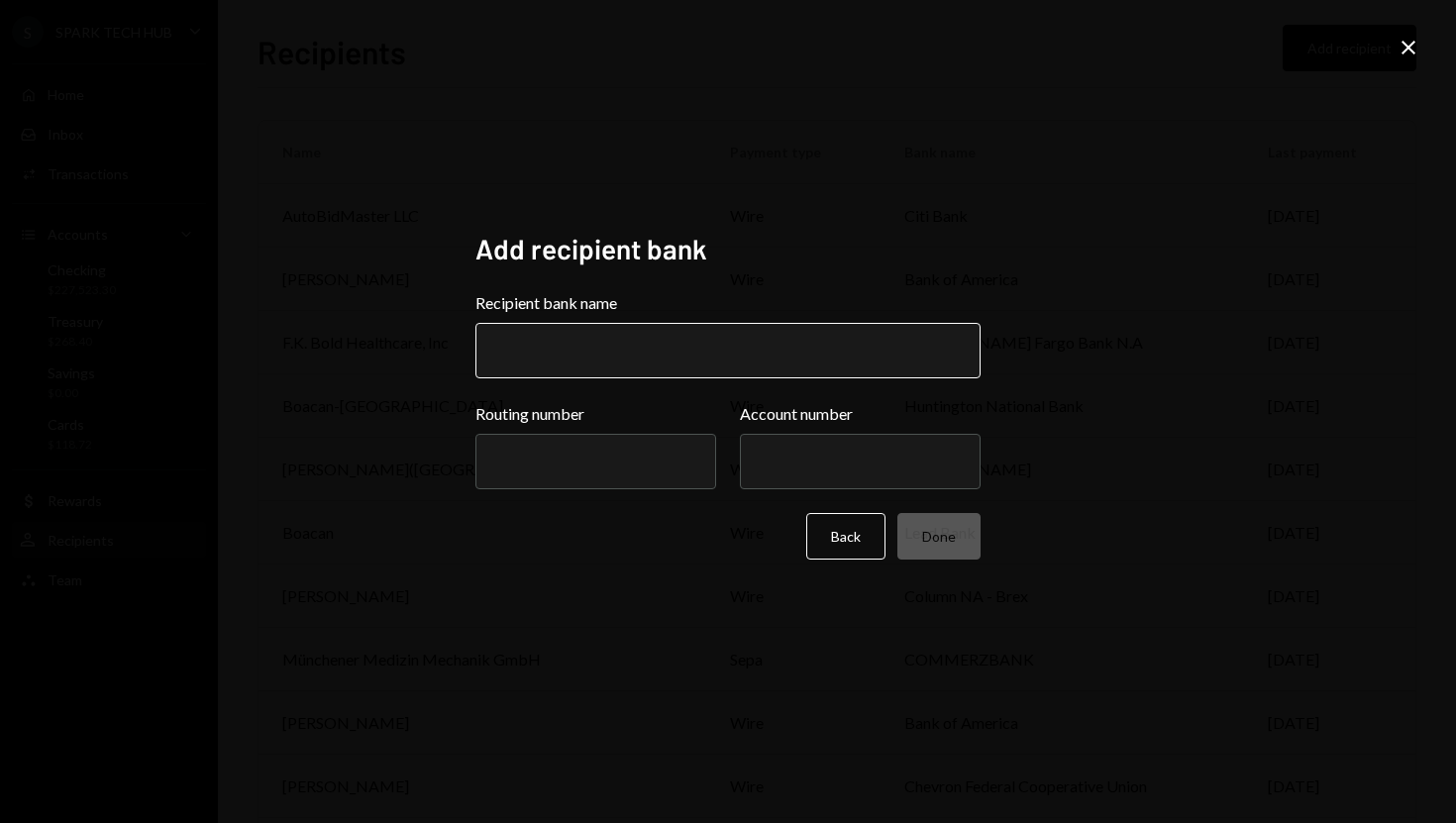 click on "Recipient bank name" at bounding box center [728, 351] 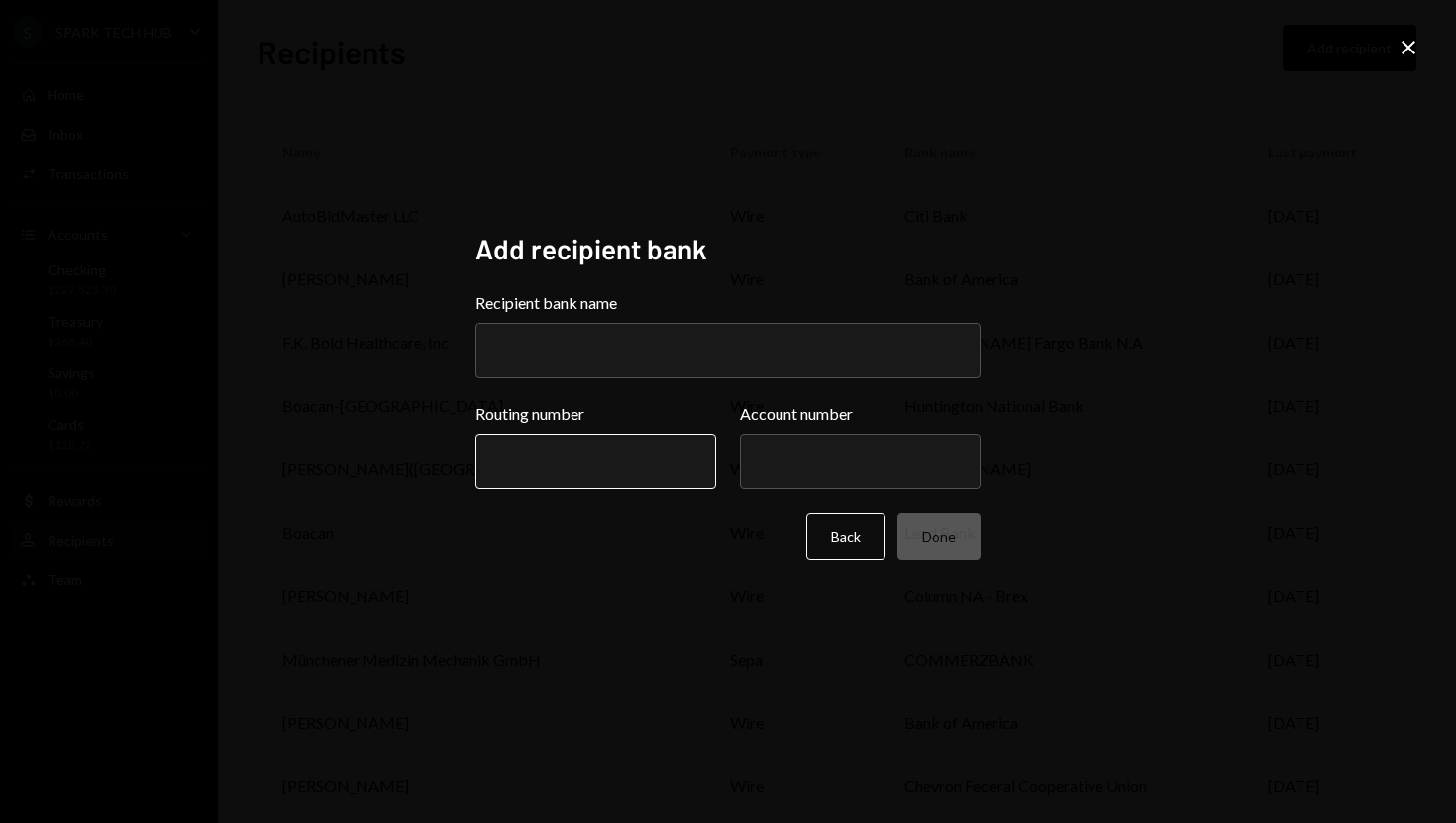 click on "Routing number" at bounding box center (595, 462) 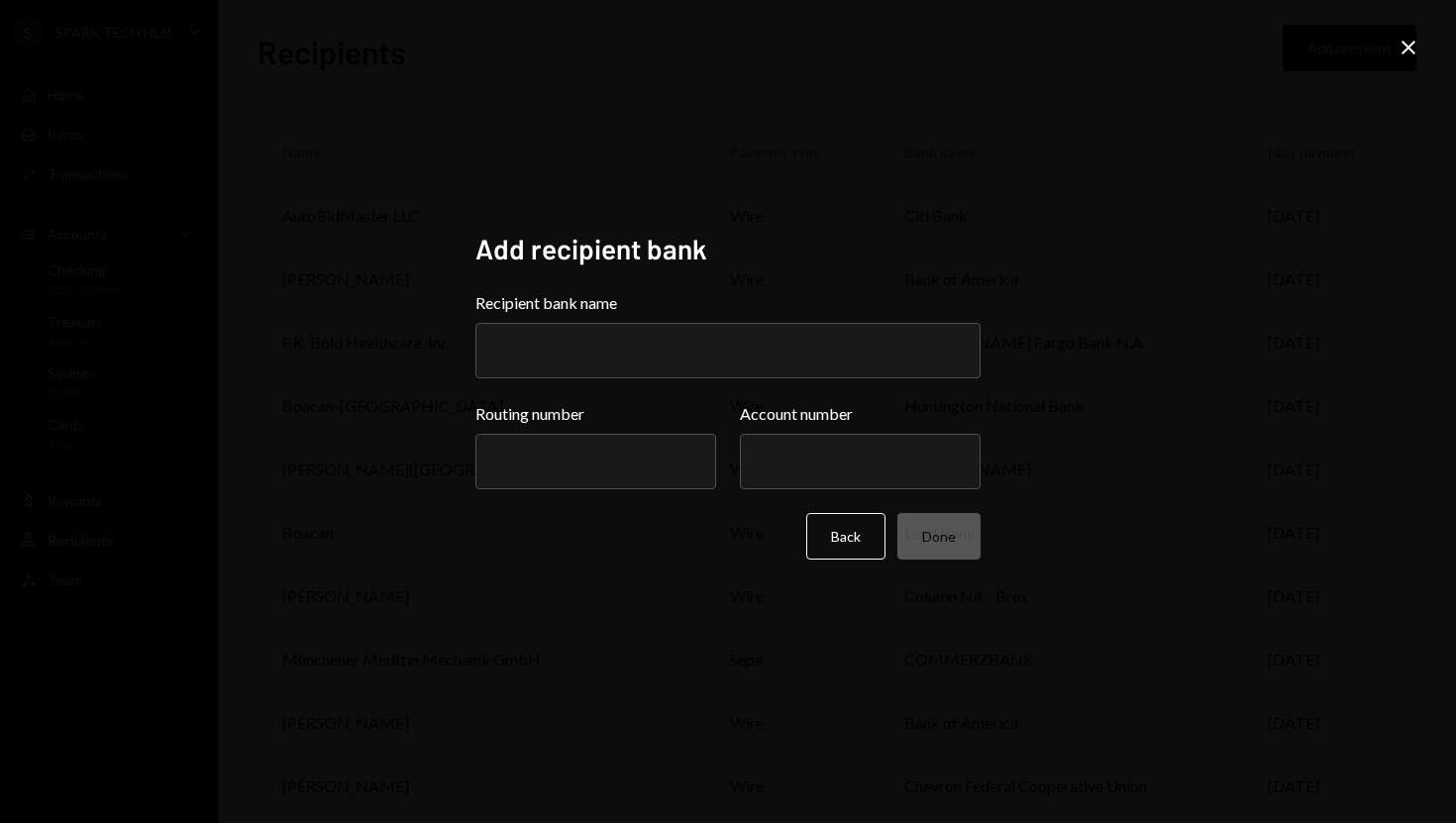 type on "*********" 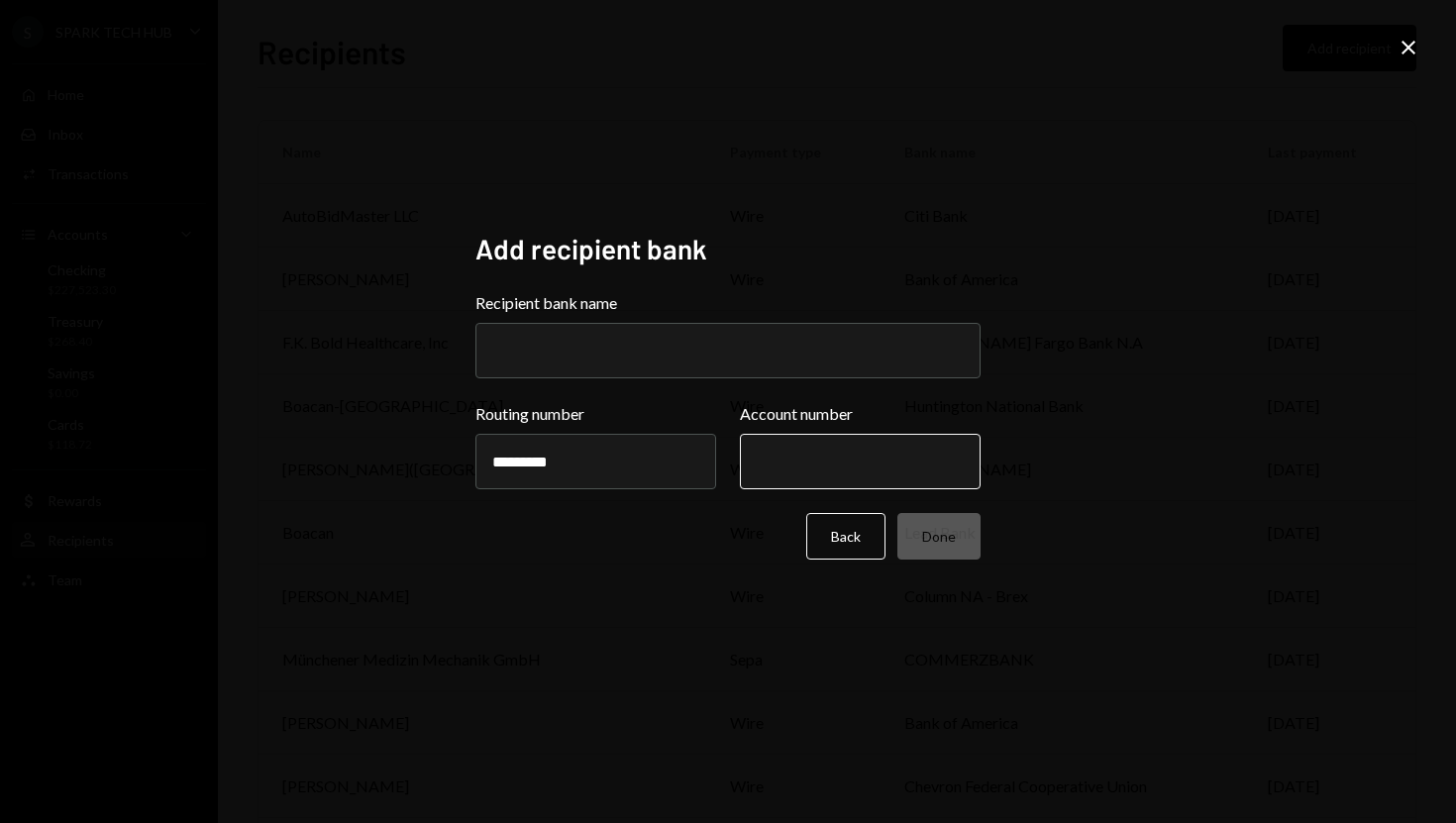 click on "Account number" at bounding box center [860, 462] 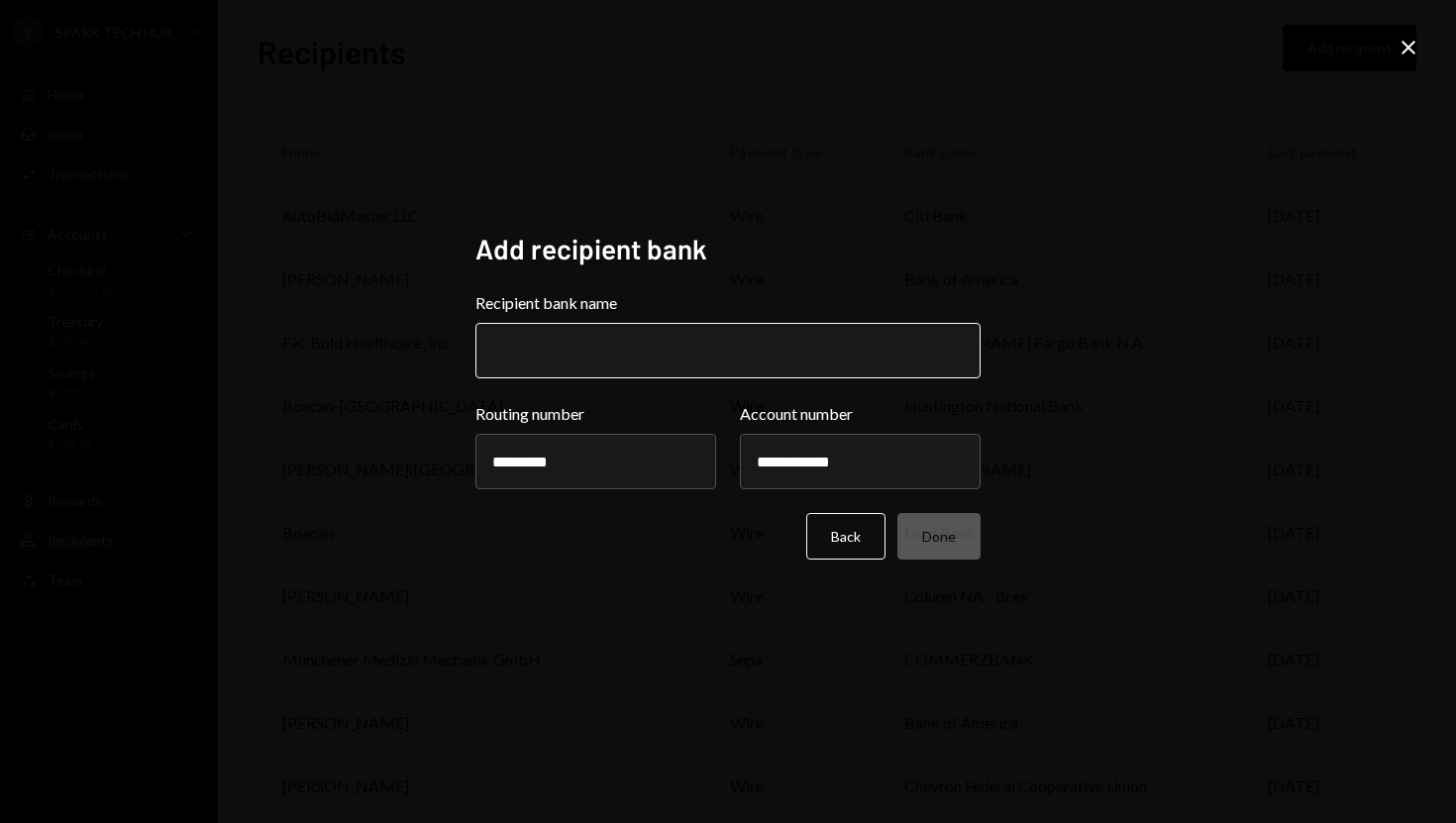type on "**********" 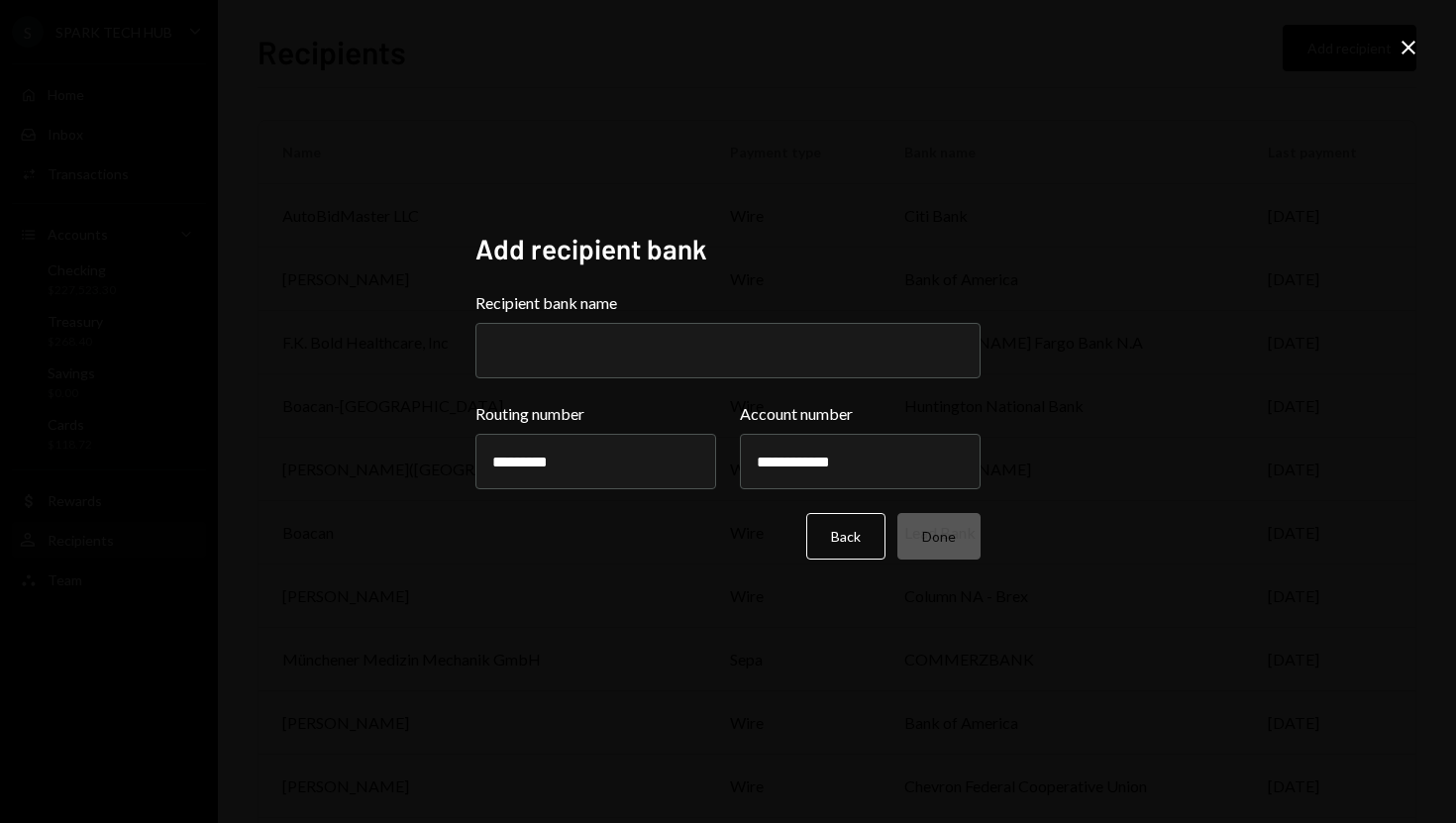 type on "**********" 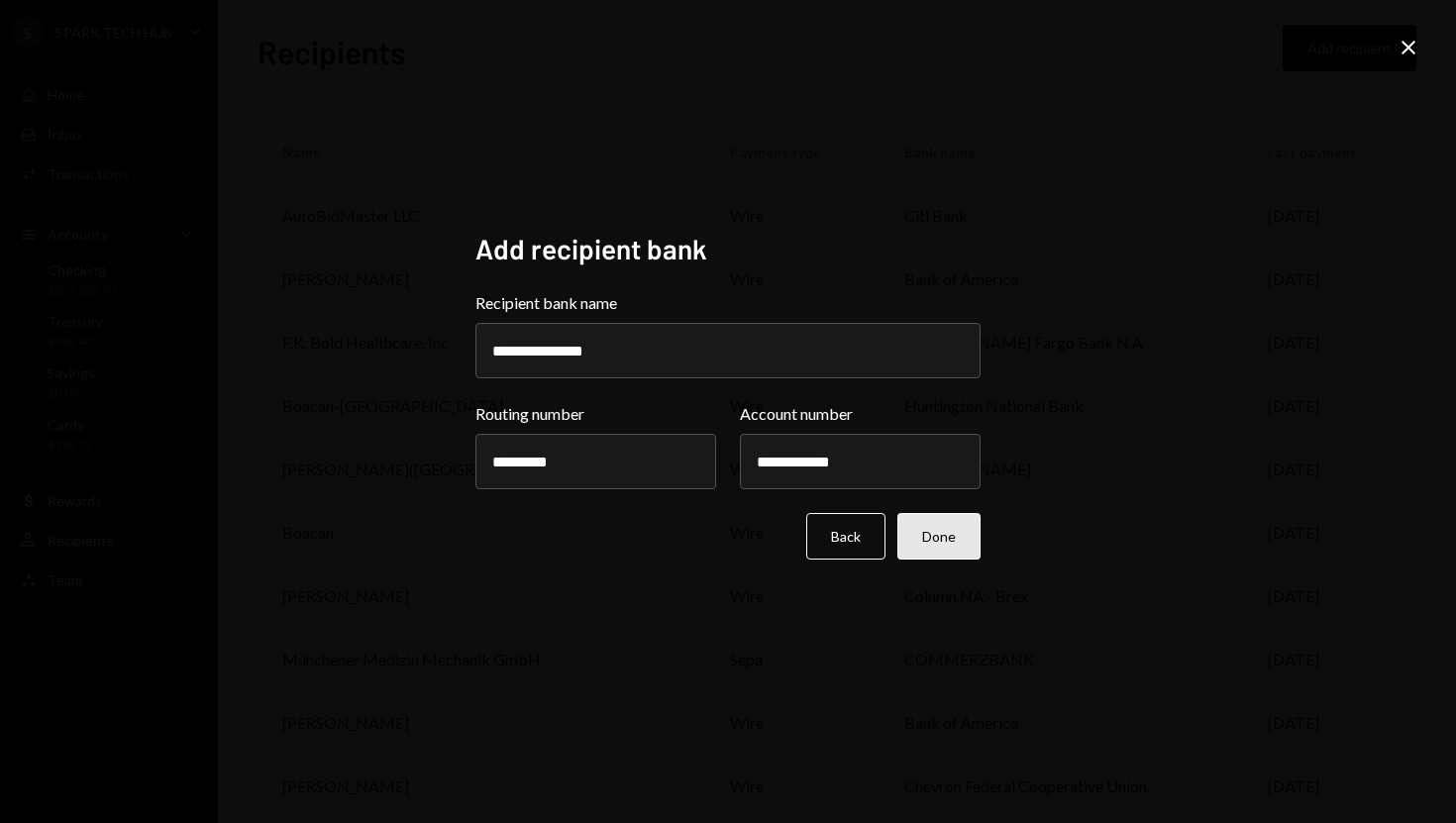 click on "Done" at bounding box center (939, 536) 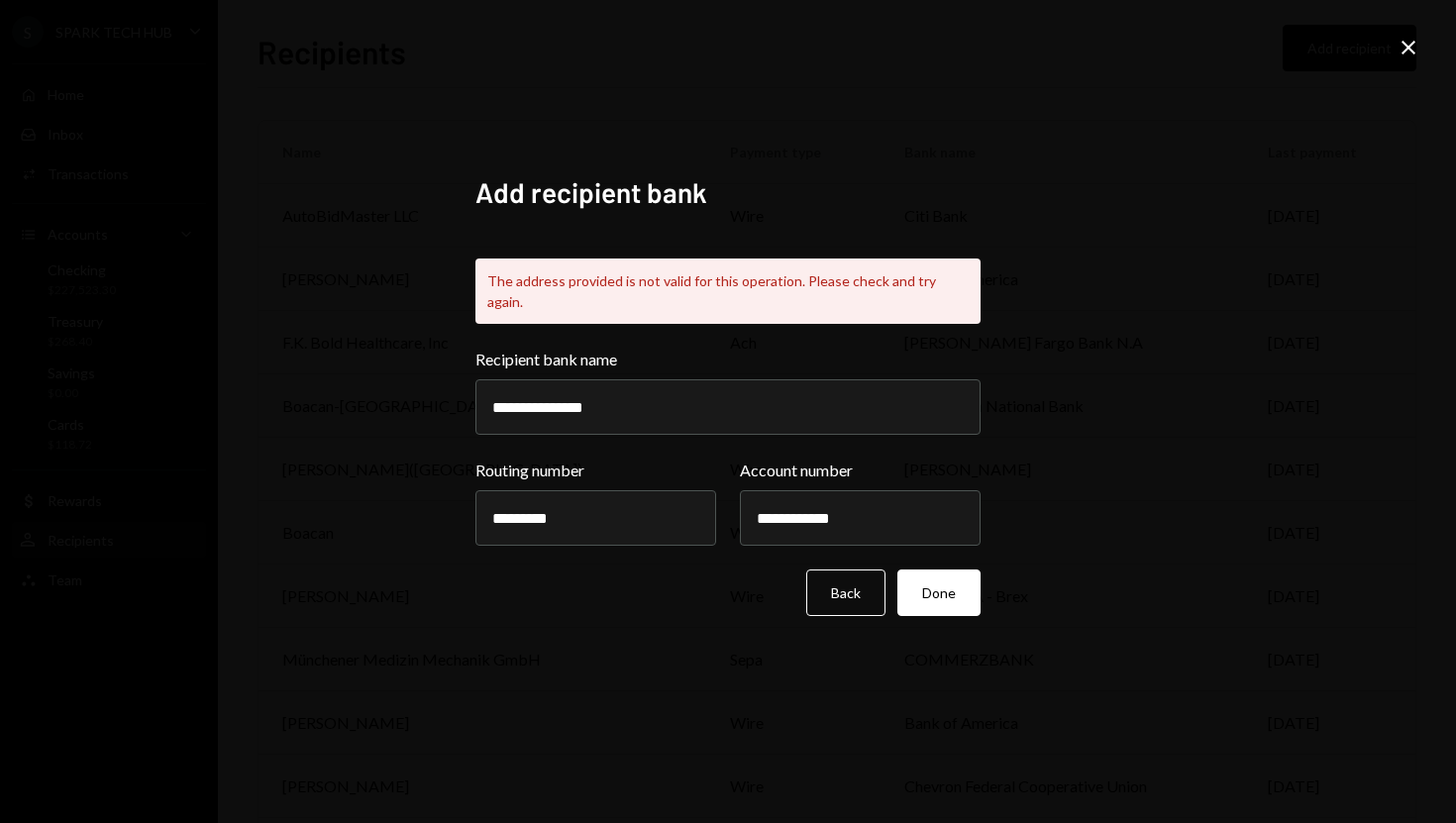 click on "**********" at bounding box center [728, 411] 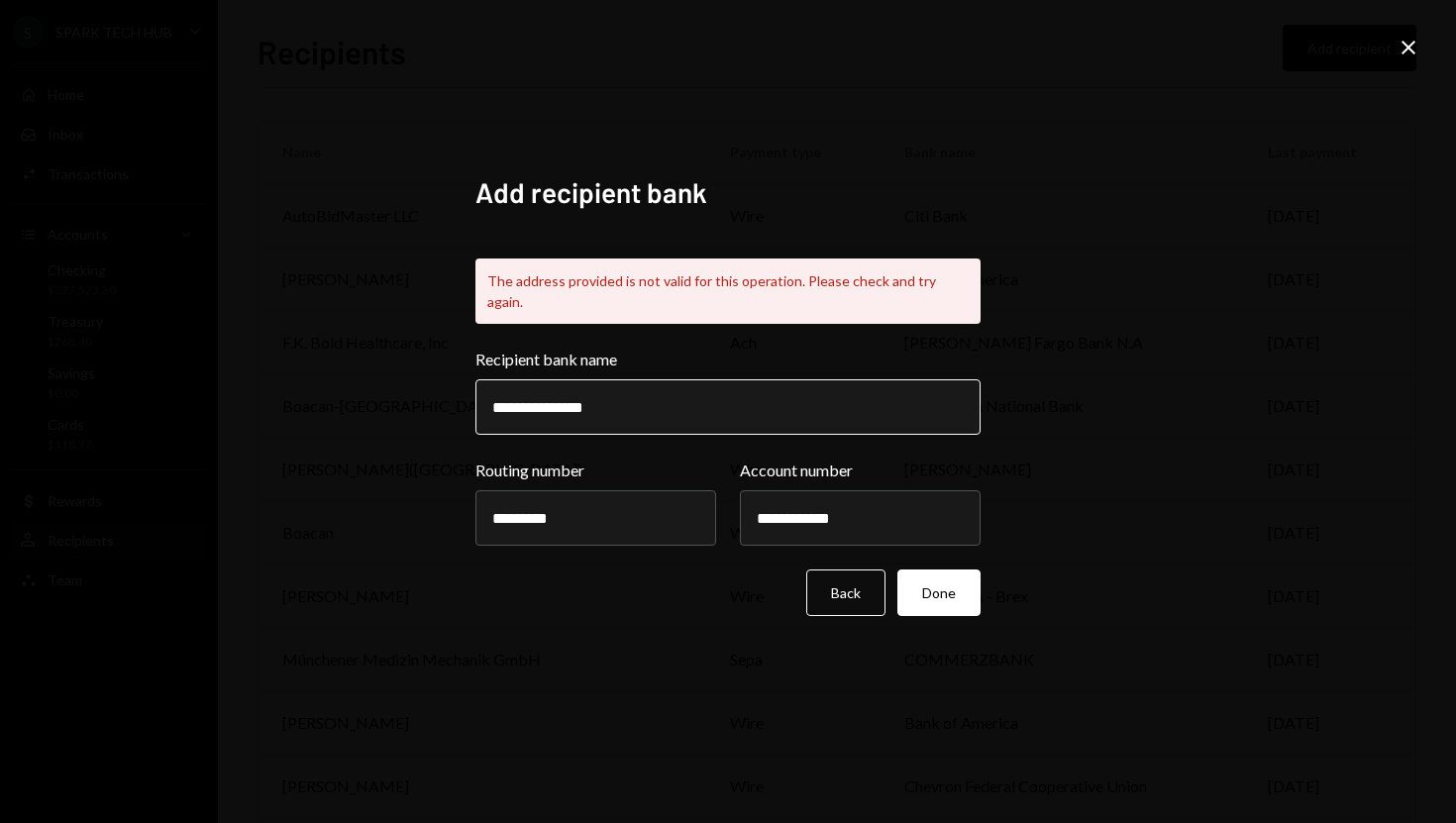 click on "**********" at bounding box center [728, 407] 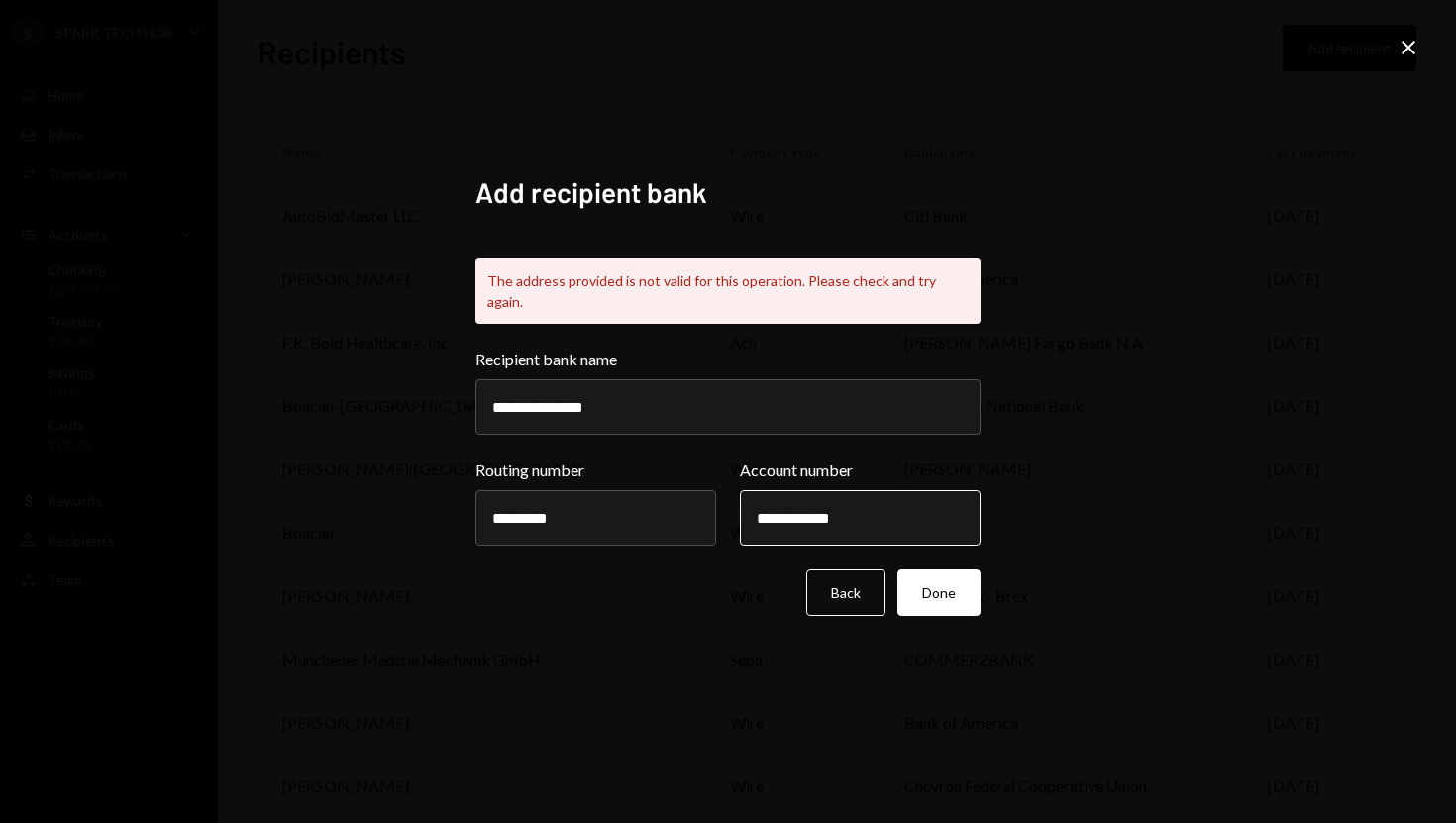 click on "**********" at bounding box center [860, 518] 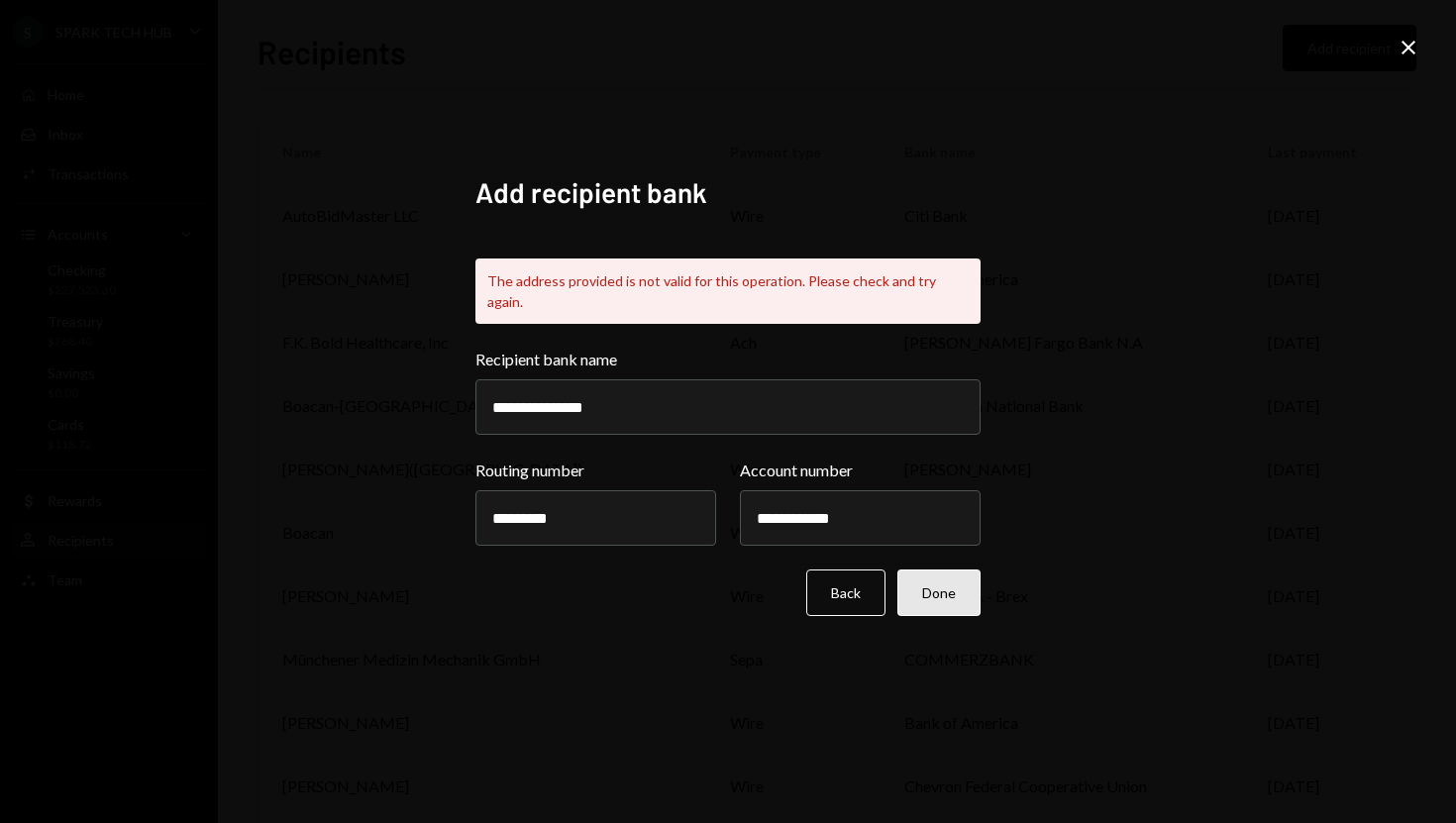 click on "Done" at bounding box center (939, 592) 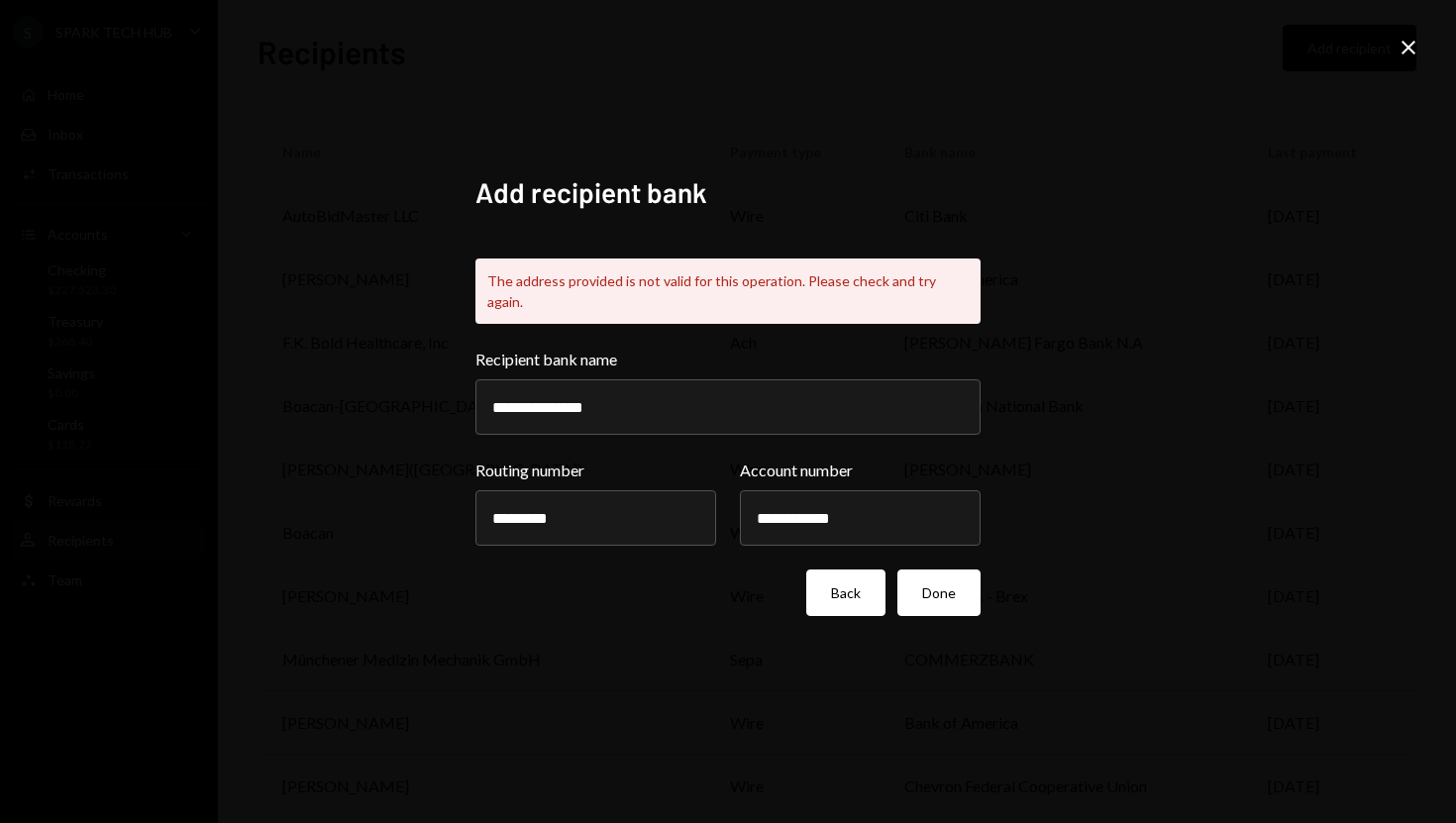click on "Back" at bounding box center [846, 592] 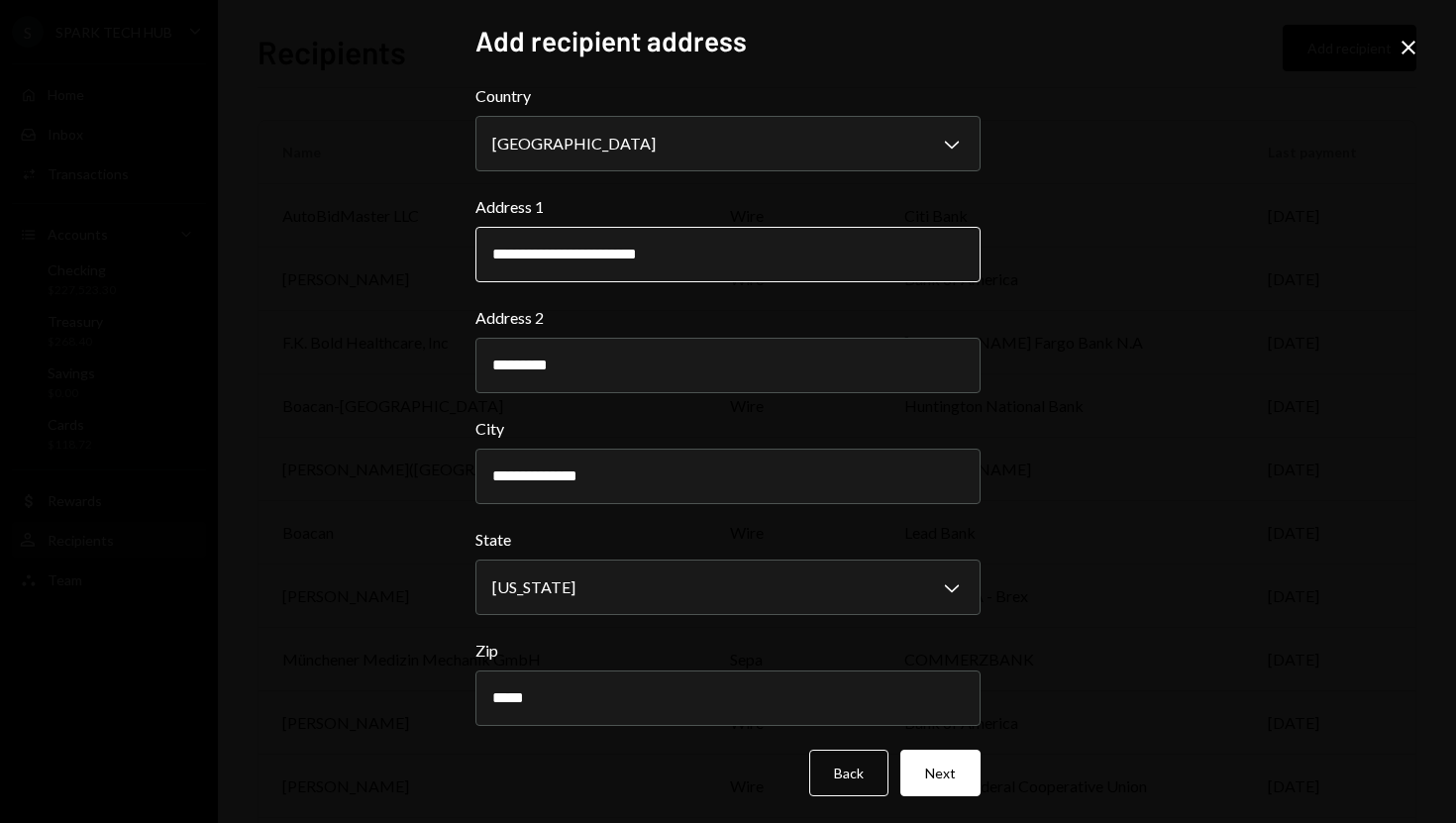 click on "**********" at bounding box center (728, 255) 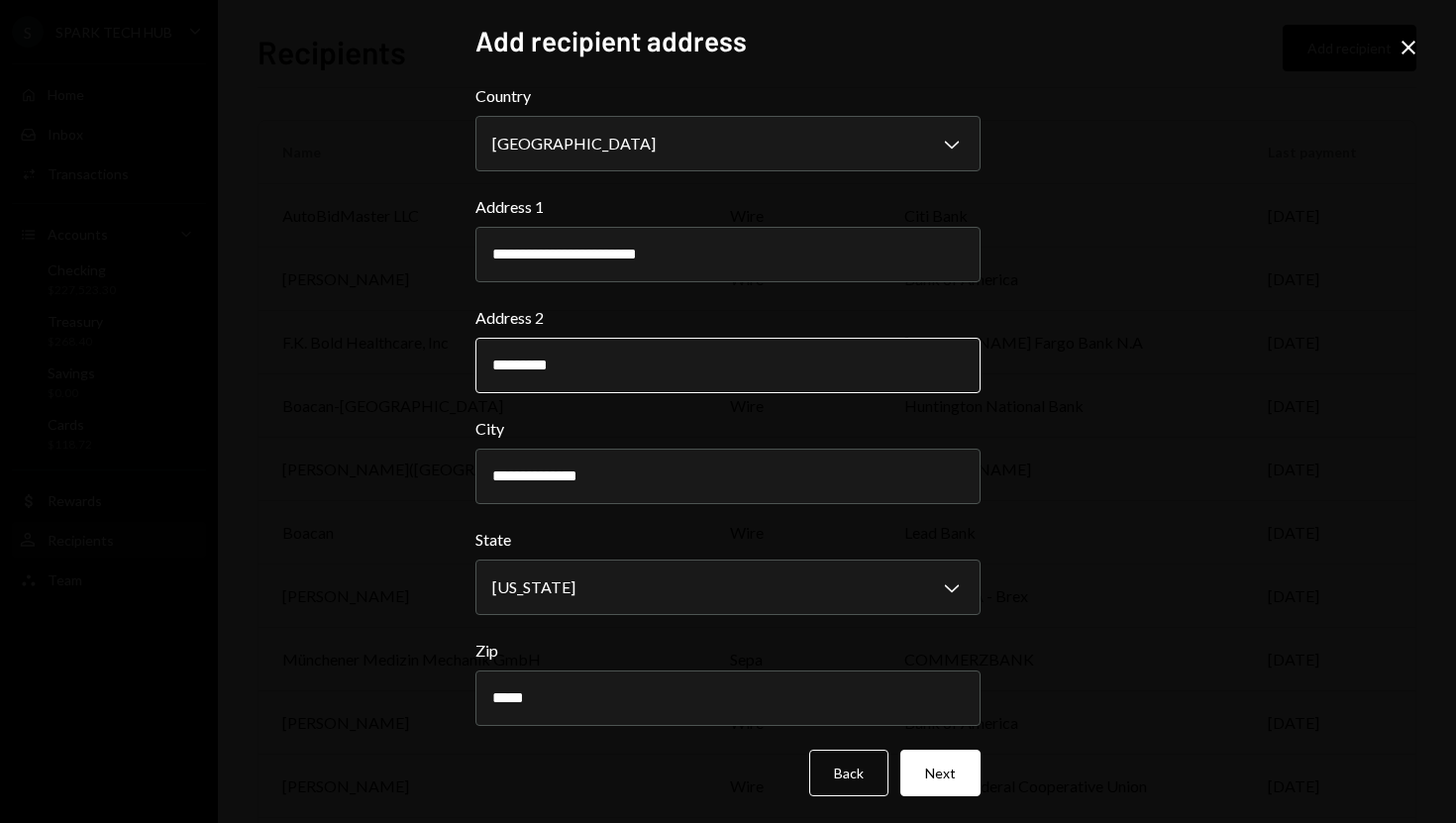 click on "*********" at bounding box center [728, 365] 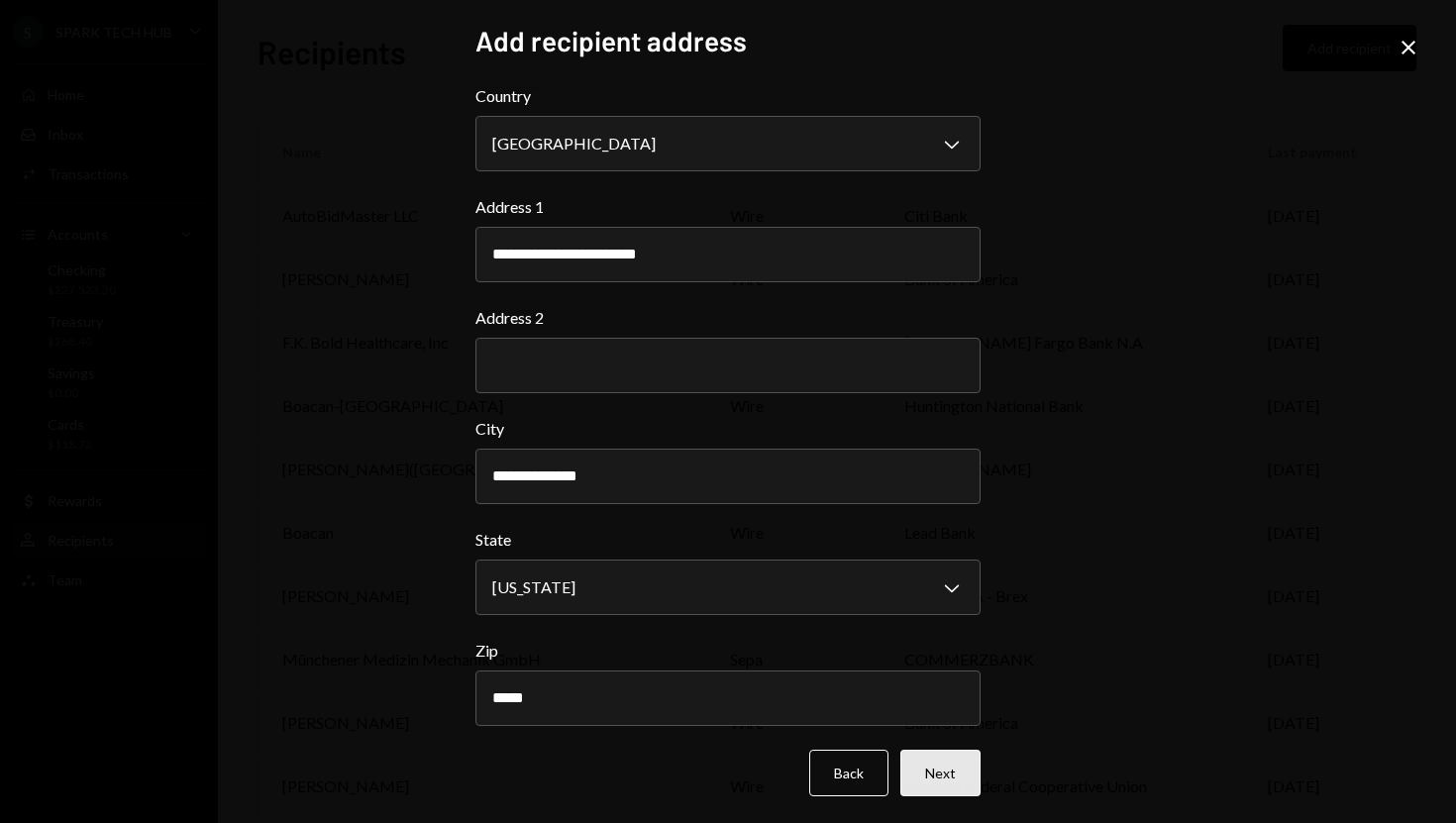 click on "Next" at bounding box center [940, 772] 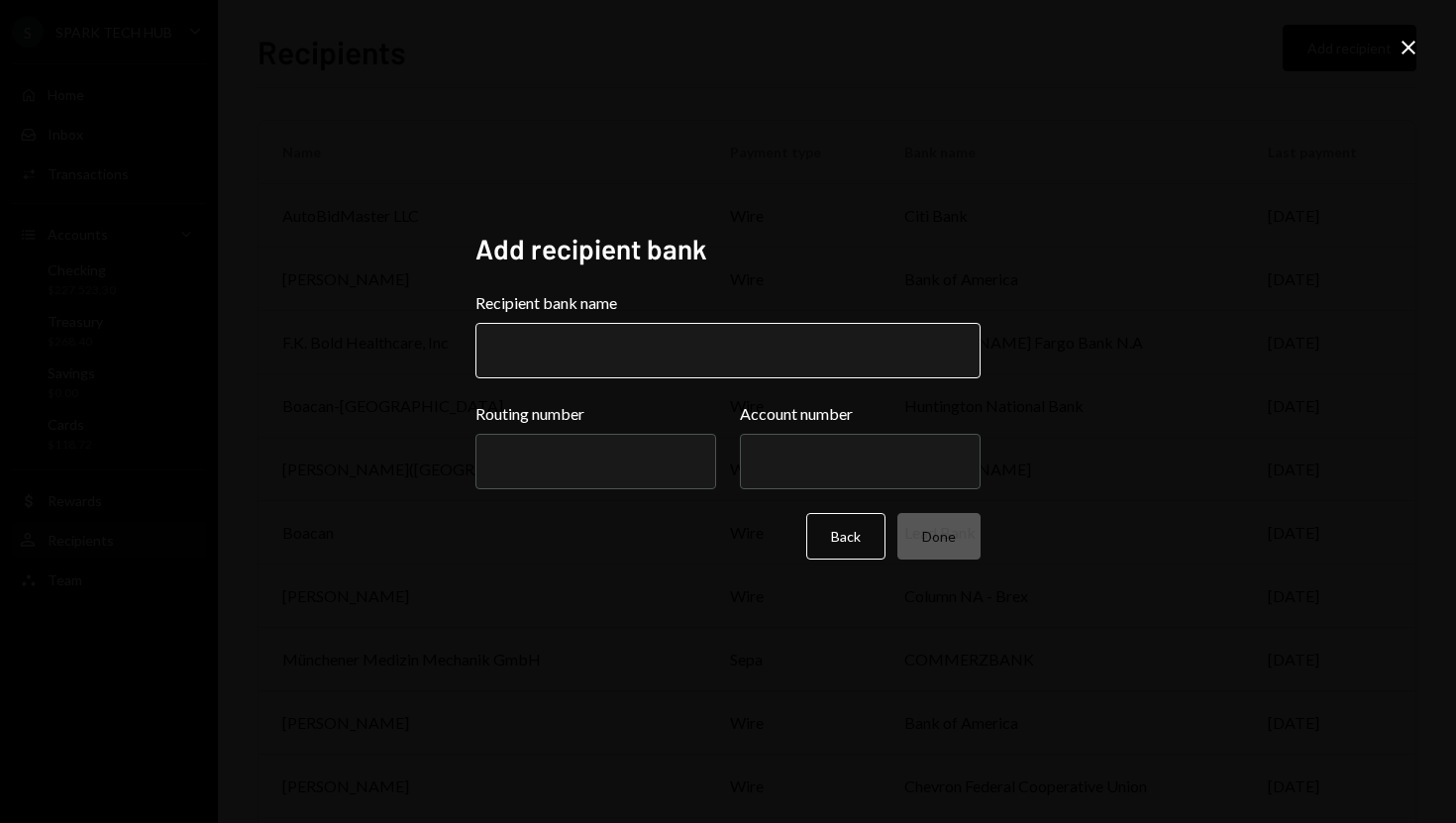 click on "Recipient bank name" at bounding box center (728, 351) 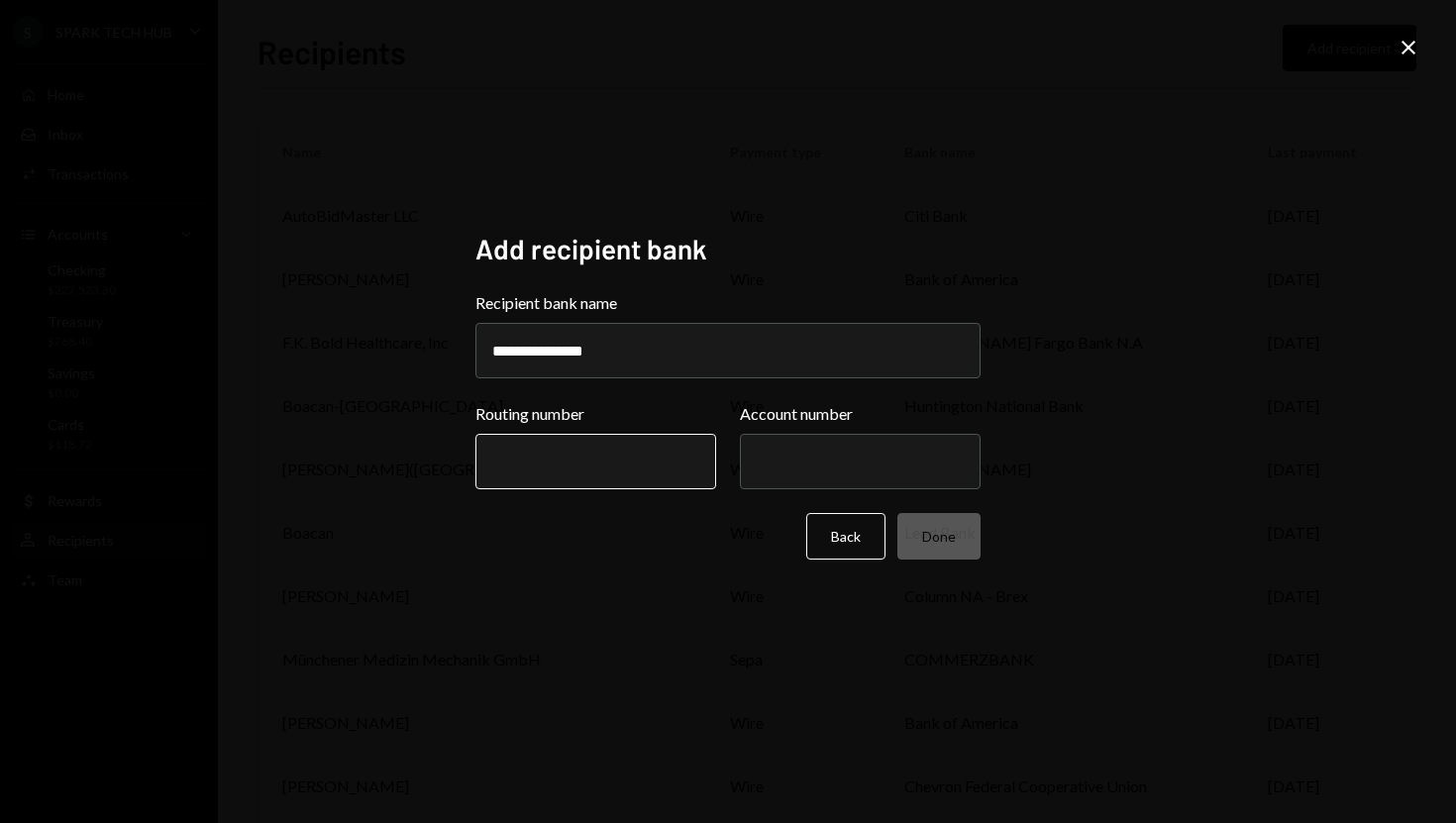 click on "Routing number" at bounding box center (595, 462) 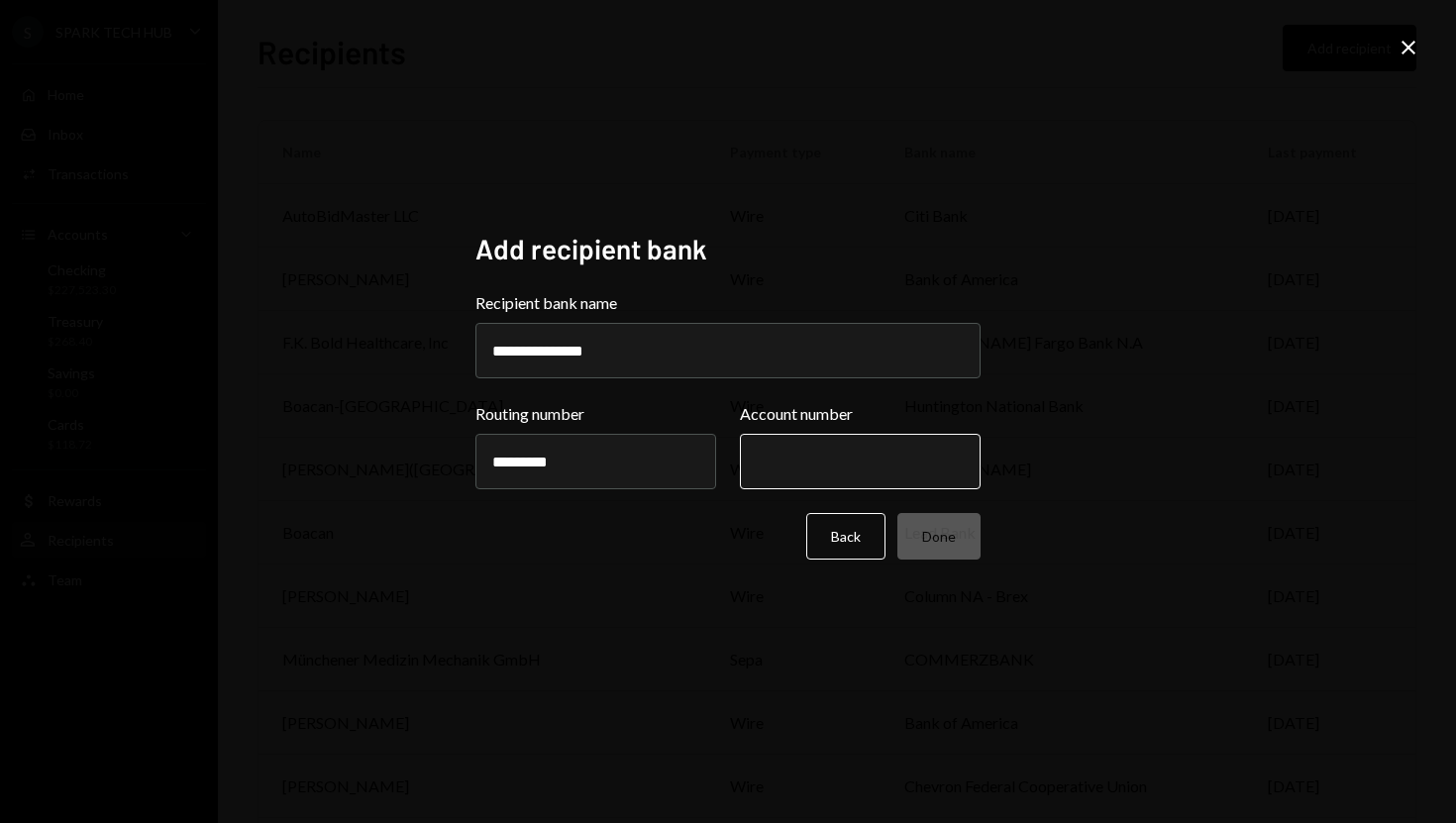 click on "Account number" at bounding box center (860, 462) 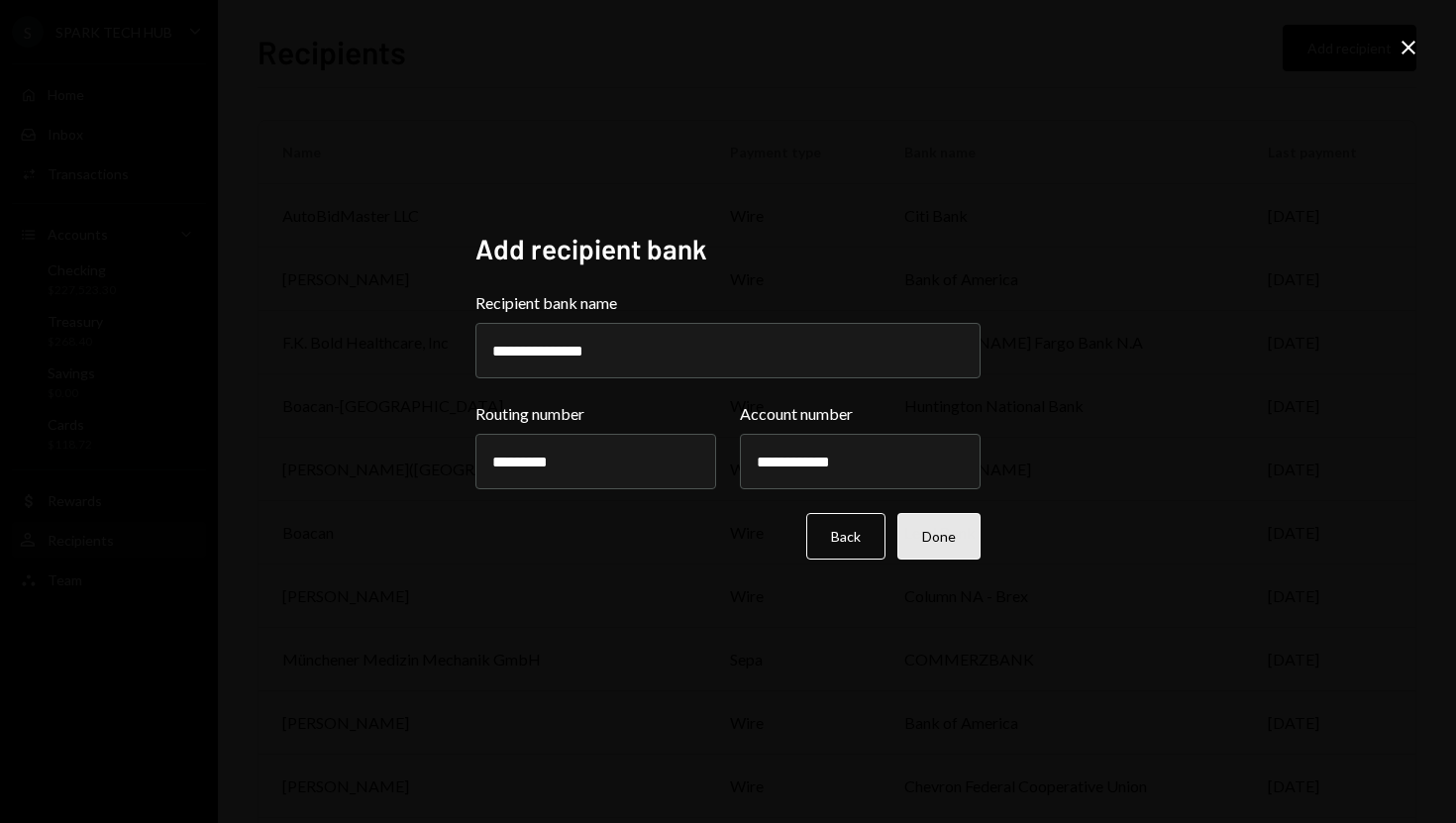 type on "**********" 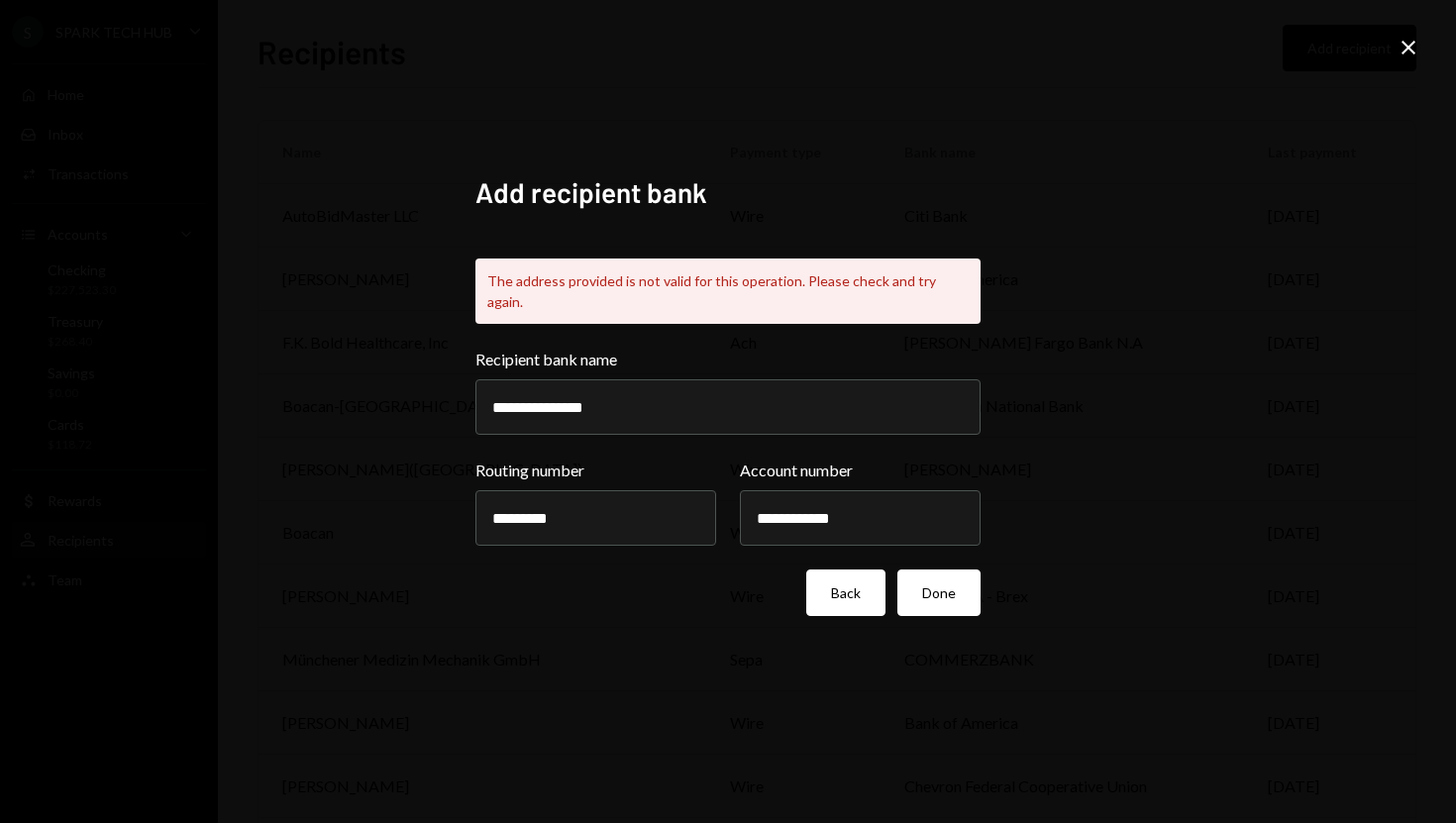click on "Back" at bounding box center [846, 592] 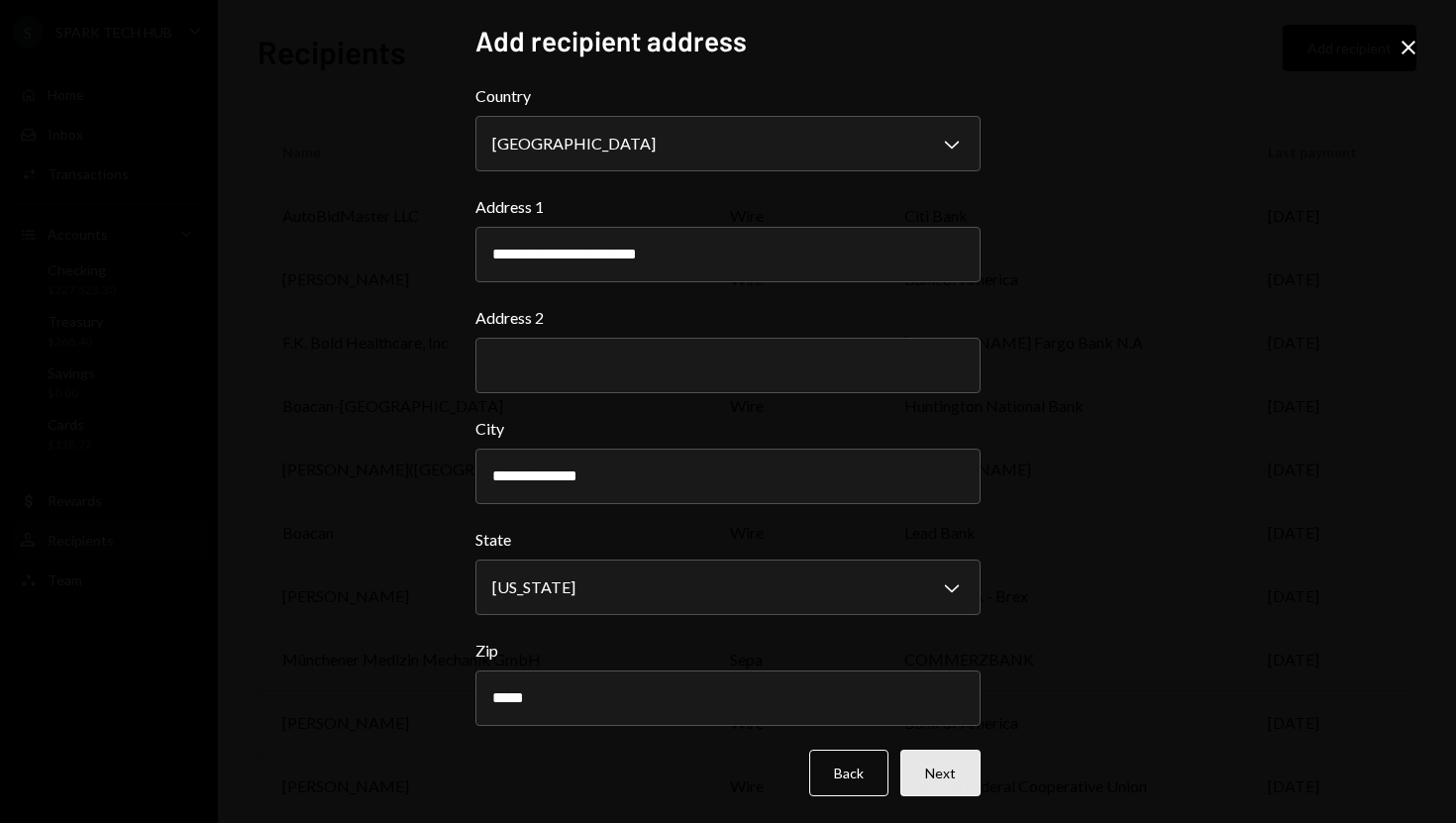 click on "Next" at bounding box center (940, 772) 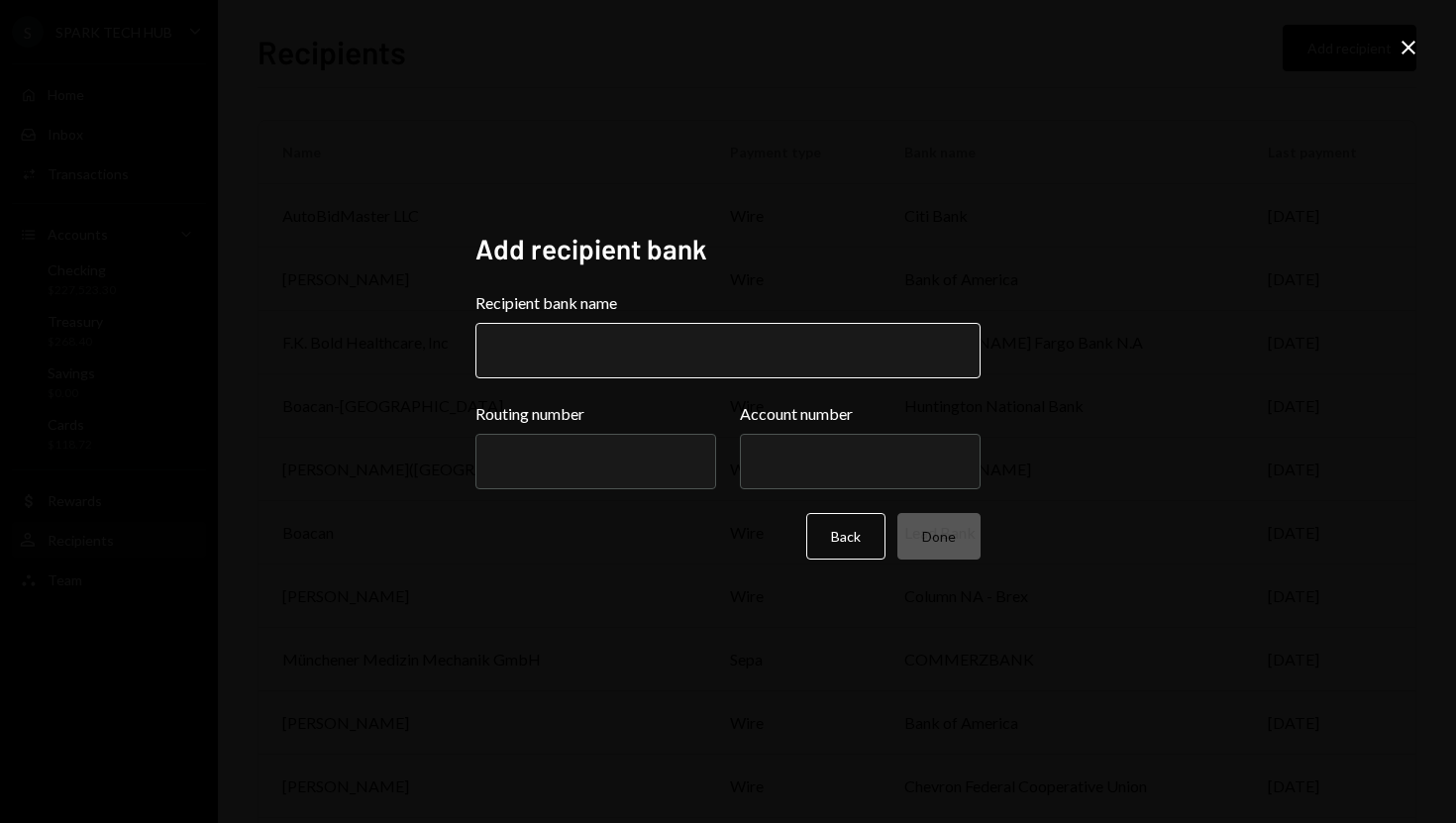 click on "Recipient bank name" at bounding box center [728, 351] 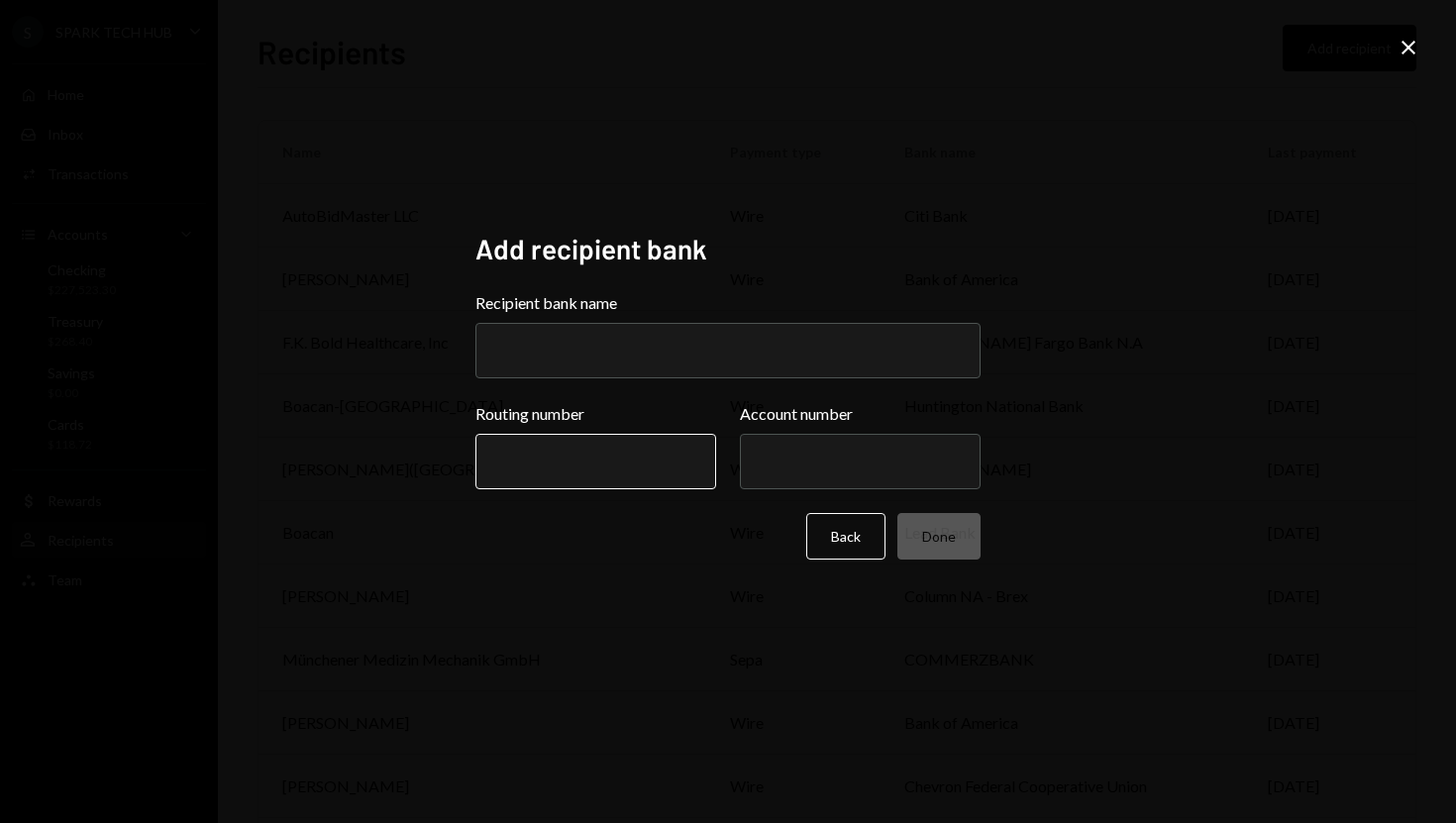 click on "Routing number" at bounding box center (595, 462) 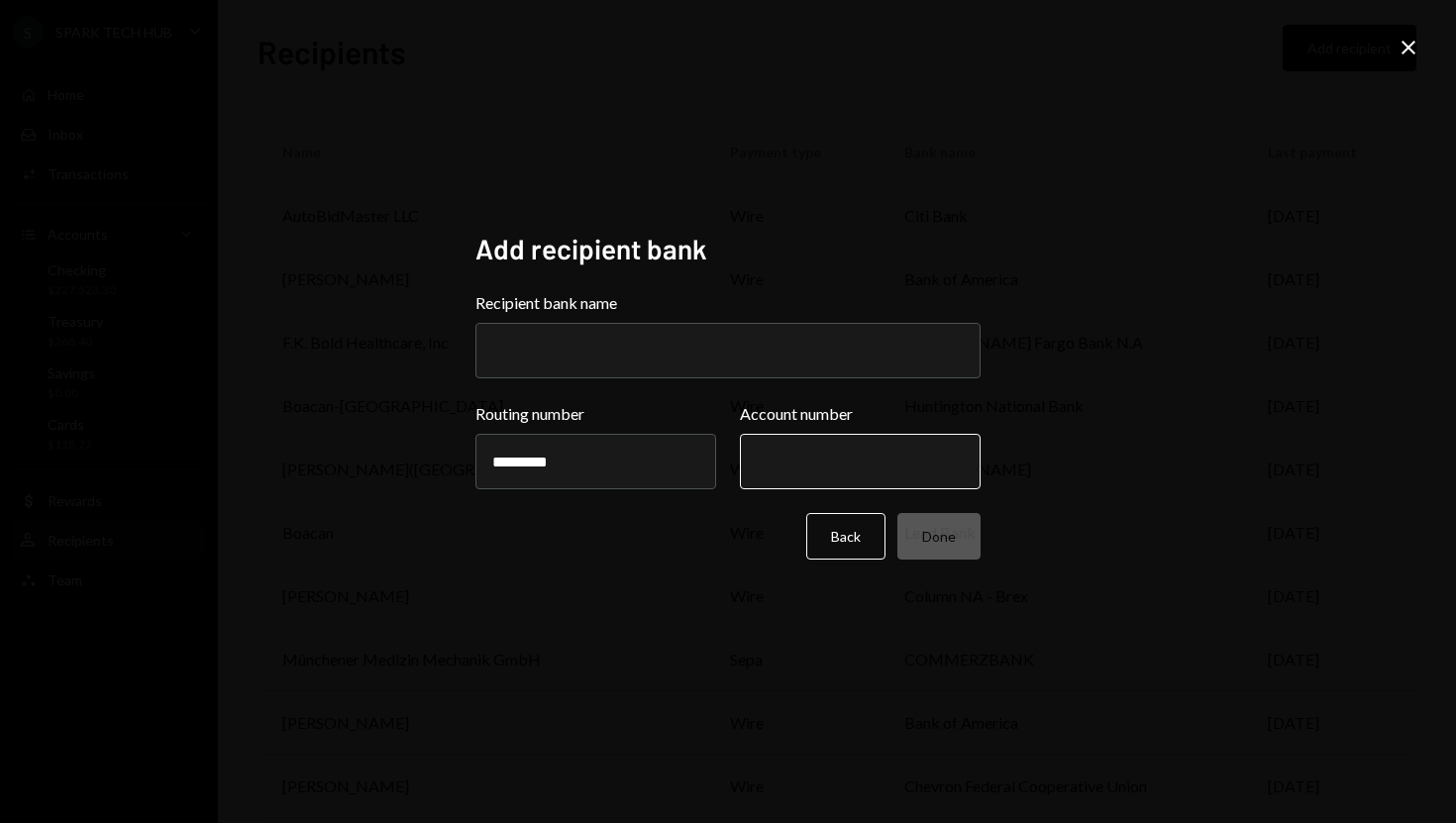 type on "*********" 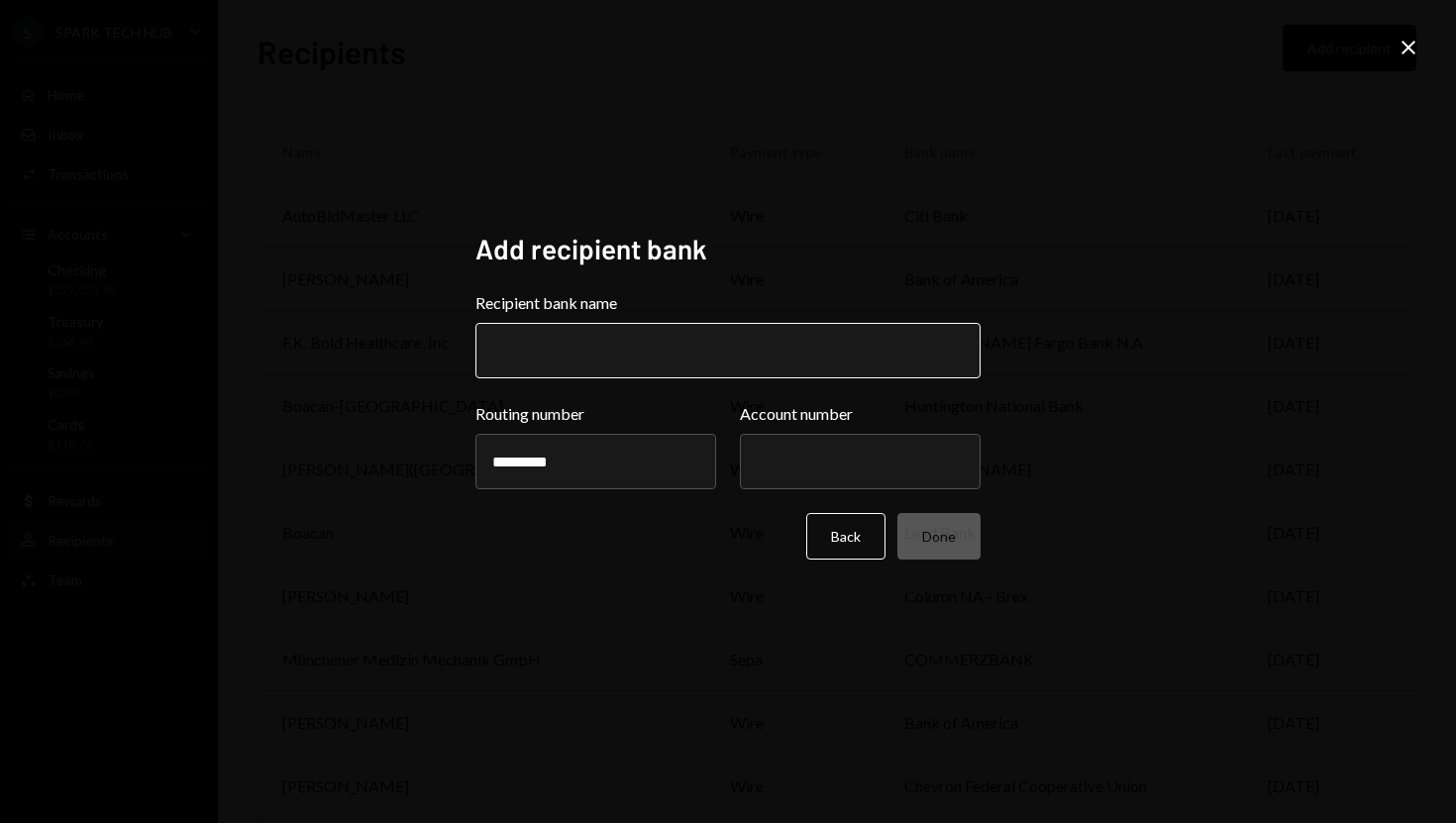 click on "Recipient bank name" at bounding box center (728, 351) 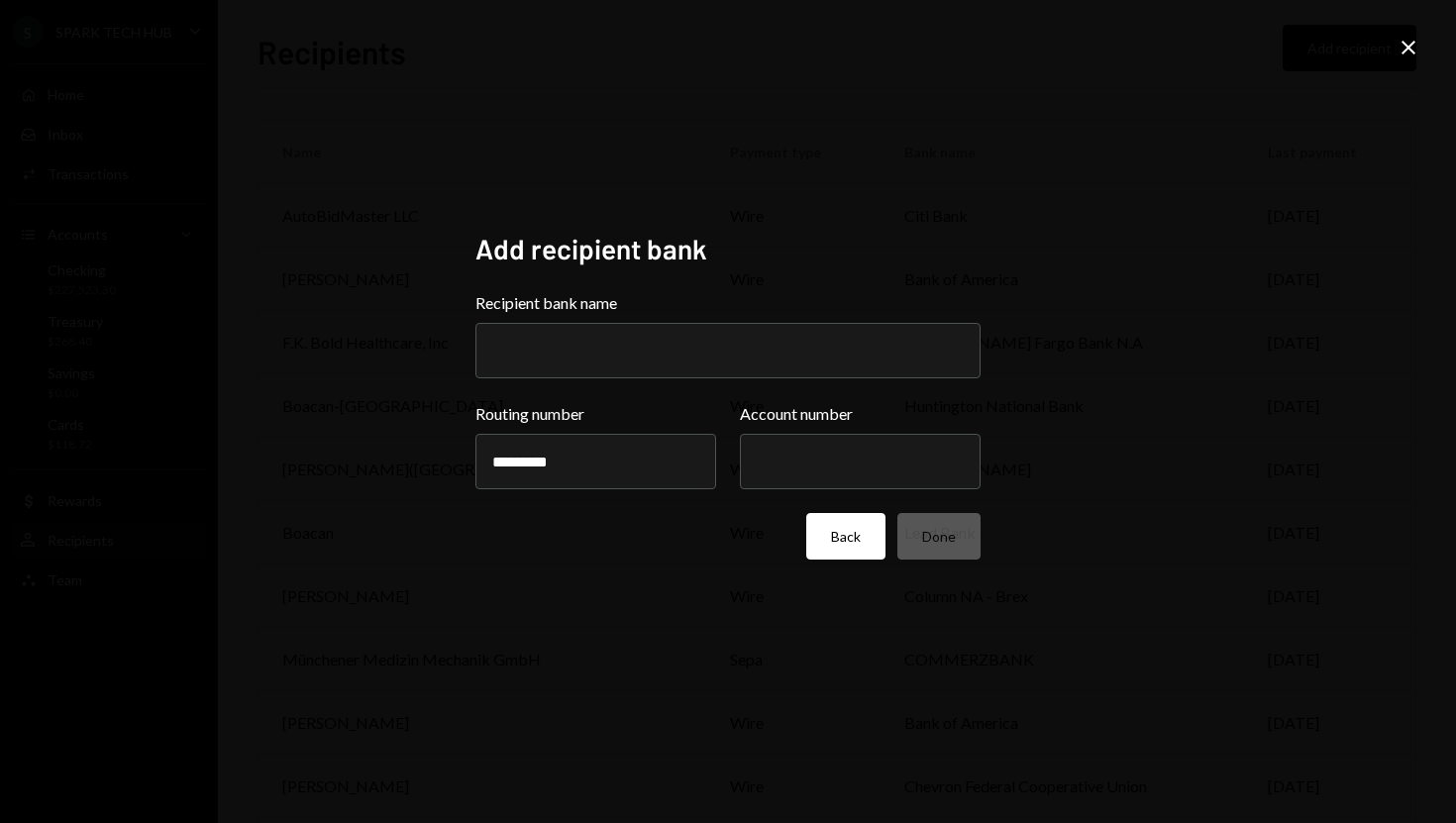 click on "Back" at bounding box center (846, 536) 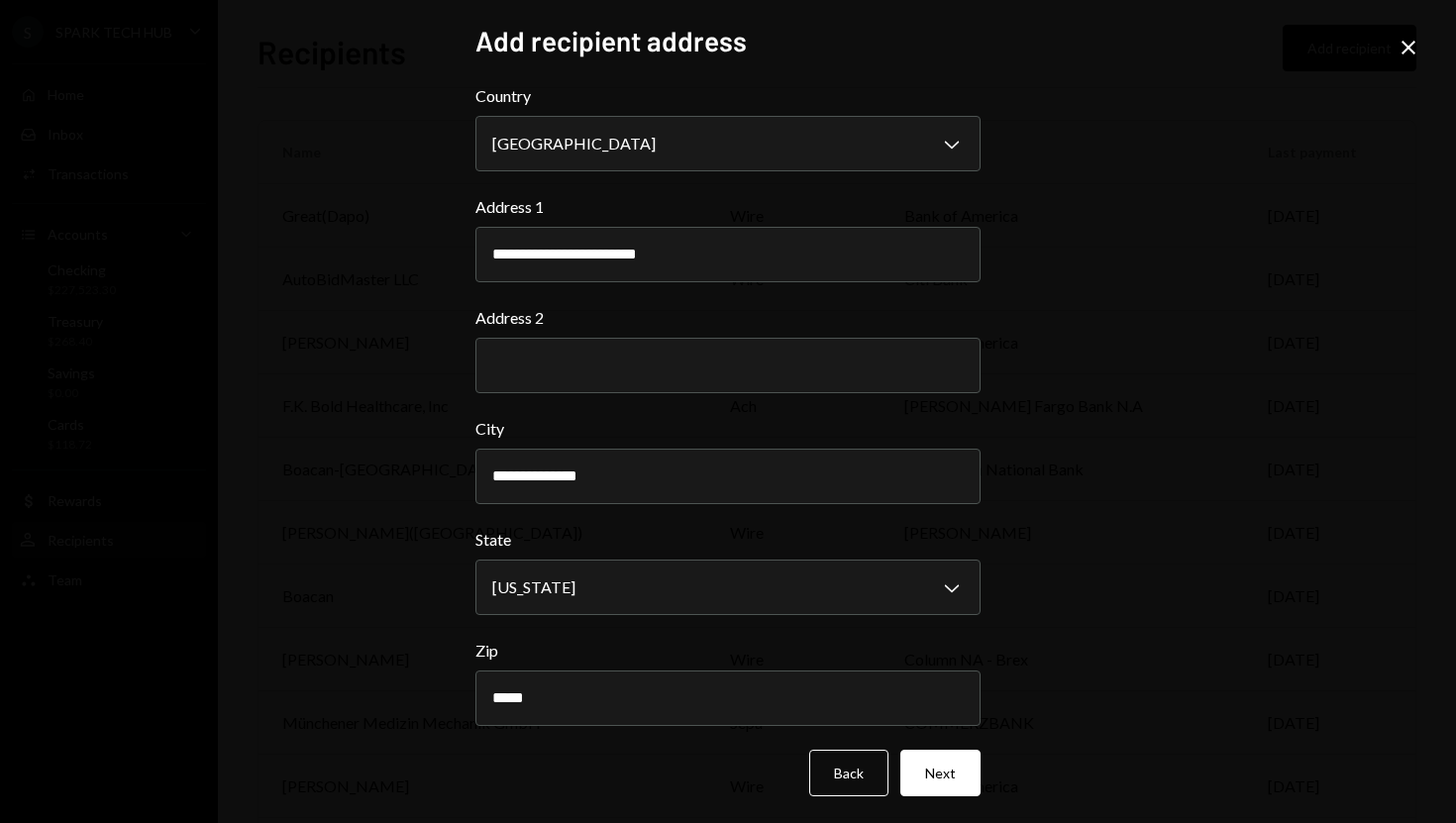 click on "Close" 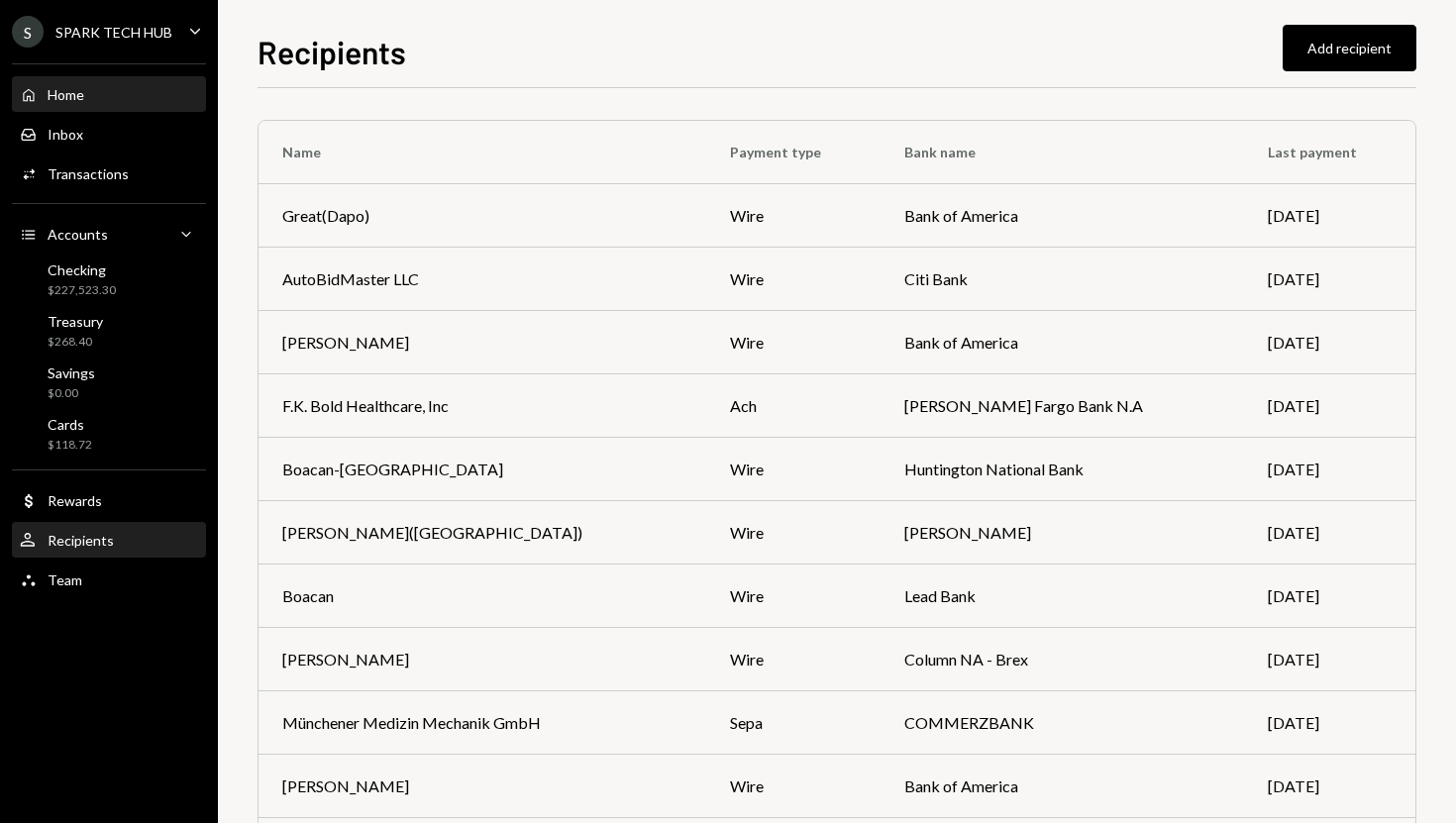 click on "Home Home" at bounding box center [109, 95] 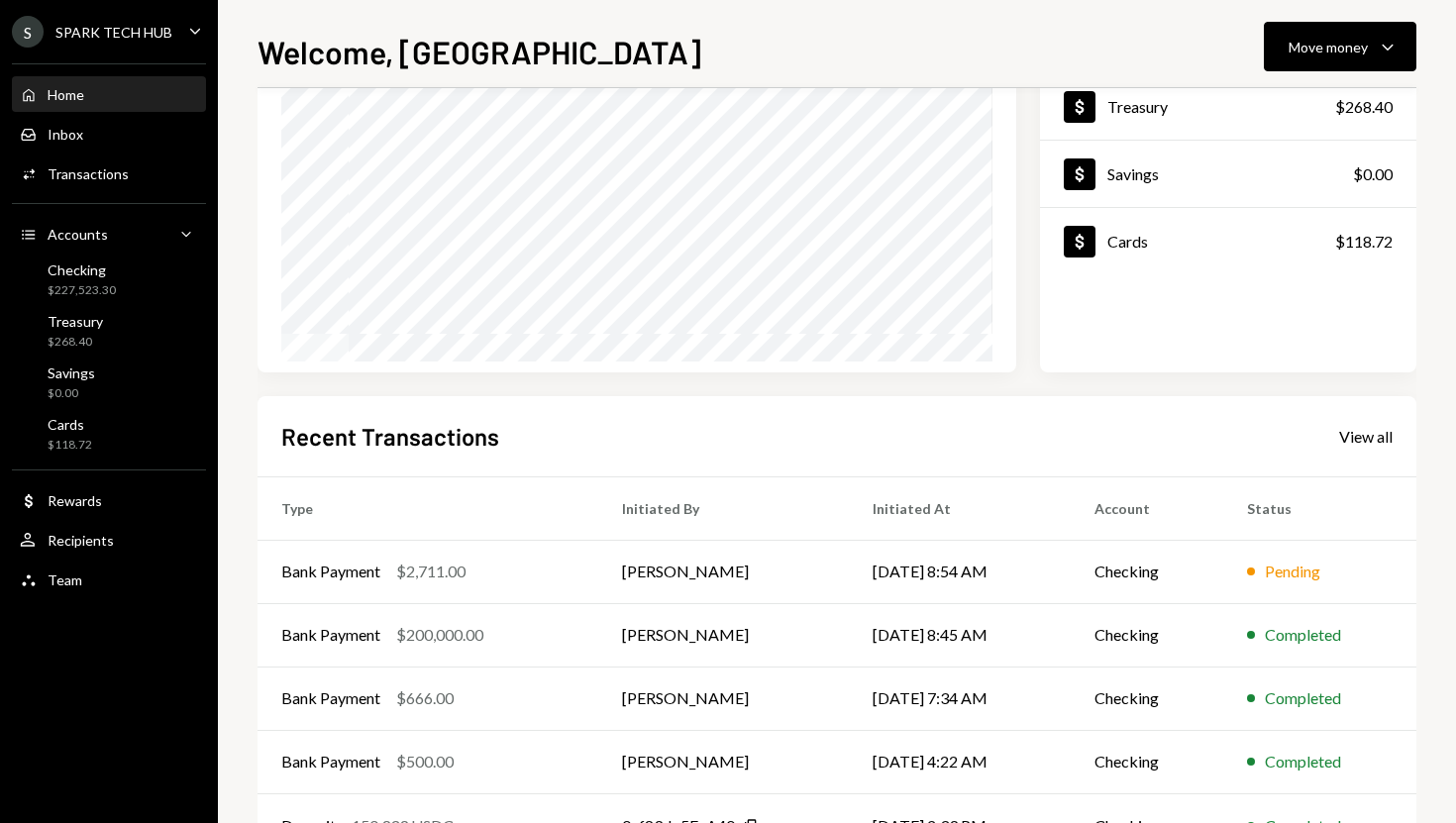 scroll, scrollTop: 276, scrollLeft: 0, axis: vertical 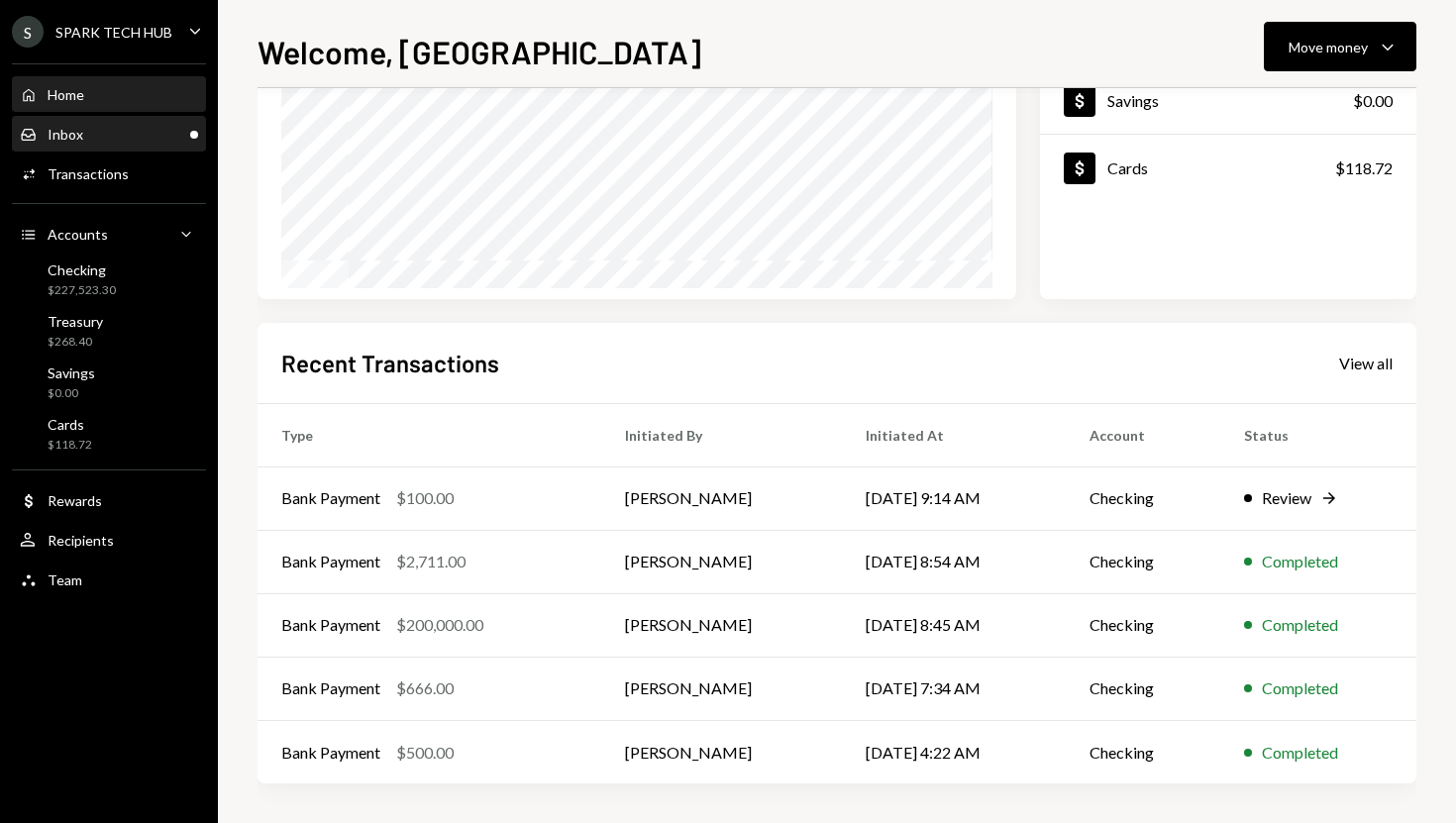 click on "Inbox Inbox" at bounding box center [109, 135] 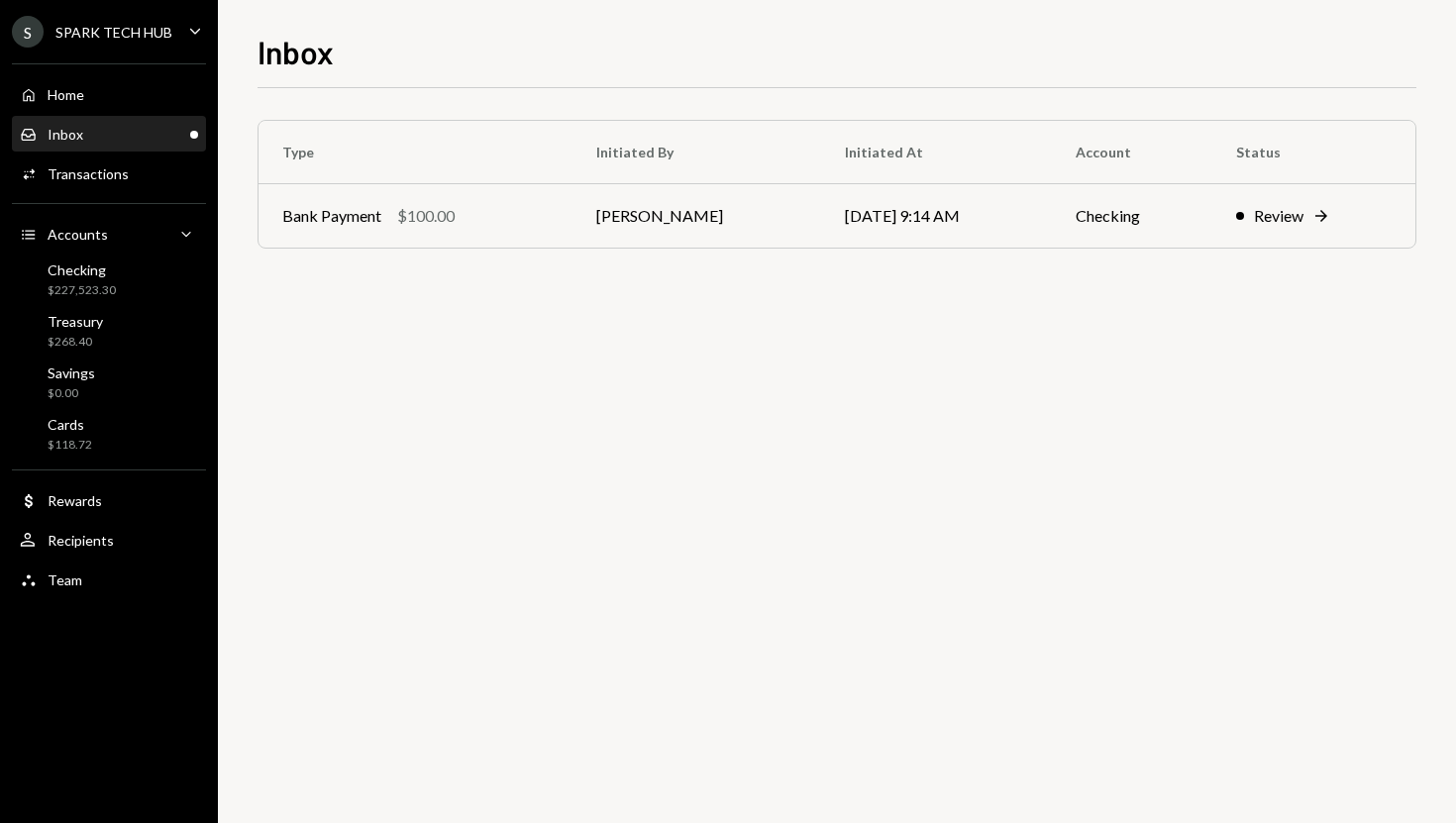 click on "Home Home" at bounding box center (109, 95) 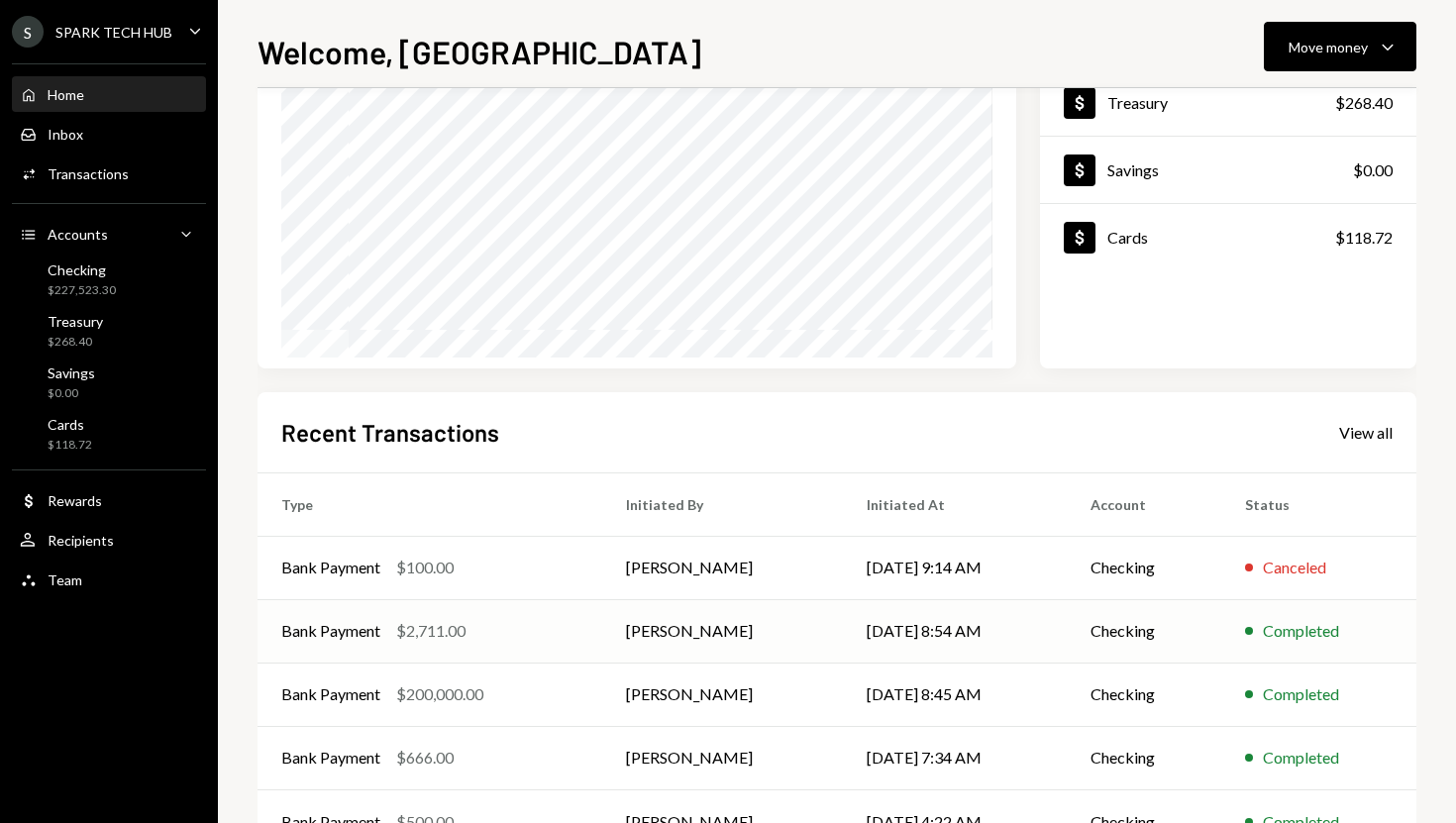 scroll, scrollTop: 210, scrollLeft: 0, axis: vertical 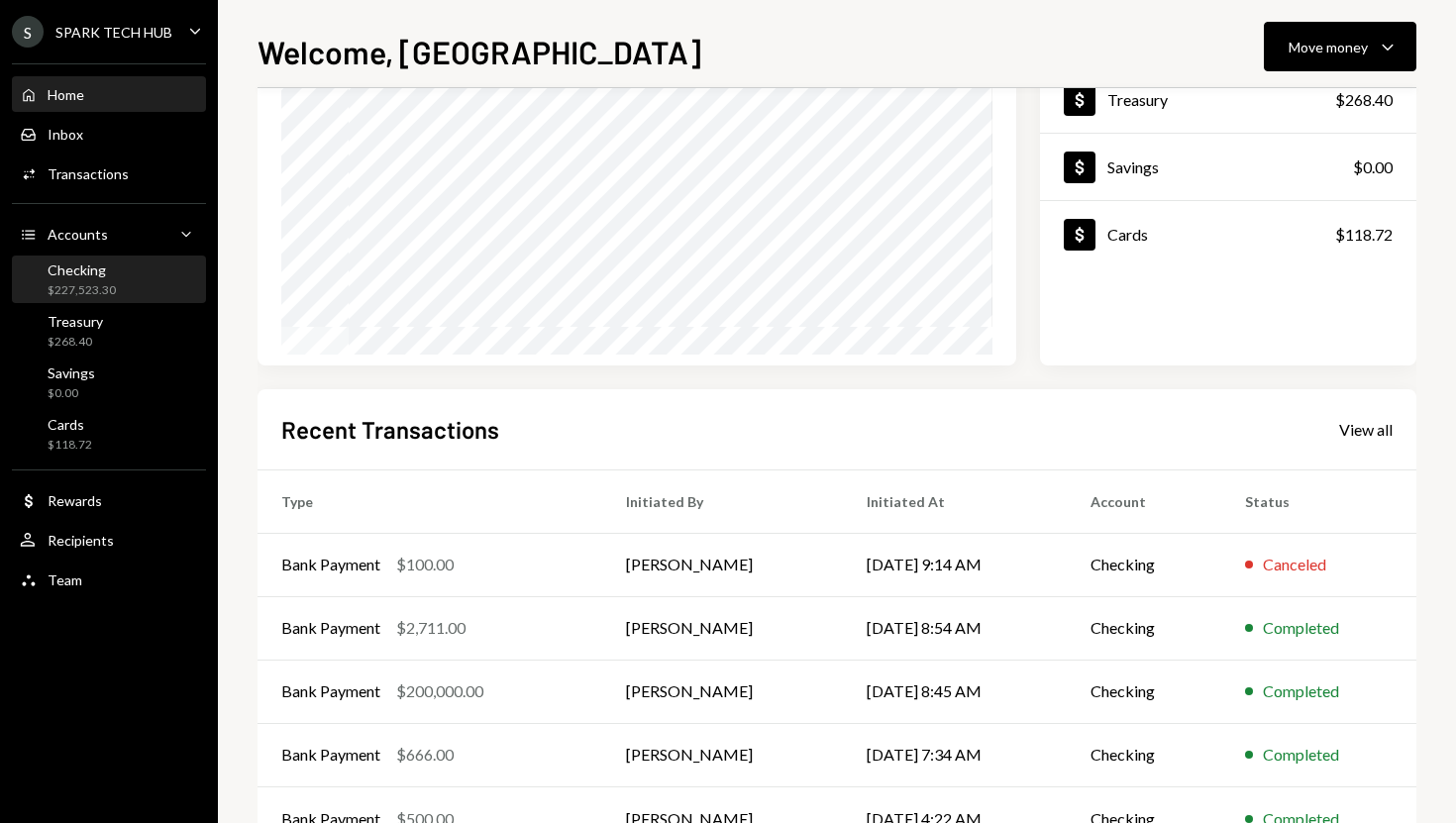 click on "Checking $227,523.30" at bounding box center [109, 280] 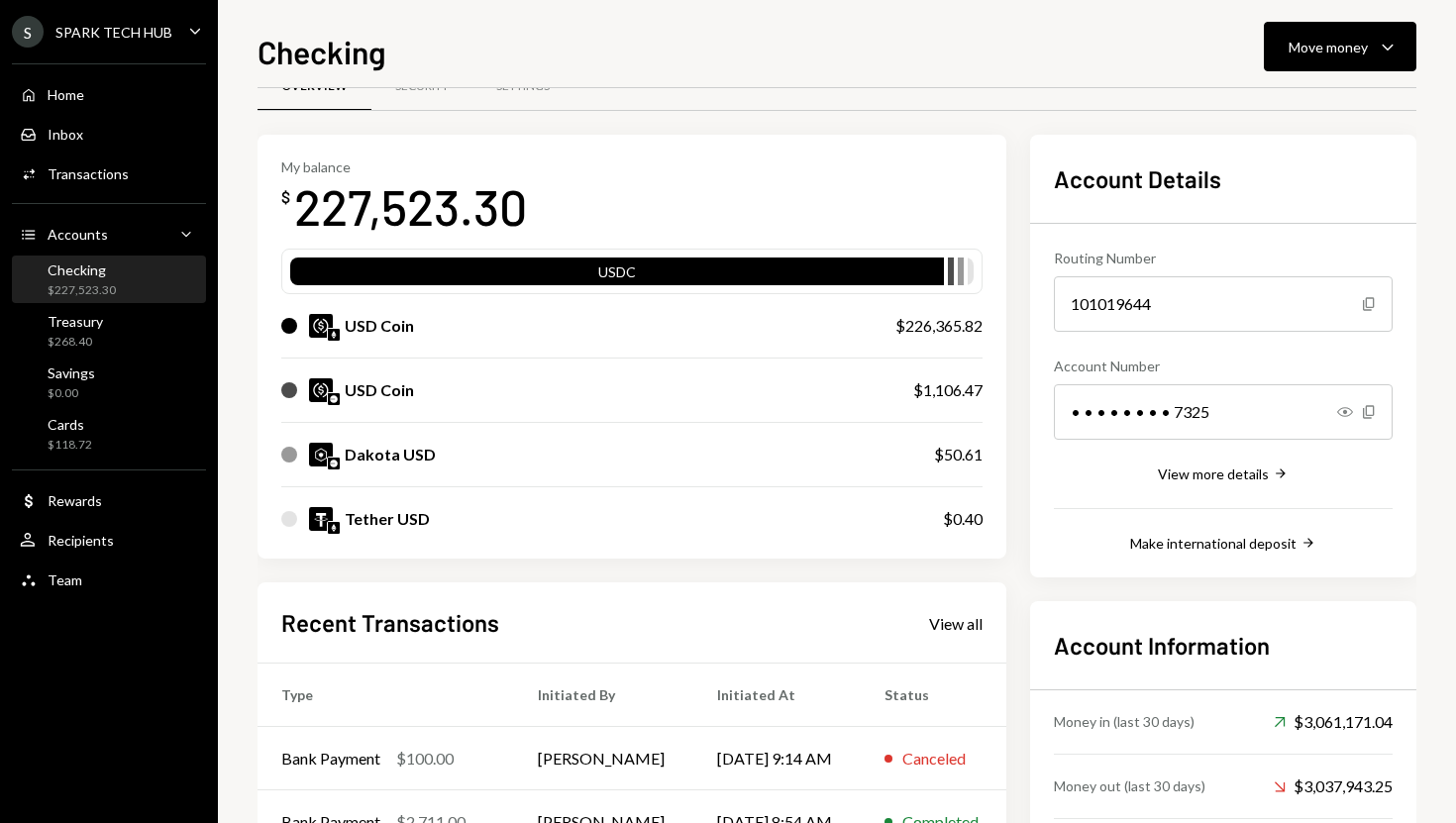 scroll, scrollTop: 0, scrollLeft: 0, axis: both 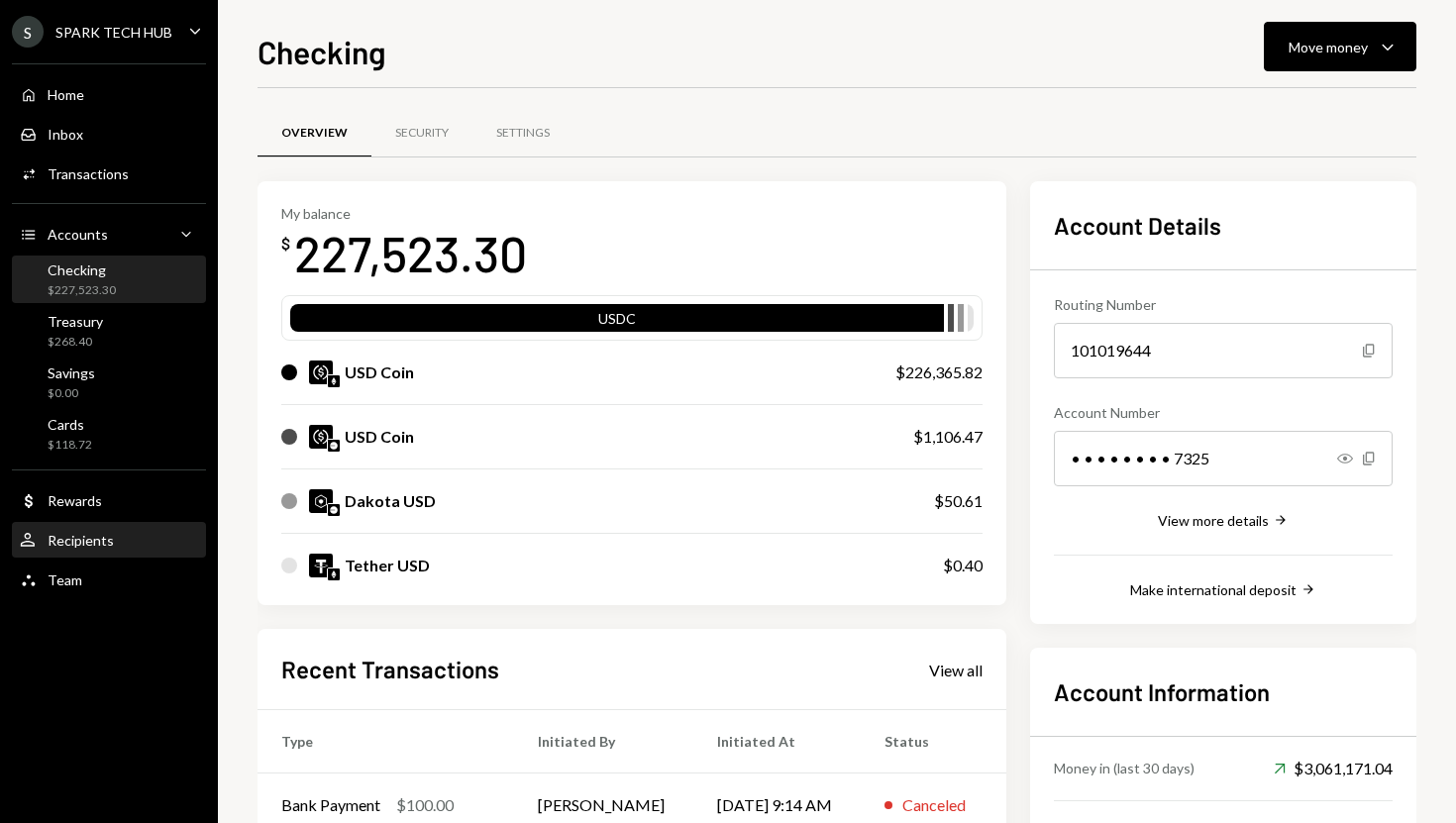 click on "User Recipients" at bounding box center (109, 541) 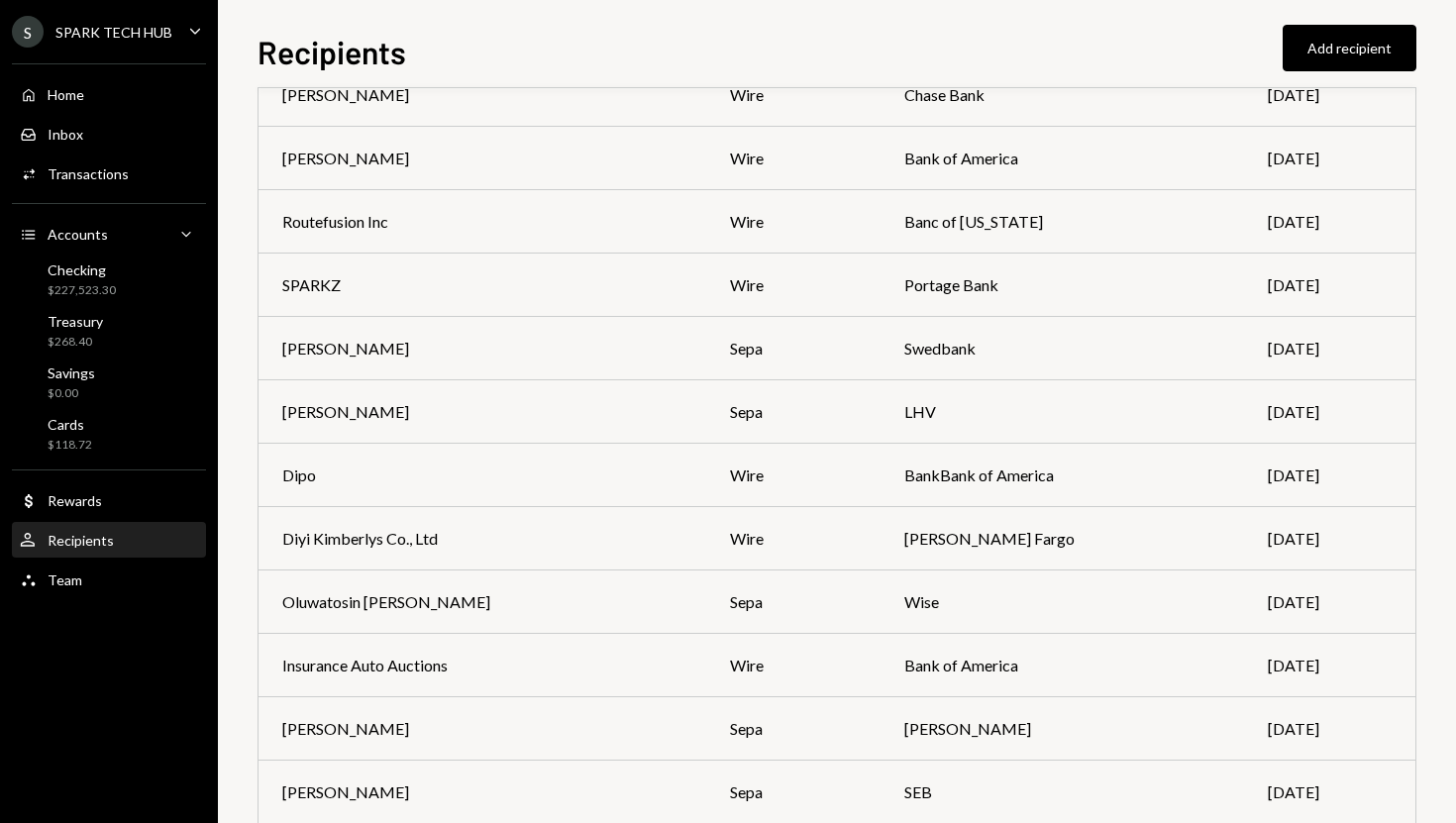scroll, scrollTop: 3585, scrollLeft: 0, axis: vertical 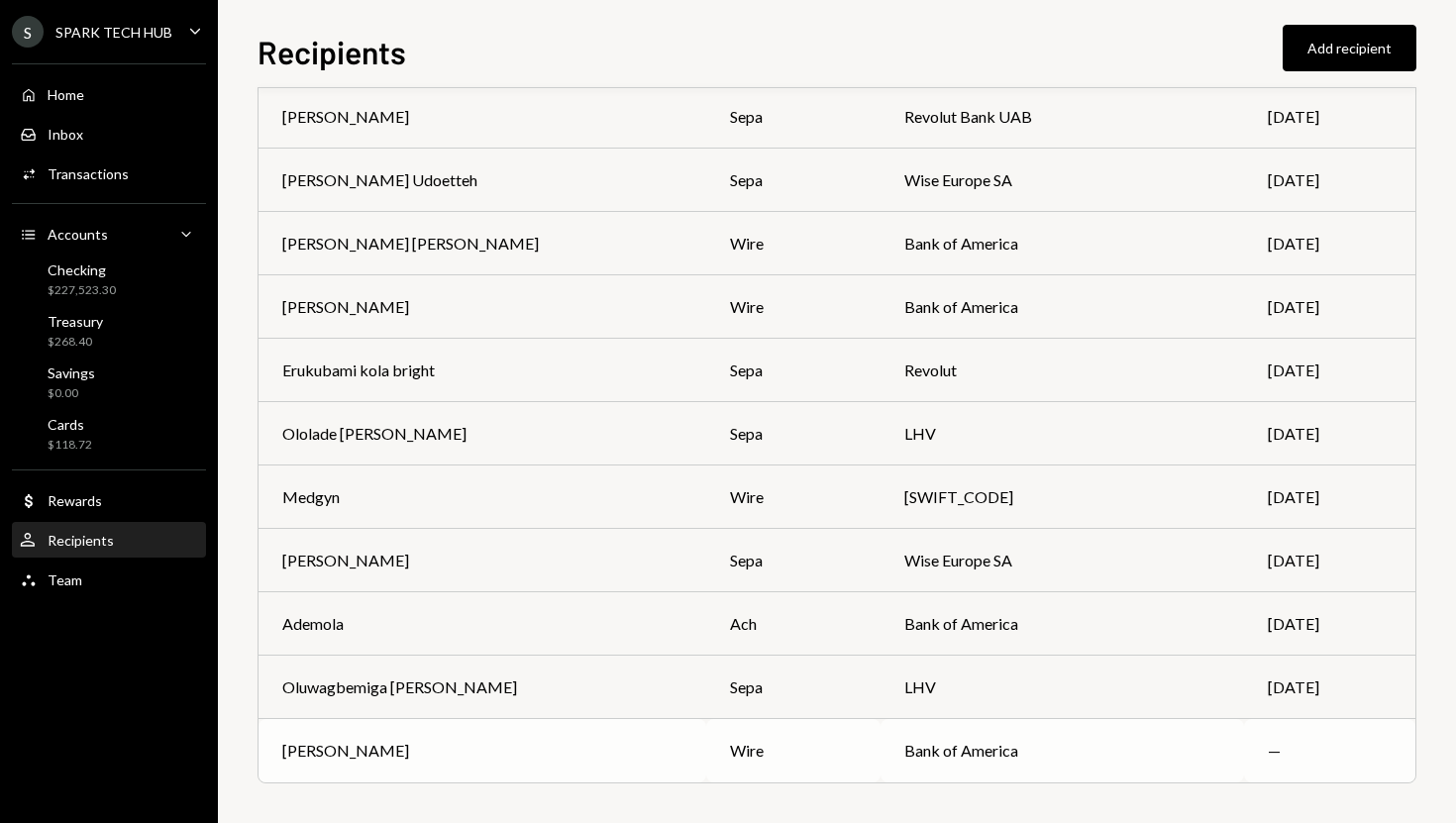 click on "[PERSON_NAME]" at bounding box center (346, 751) 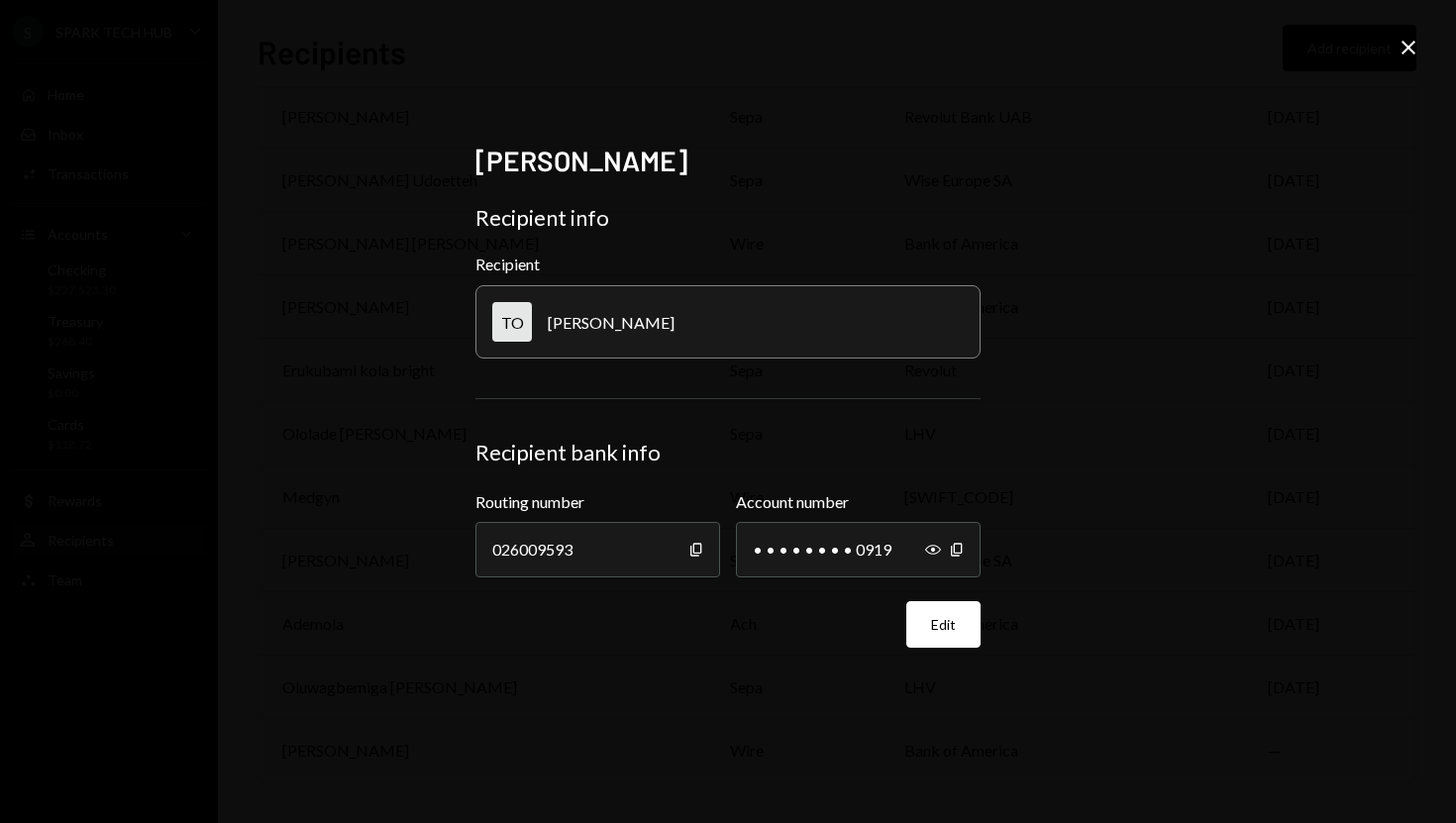 click on "Close" 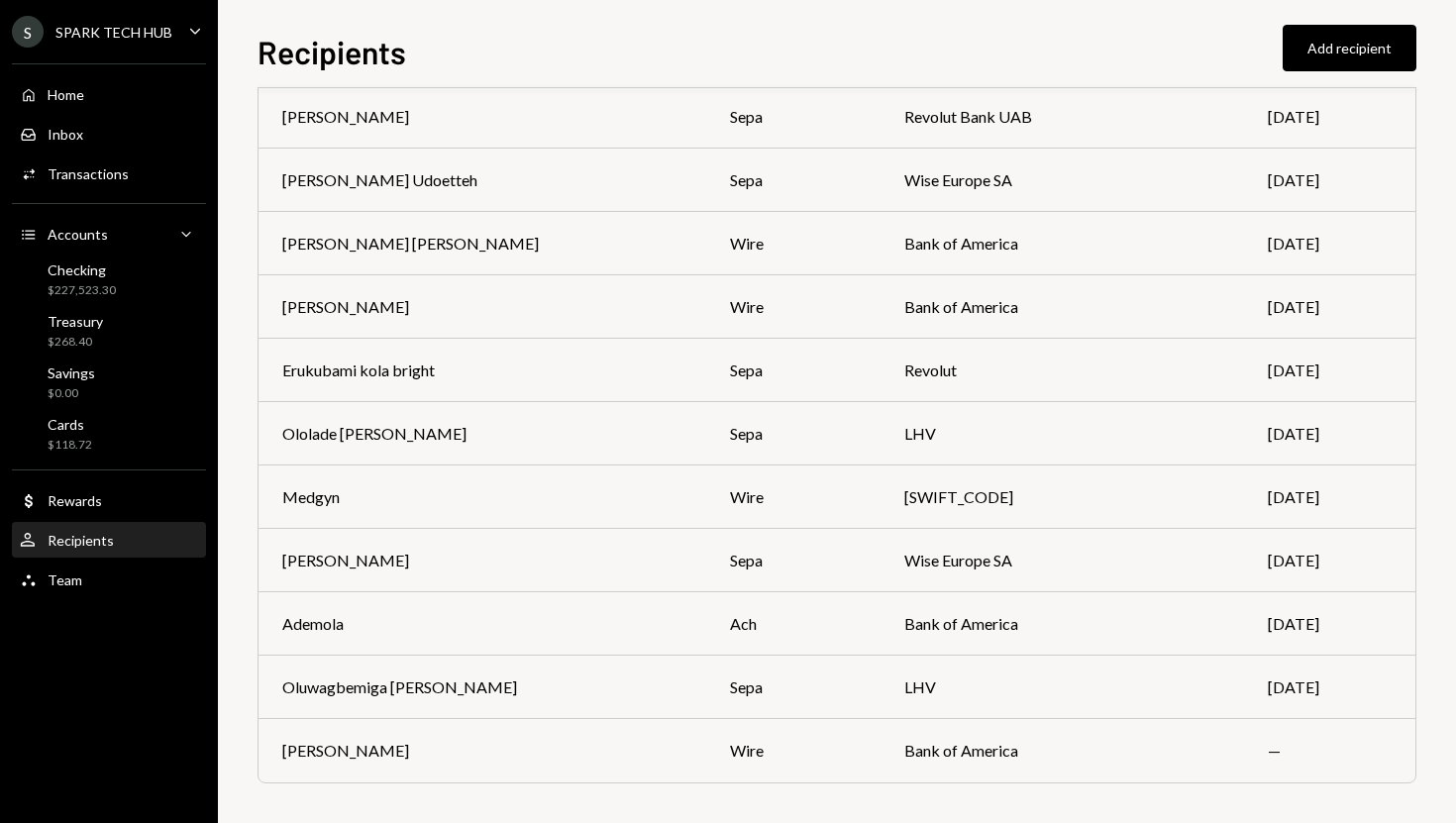 click on "Home Home Inbox Inbox Activities Transactions Accounts Accounts Caret Down Checking $227,523.30 Treasury $268.40 Savings $0.00 Cards $118.72 Dollar Rewards User Recipients Team Team" at bounding box center (109, 326) 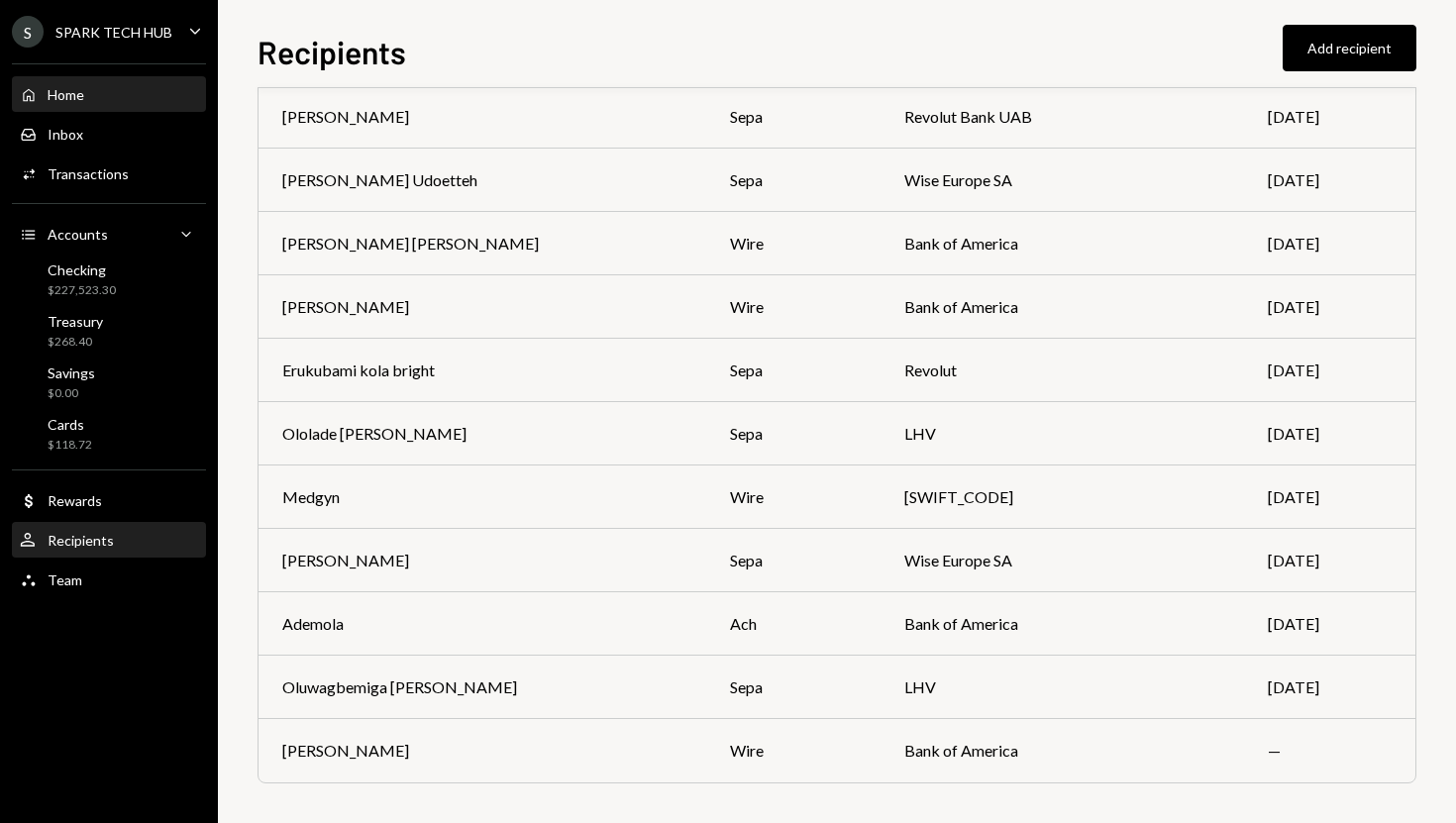 click on "Home Home" at bounding box center [109, 95] 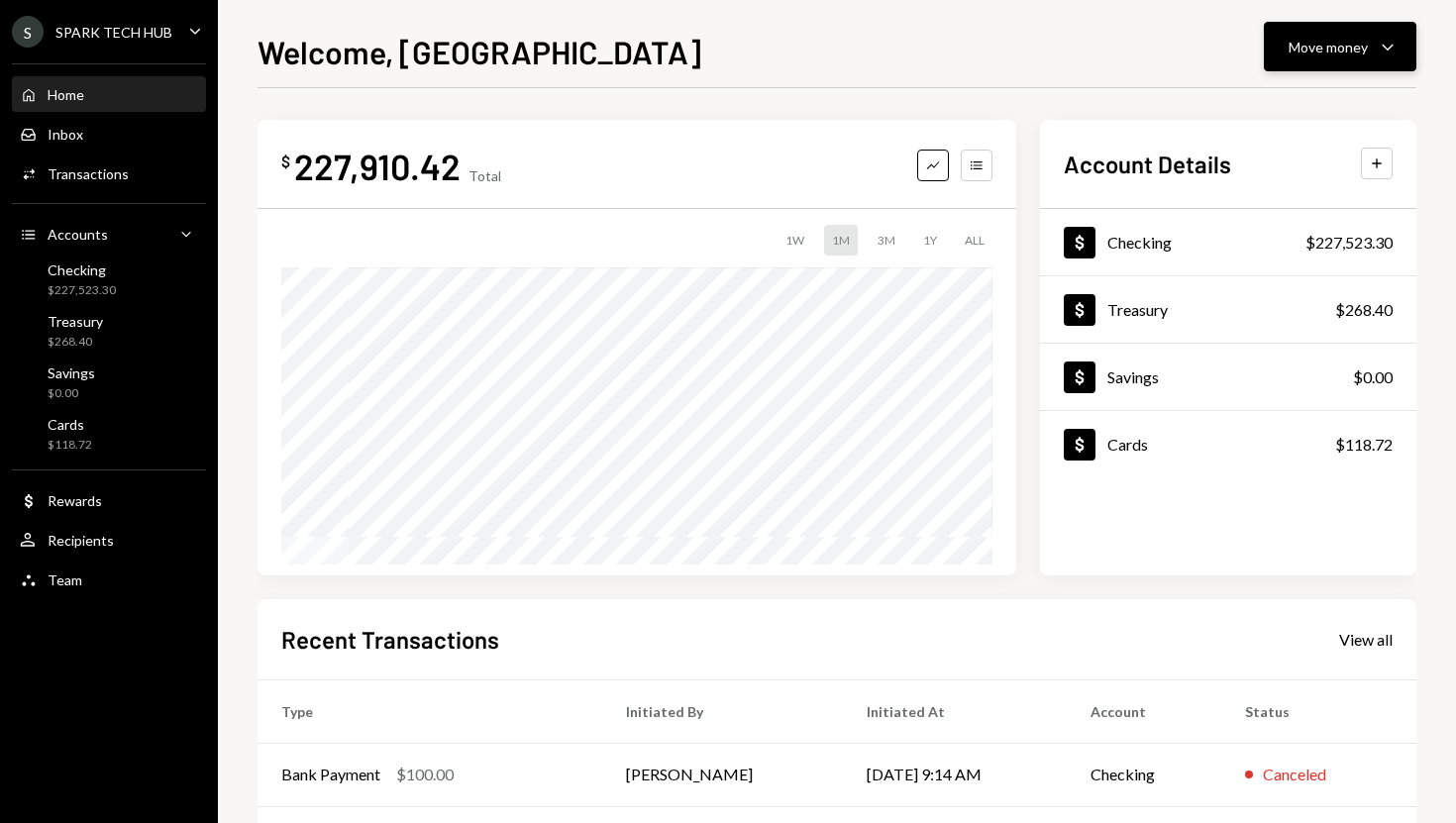 click on "Move money" at bounding box center (1328, 47) 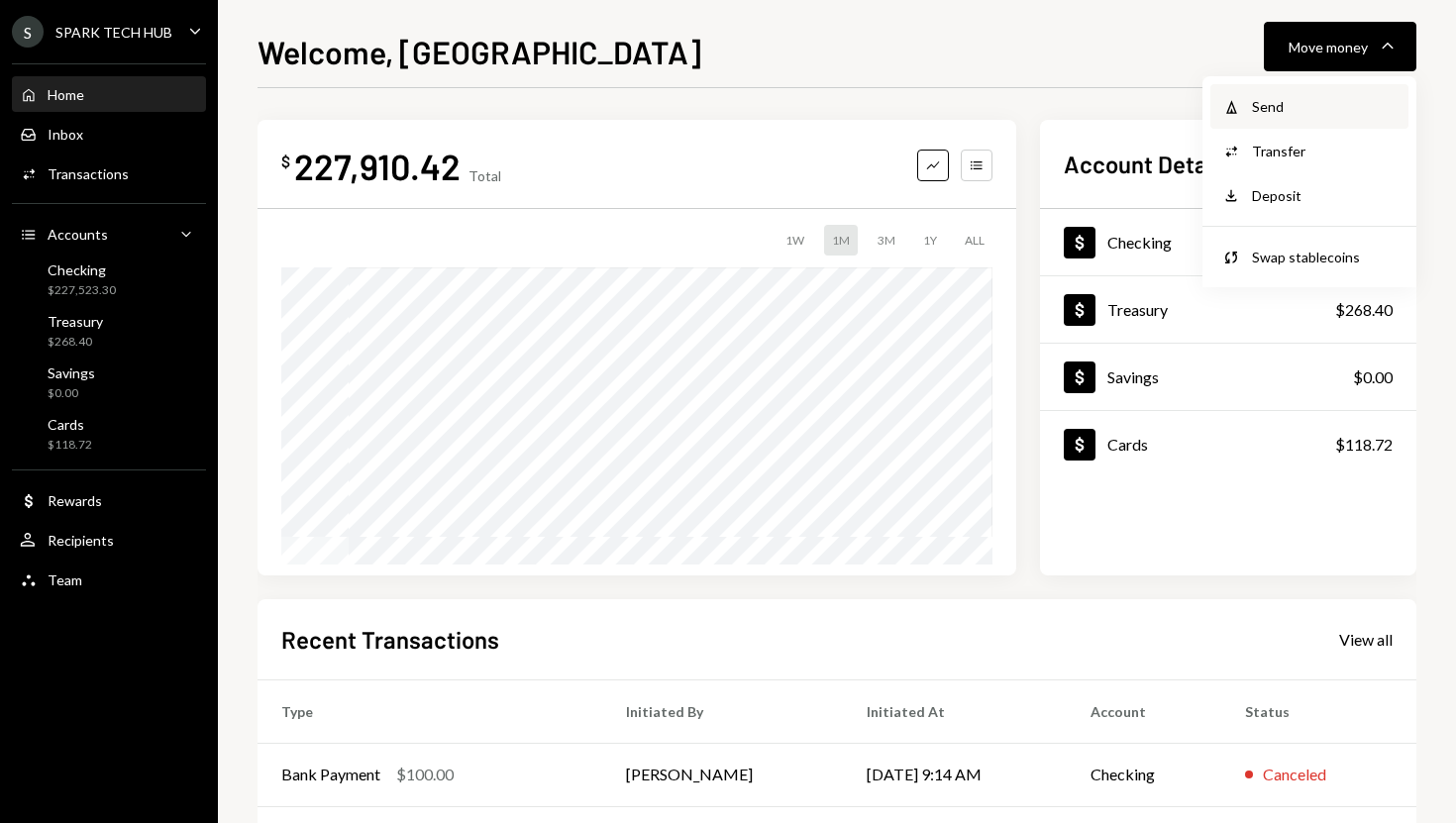 click on "Send" at bounding box center [1324, 106] 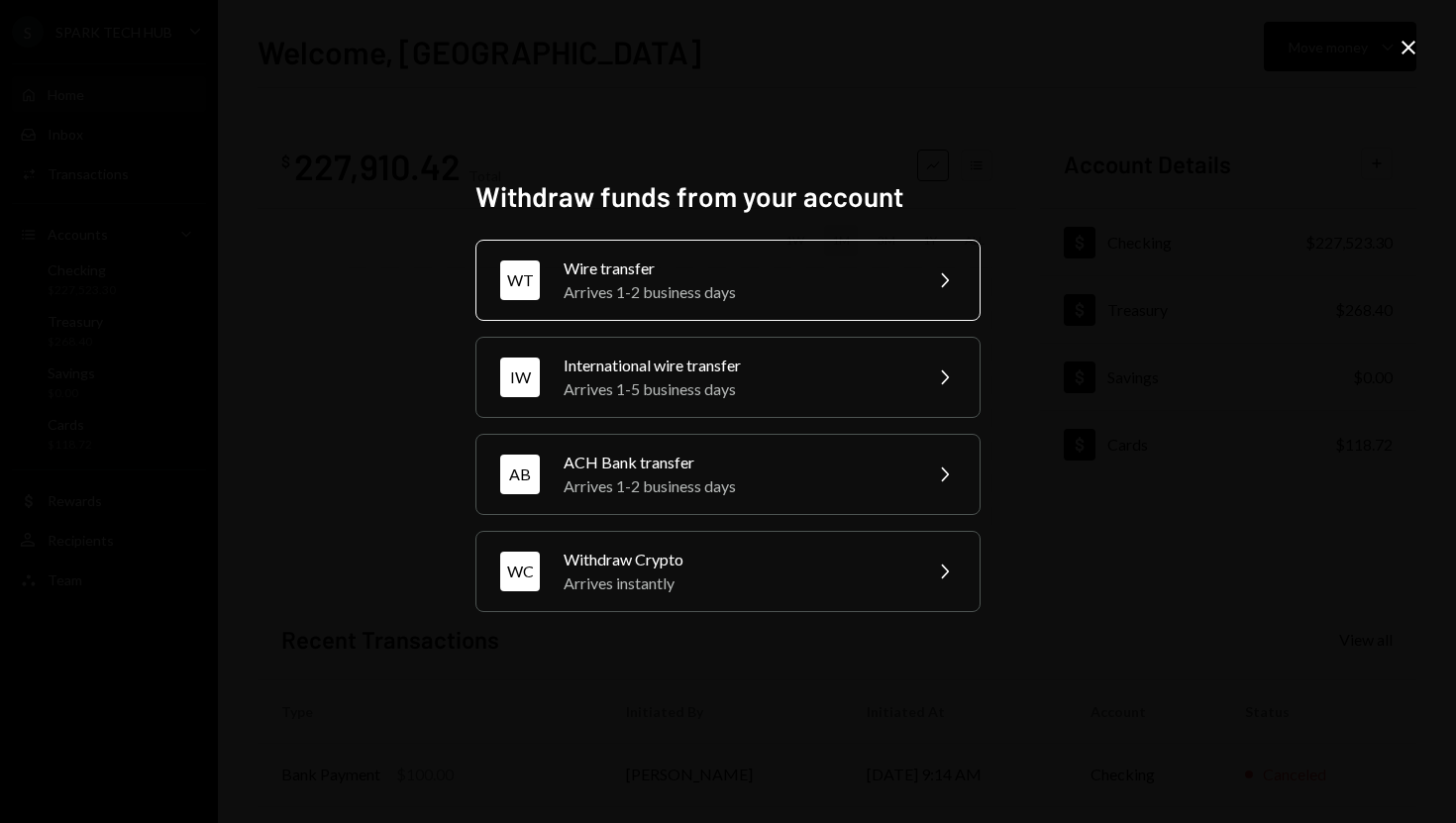 click on "Arrives 1-2 business days" at bounding box center (736, 292) 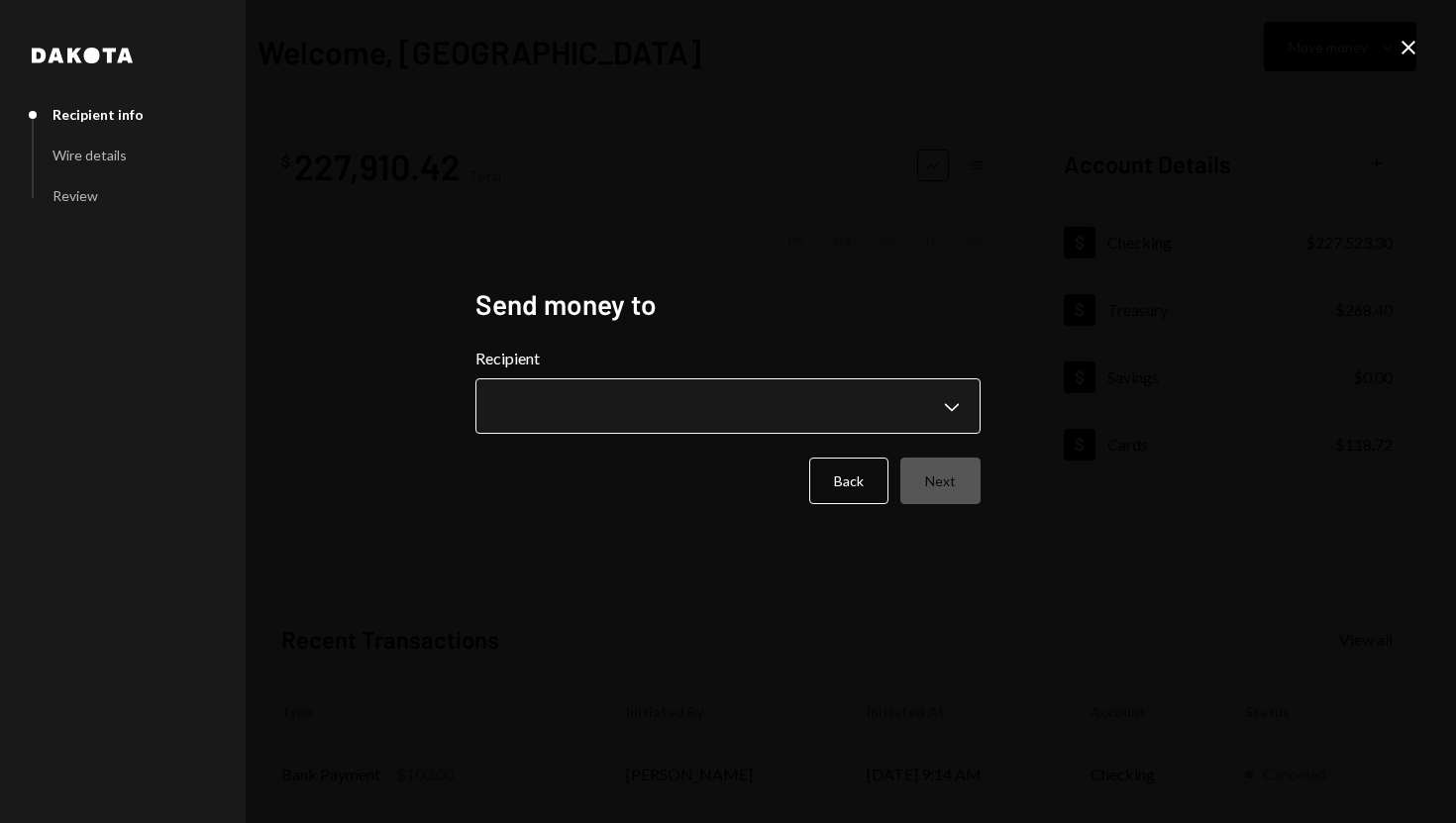 click on "**********" at bounding box center (728, 411) 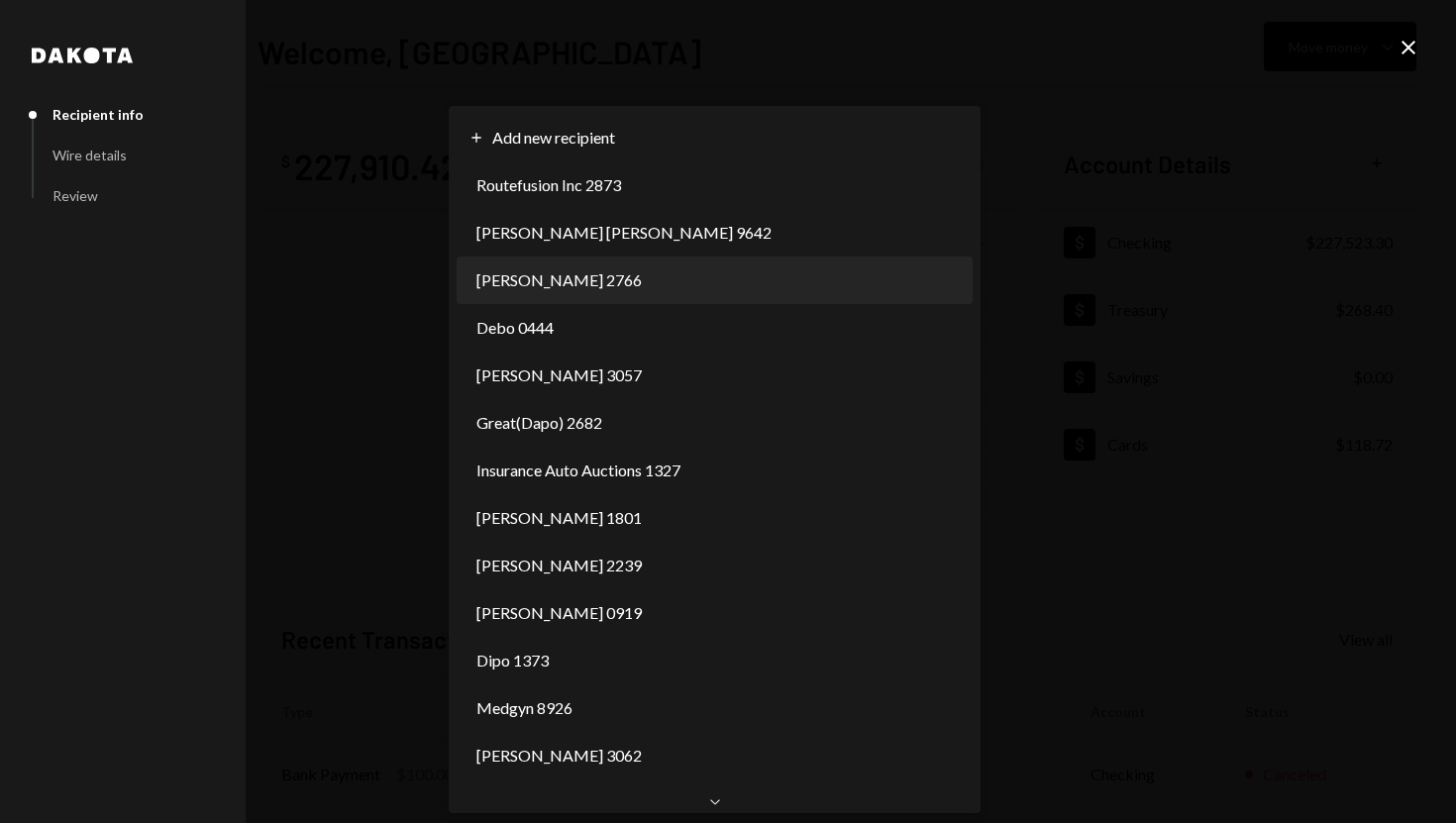 scroll, scrollTop: 0, scrollLeft: 0, axis: both 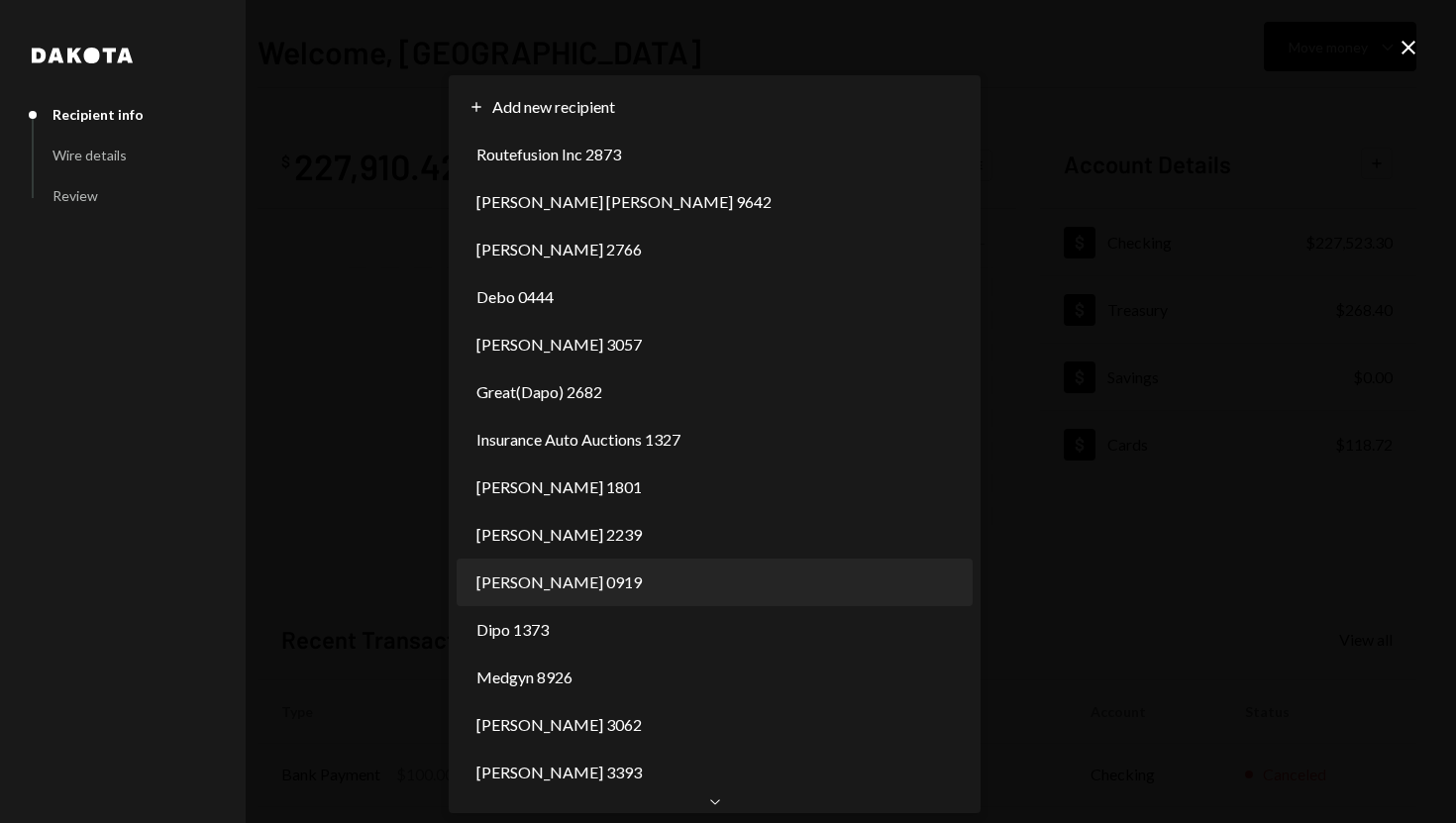 select on "**********" 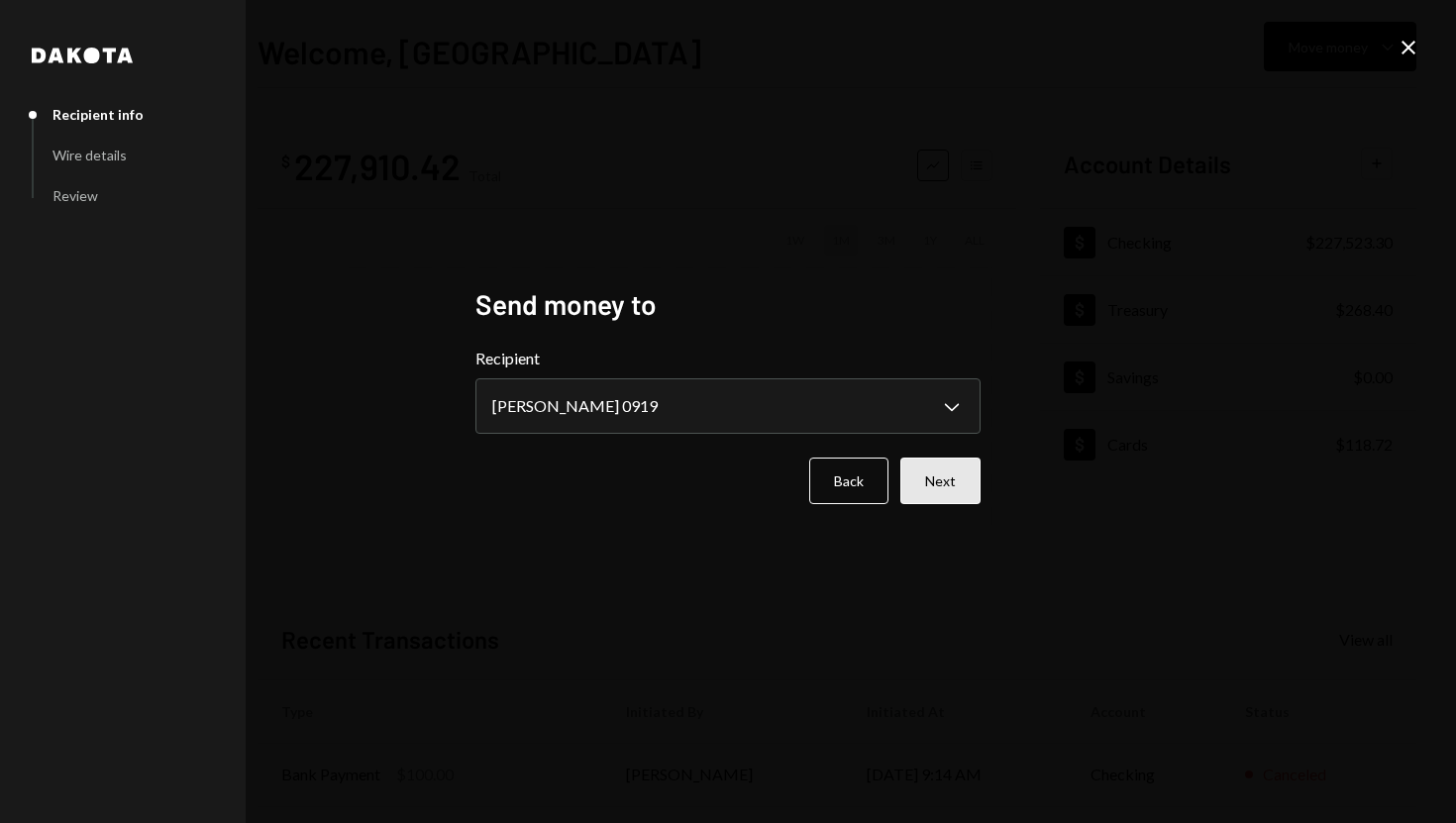 click on "Next" at bounding box center (940, 480) 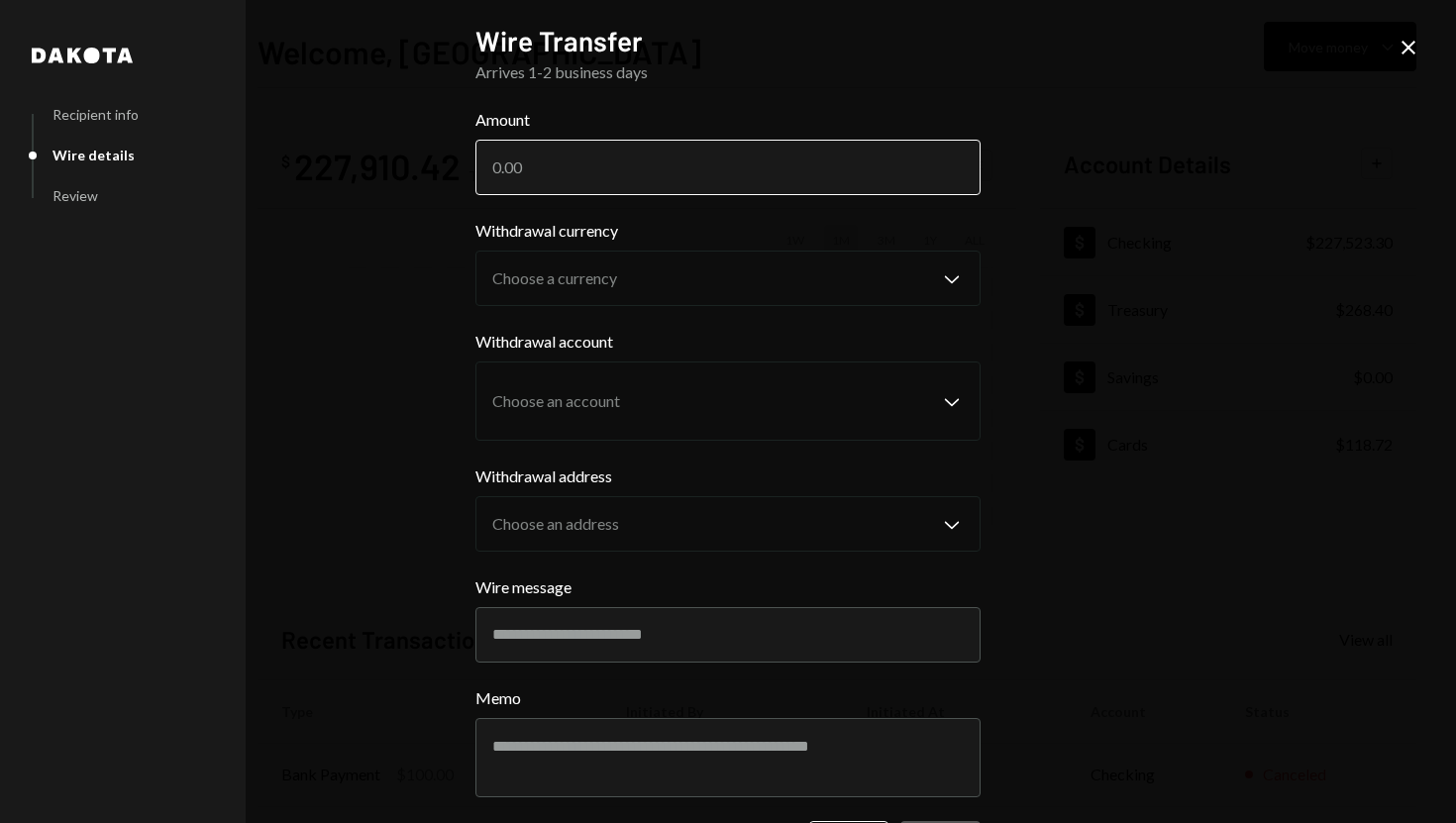 click on "Amount" at bounding box center (728, 167) 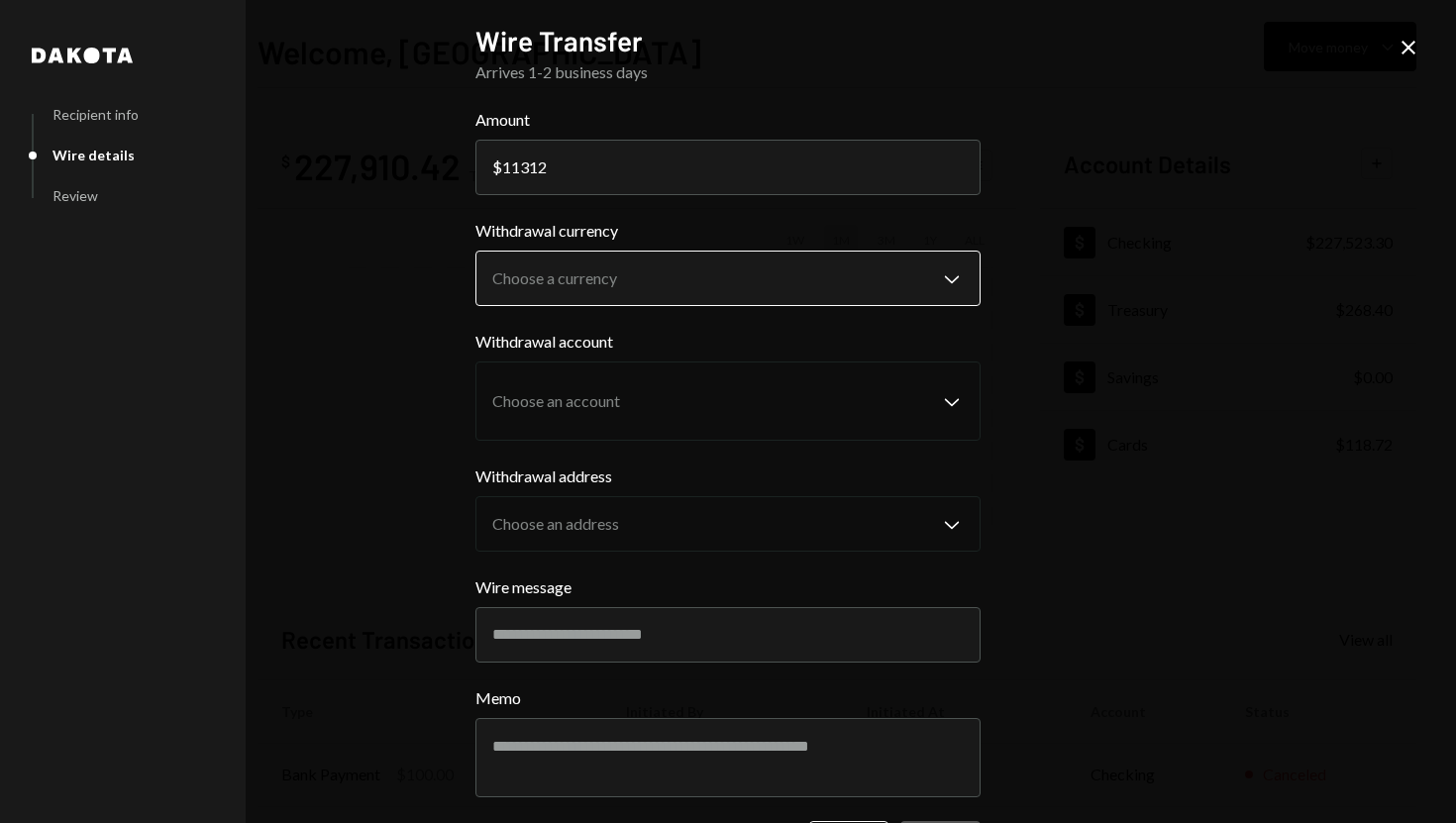 type on "11312" 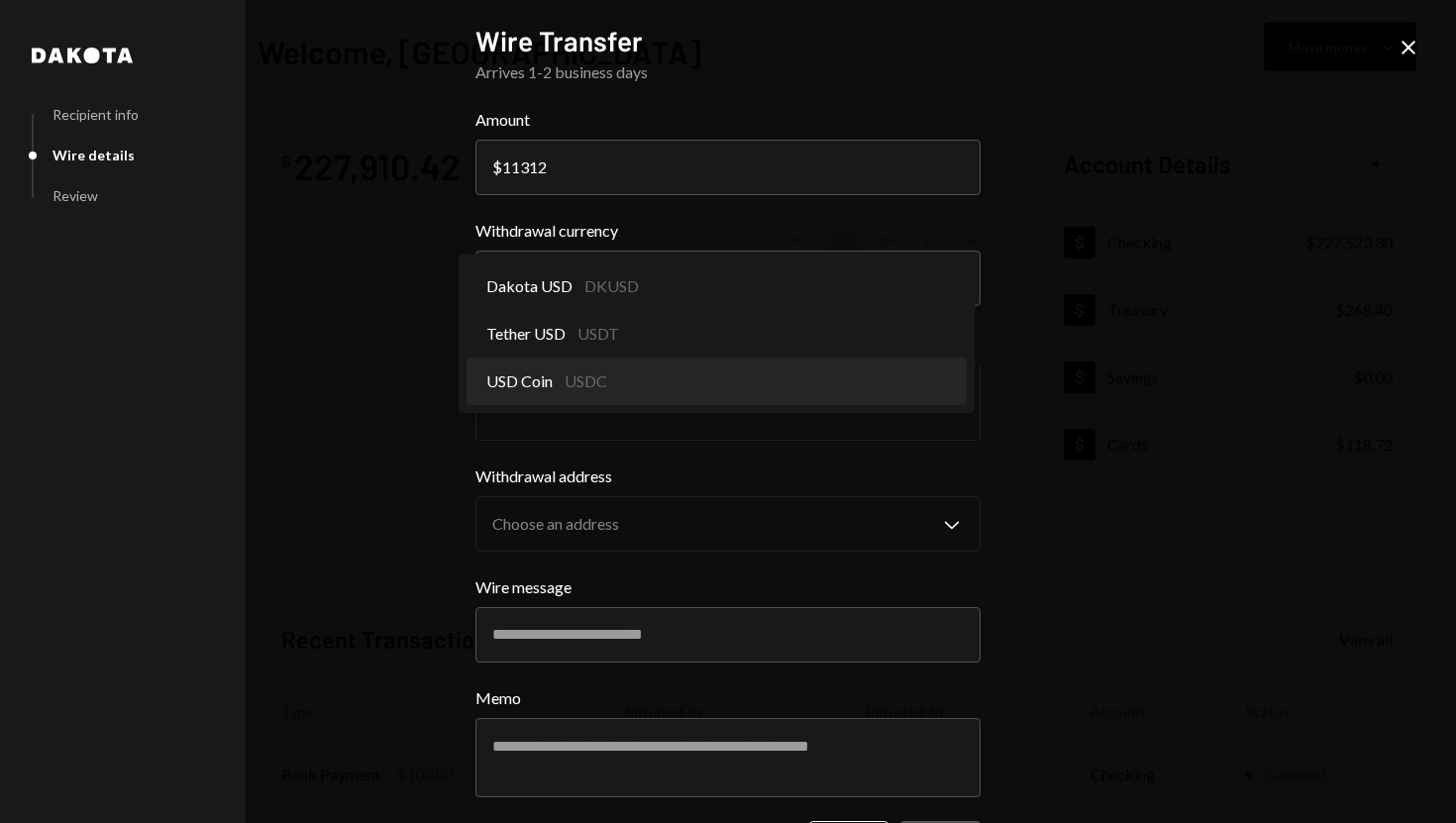 select on "****" 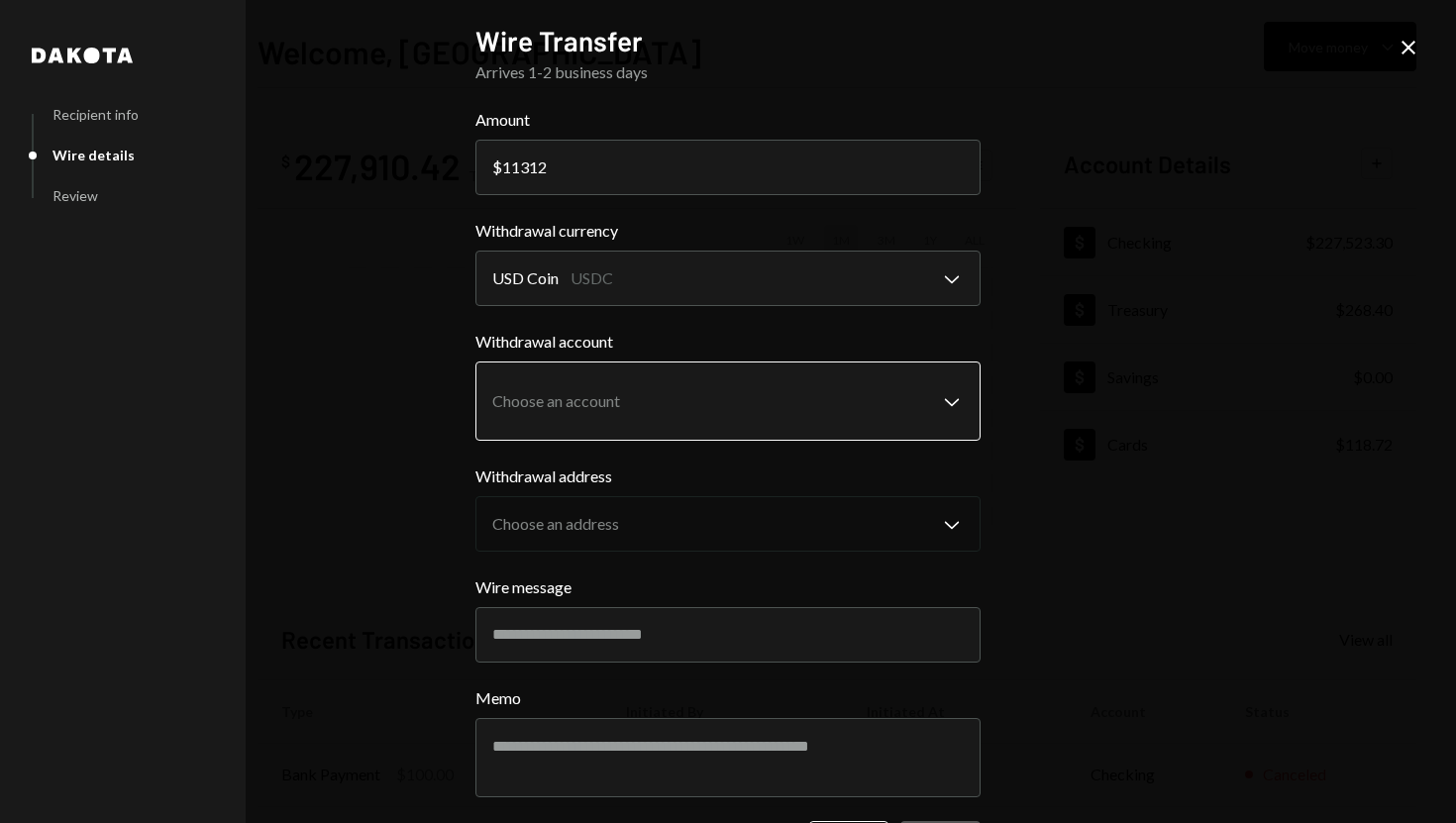 click on "S SPARK TECH HUB Caret Down Home Home Inbox Inbox Activities Transactions Accounts Accounts Caret Down Checking $227,523.30 Treasury $268.40 Savings $0.00 Cards $118.72 Dollar Rewards User Recipients Team Team Welcome, [PERSON_NAME] Move money Caret Down $ 227,910.42 Total Graph Accounts 1W 1M 3M 1Y ALL Account Details Plus Dollar Checking $227,523.30 Dollar Treasury $268.40 Dollar Savings $0.00 Dollar Cards $118.72 Recent Transactions View all Type Initiated By Initiated At Account Status Bank Payment $100.00 [PERSON_NAME] [DATE] 9:14 AM Checking Canceled Bank Payment $2,711.00 [PERSON_NAME] [DATE] 8:54 AM Checking Completed Bank Payment $200,000.00 [PERSON_NAME] [DATE] 8:45 AM Checking Completed Bank Payment $666.00 [PERSON_NAME] [DATE] 7:34 AM Checking Completed Bank Payment $500.00 [PERSON_NAME] [DATE] 4:22 AM Checking Completed Welcome, [PERSON_NAME] - Dakota   Dakota Recipient info Wire details Review Wire Transfer Arrives 1-2 business days Amount $ 11312 Withdrawal currency USD Coin USDC" at bounding box center (728, 411) 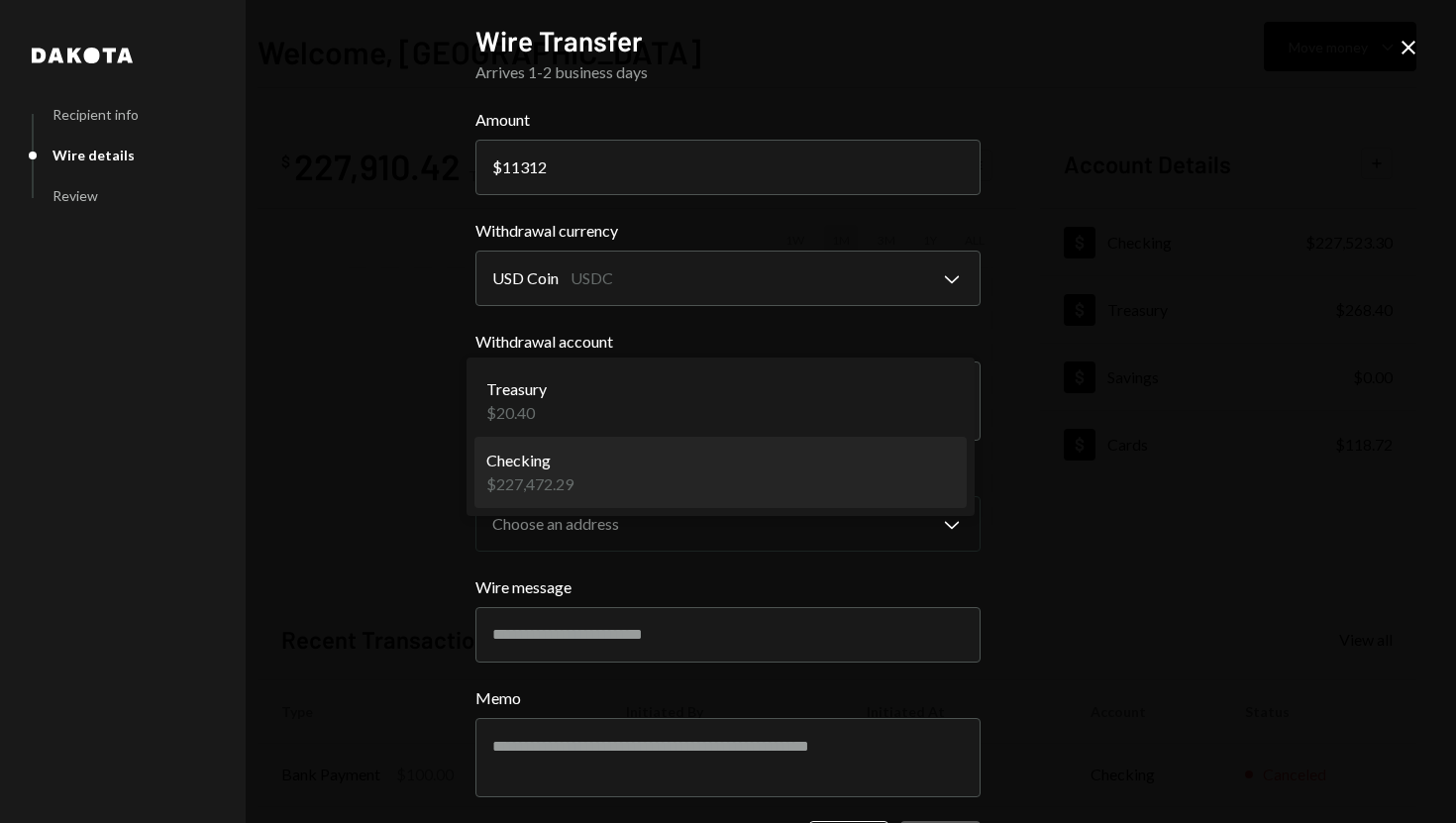 select on "**********" 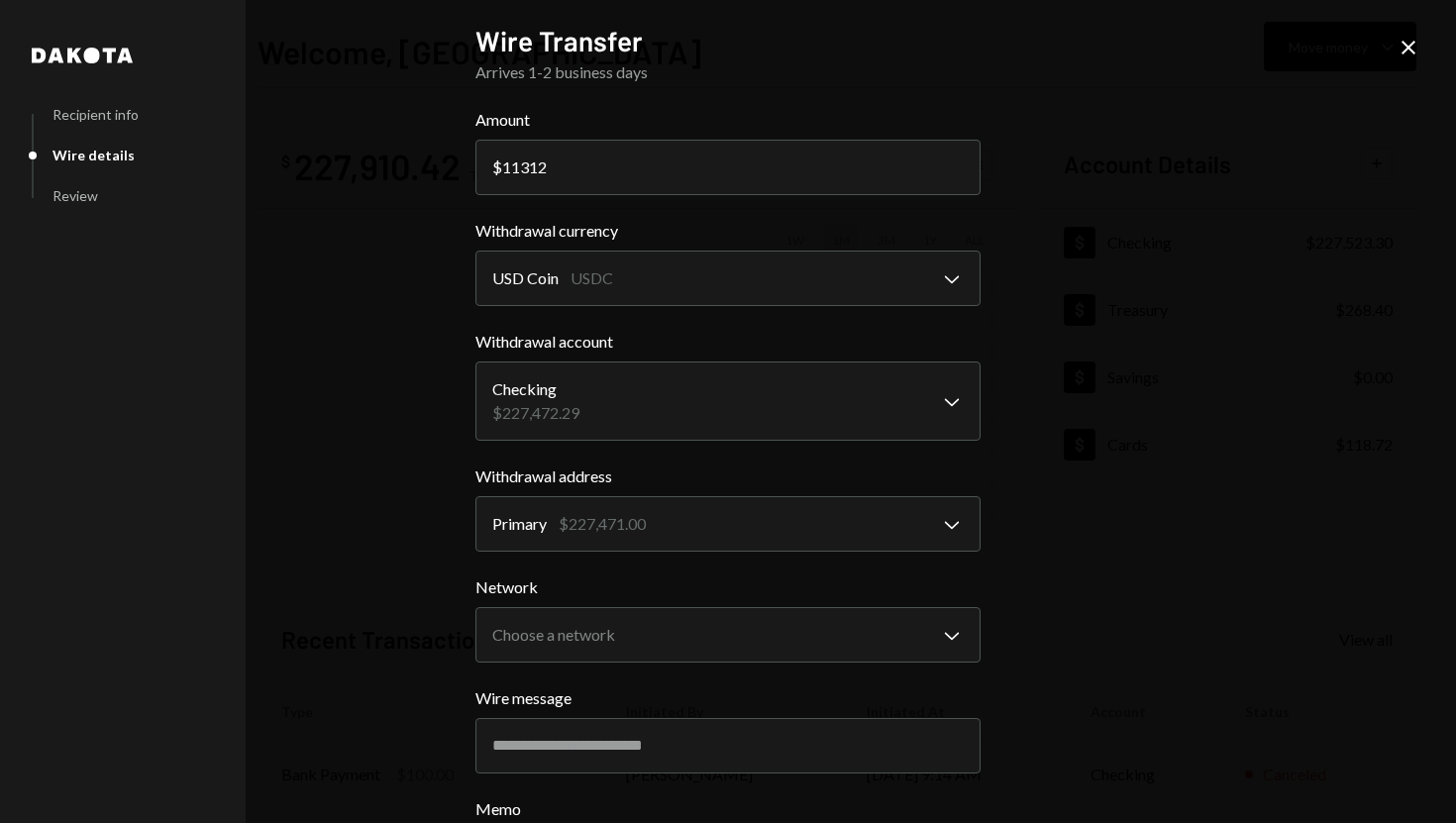scroll, scrollTop: 100, scrollLeft: 0, axis: vertical 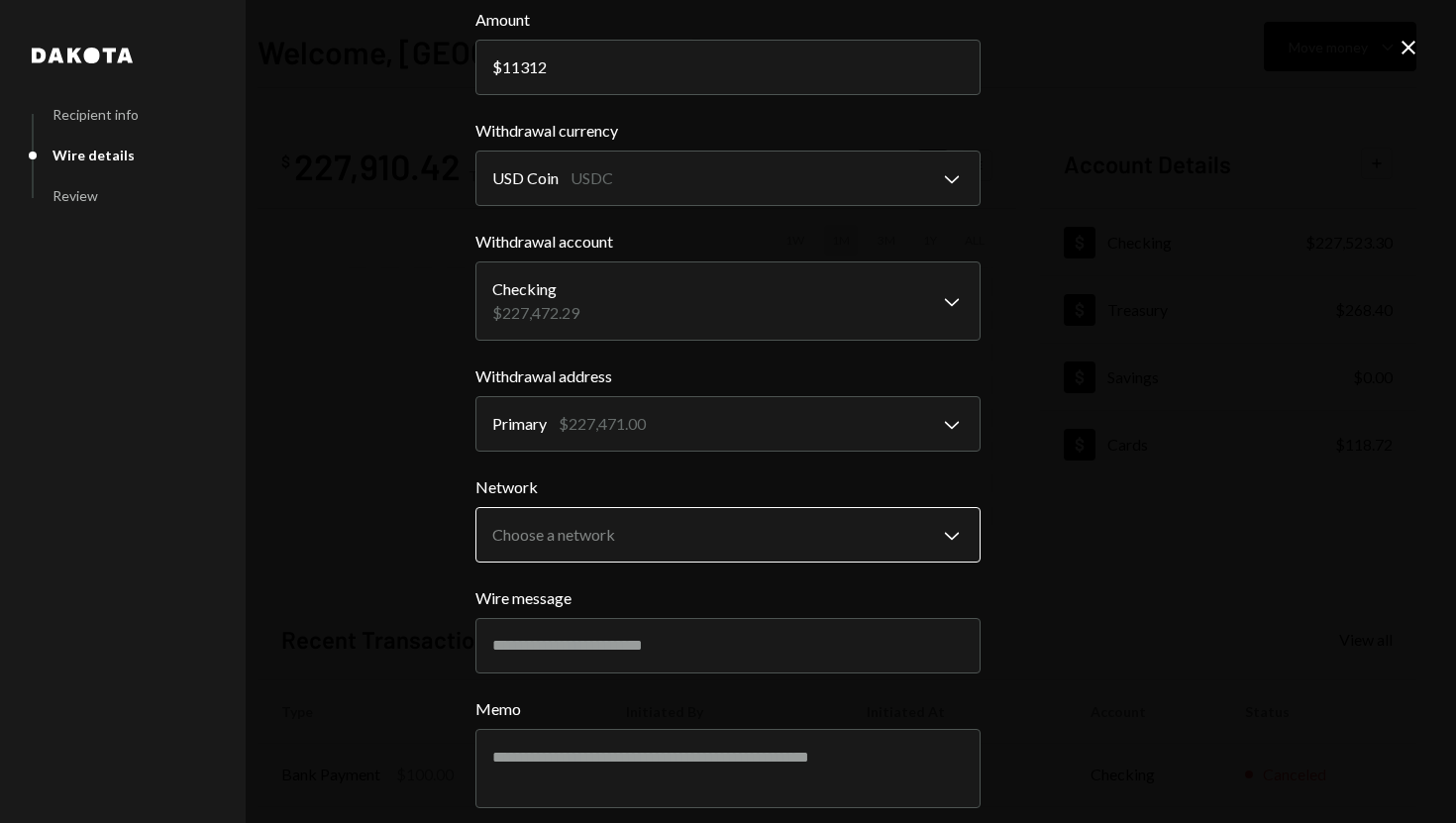 click on "S SPARK TECH HUB Caret Down Home Home Inbox Inbox Activities Transactions Accounts Accounts Caret Down Checking $227,523.30 Treasury $268.40 Savings $0.00 Cards $118.72 Dollar Rewards User Recipients Team Team Welcome, [PERSON_NAME] Move money Caret Down $ 227,910.42 Total Graph Accounts 1W 1M 3M 1Y ALL Account Details Plus Dollar Checking $227,523.30 Dollar Treasury $268.40 Dollar Savings $0.00 Dollar Cards $118.72 Recent Transactions View all Type Initiated By Initiated At Account Status Bank Payment $100.00 [PERSON_NAME] [DATE] 9:14 AM Checking Canceled Bank Payment $2,711.00 [PERSON_NAME] [DATE] 8:54 AM Checking Completed Bank Payment $200,000.00 [PERSON_NAME] [DATE] 8:45 AM Checking Completed Bank Payment $666.00 [PERSON_NAME] [DATE] 7:34 AM Checking Completed Bank Payment $500.00 [PERSON_NAME] [DATE] 4:22 AM Checking Completed Welcome, [PERSON_NAME] - Dakota   Dakota Recipient info Wire details Review Wire Transfer Arrives 1-2 business days Amount $ 11312 Withdrawal currency USD Coin USDC" at bounding box center (728, 411) 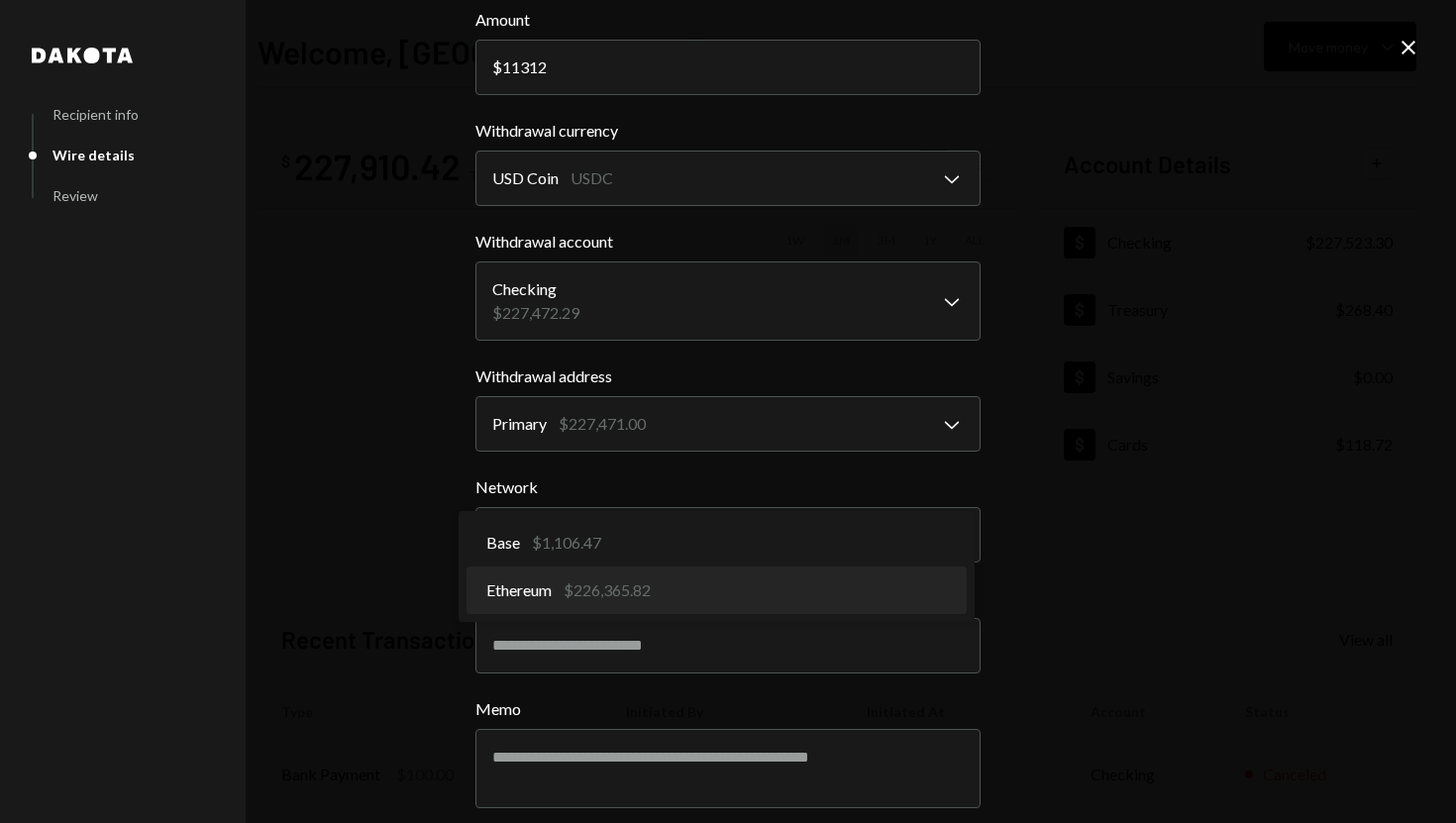select on "**********" 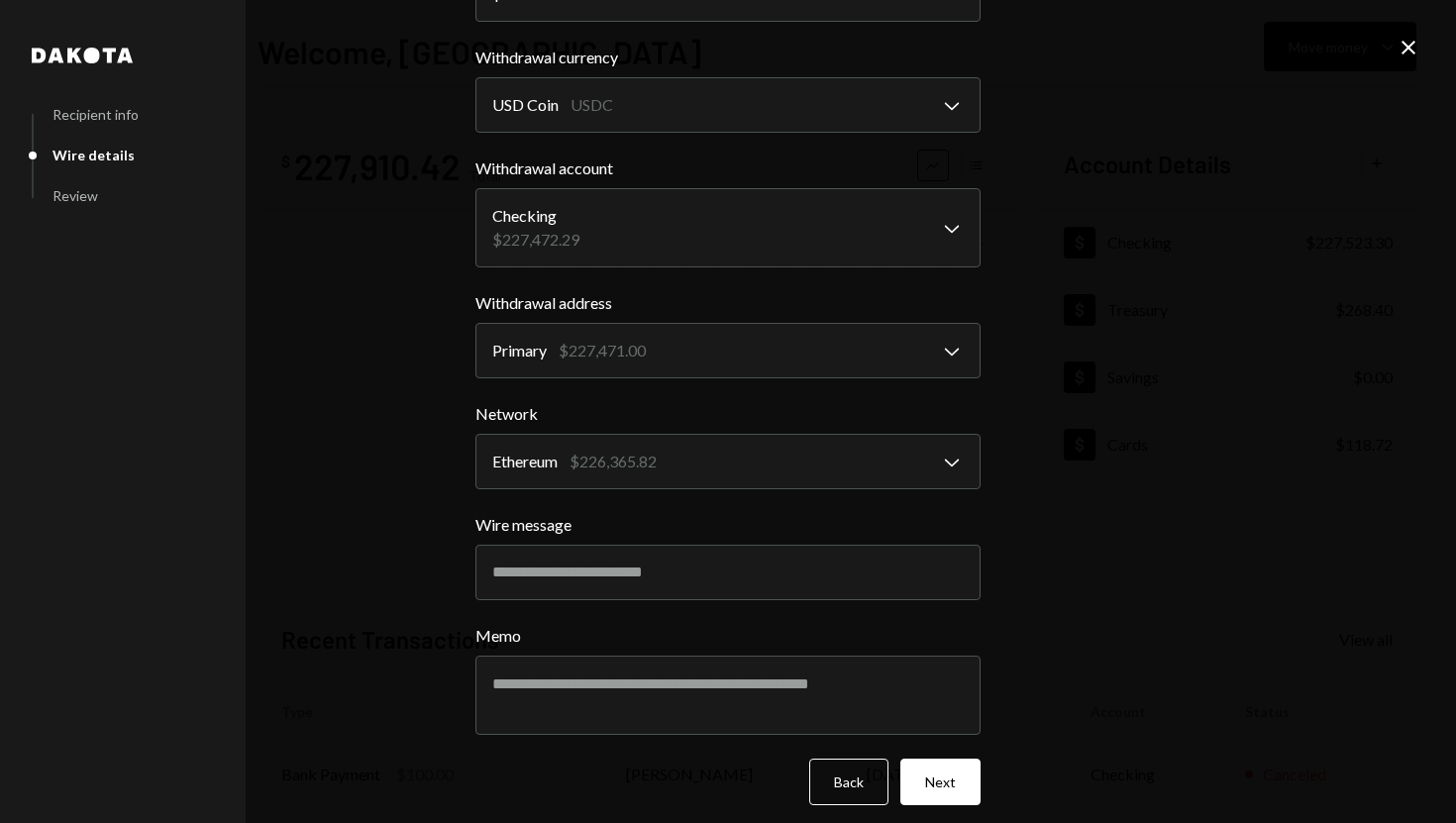 scroll, scrollTop: 185, scrollLeft: 0, axis: vertical 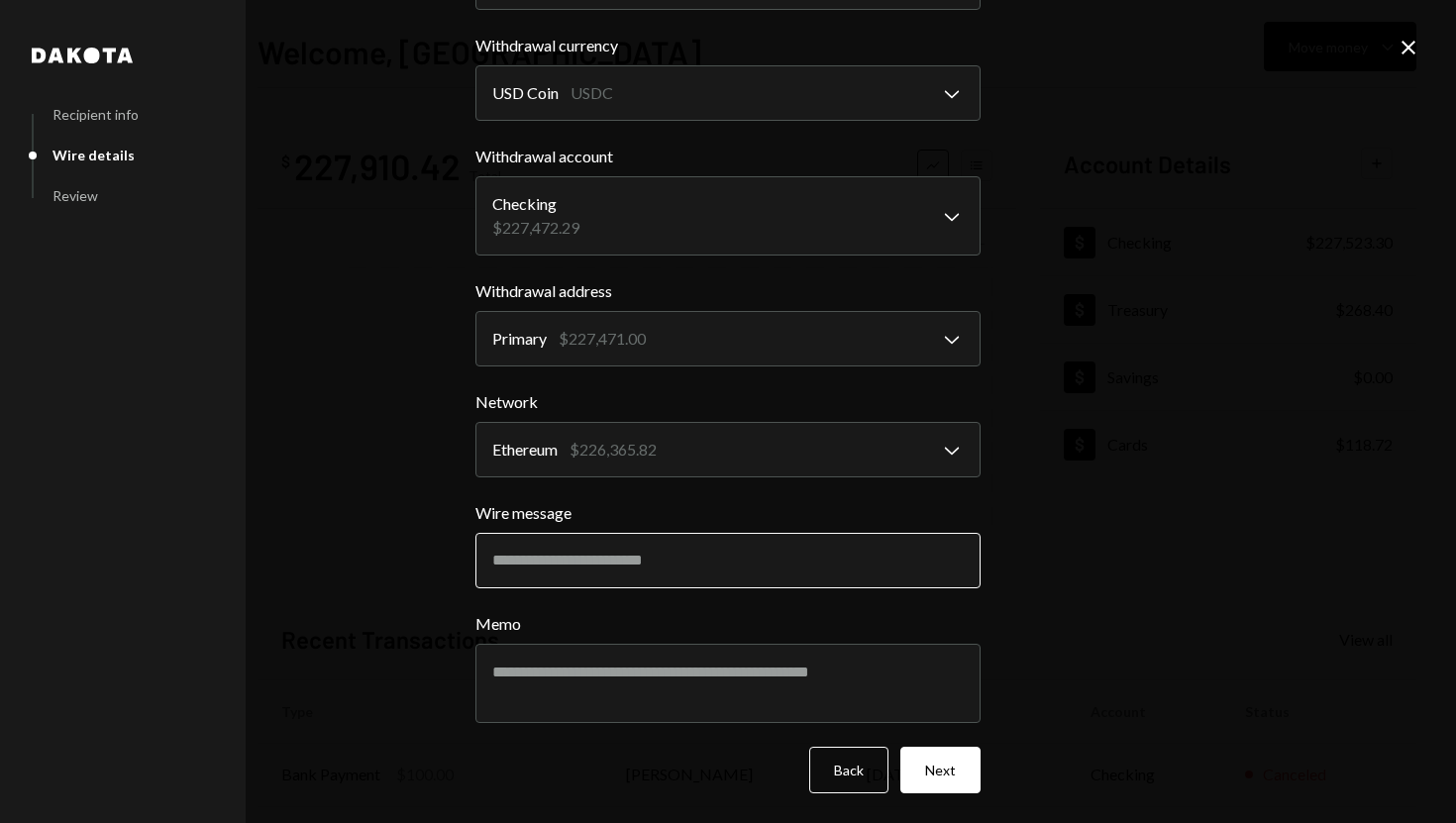click on "Wire message" at bounding box center [728, 561] 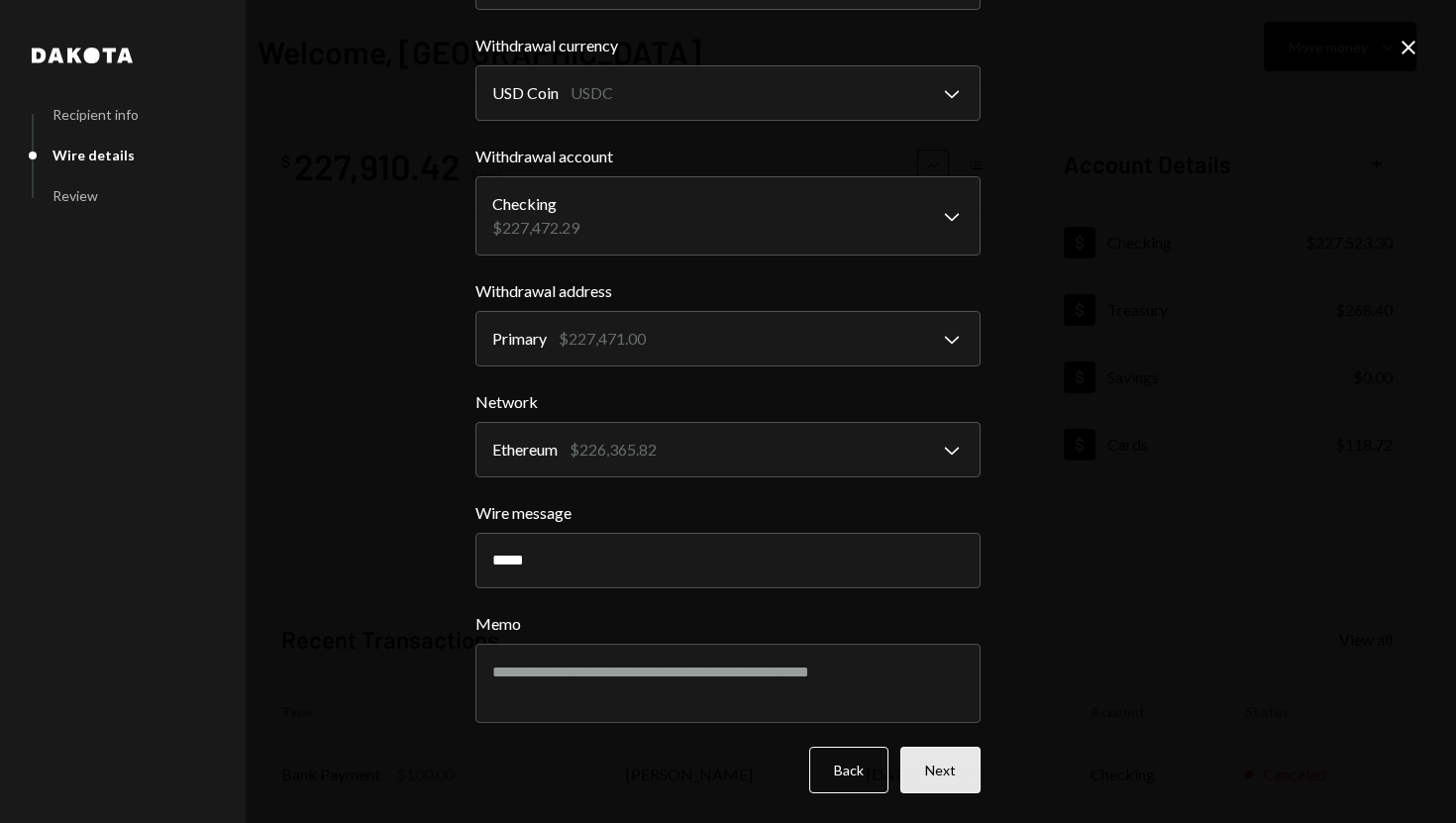 type on "*****" 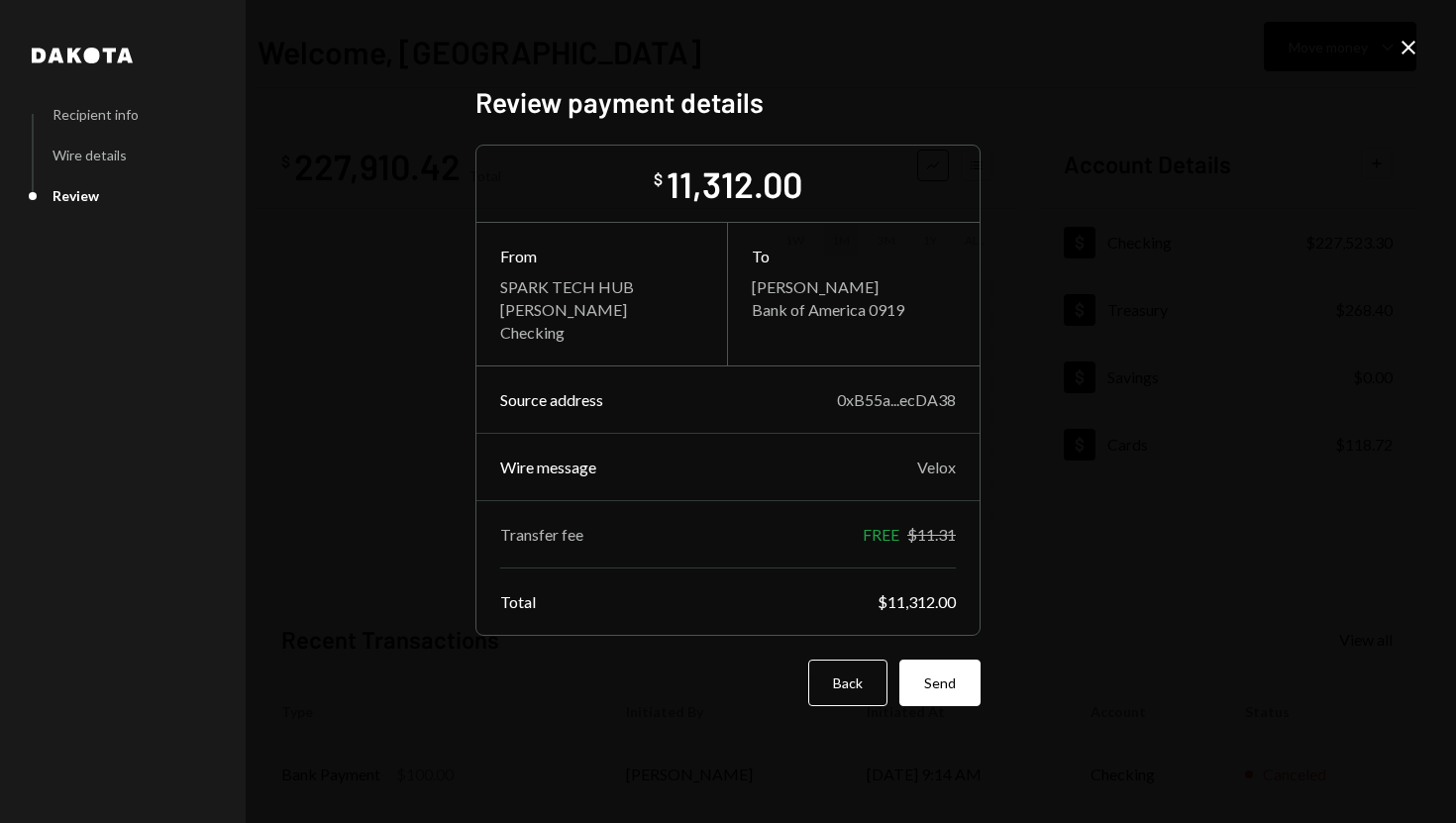 scroll, scrollTop: 0, scrollLeft: 0, axis: both 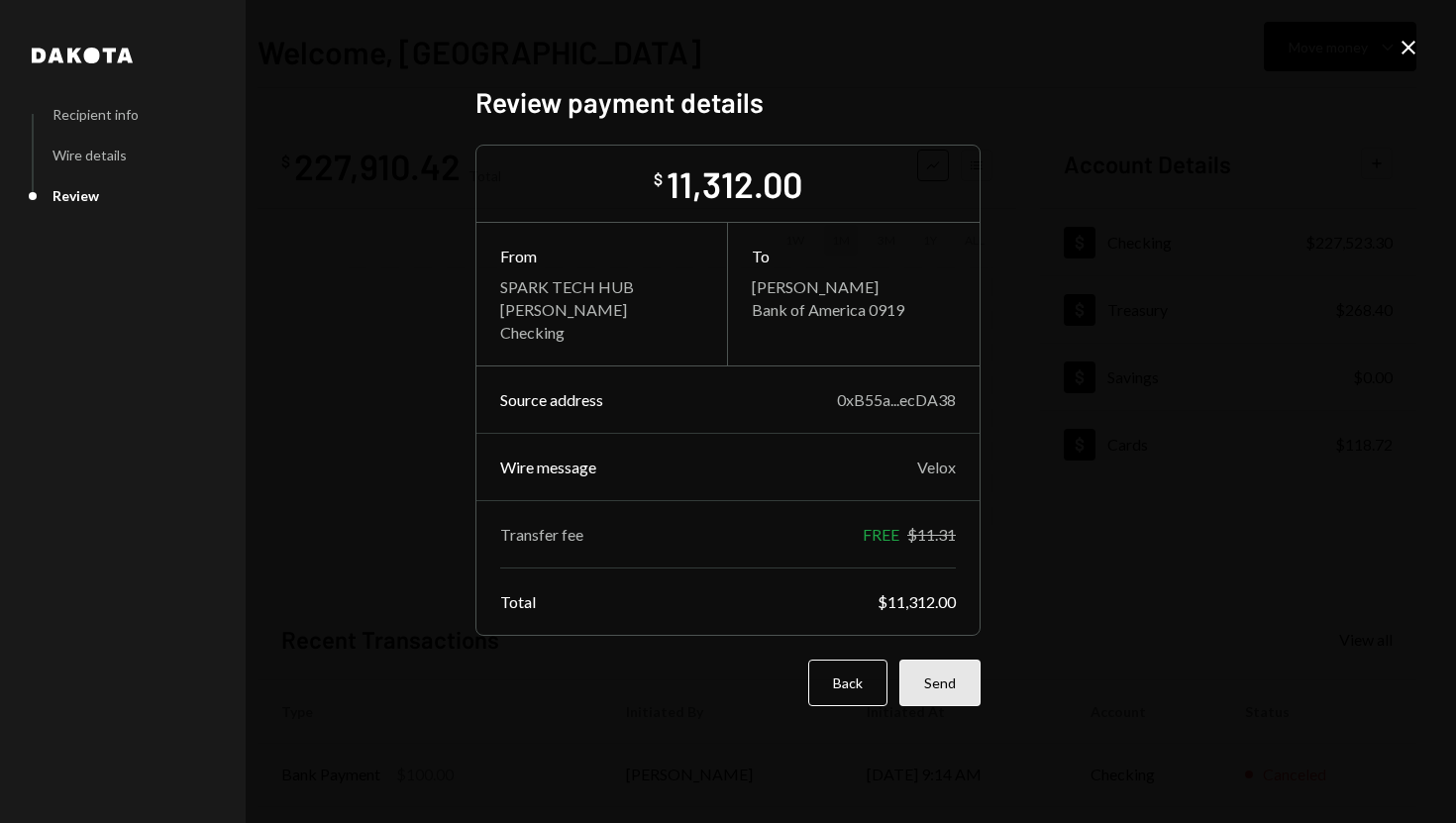 click on "Send" at bounding box center (940, 682) 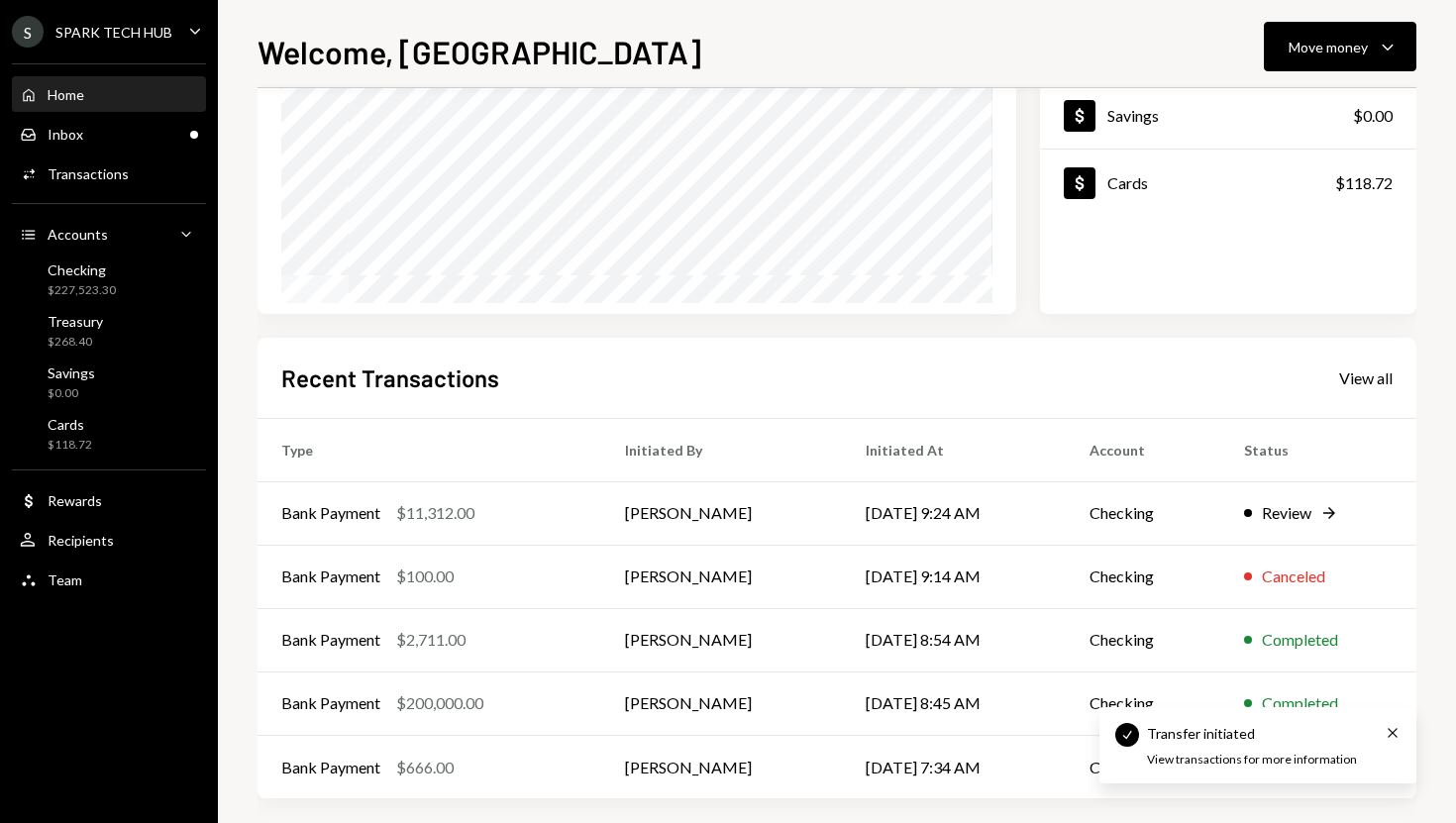 scroll, scrollTop: 276, scrollLeft: 0, axis: vertical 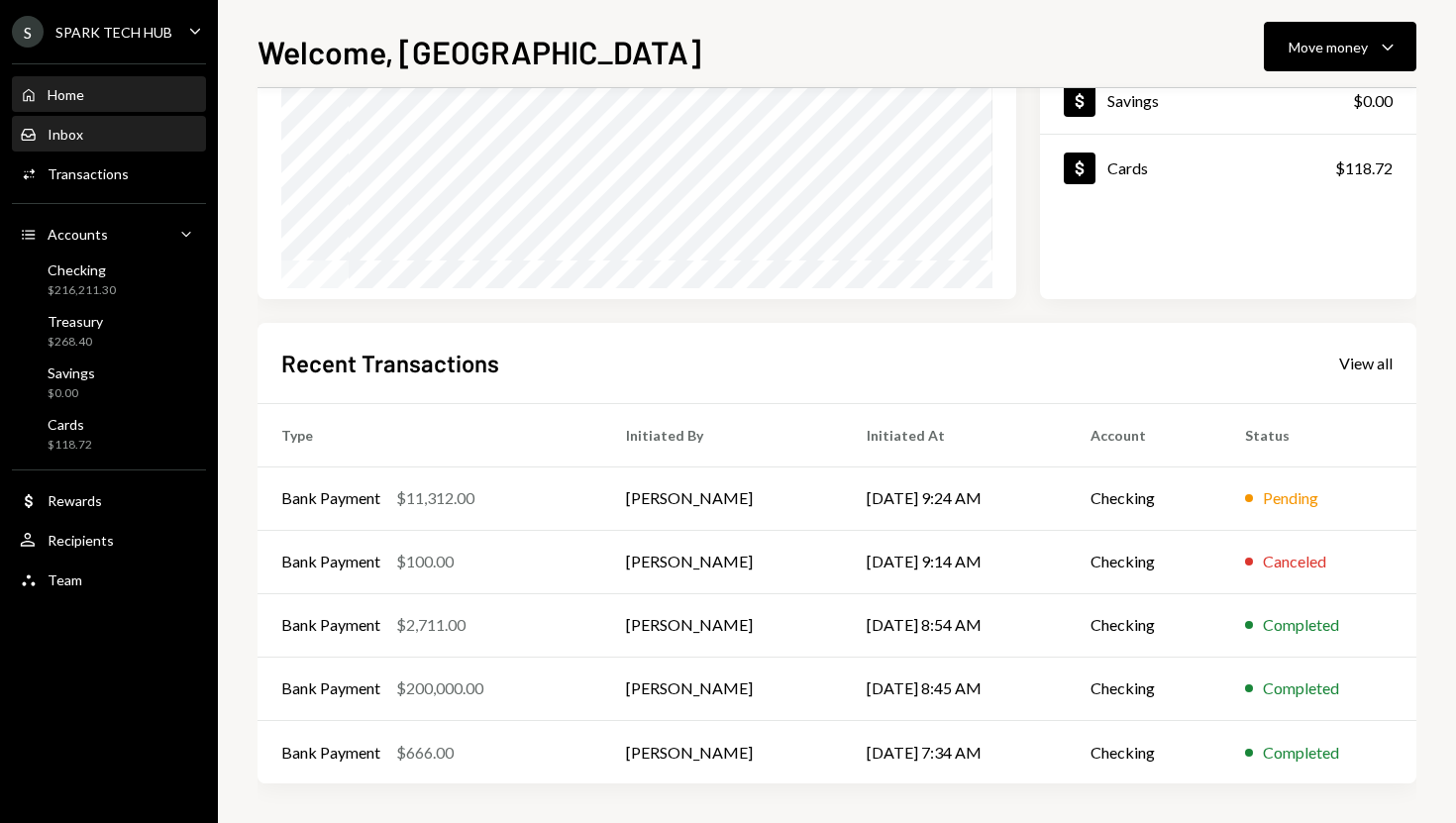 click on "Inbox Inbox" at bounding box center [109, 135] 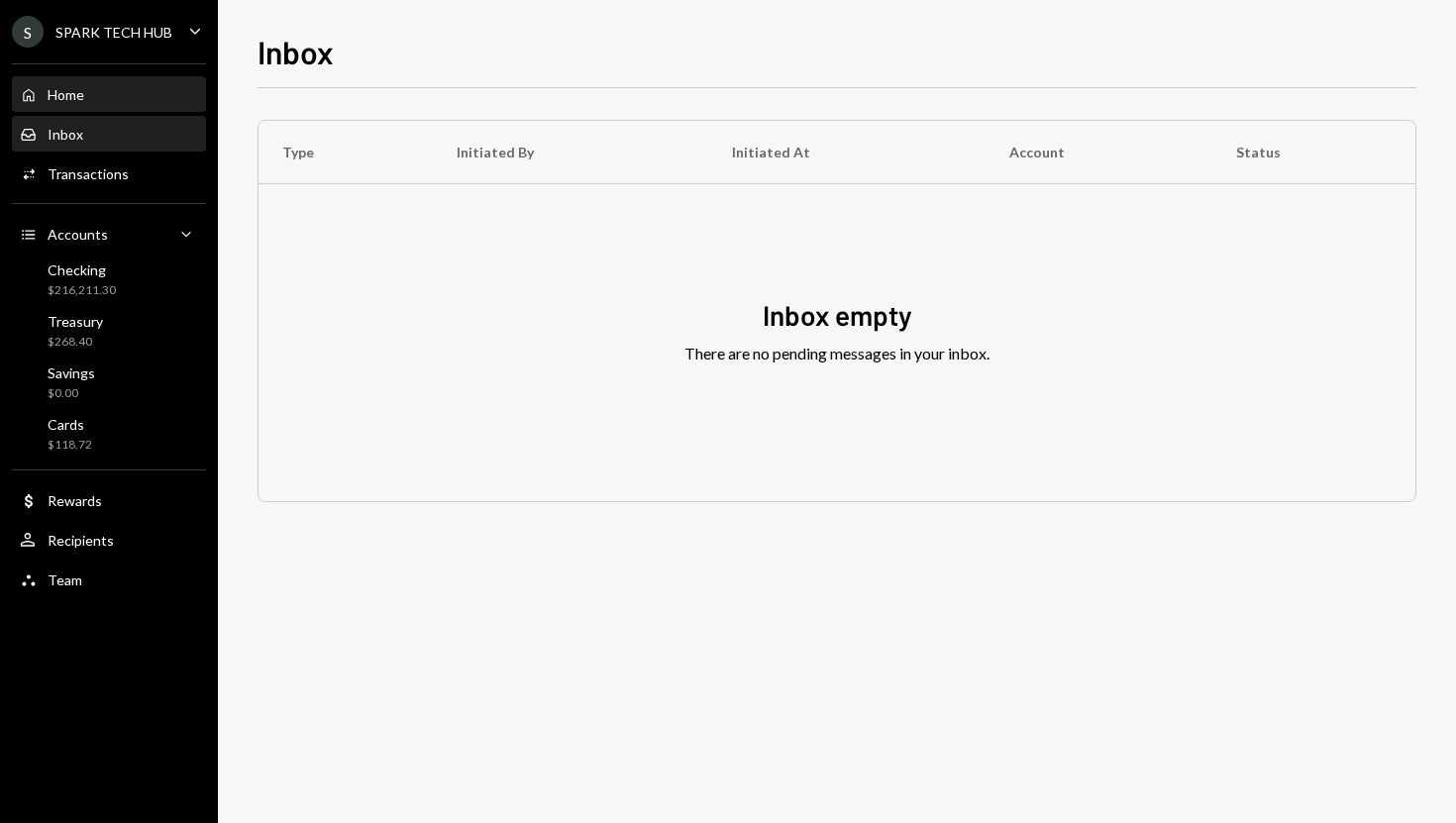 click on "Home Home" at bounding box center (109, 95) 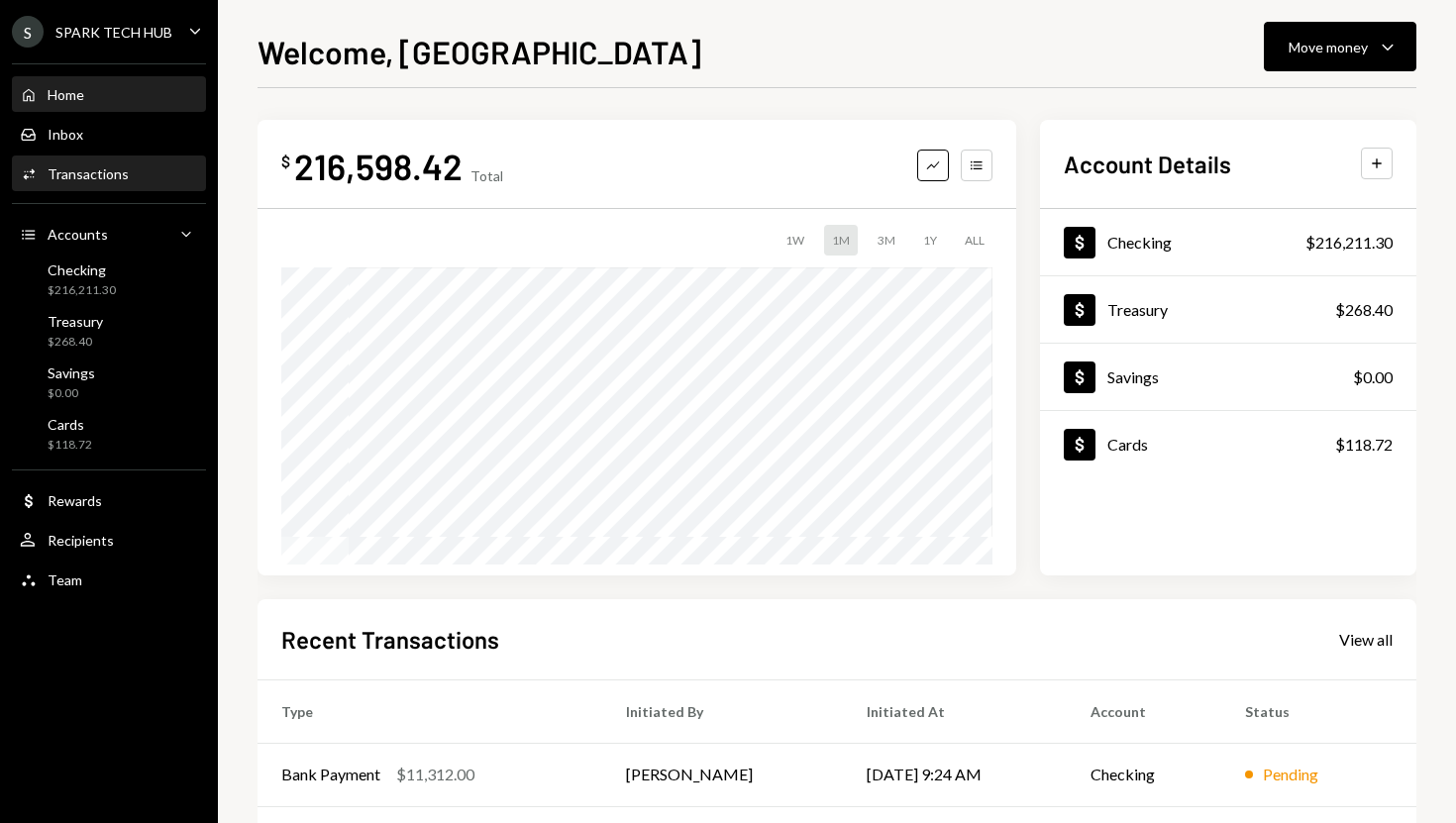 click on "Activities Transactions" at bounding box center (109, 174) 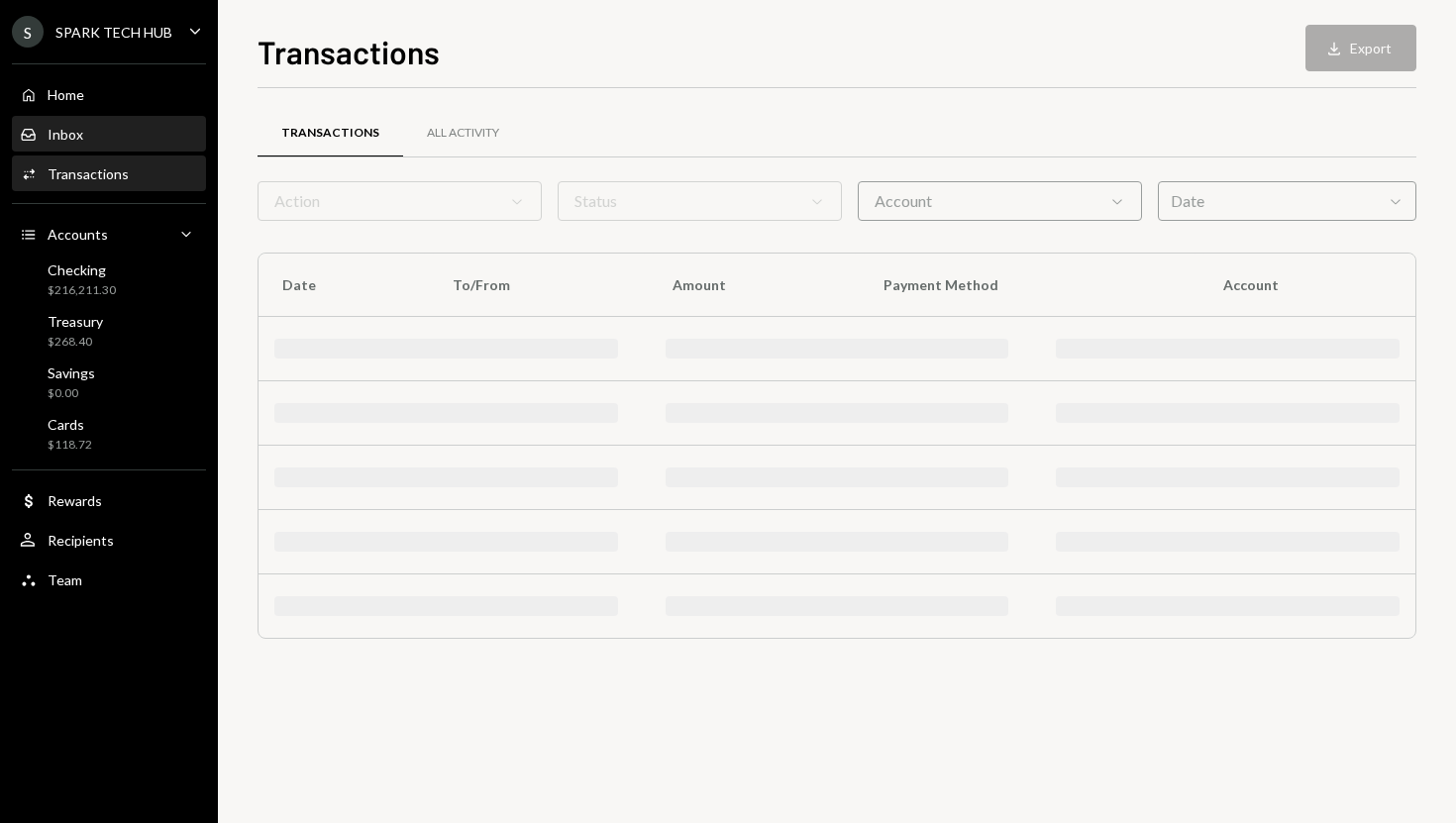 click on "Inbox Inbox" at bounding box center (109, 135) 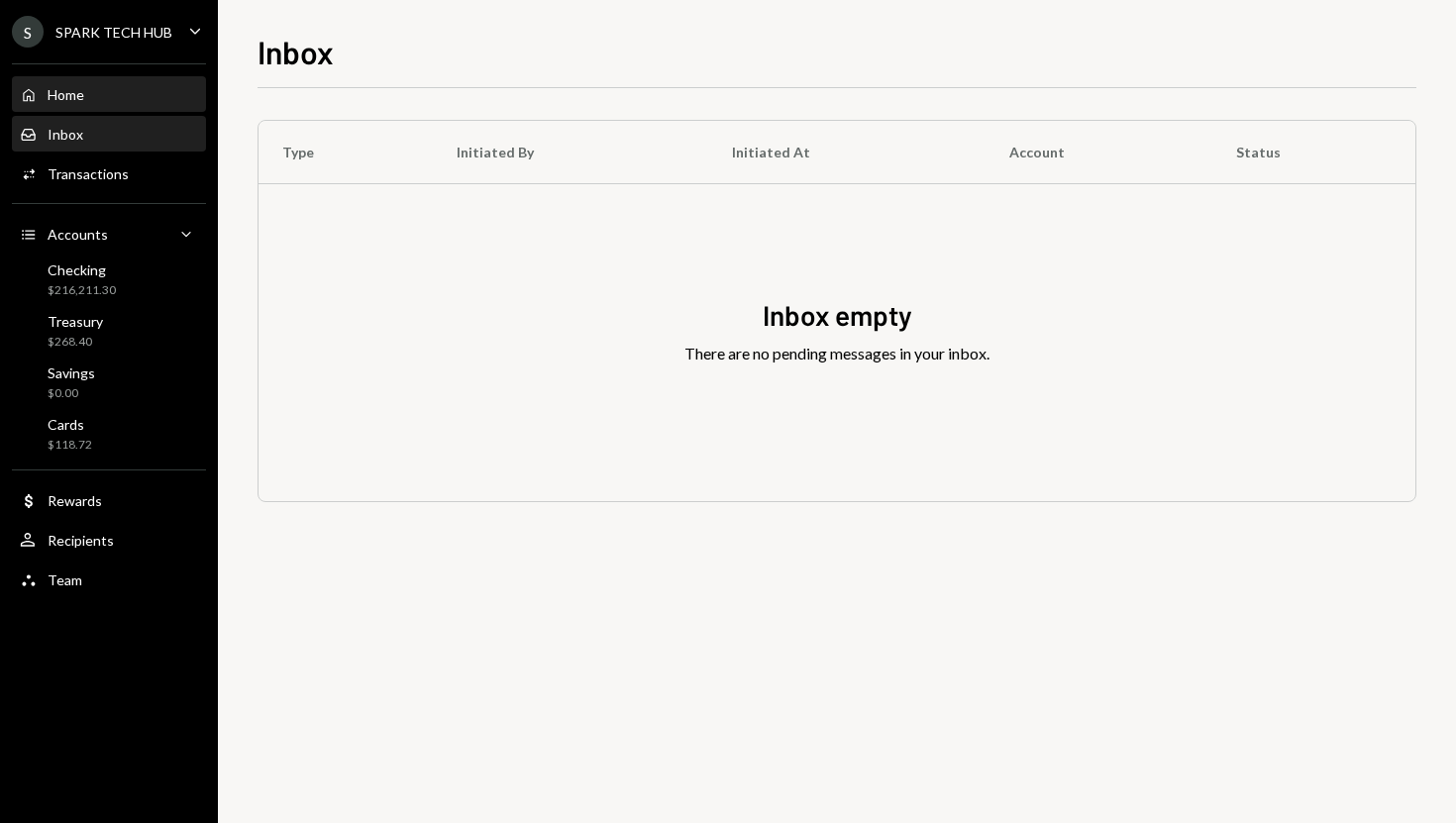 click on "Home Home" at bounding box center [109, 95] 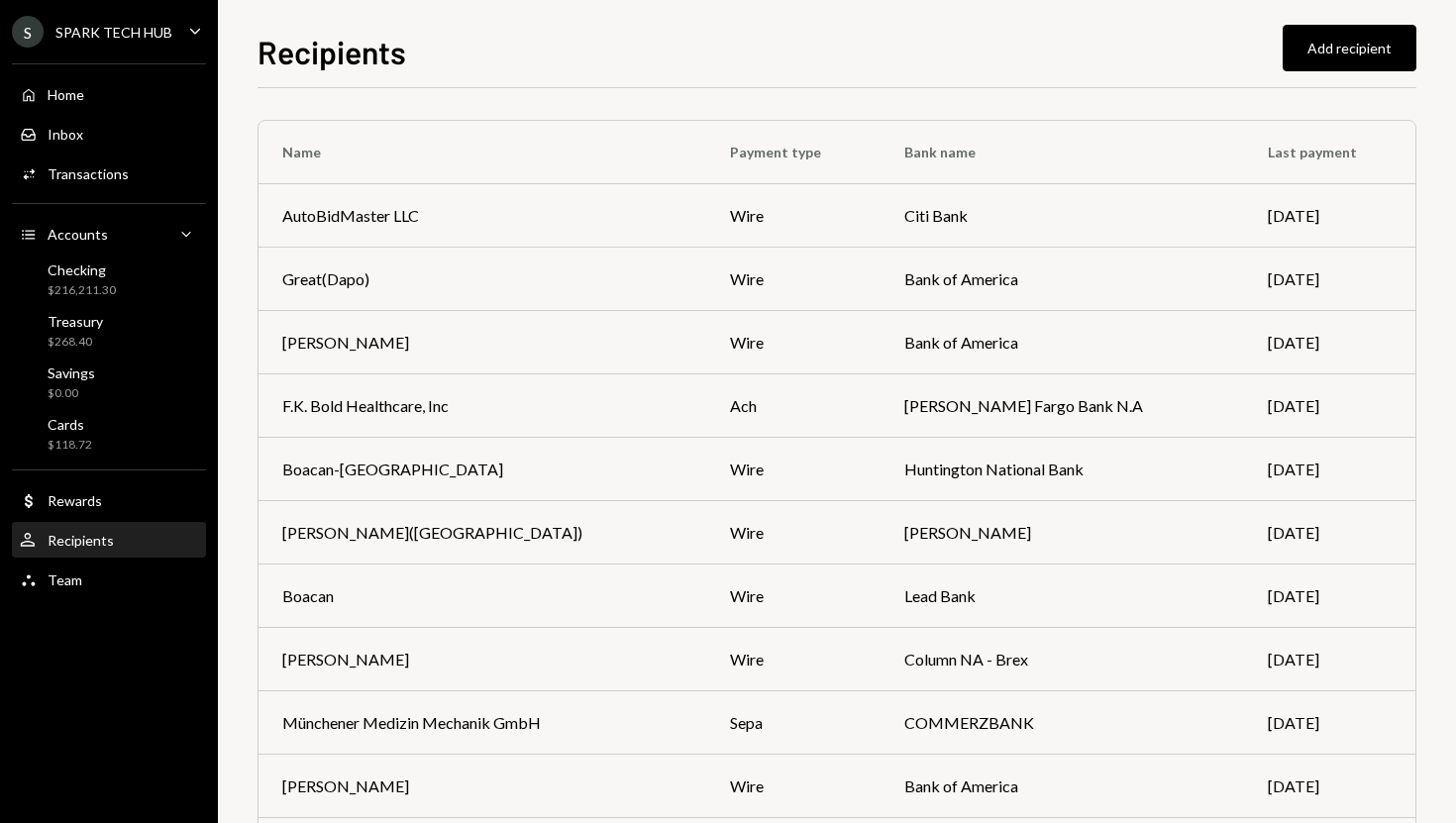 scroll, scrollTop: 0, scrollLeft: 0, axis: both 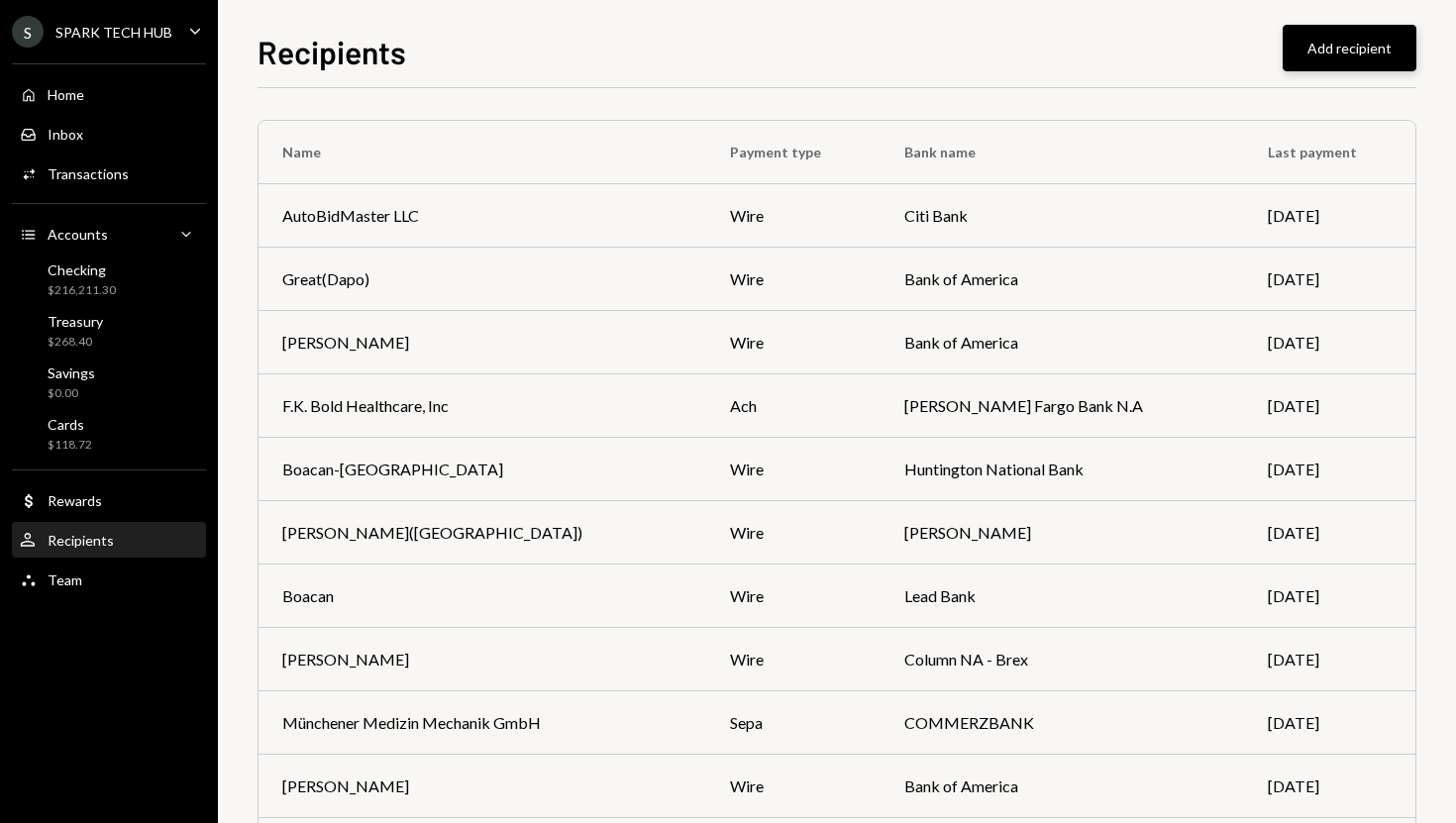 click on "Add recipient" at bounding box center [1349, 48] 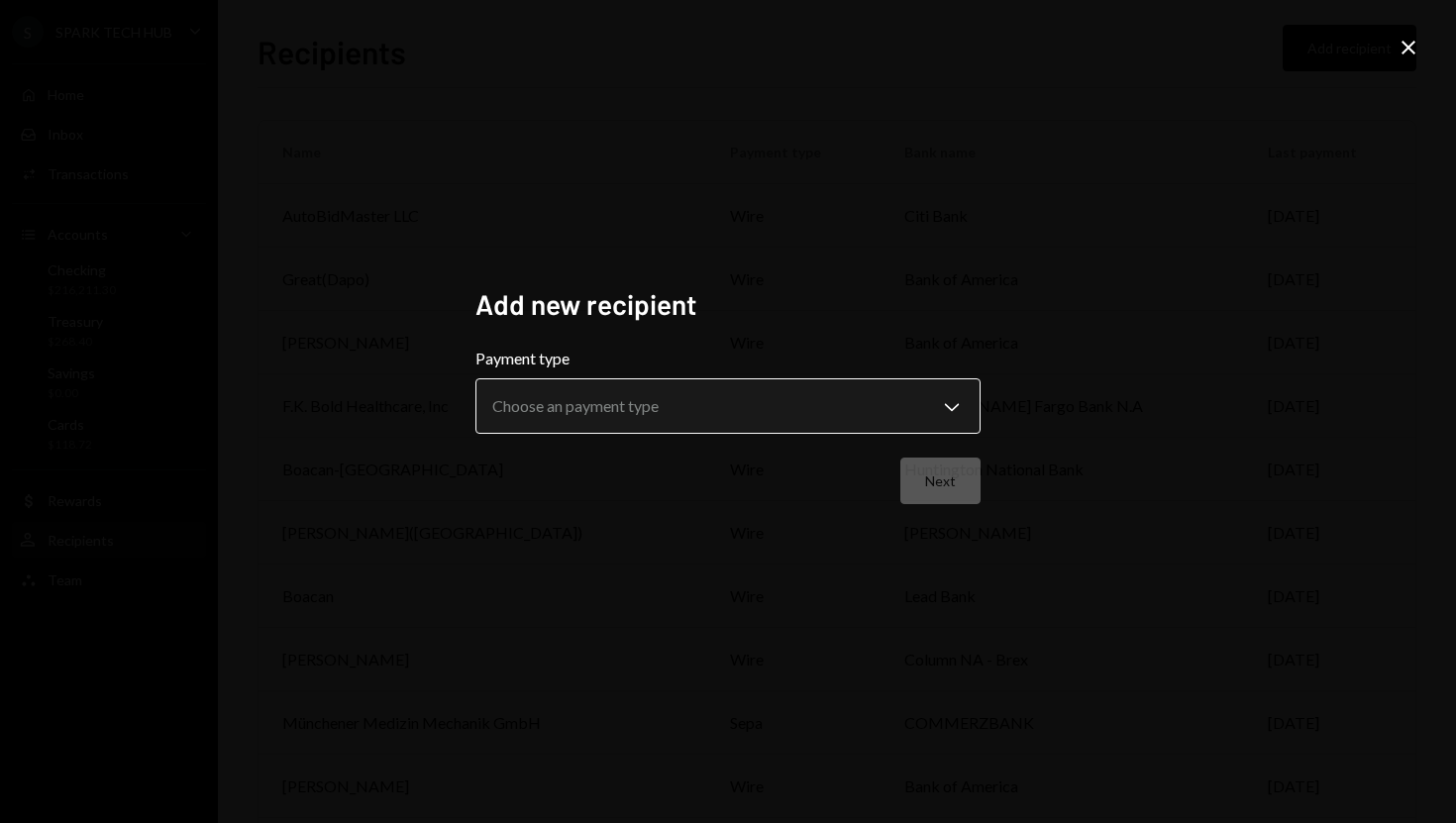 click on "S SPARK TECH HUB Caret Down Home Home Inbox Inbox Activities Transactions Accounts Accounts Caret Down Checking $216,211.30 Treasury $268.40 Savings $0.00 Cards $118.72 Dollar Rewards User Recipients Team Team Recipients Add recipient Name Payment type Bank name Last payment AutoBidMaster LLC wire Citi Bank [DATE] Great(Dapo) wire Bank of America [DATE] [PERSON_NAME] wire Bank of America [DATE] F.K. Bold Healthcare, Inc ach [PERSON_NAME] Fargo Bank  N.A [DATE] Boacan-Huntington wire Huntington National Bank [DATE] [PERSON_NAME]([GEOGRAPHIC_DATA]) wire [PERSON_NAME] [DATE] Boacan wire Lead Bank [DATE] [PERSON_NAME] wire Column NA - Brex [DATE] Münchener Medizin Mechanik GmbH sepa COMMERZBANK [DATE] [PERSON_NAME] wire Bank of America [DATE] [PERSON_NAME] wire Chevron Federal Cooperative Union [DATE] [PERSON_NAME] wire US Bank [DATE] OM Trucking and Logistics LLC ach Bank of America [DATE] Debo wire Bank of America [DATE] IQUA ROBOTICS sepa [PERSON_NAME] de Sabadell [DATE] Orokii inc wire Column NA [DATE] Liger Medical ach [PERSON_NAME] Fargo sepa" at bounding box center (728, 411) 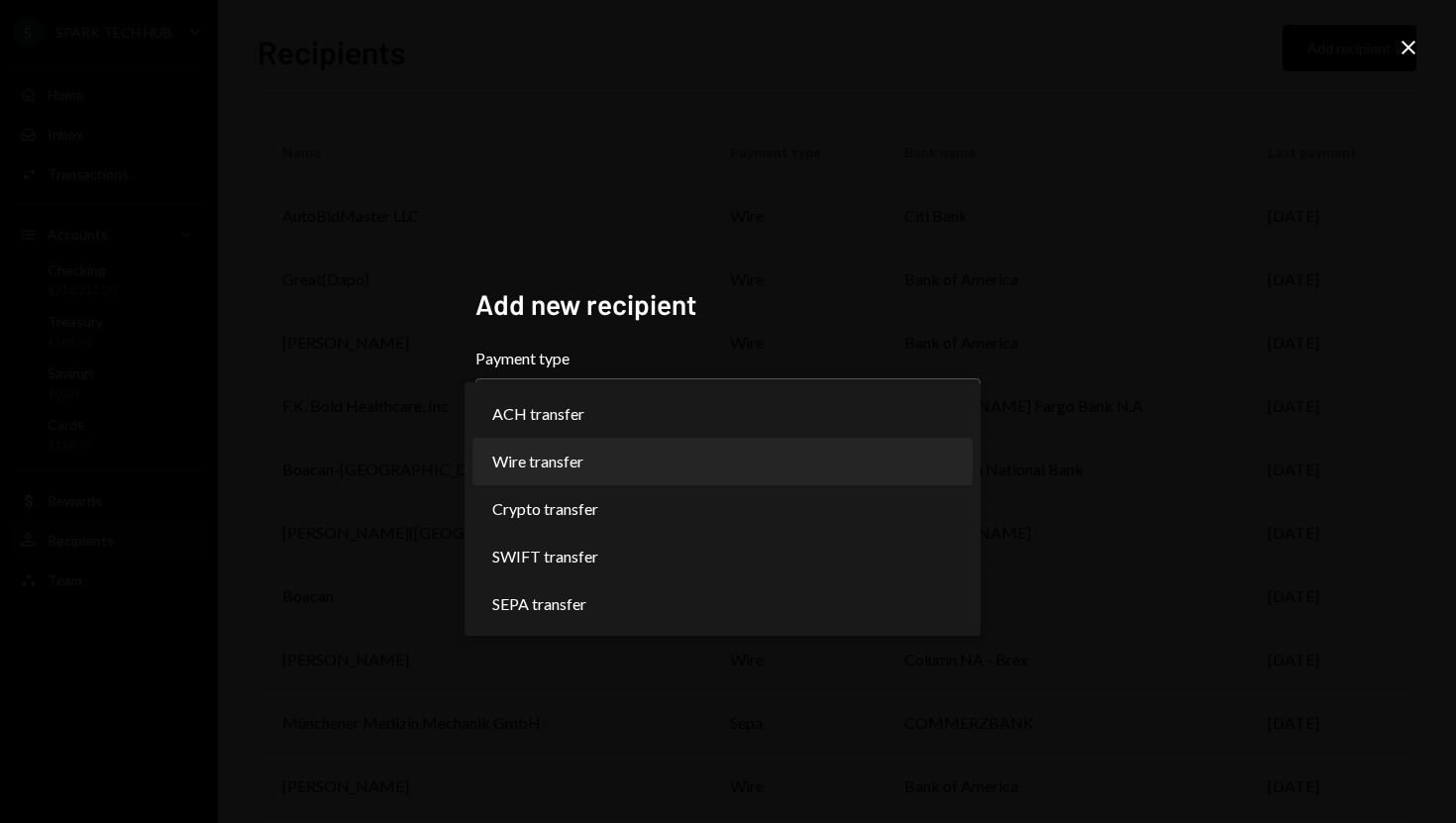 select on "****" 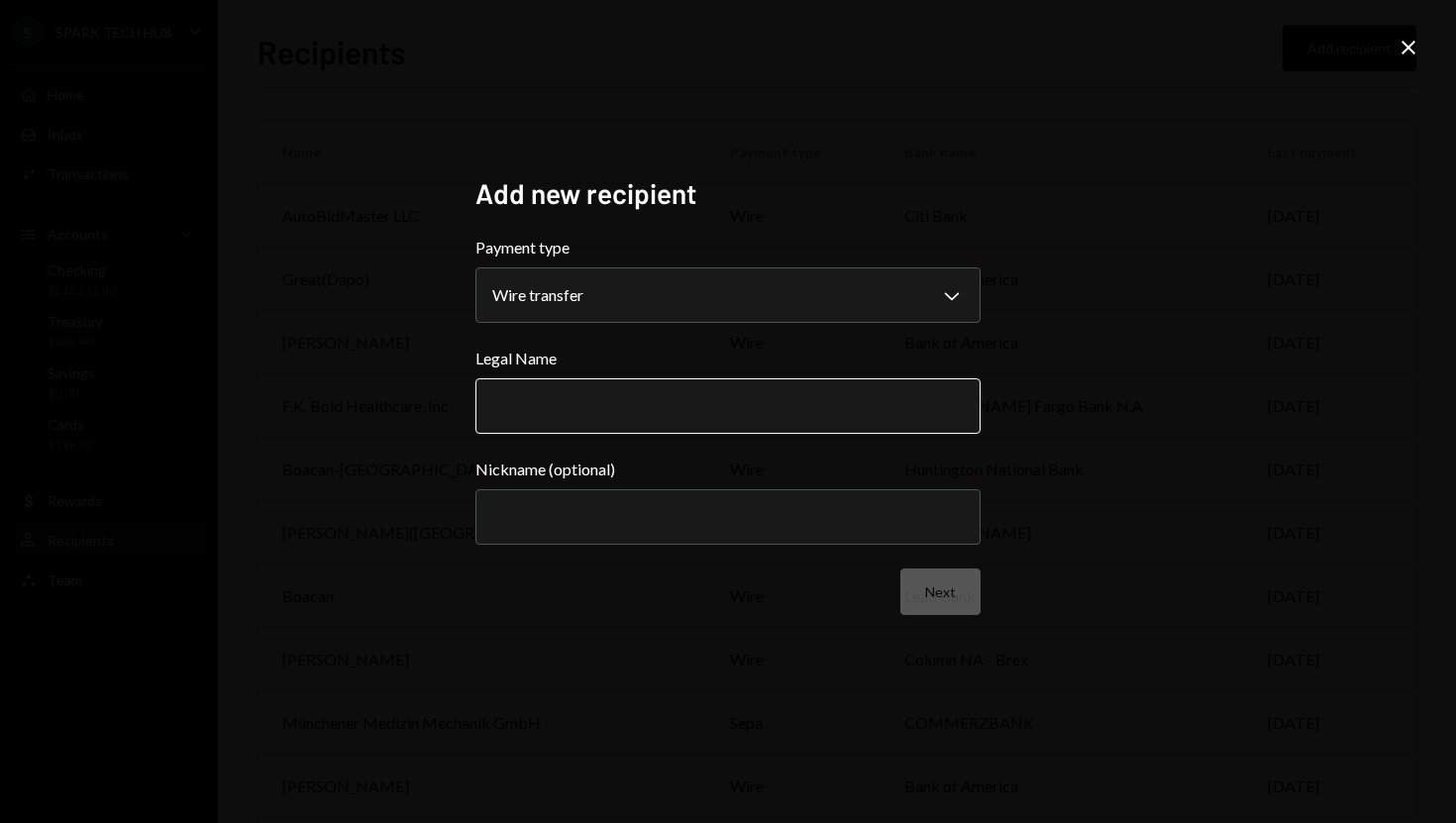 click on "Legal Name" at bounding box center (728, 406) 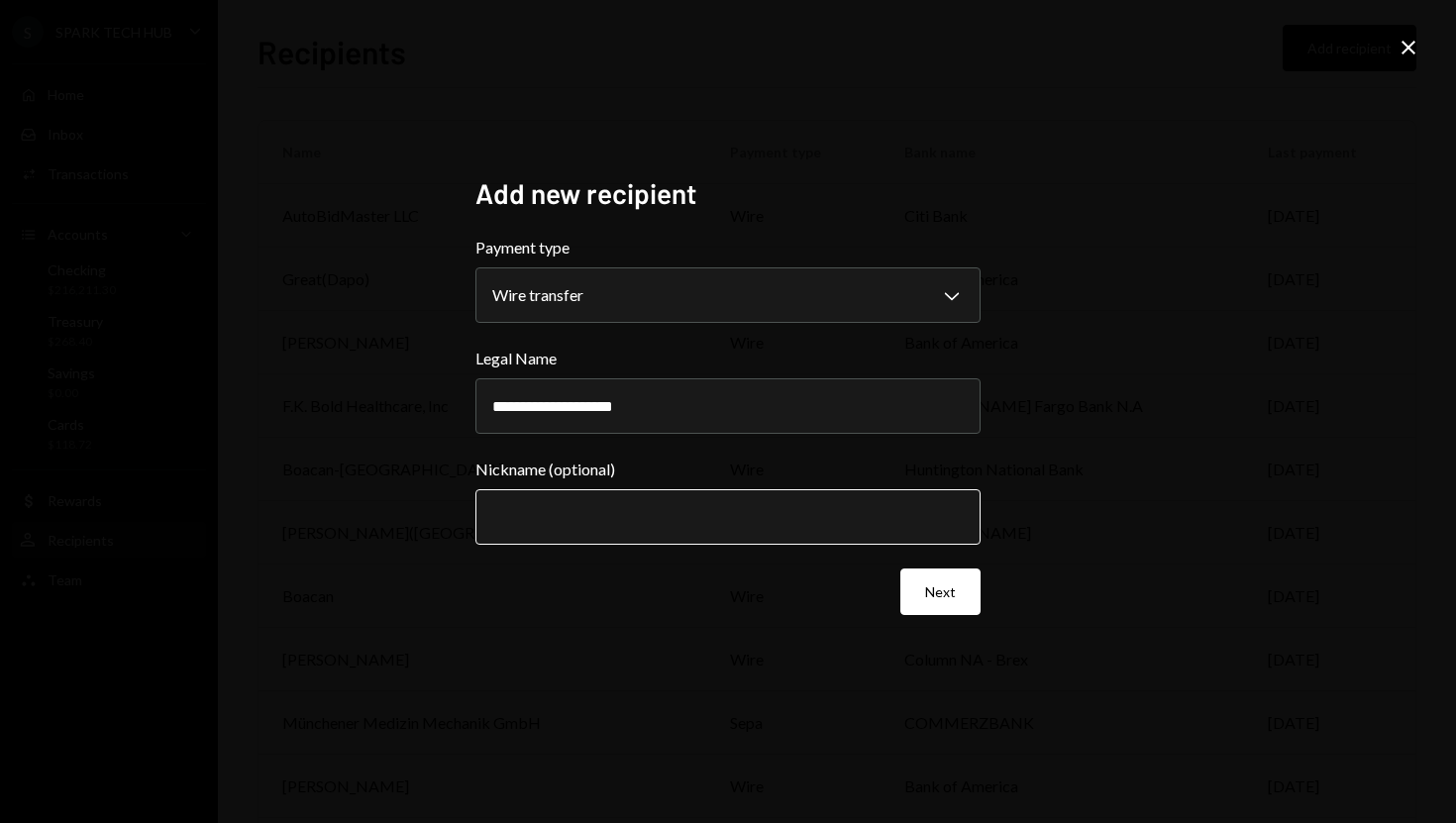 type on "**********" 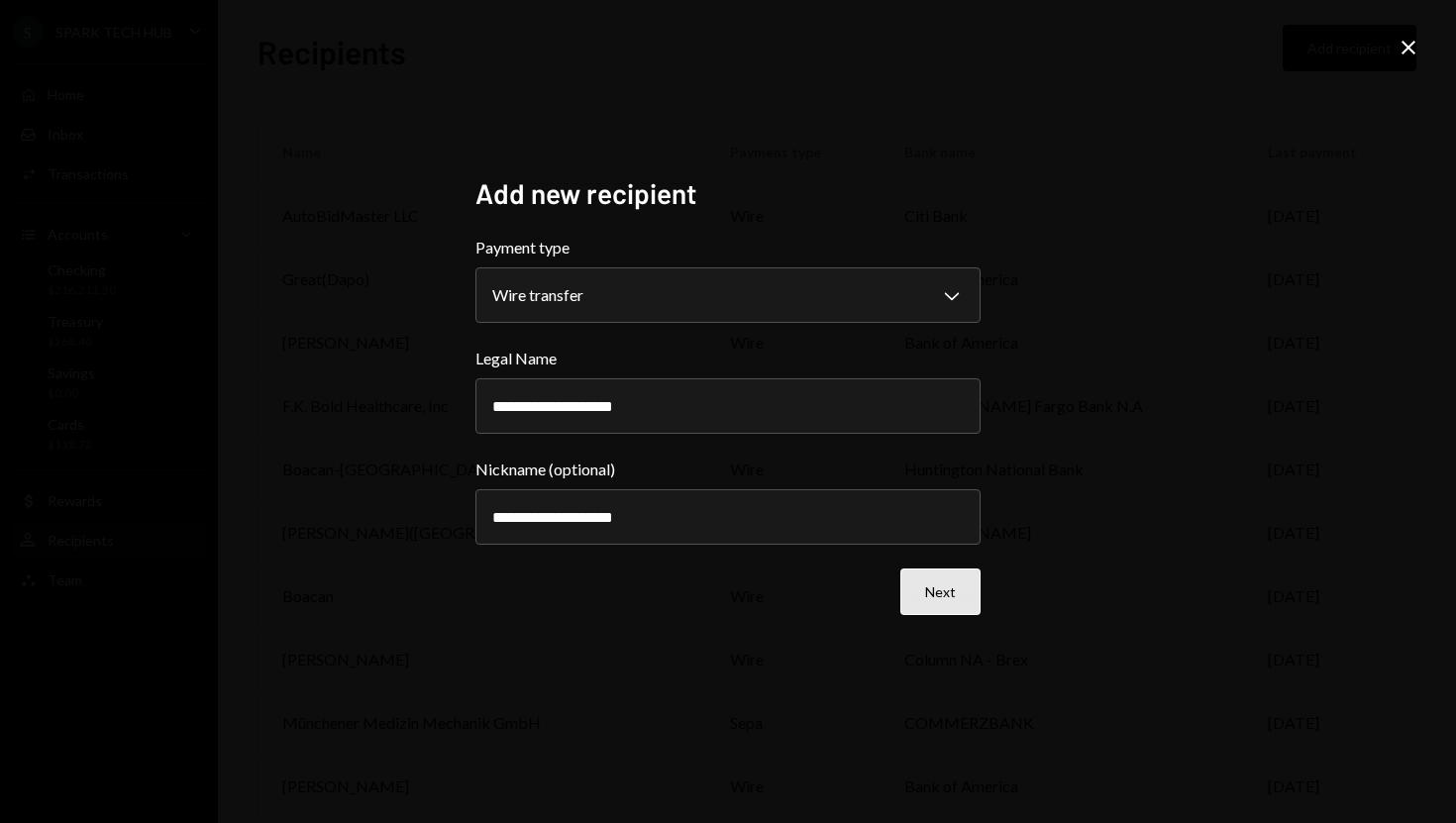 click on "Next" at bounding box center (940, 591) 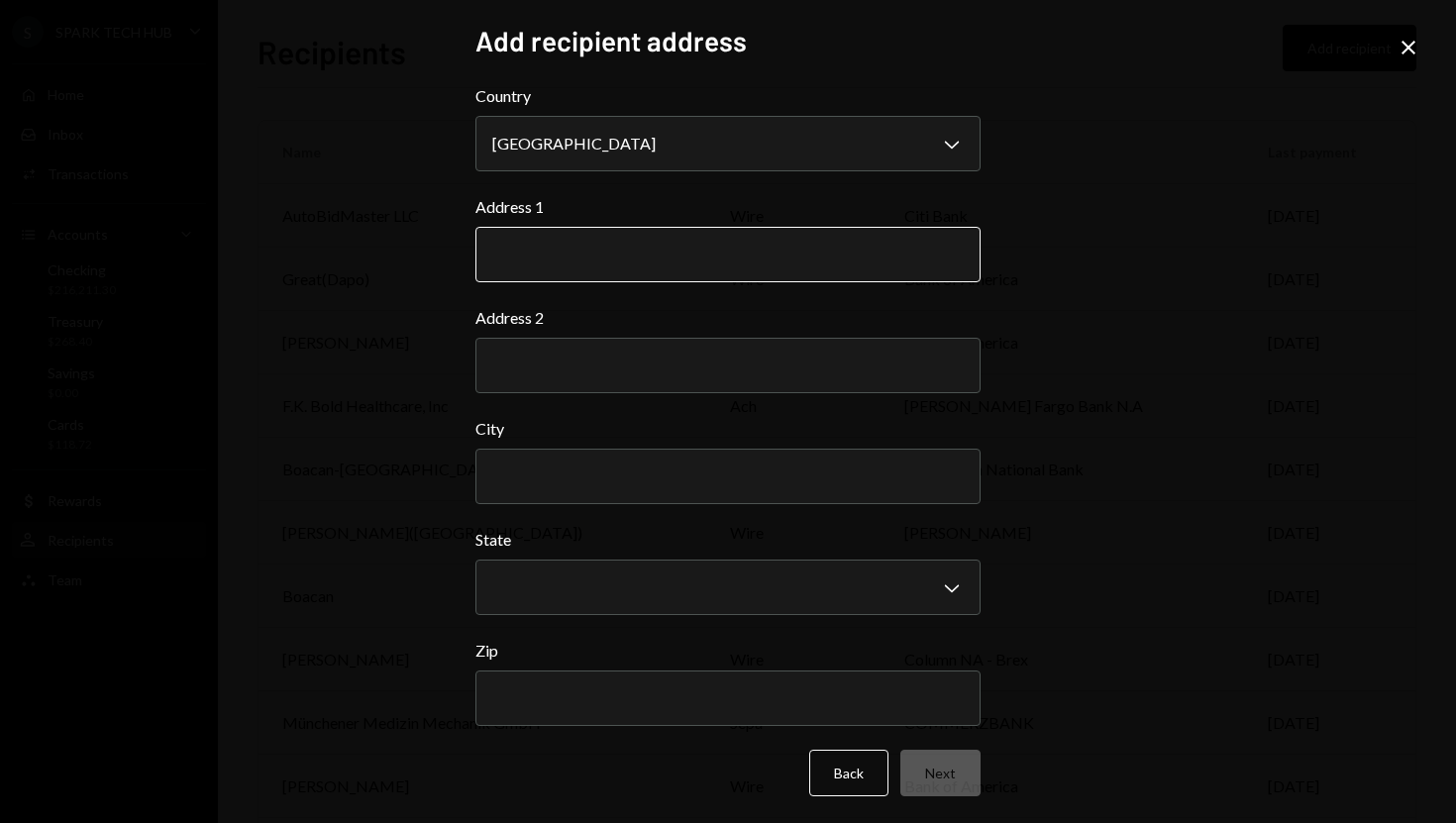 click on "Address 1" at bounding box center (728, 255) 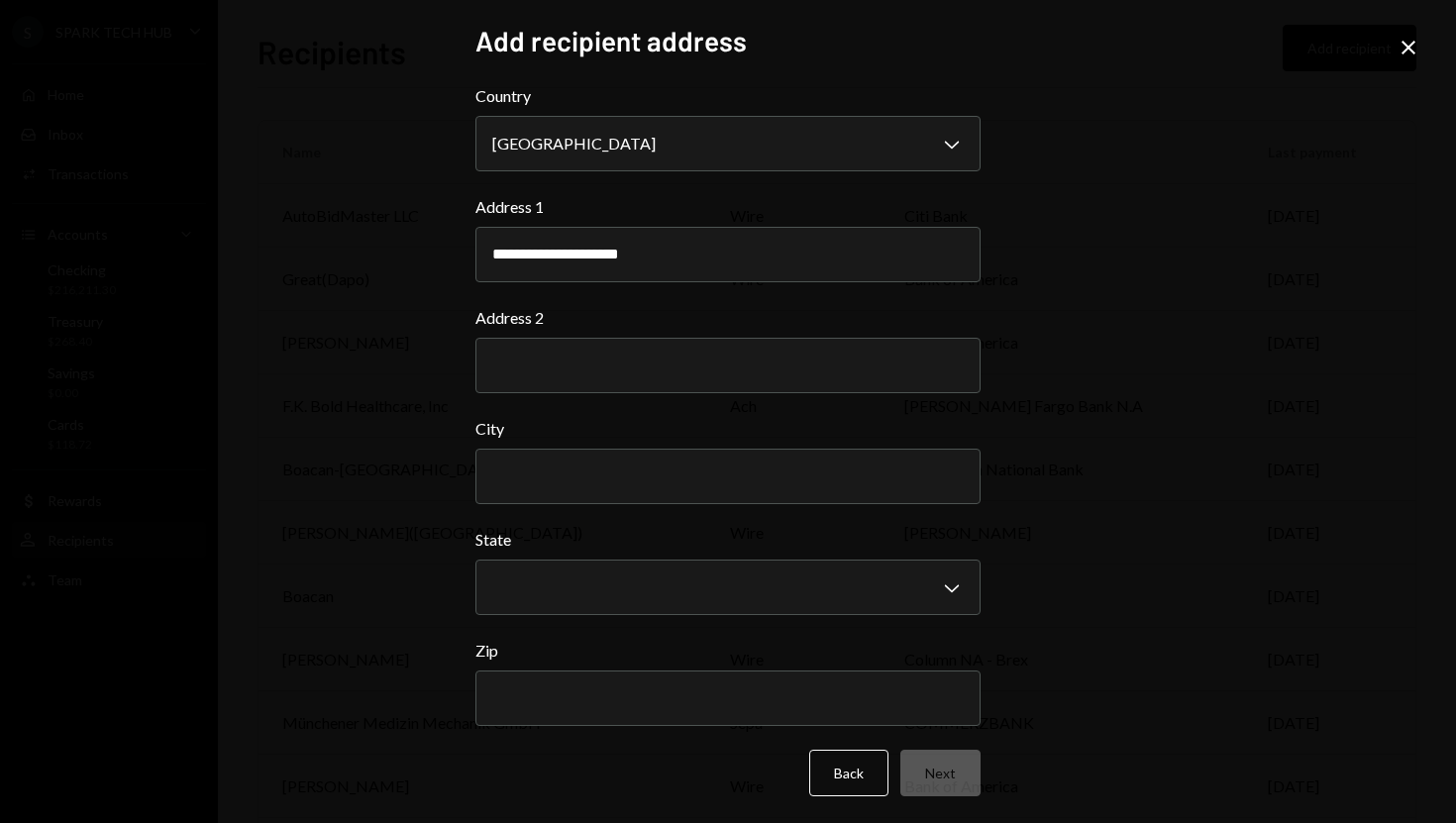 type on "**********" 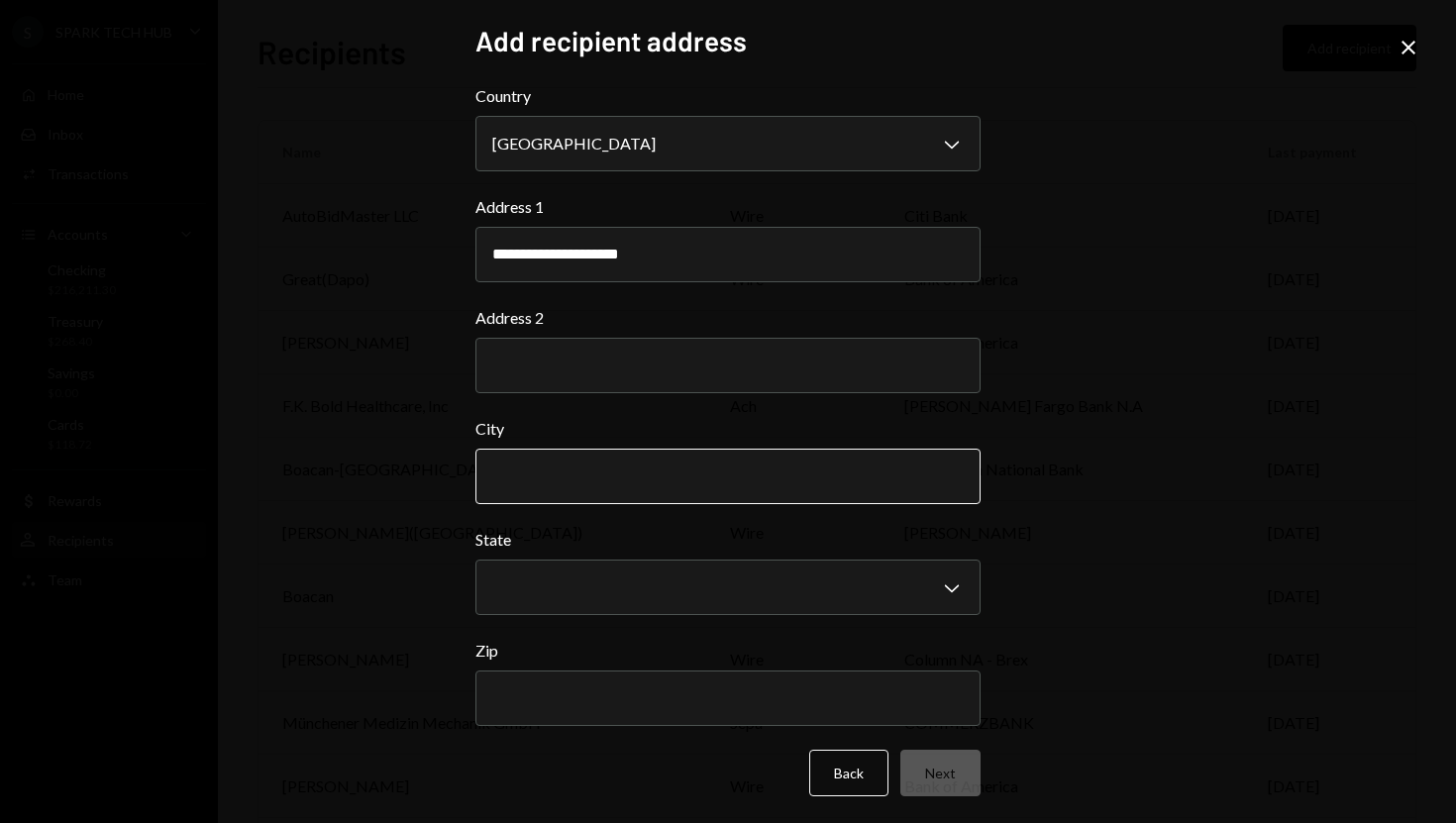 click on "City" at bounding box center [728, 476] 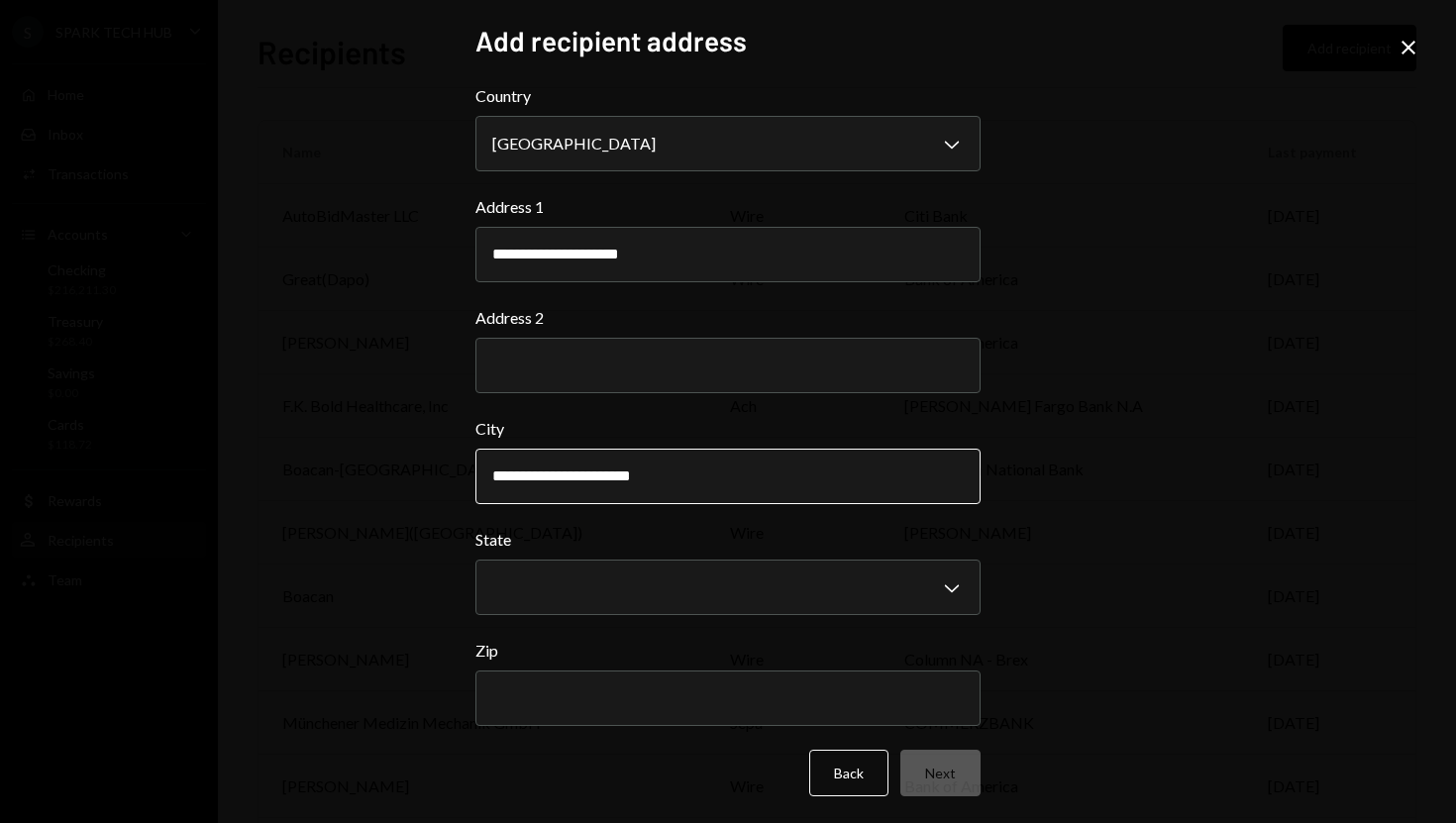 click on "**********" at bounding box center [728, 476] 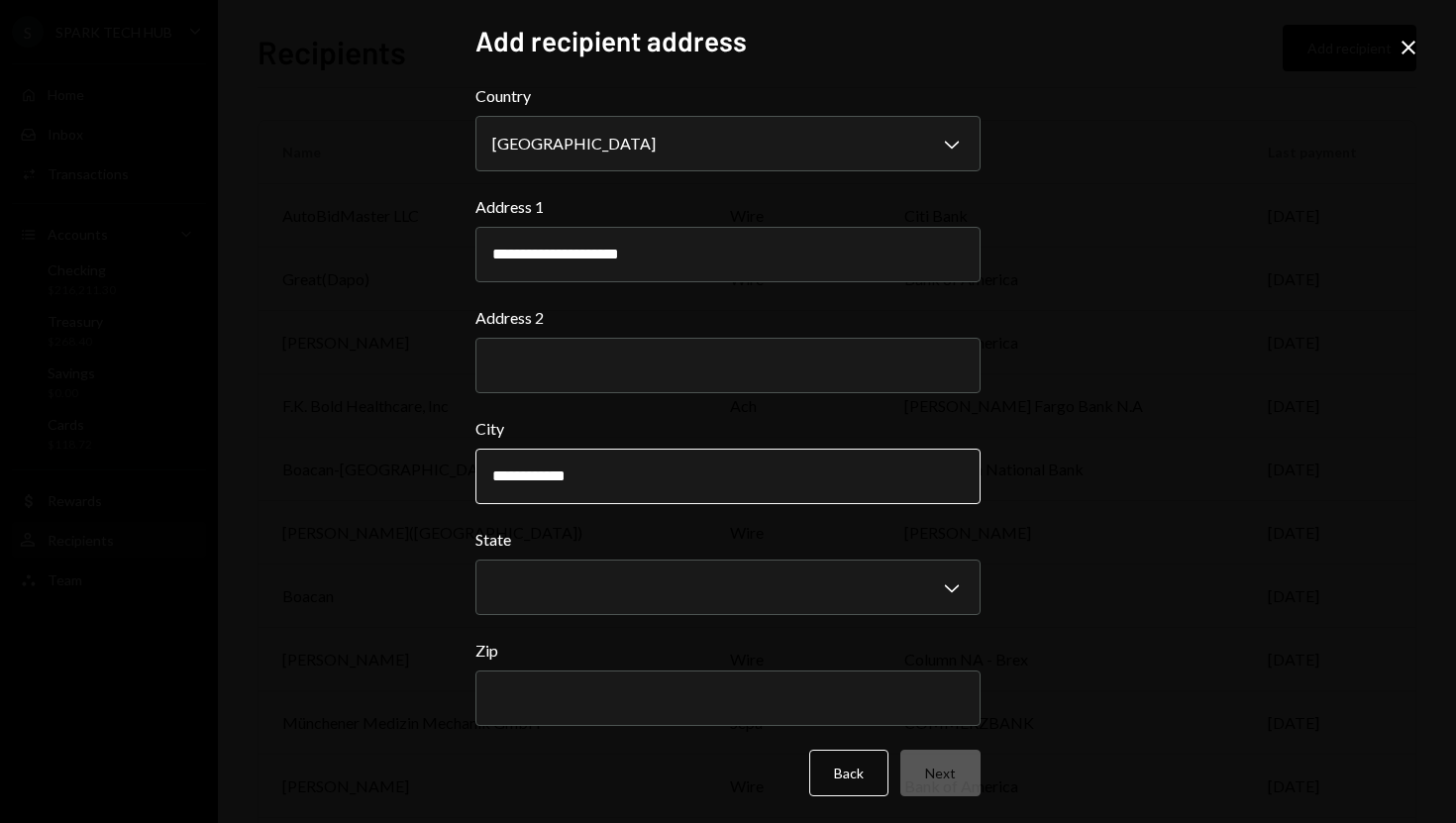 click on "**********" at bounding box center [728, 476] 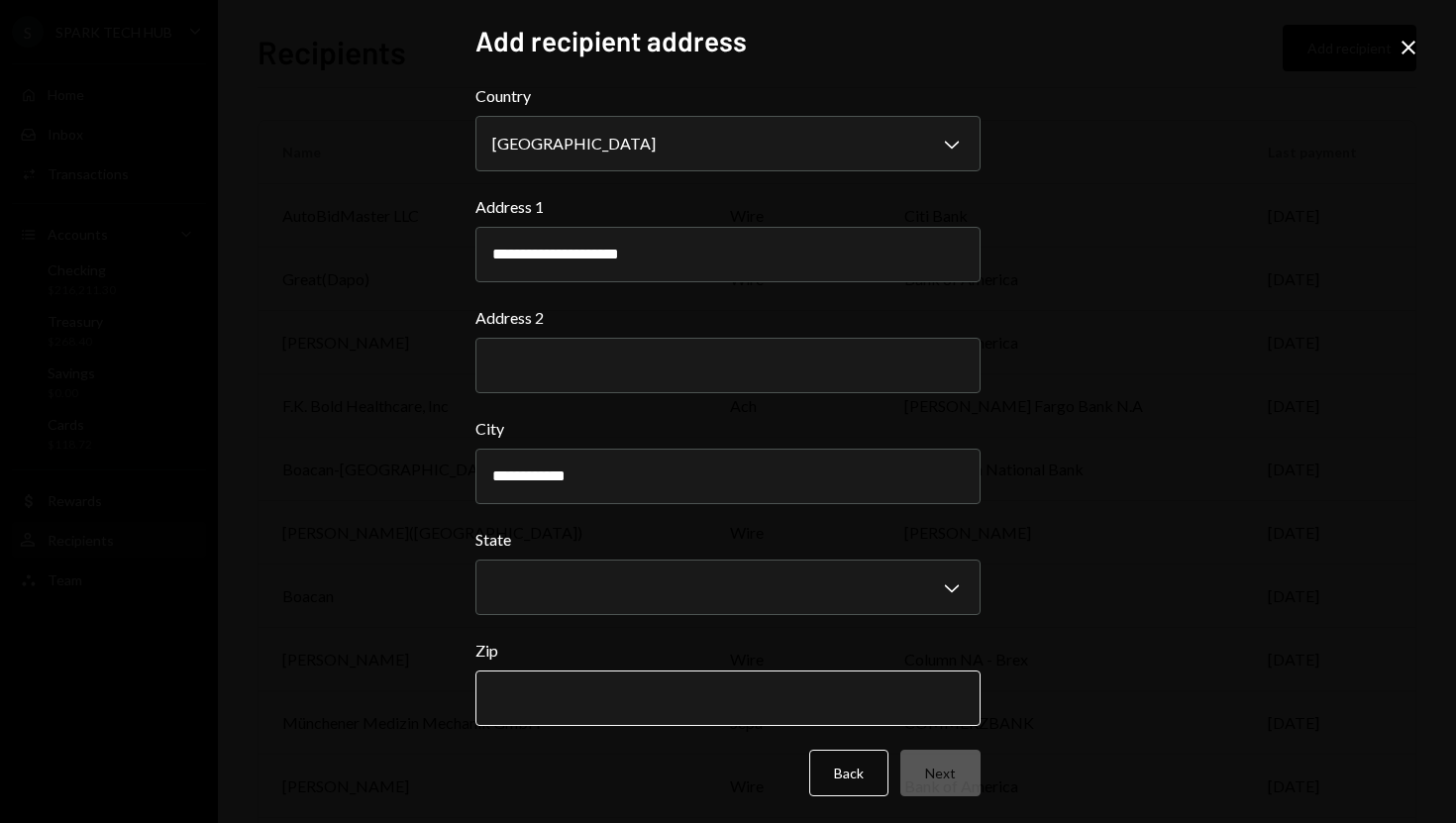 type on "**********" 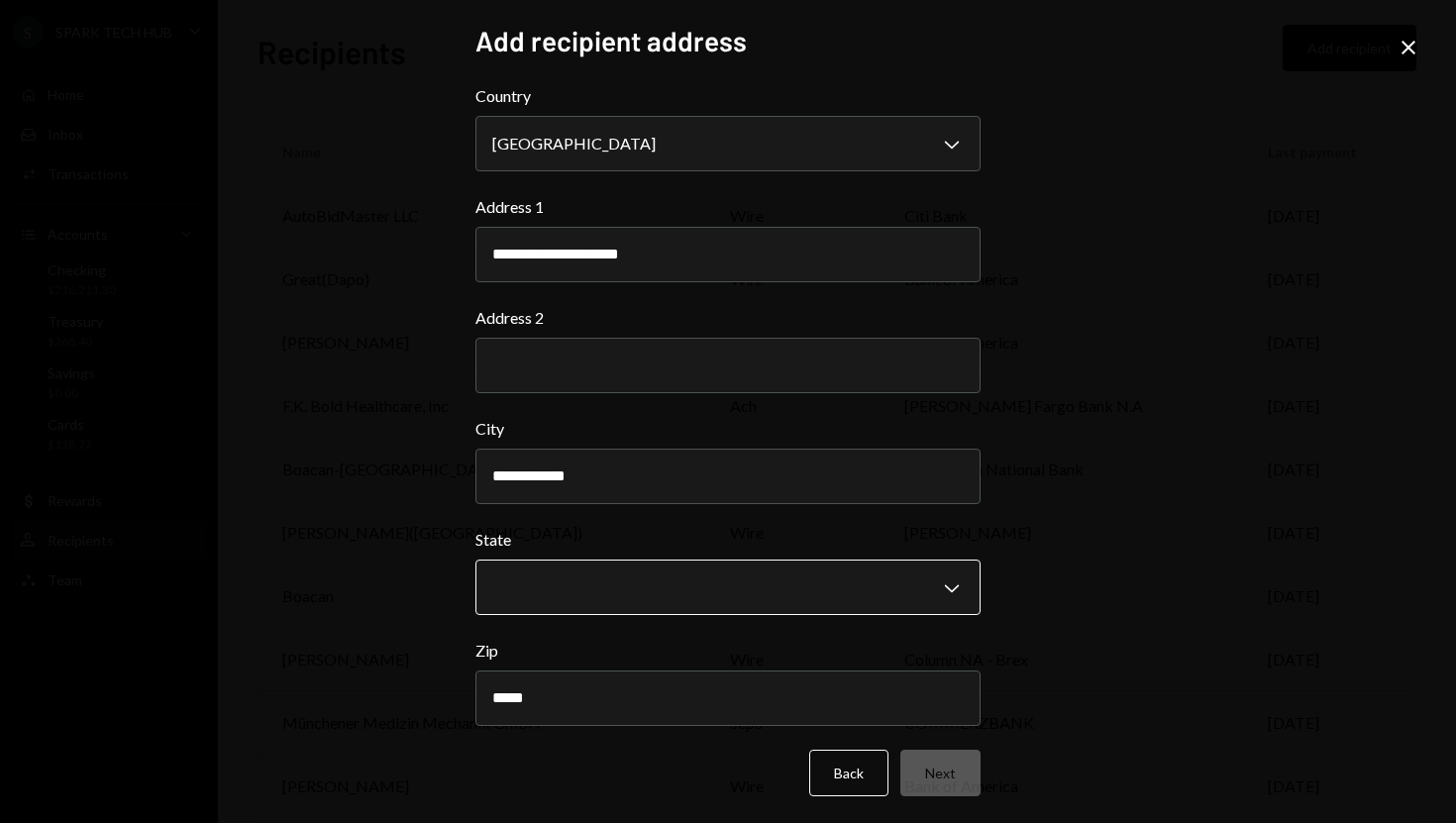 type on "*****" 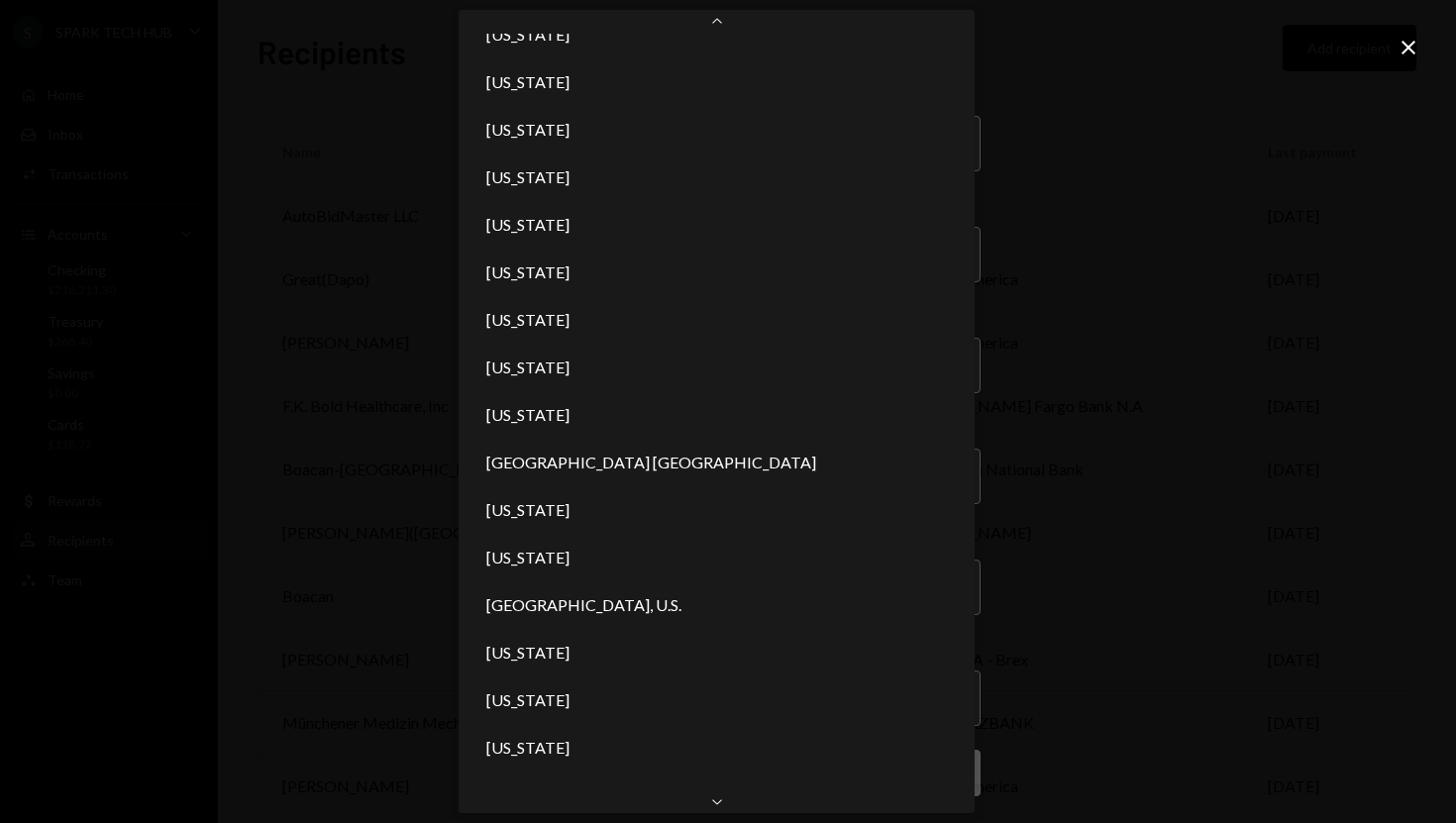 scroll, scrollTop: 1906, scrollLeft: 0, axis: vertical 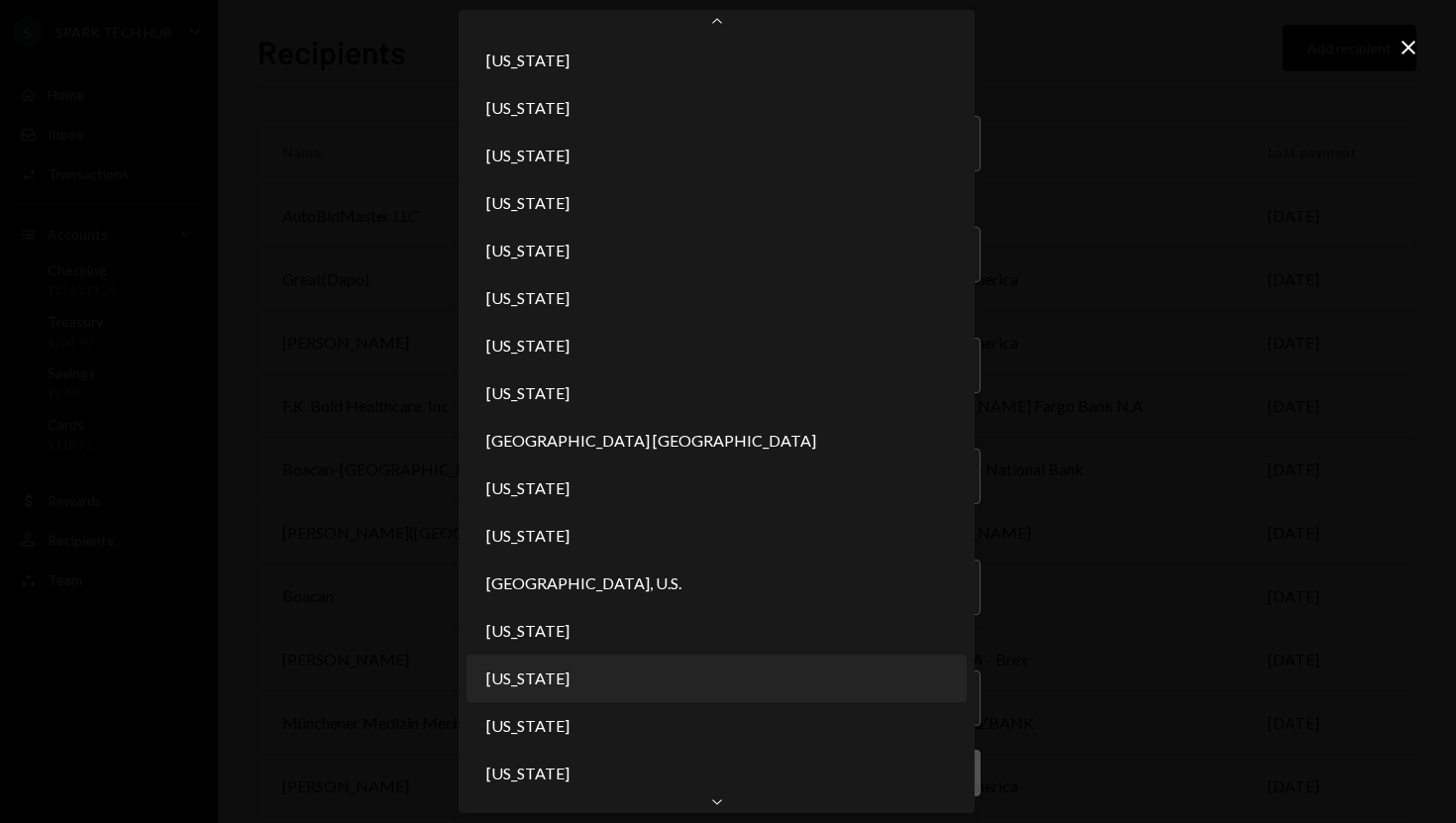 select on "**" 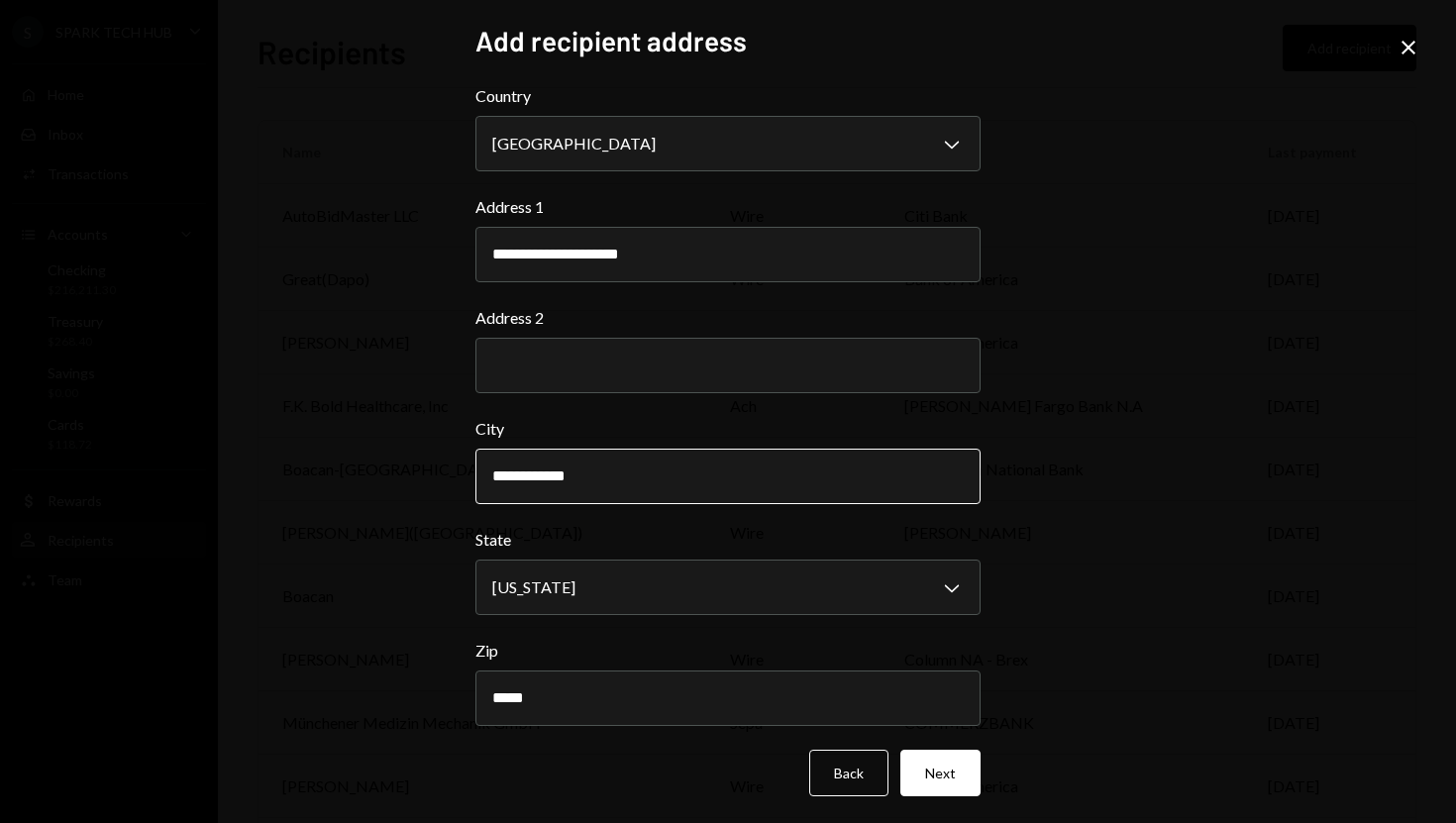 click on "**********" at bounding box center [728, 476] 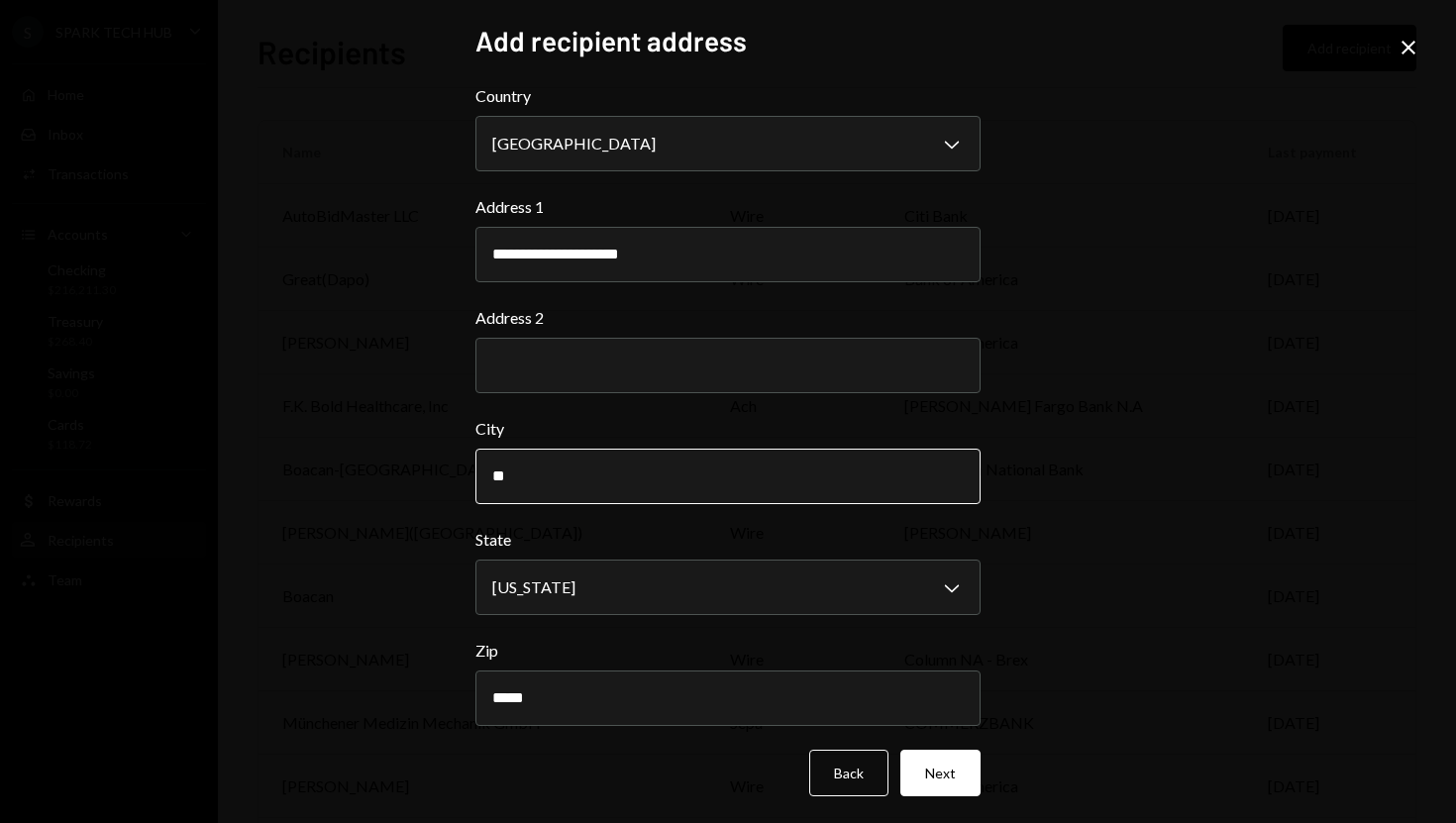 type on "*" 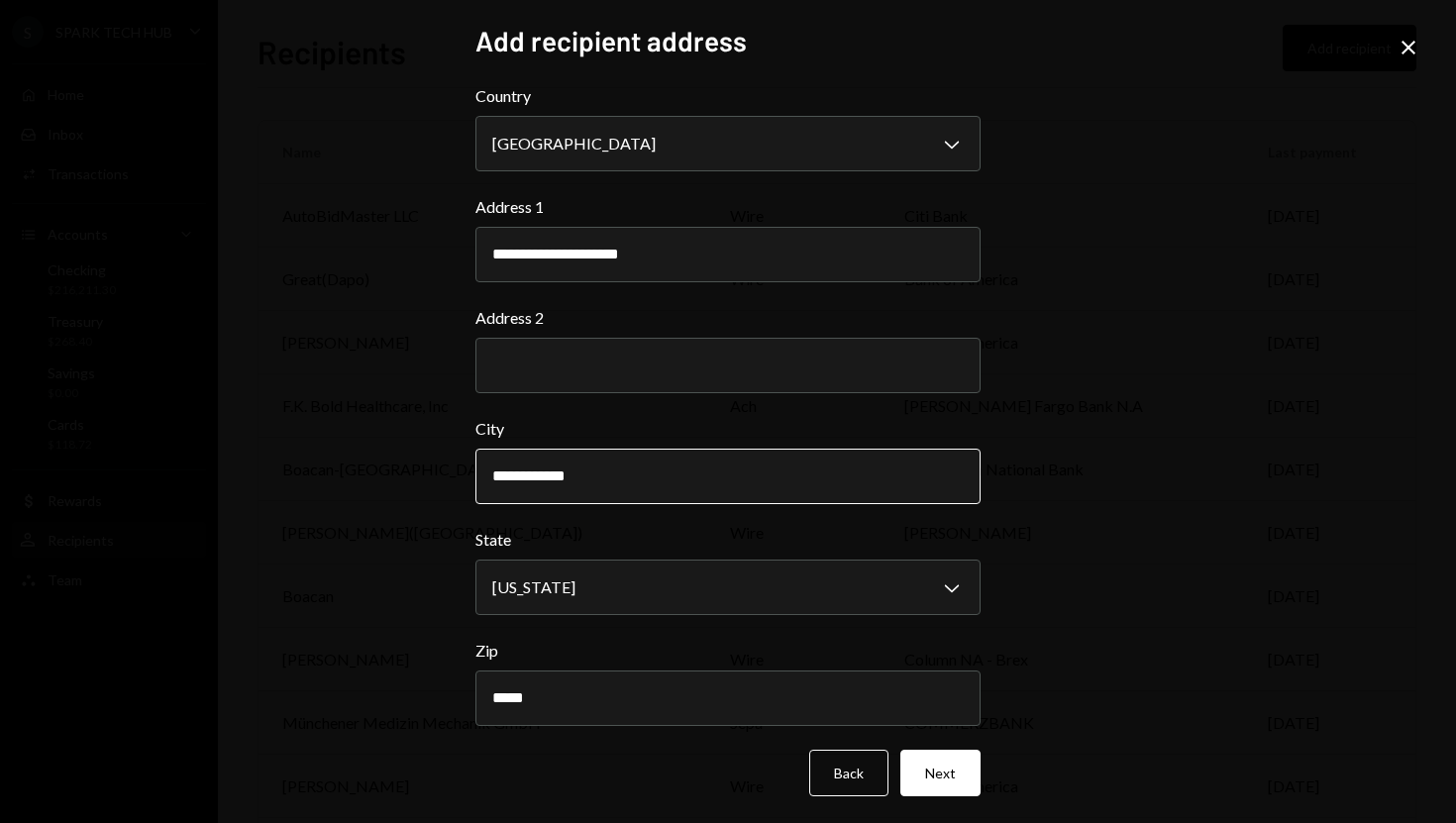 click on "**********" at bounding box center [728, 476] 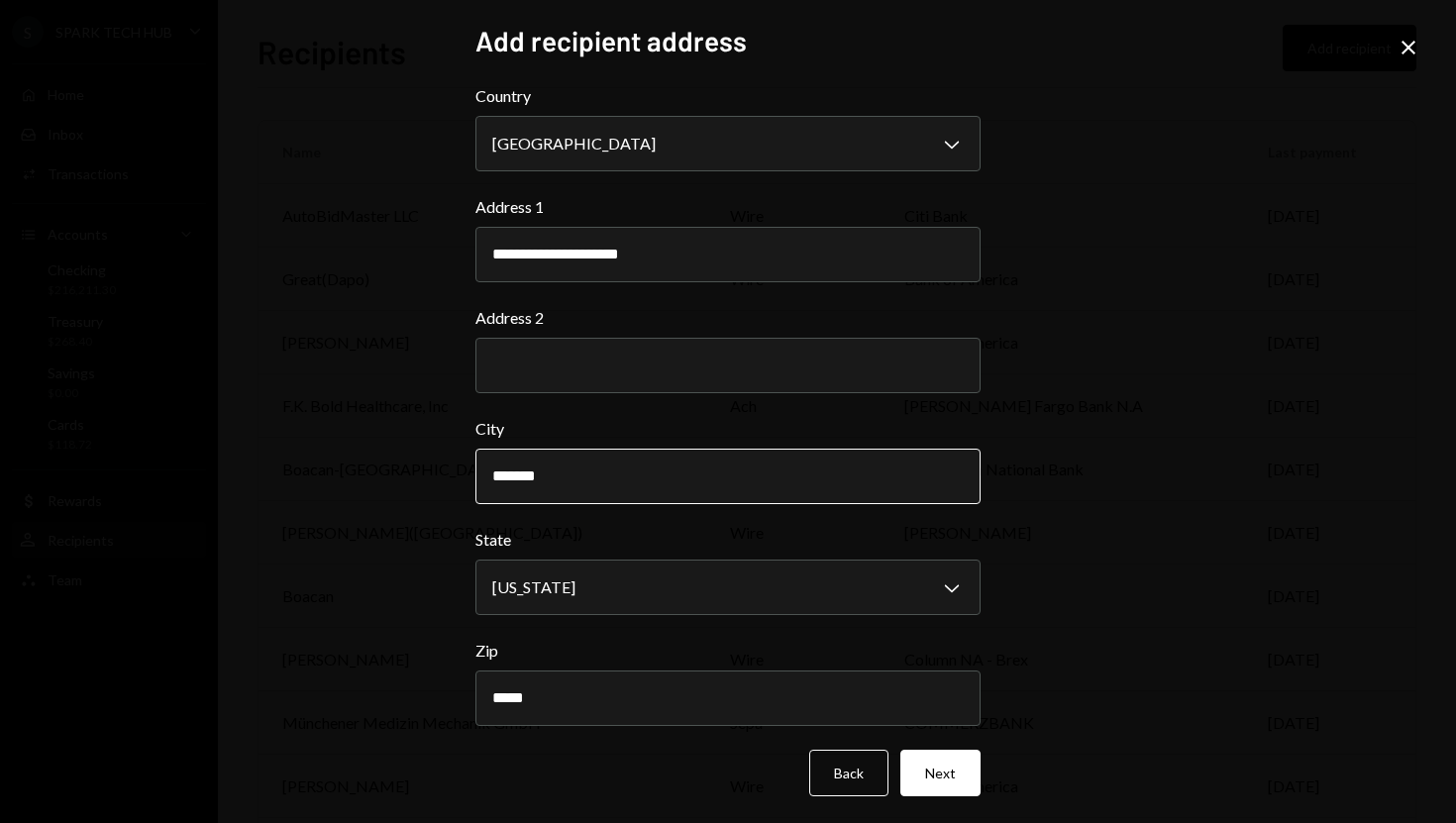 type on "******" 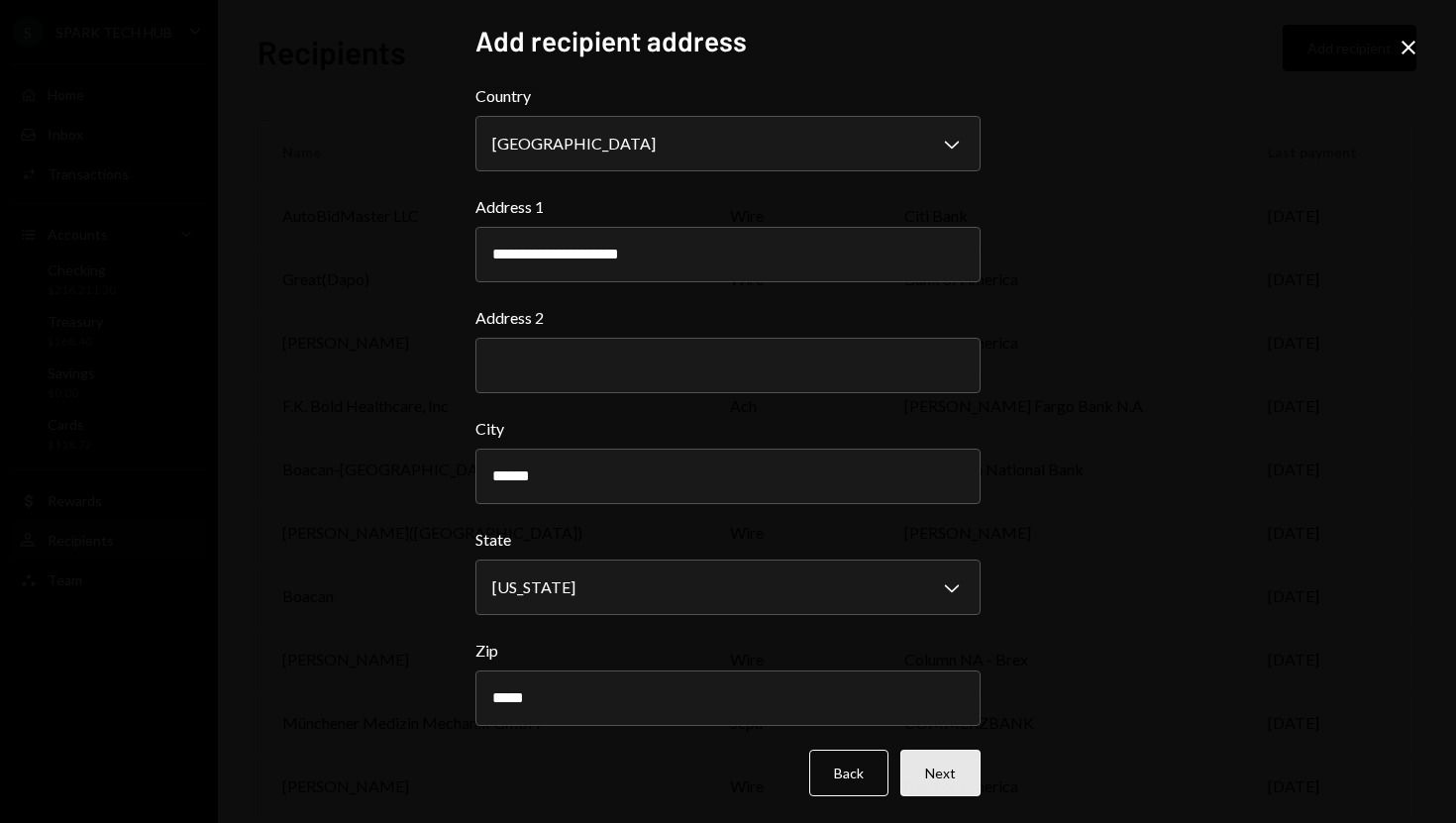 click on "Next" at bounding box center [940, 772] 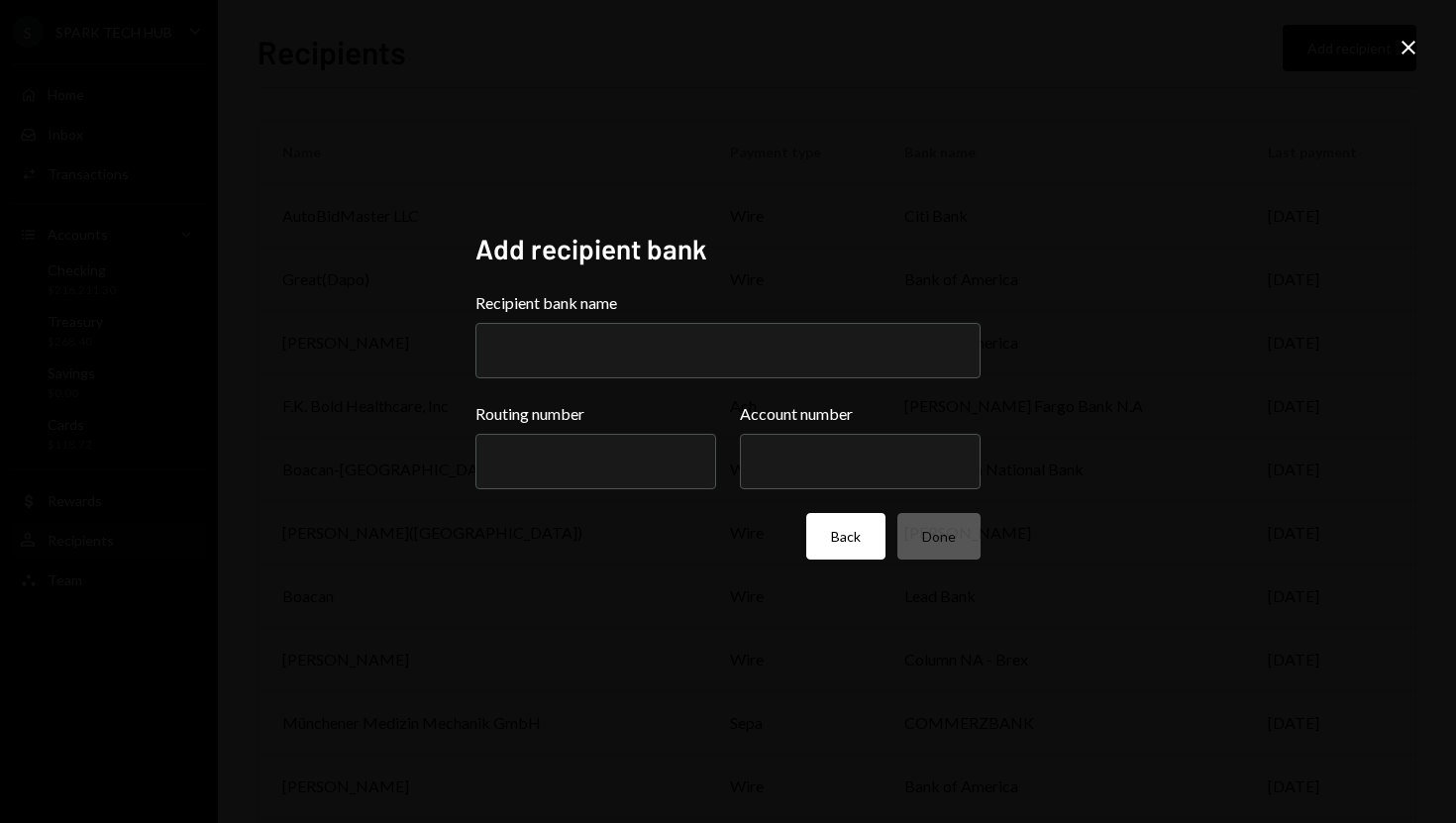 click on "Back" at bounding box center (846, 536) 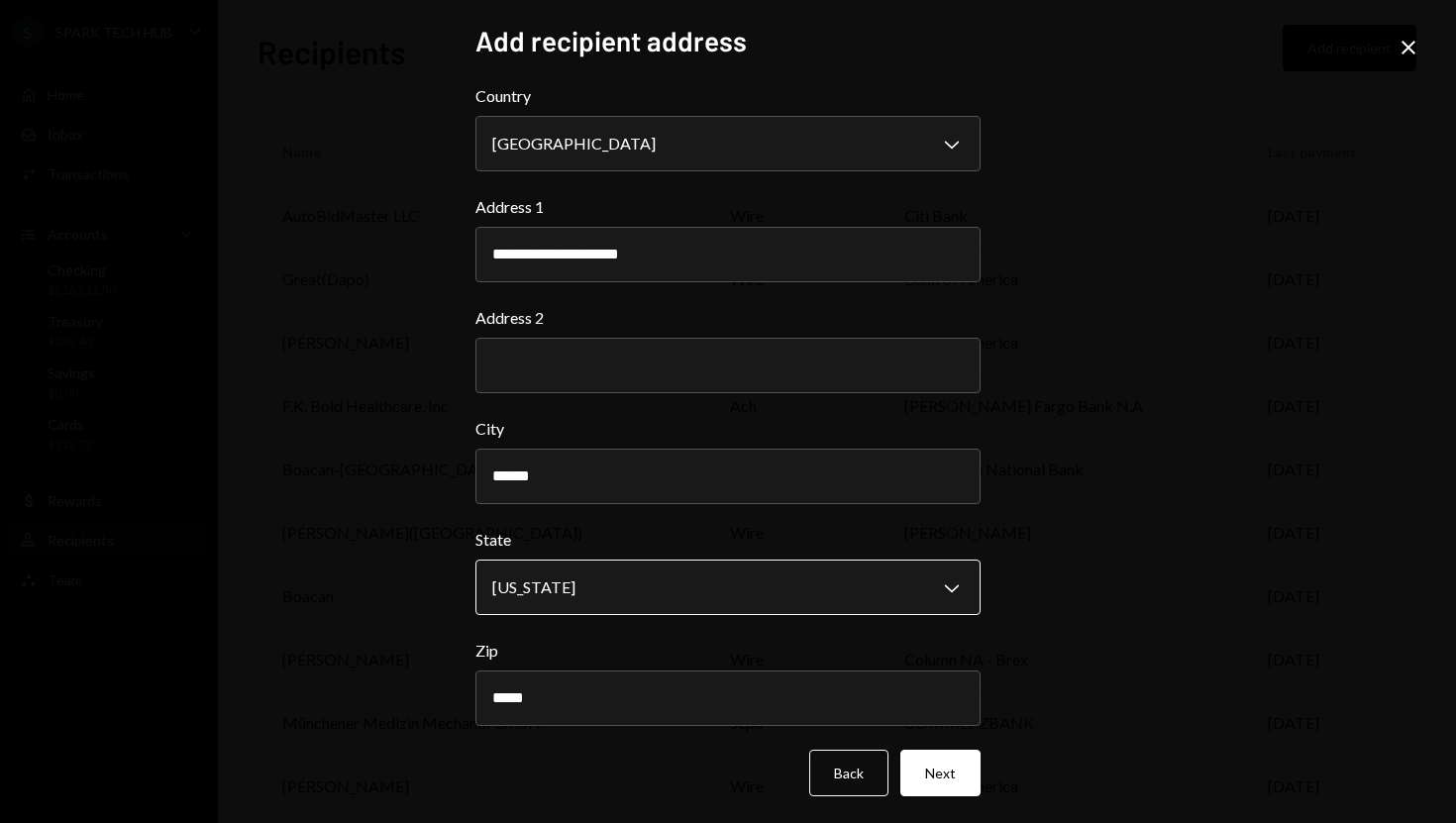 scroll, scrollTop: 4, scrollLeft: 0, axis: vertical 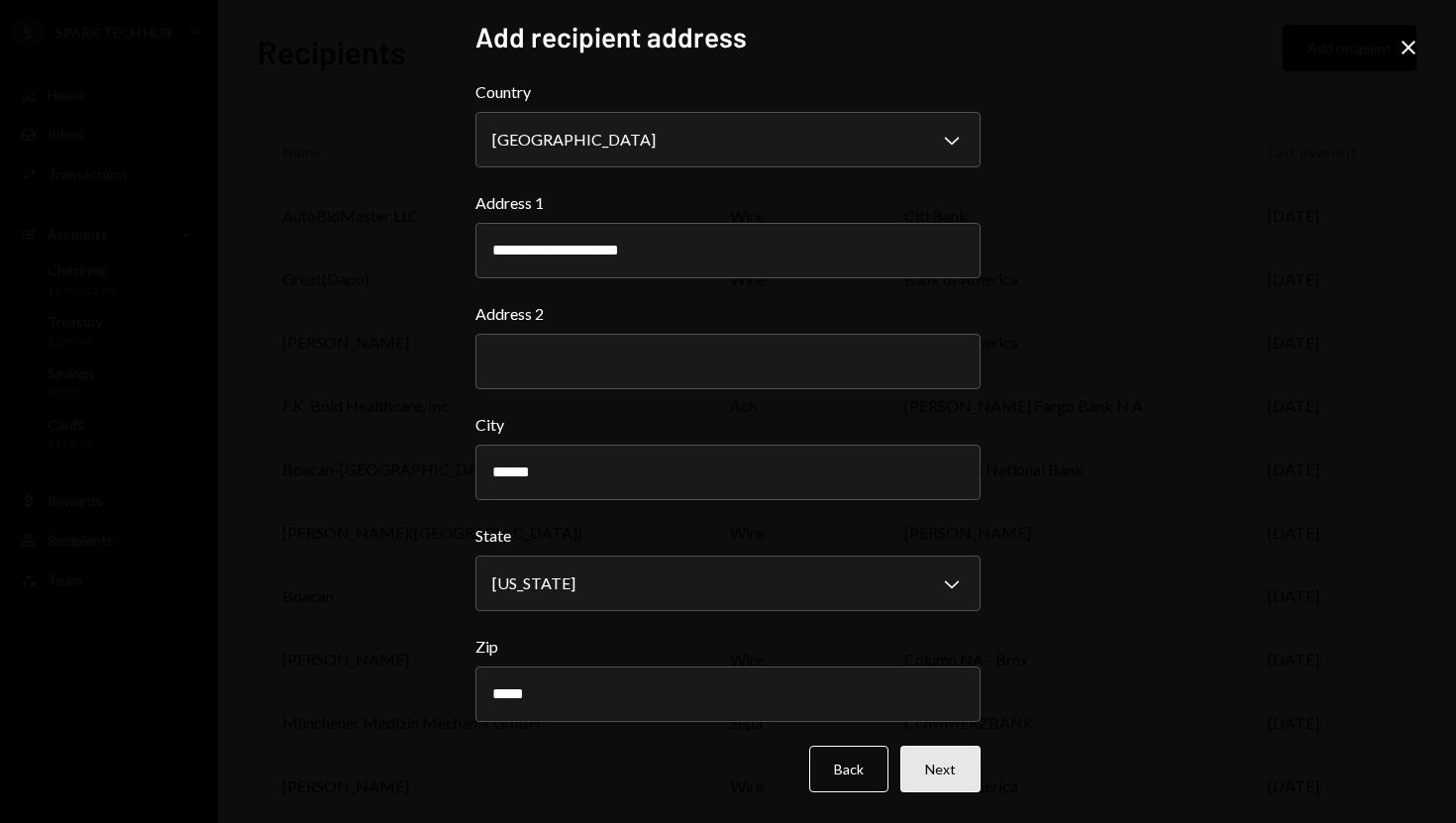 click on "Next" at bounding box center [940, 769] 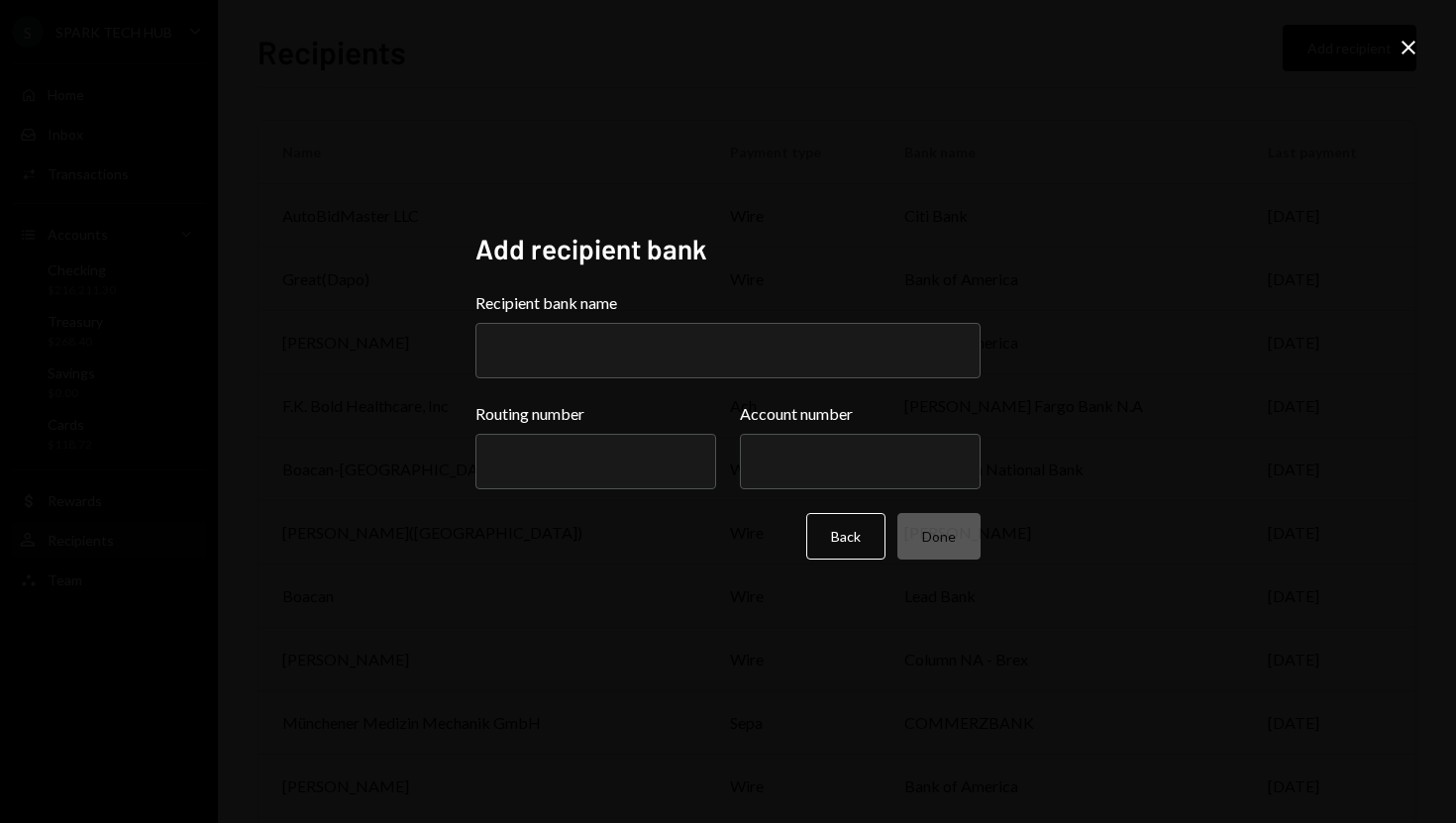 scroll, scrollTop: 0, scrollLeft: 0, axis: both 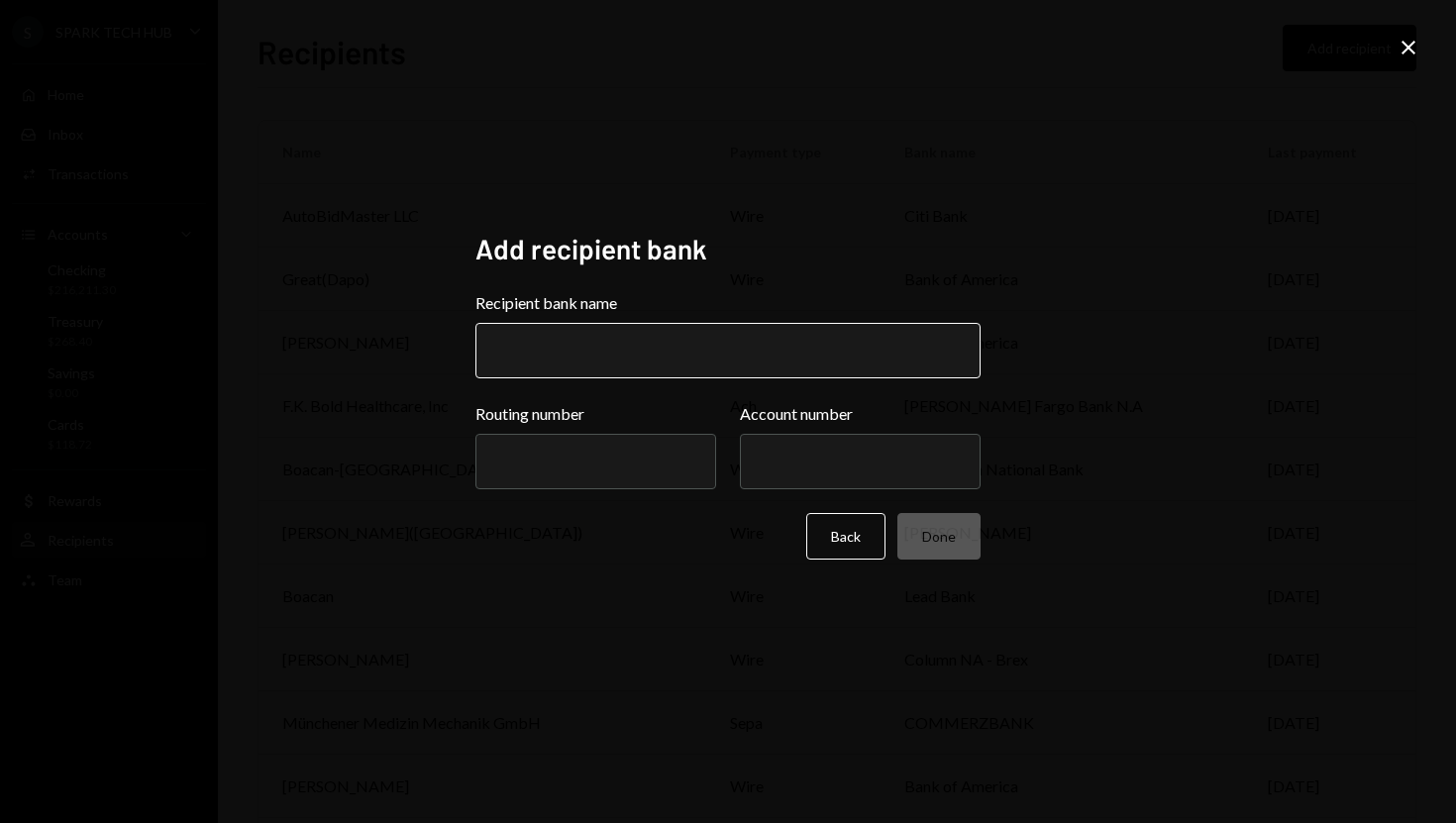 click on "Recipient bank name" at bounding box center [728, 351] 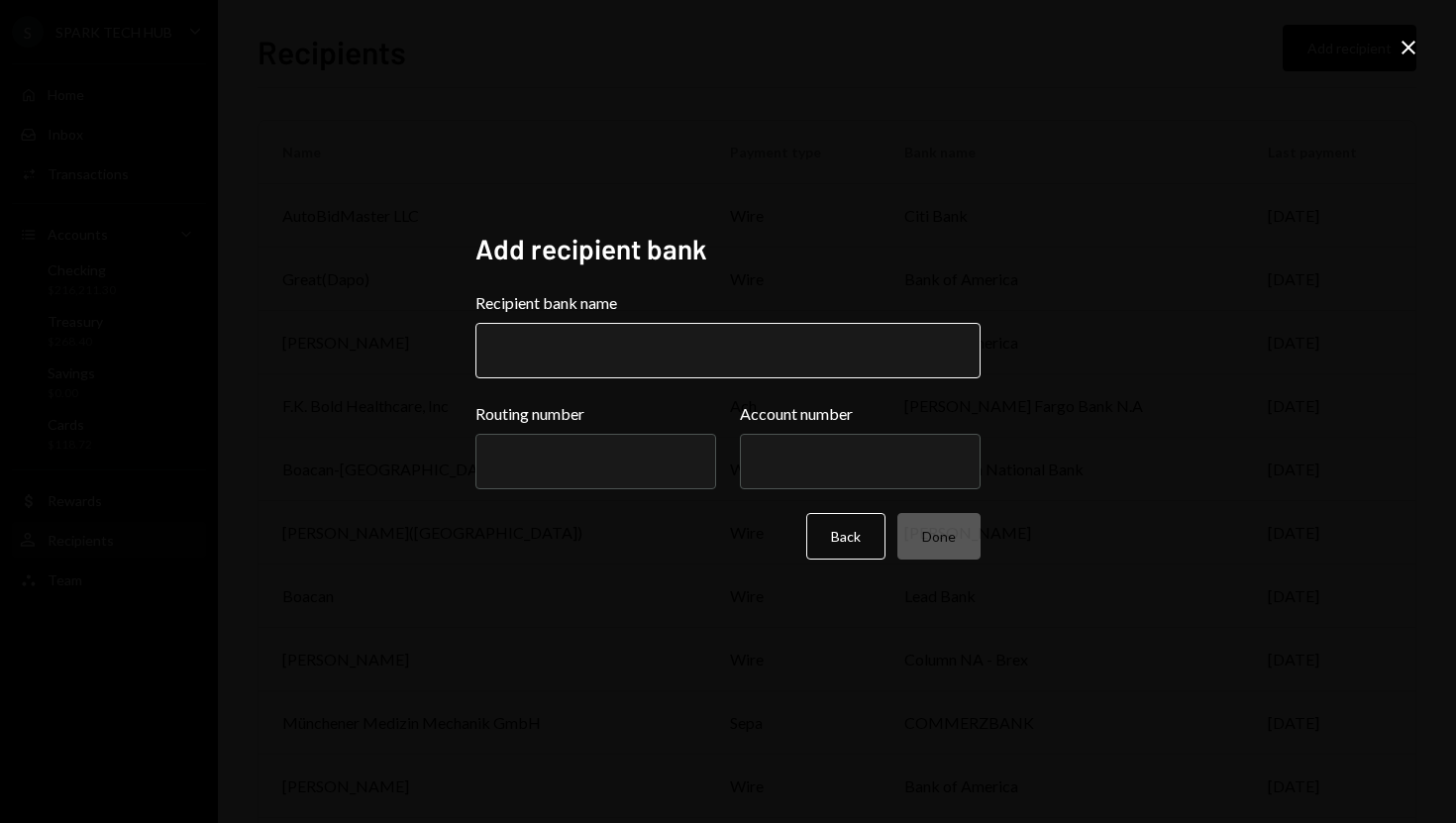paste on "**********" 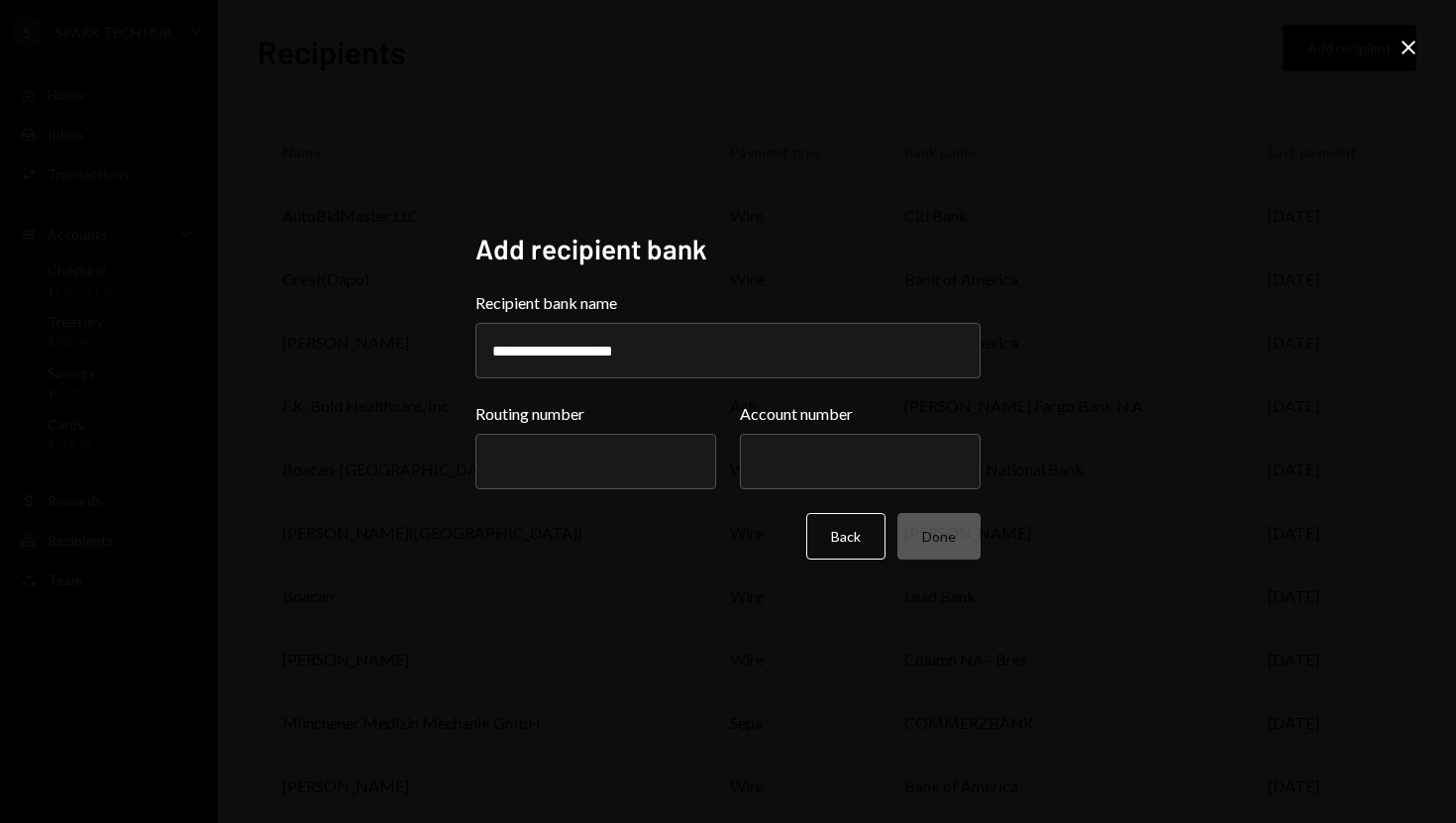 type on "**********" 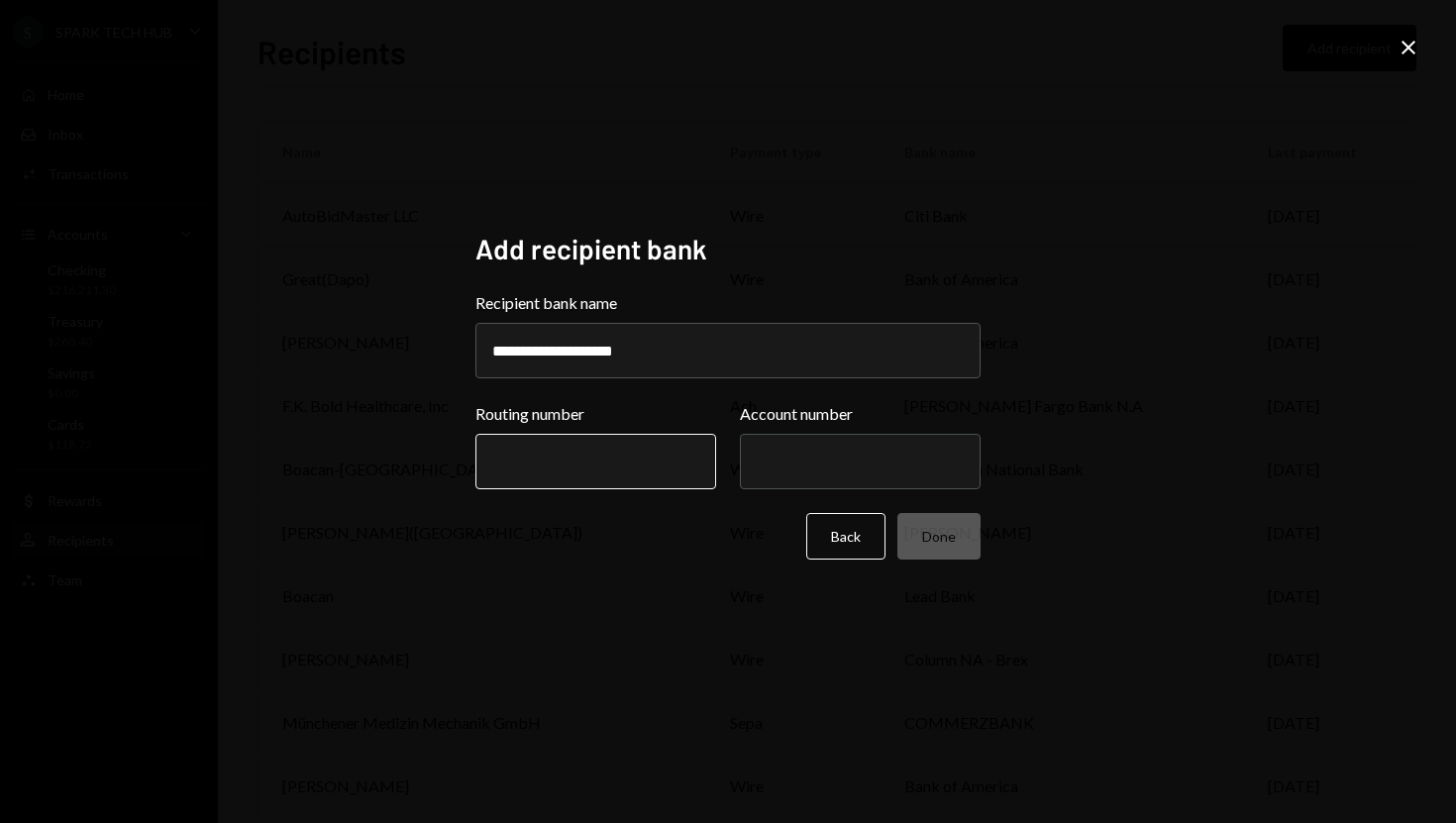 click on "Routing number" at bounding box center [595, 462] 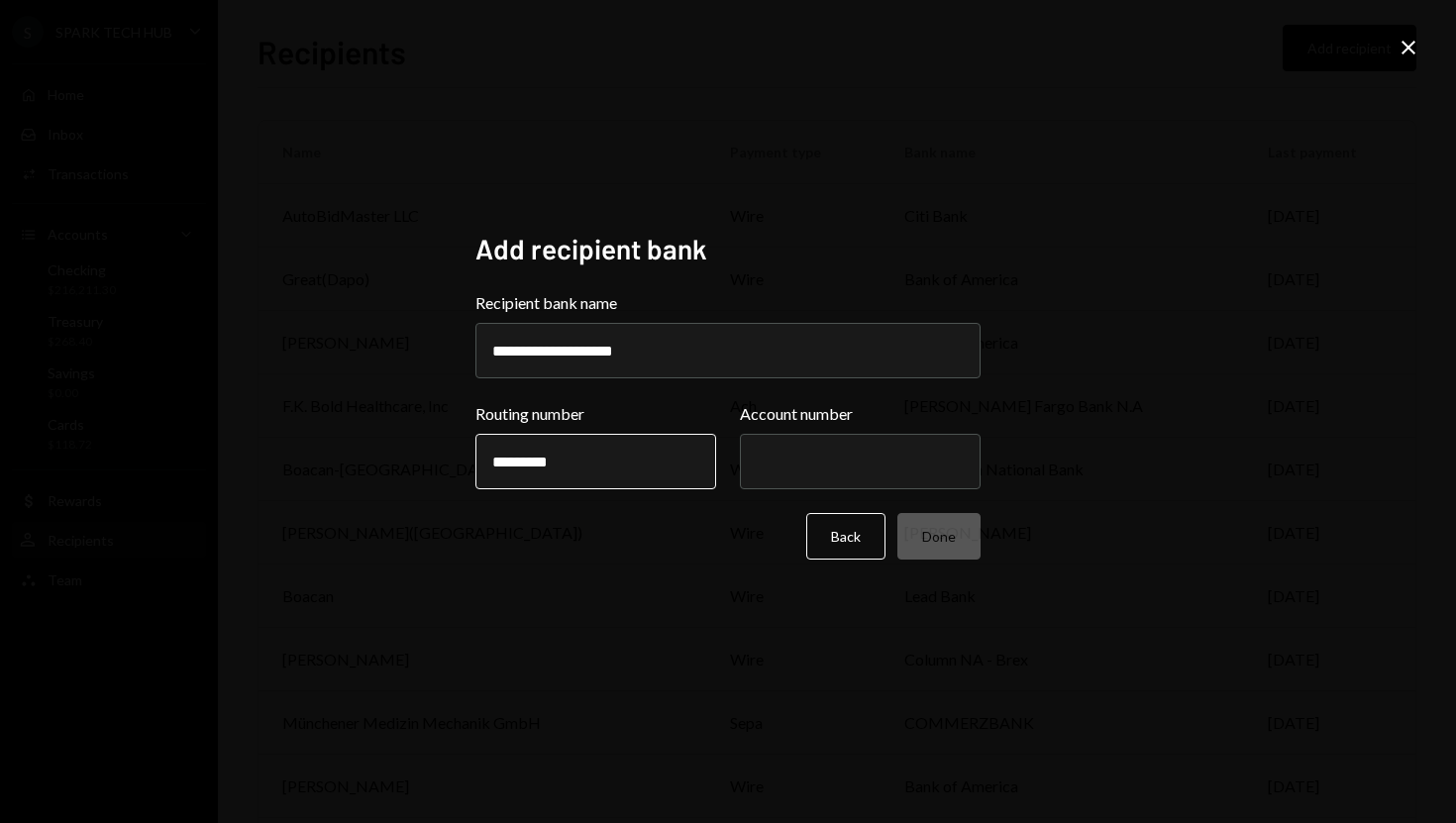 click on "*********" at bounding box center [595, 462] 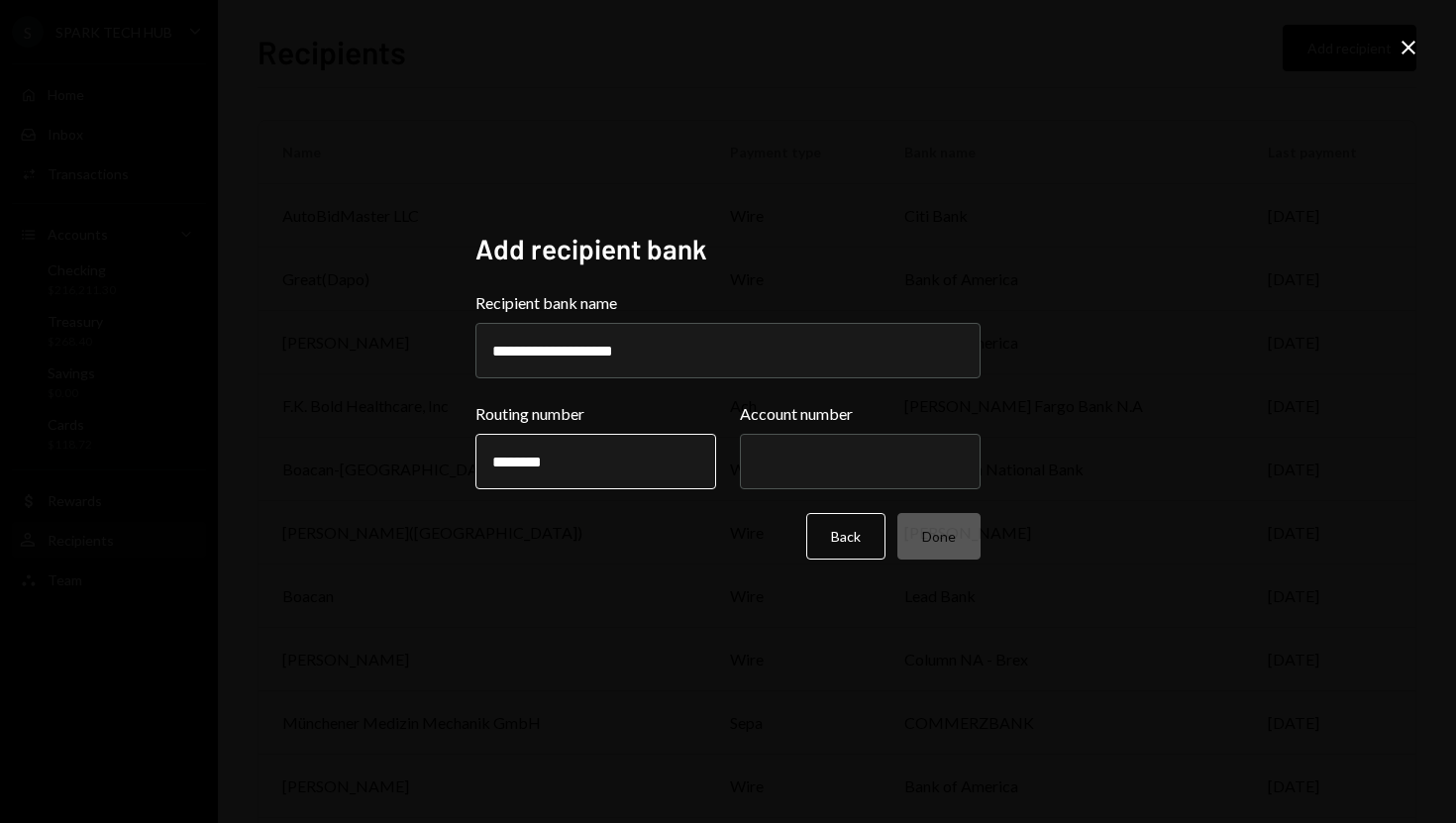 type on "*********" 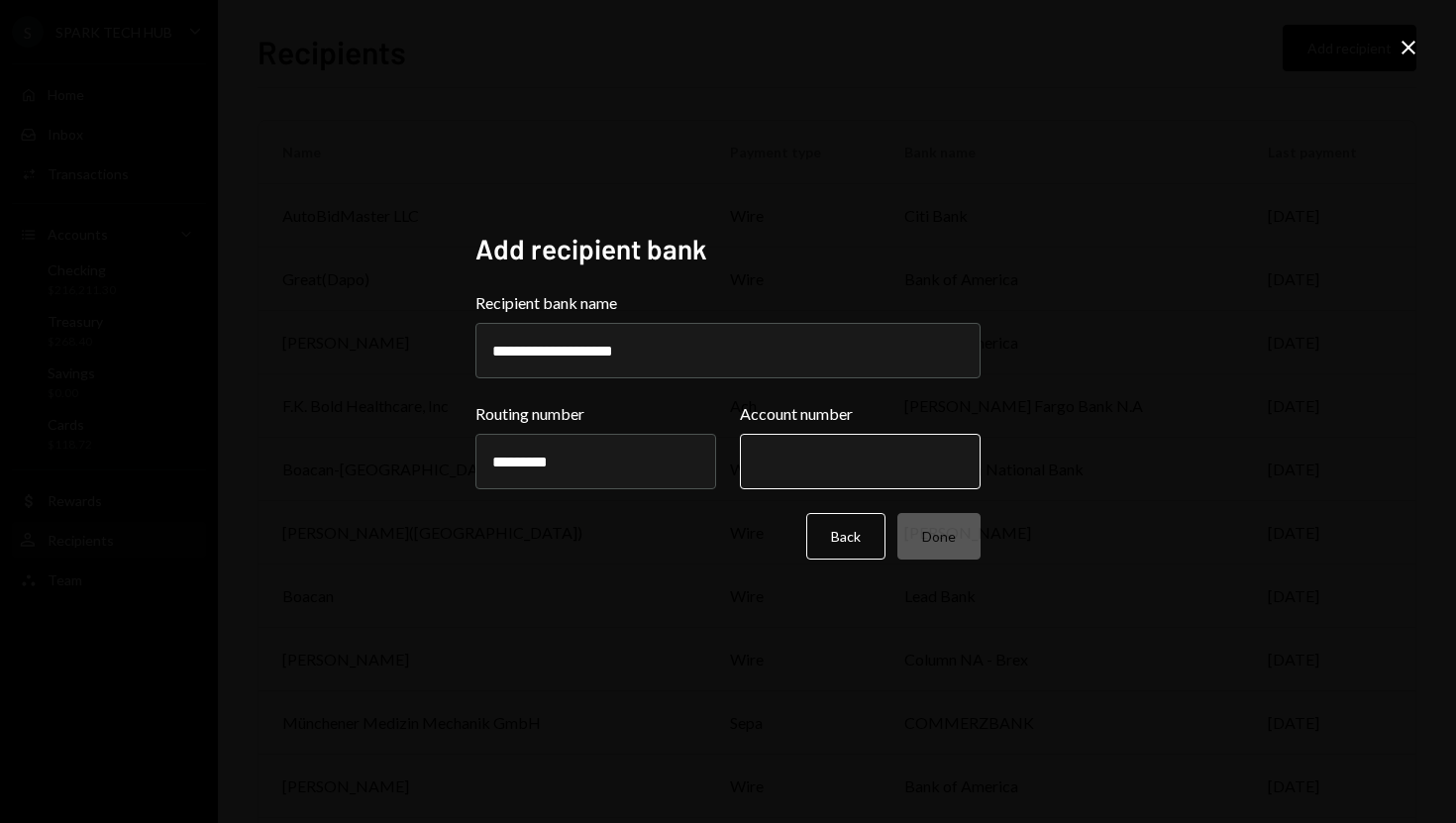 click on "Account number" at bounding box center [860, 462] 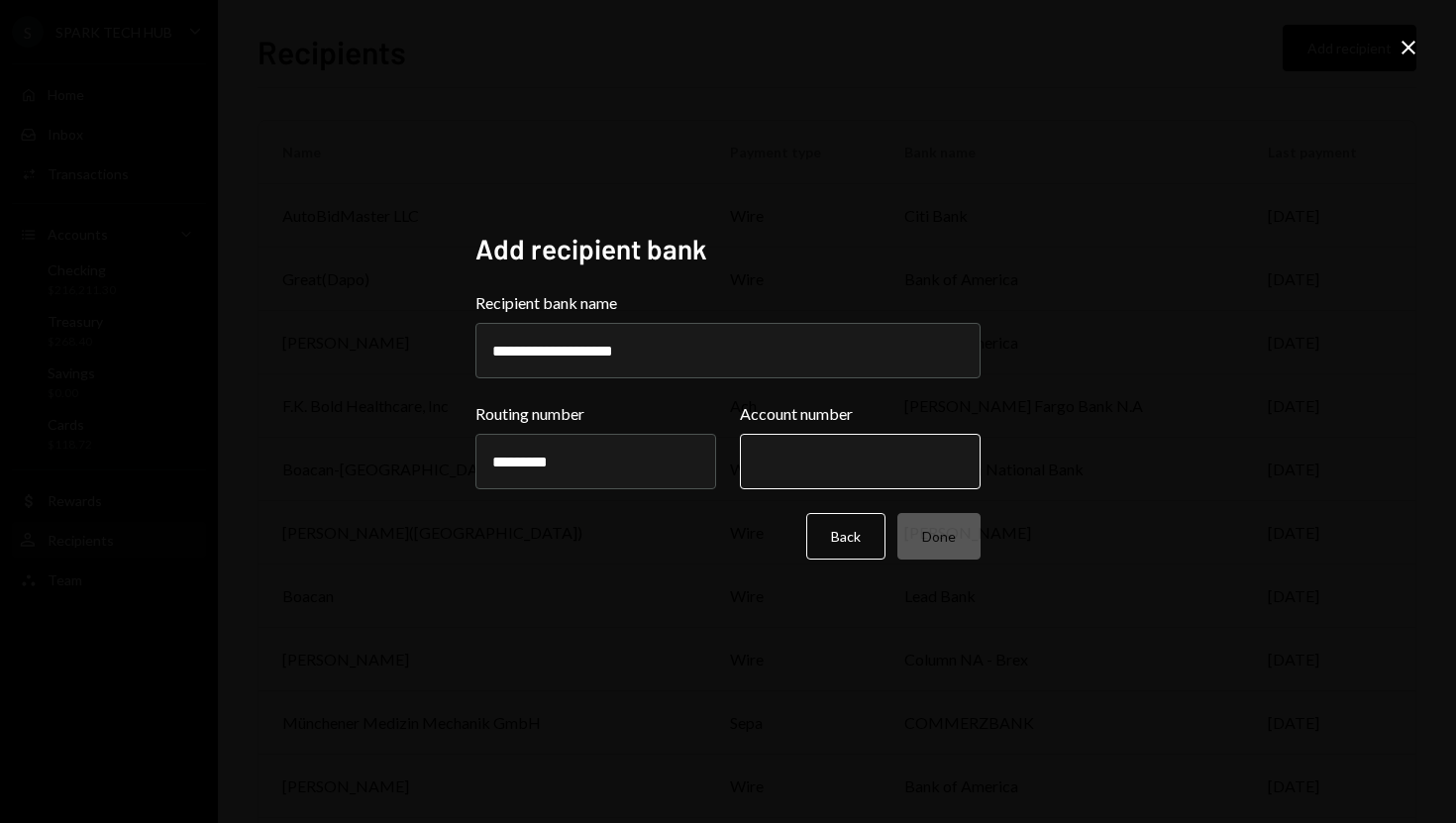 paste on "**********" 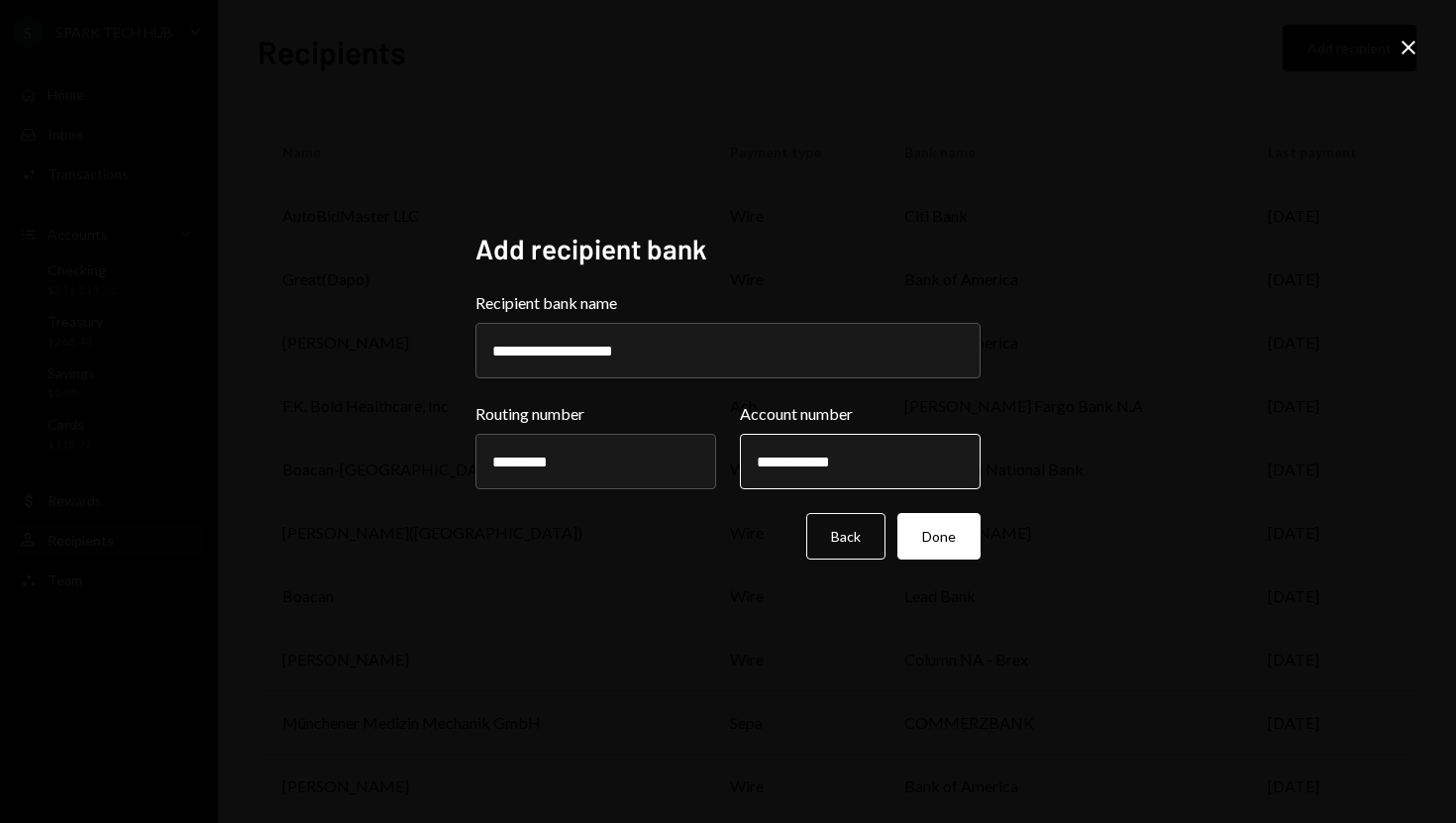 type on "**********" 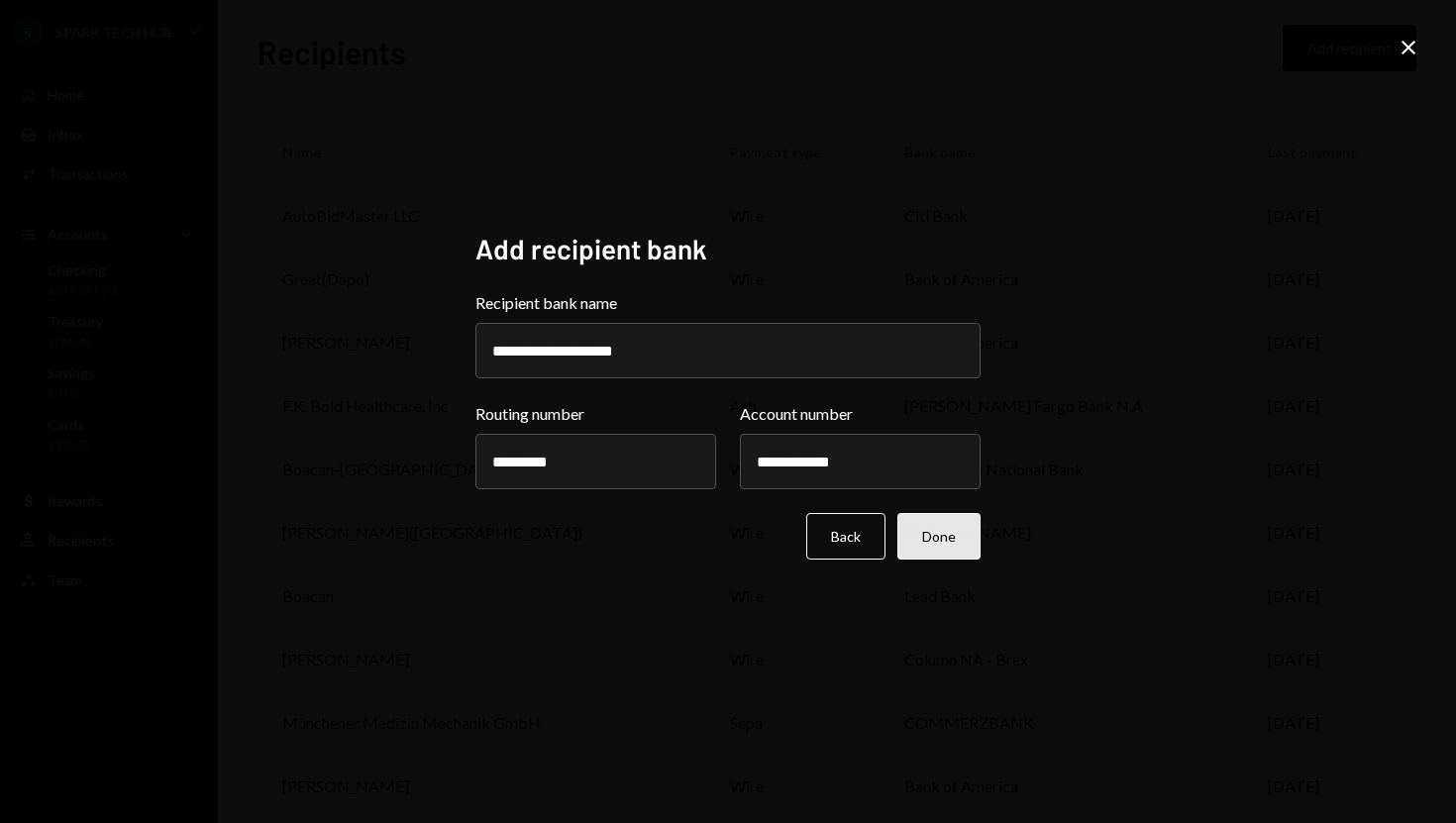 click on "Done" at bounding box center [939, 536] 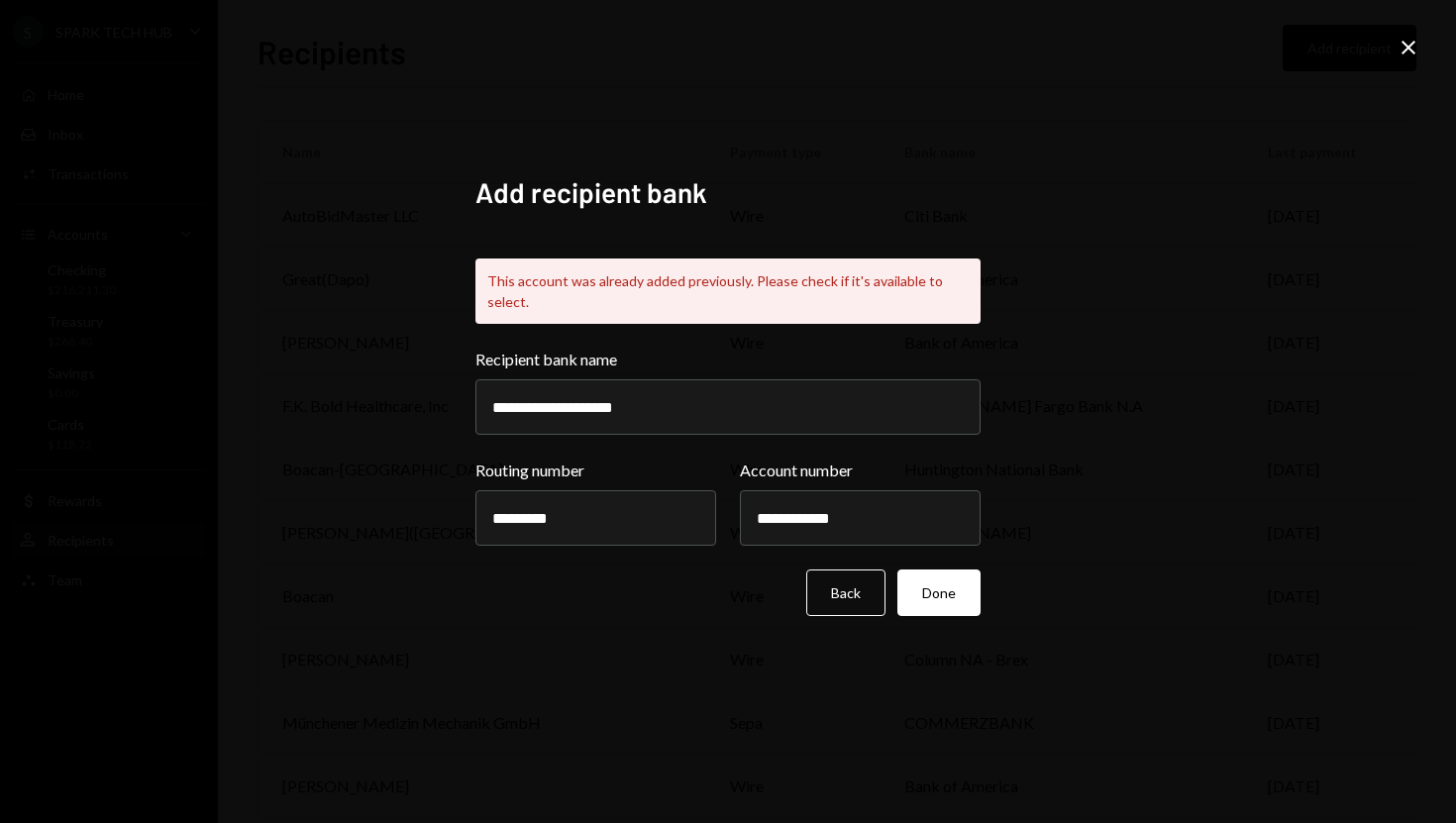 click on "Close" 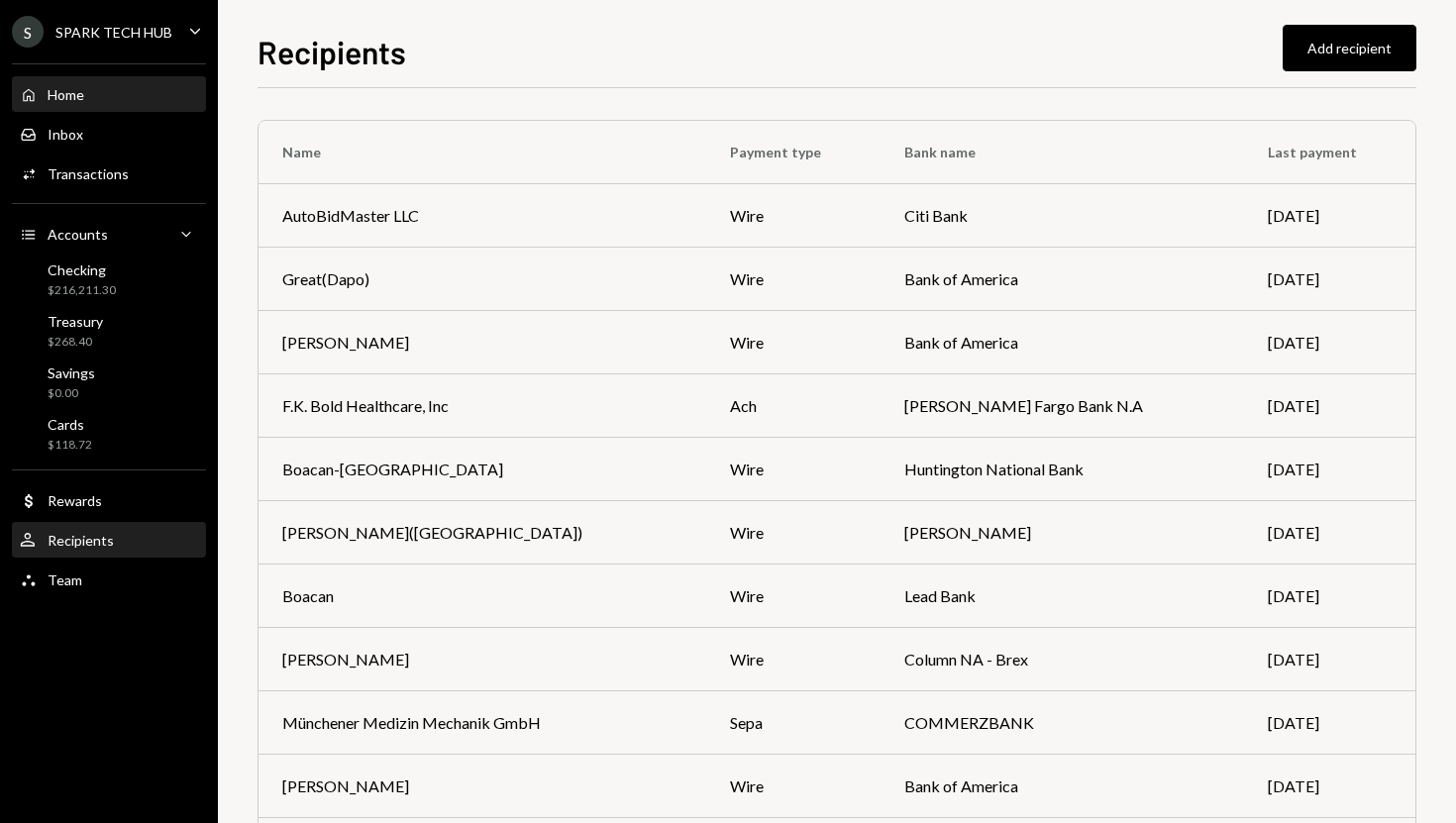 click on "Home Home" at bounding box center (109, 95) 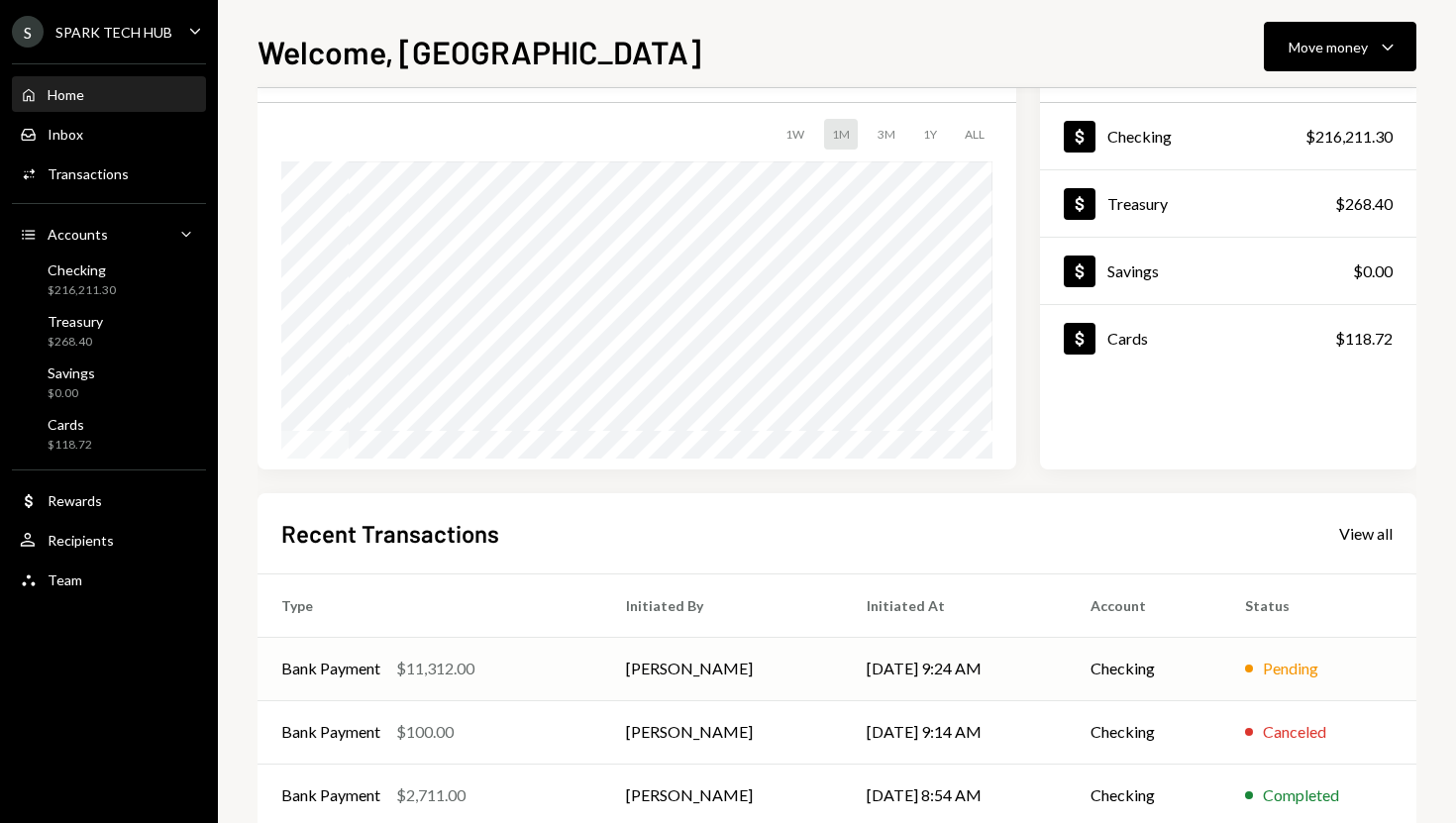 scroll, scrollTop: 0, scrollLeft: 0, axis: both 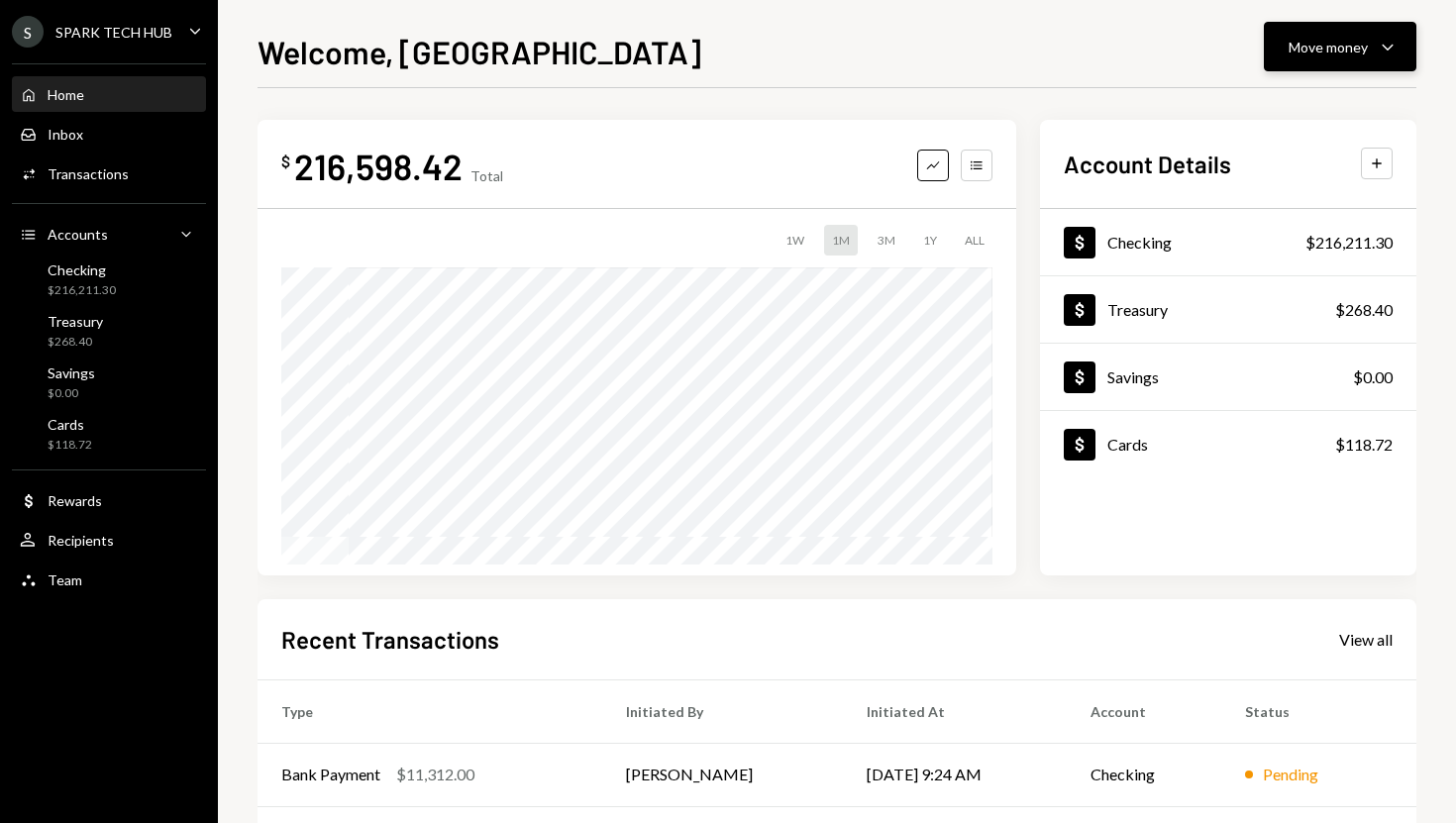 click on "Move money" at bounding box center [1328, 47] 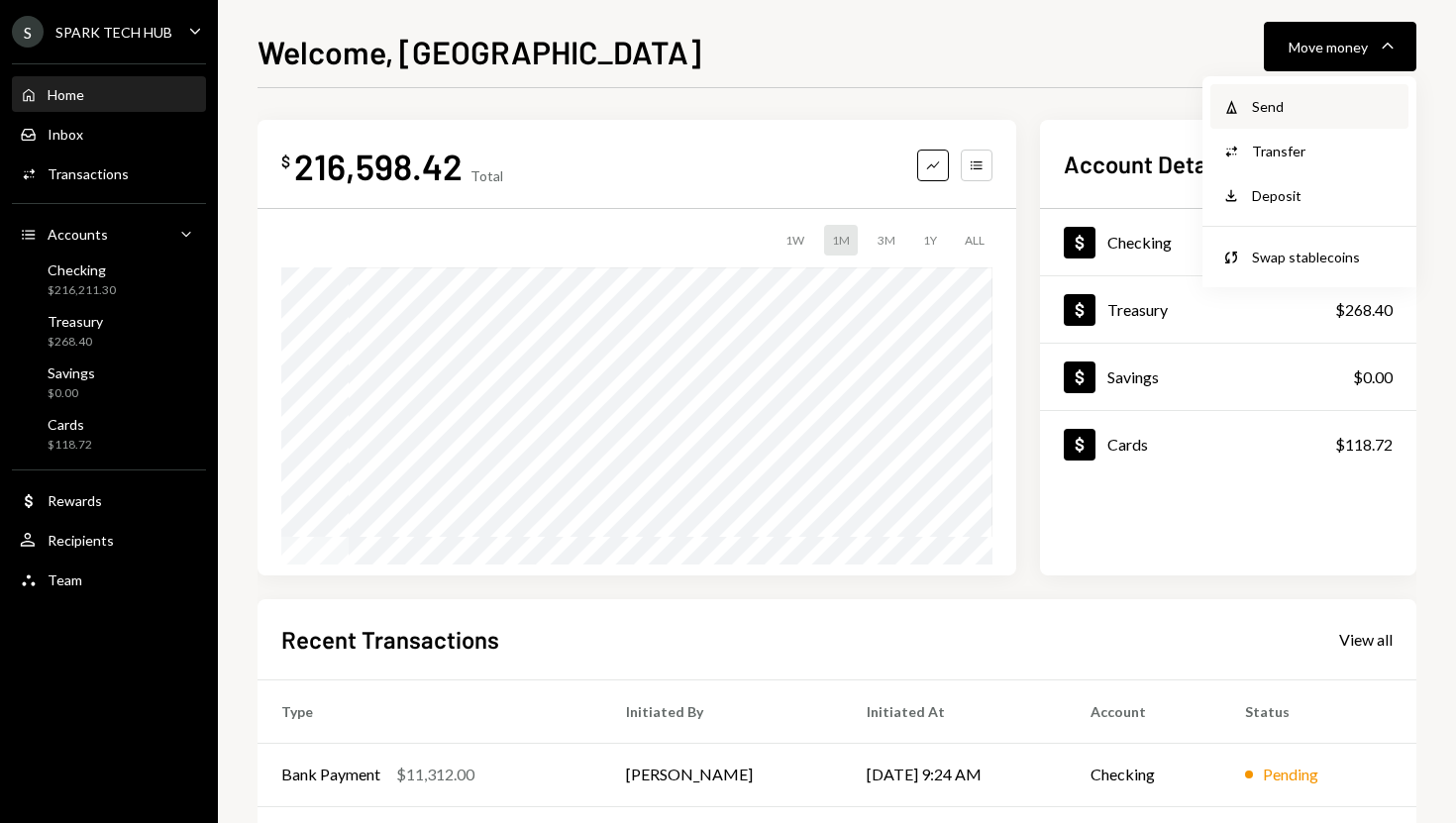 click on "Send" at bounding box center (1324, 106) 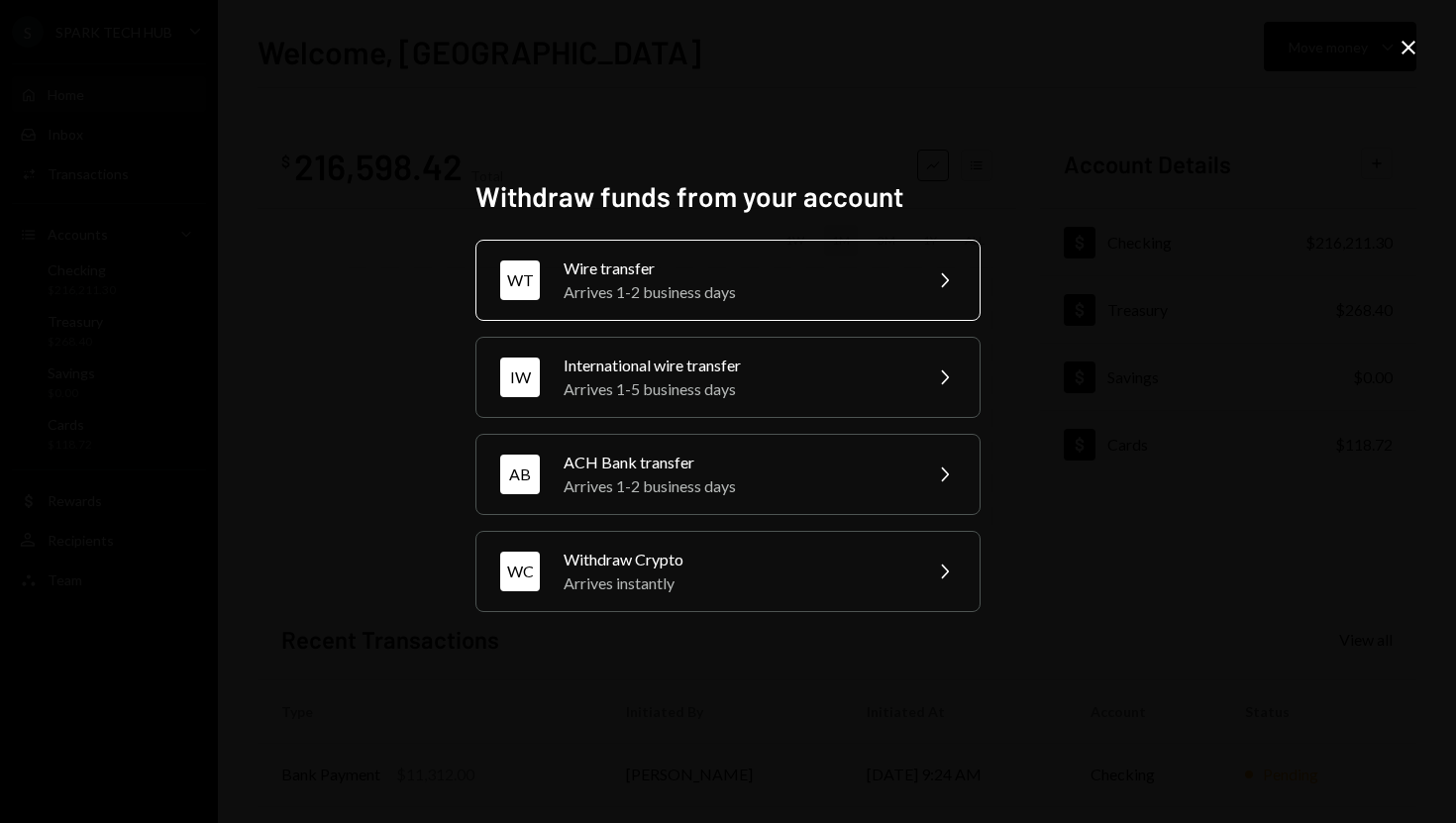 click on "WT Wire transfer Arrives 1-2 business days Chevron Right" at bounding box center (728, 280) 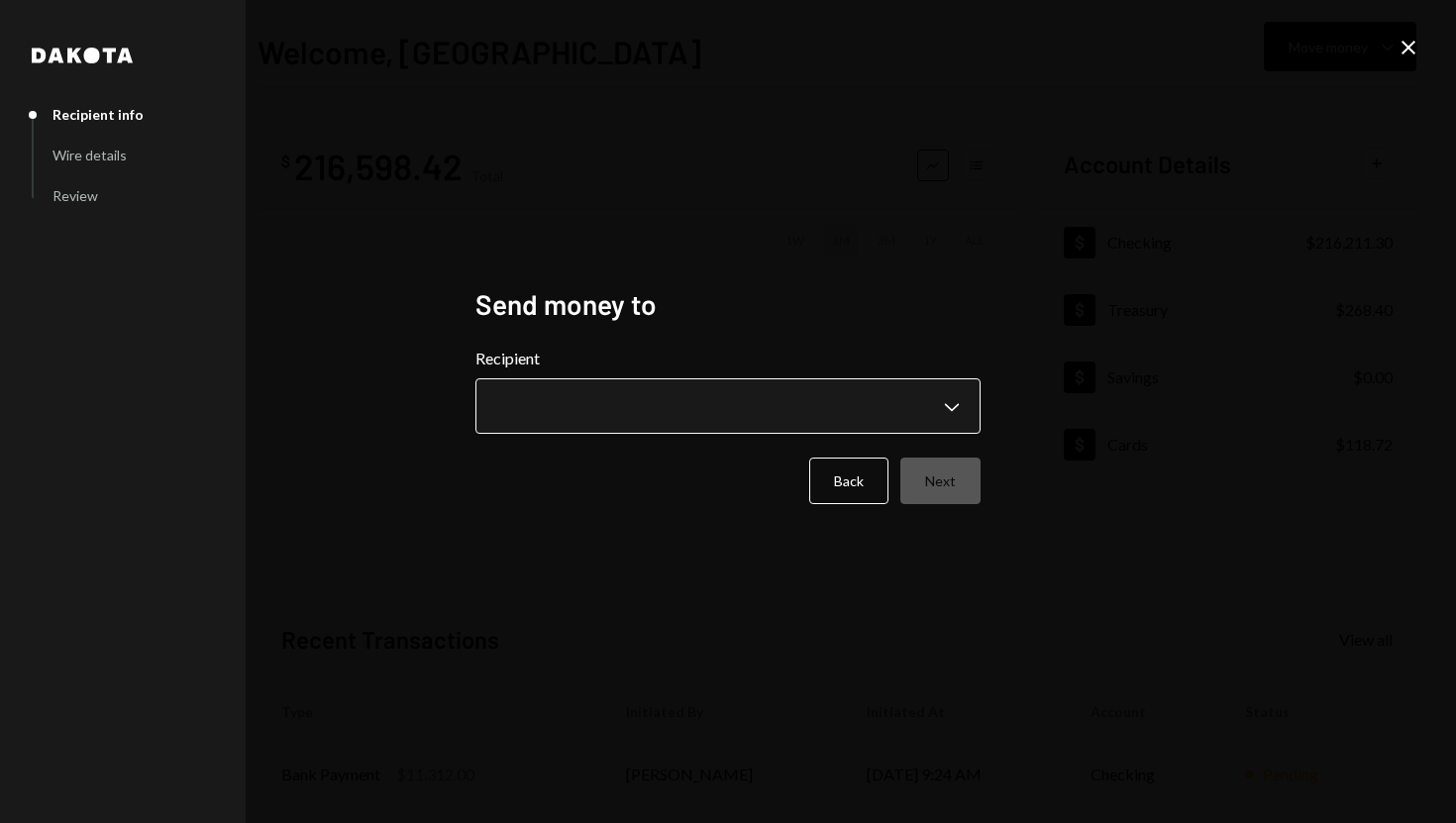 click on "**********" at bounding box center [728, 411] 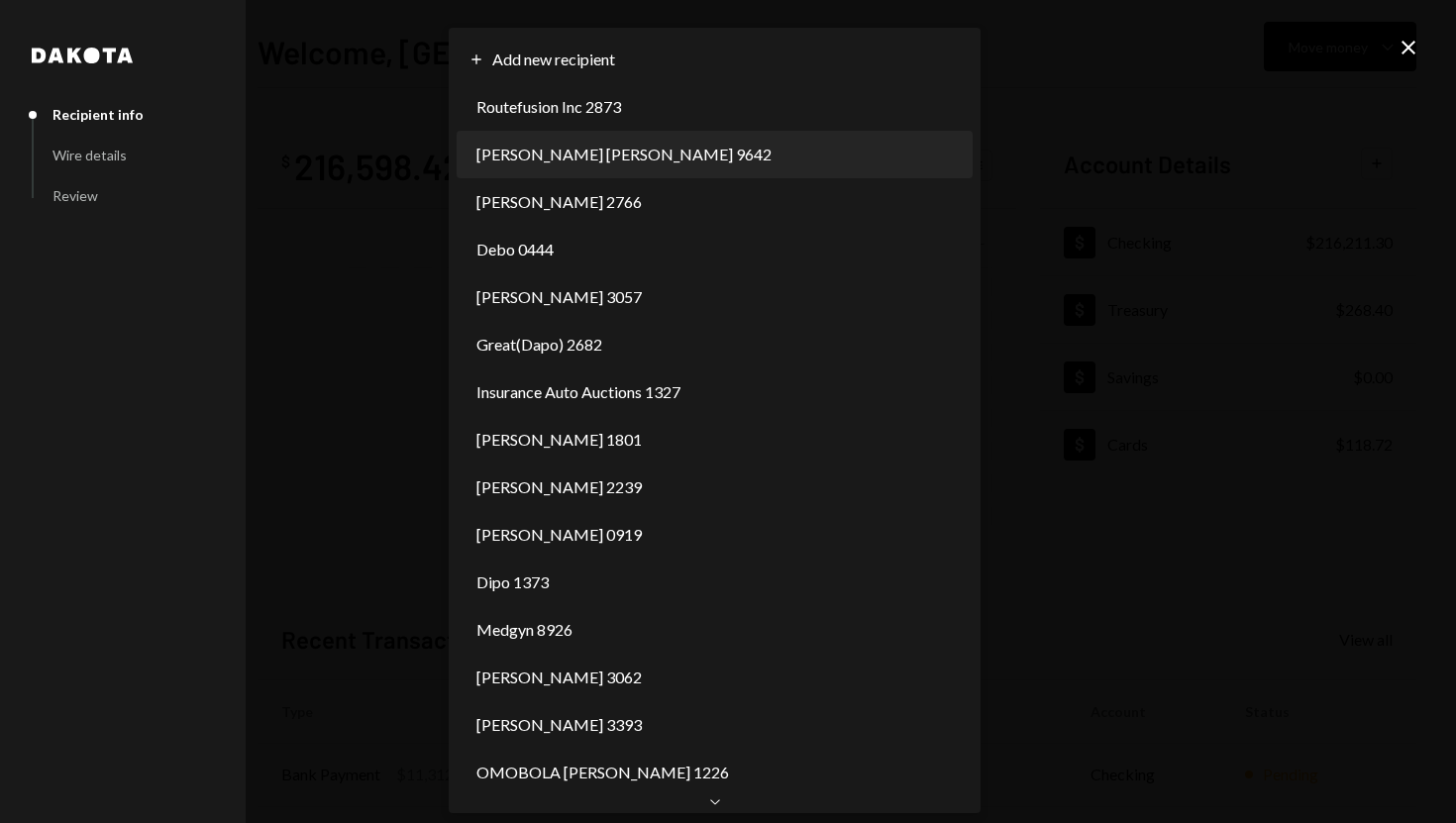 scroll, scrollTop: 0, scrollLeft: 0, axis: both 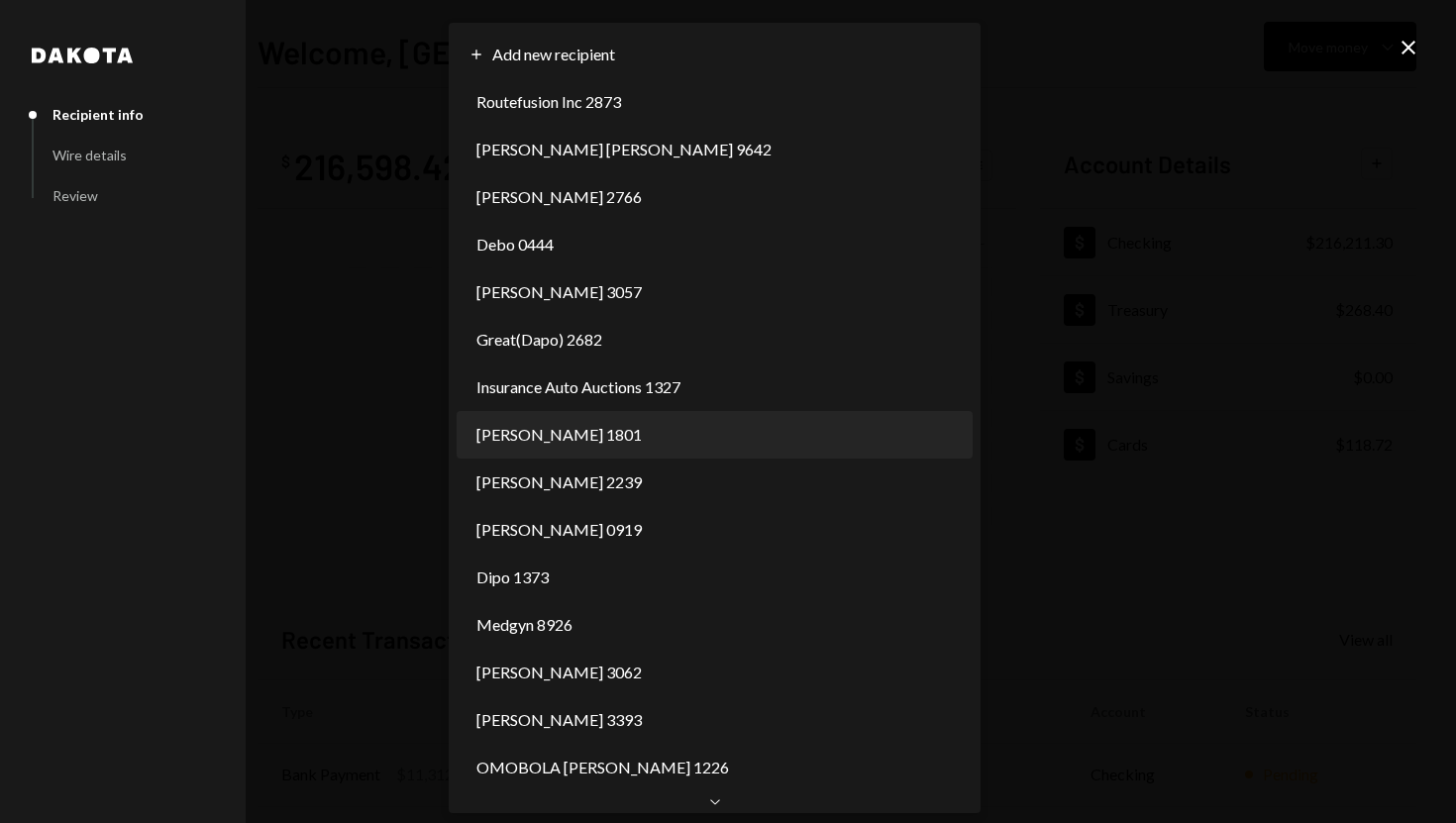select on "**********" 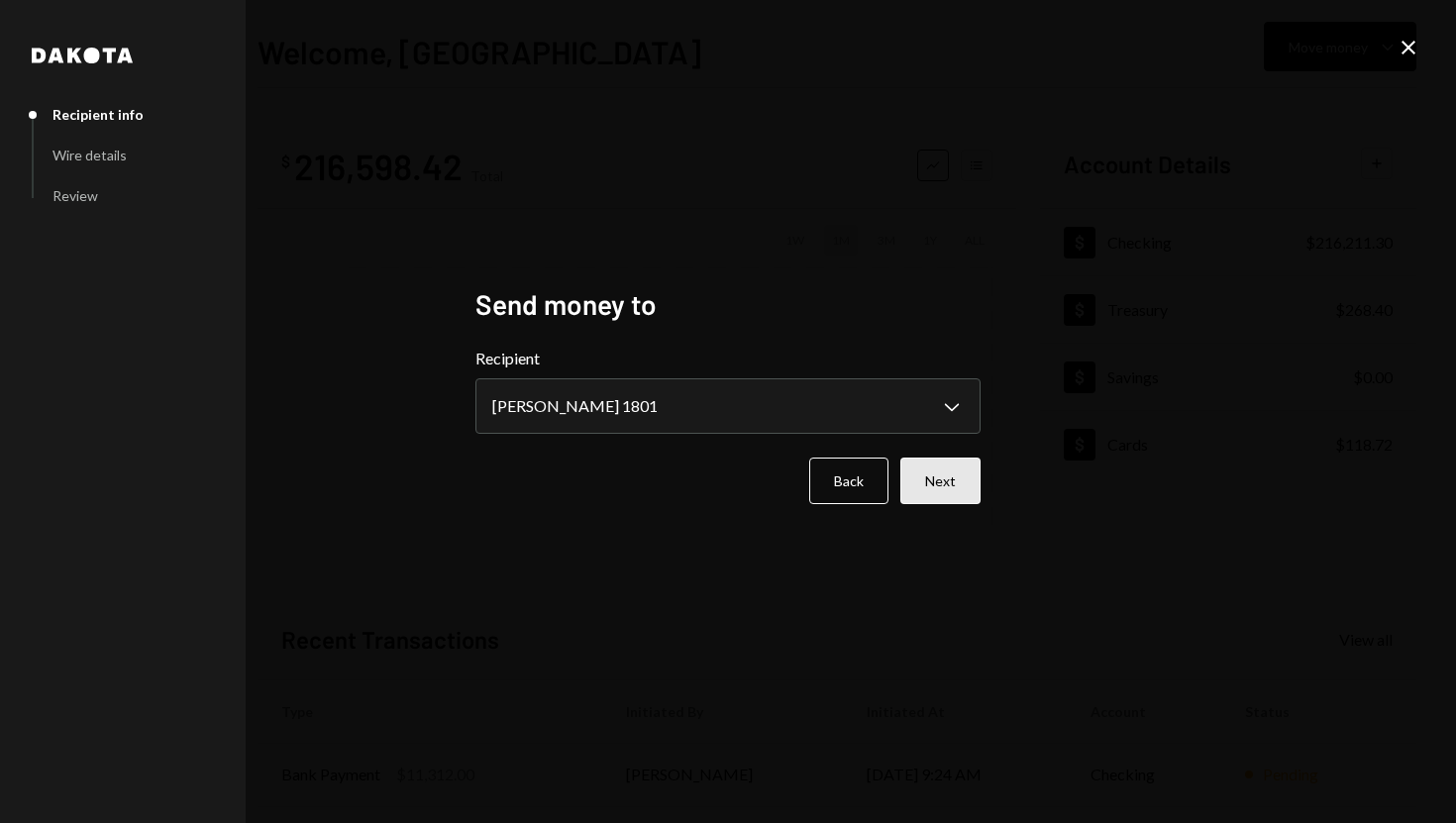 click on "Next" at bounding box center [940, 480] 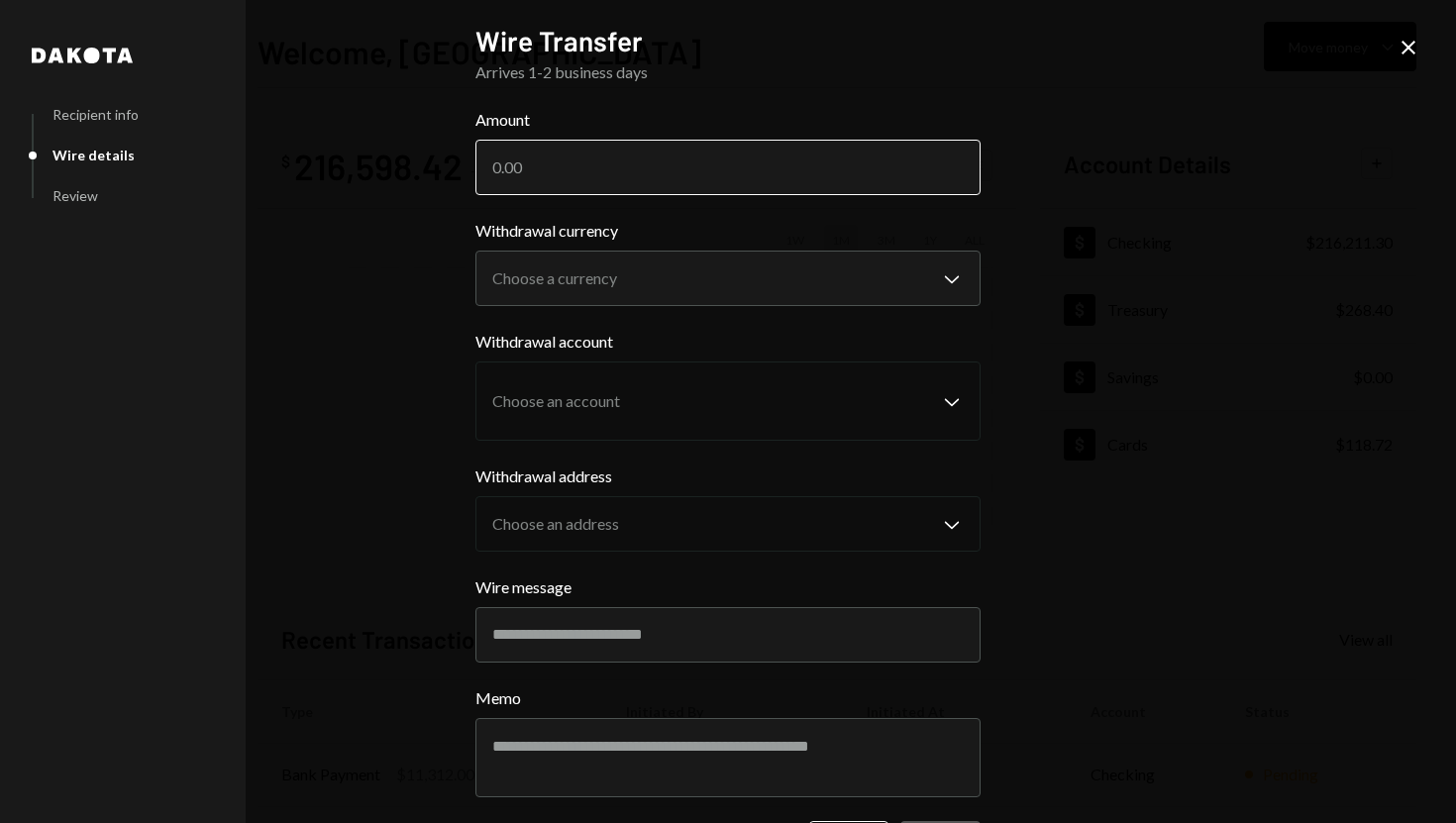 click on "Amount" at bounding box center [728, 167] 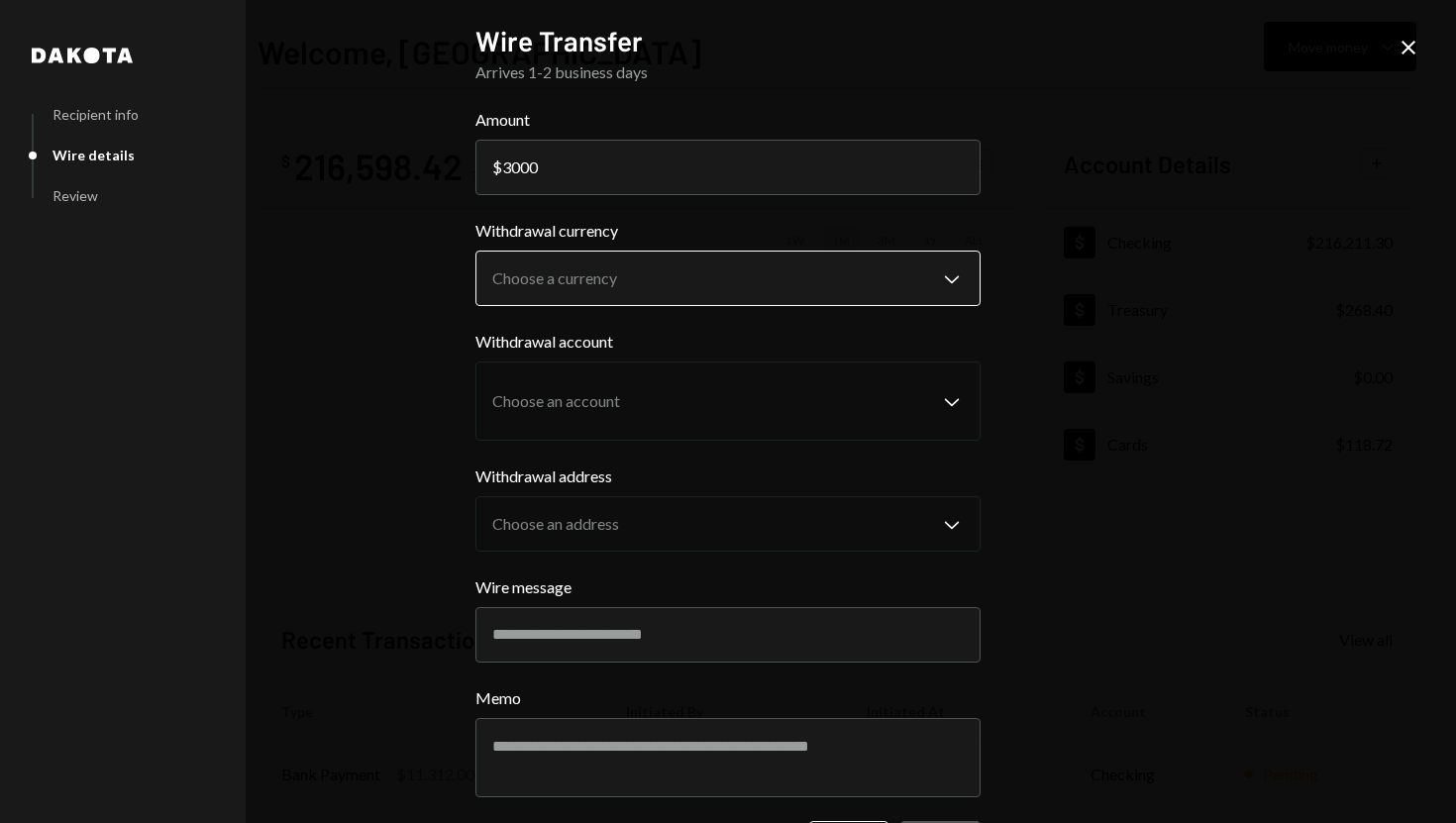 type on "3000" 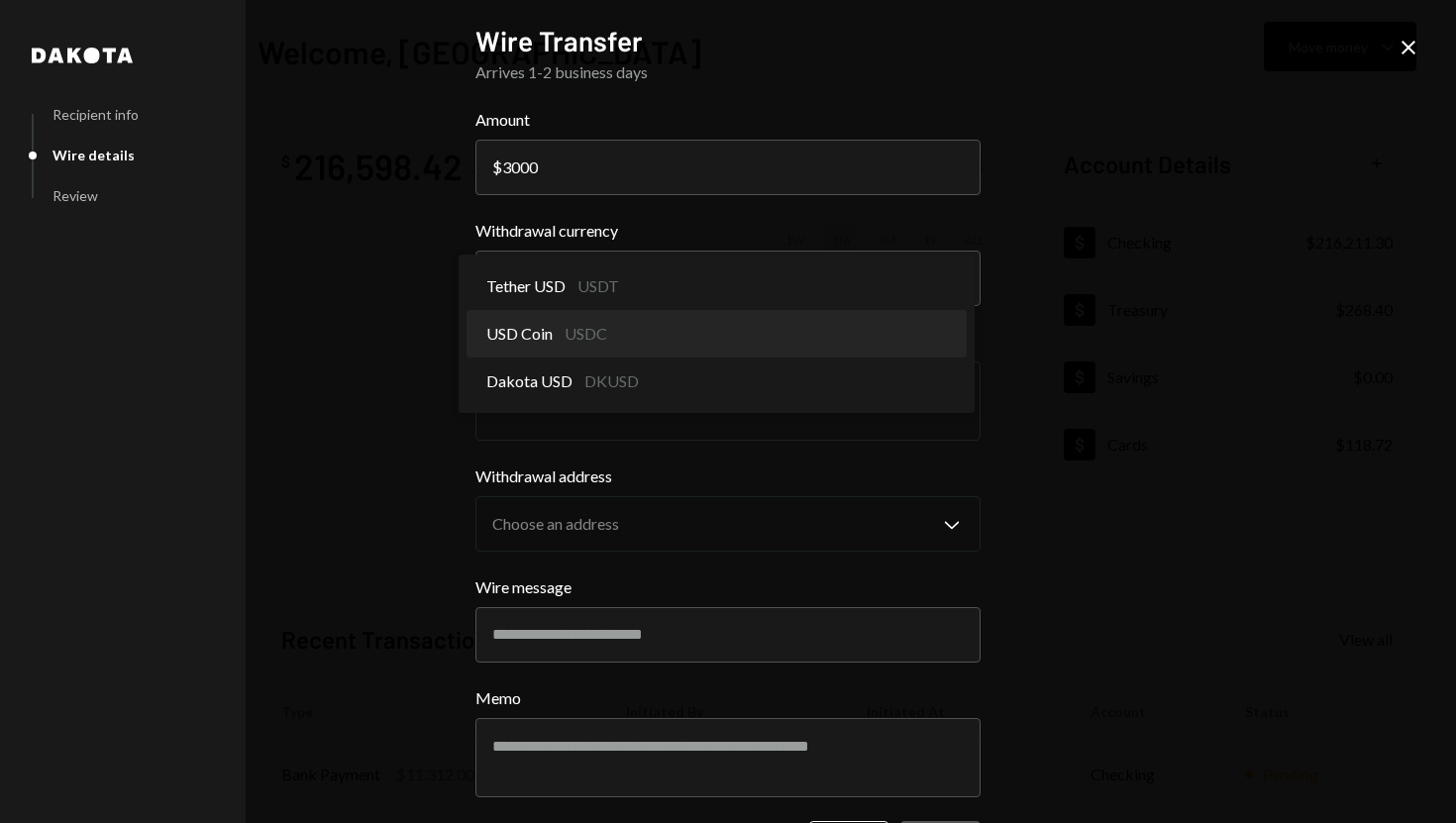 select on "****" 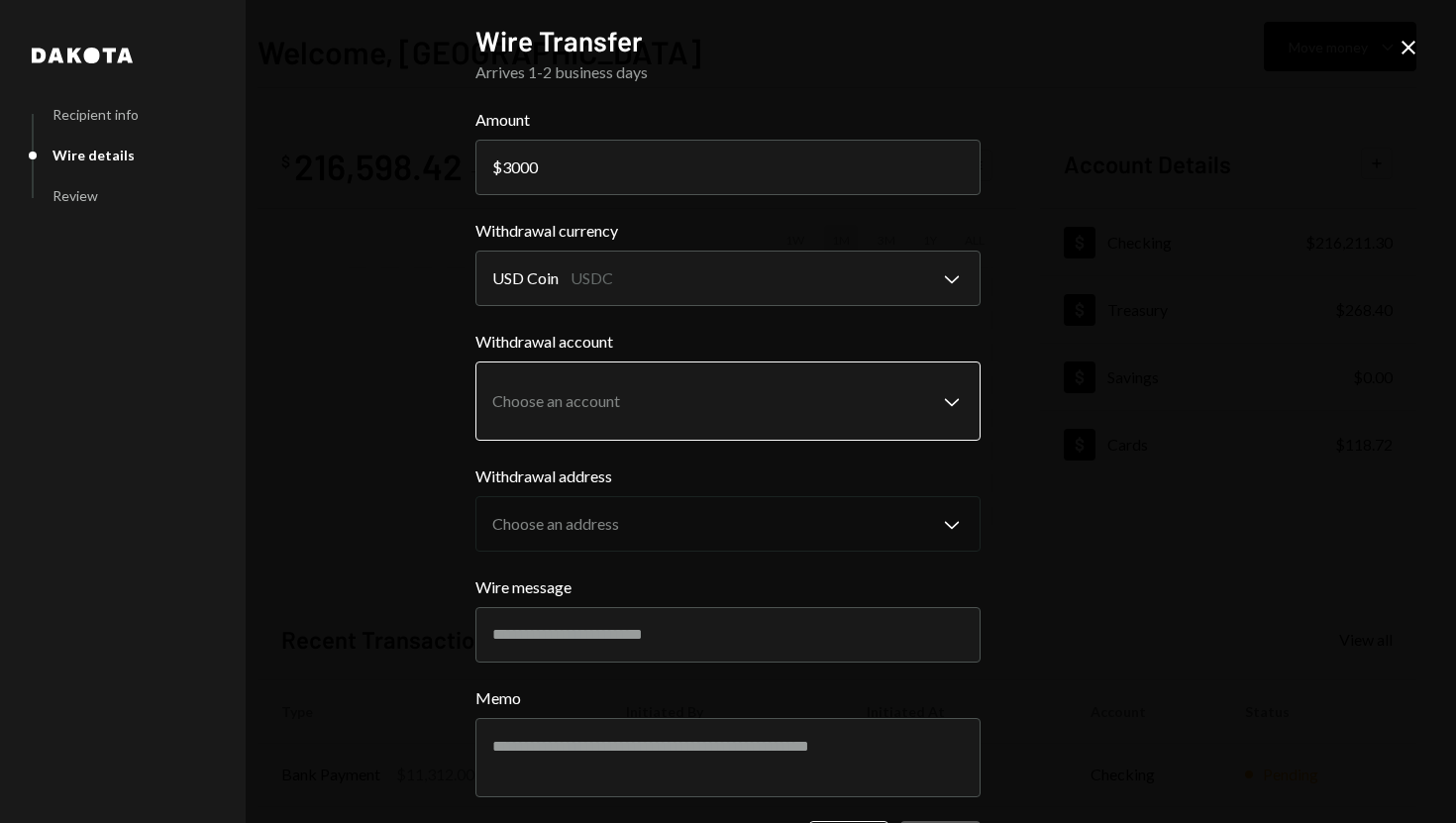 click on "S SPARK TECH HUB Caret Down Home Home Inbox Inbox Activities Transactions Accounts Accounts Caret Down Checking $216,211.30 Treasury $268.40 Savings $0.00 Cards $118.72 Dollar Rewards User Recipients Team Team Welcome, [PERSON_NAME] Move money Caret Down $ 216,598.42 Total Graph Accounts 1W 1M 3M 1Y ALL Account Details Plus Dollar Checking $216,211.30 Dollar Treasury $268.40 Dollar Savings $0.00 Dollar Cards $118.72 Recent Transactions View all Type Initiated By Initiated At Account Status Bank Payment $11,312.00 [PERSON_NAME] [DATE] 9:24 AM Checking Pending Bank Payment $100.00 [PERSON_NAME] [DATE] 9:14 AM Checking Canceled Bank Payment $2,711.00 [PERSON_NAME] [DATE] 8:54 AM Checking Completed Bank Payment $200,000.00 [PERSON_NAME] [DATE] 8:45 AM Checking Completed Bank Payment $666.00 [PERSON_NAME] [DATE] 7:34 AM Checking Completed /dashboard   Dakota Recipient info Wire details Review Wire Transfer Arrives 1-2 business days Amount $ 3000 Withdrawal currency USD Coin USDC Chevron Down Memo" at bounding box center (728, 411) 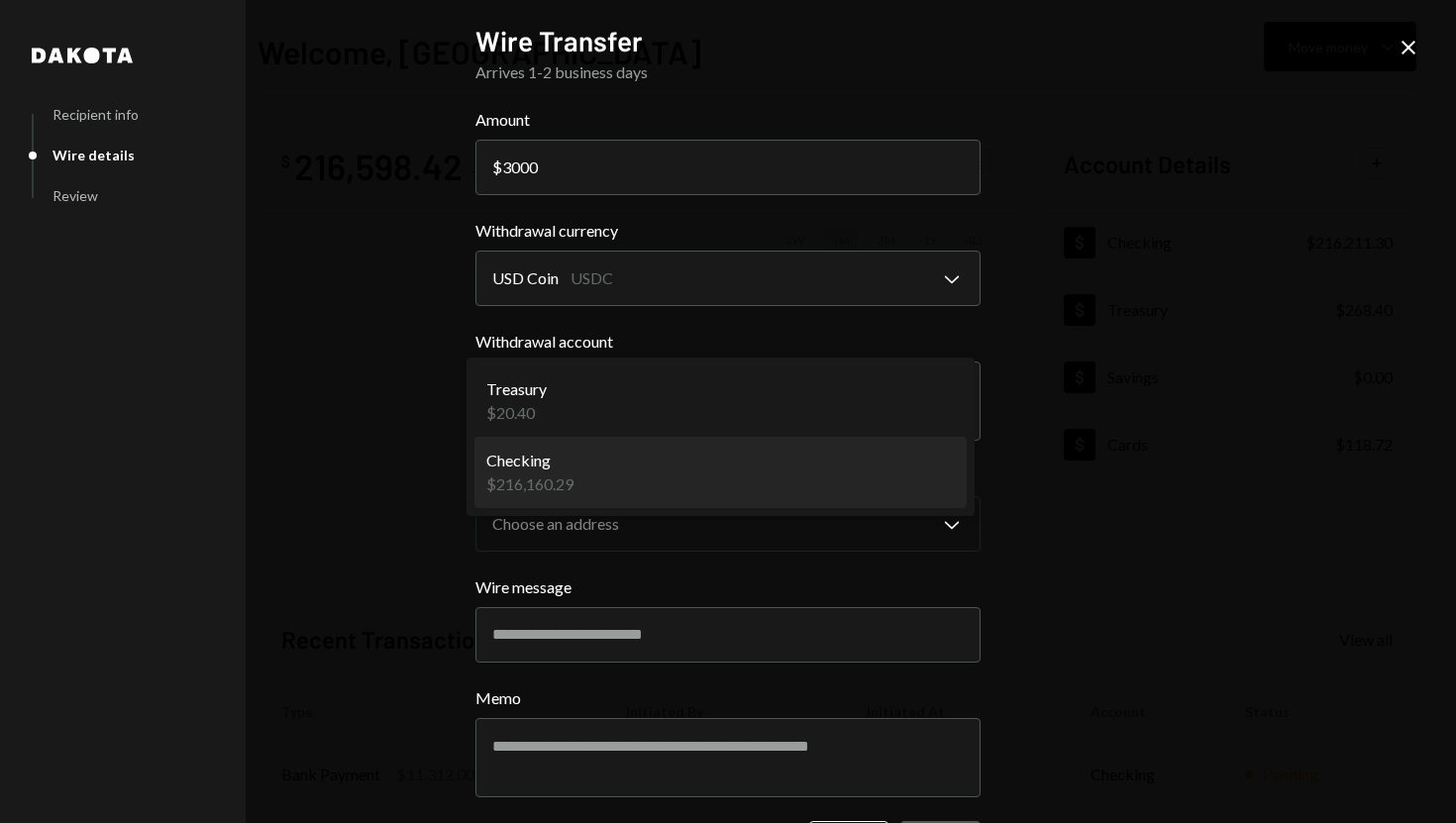 select on "**********" 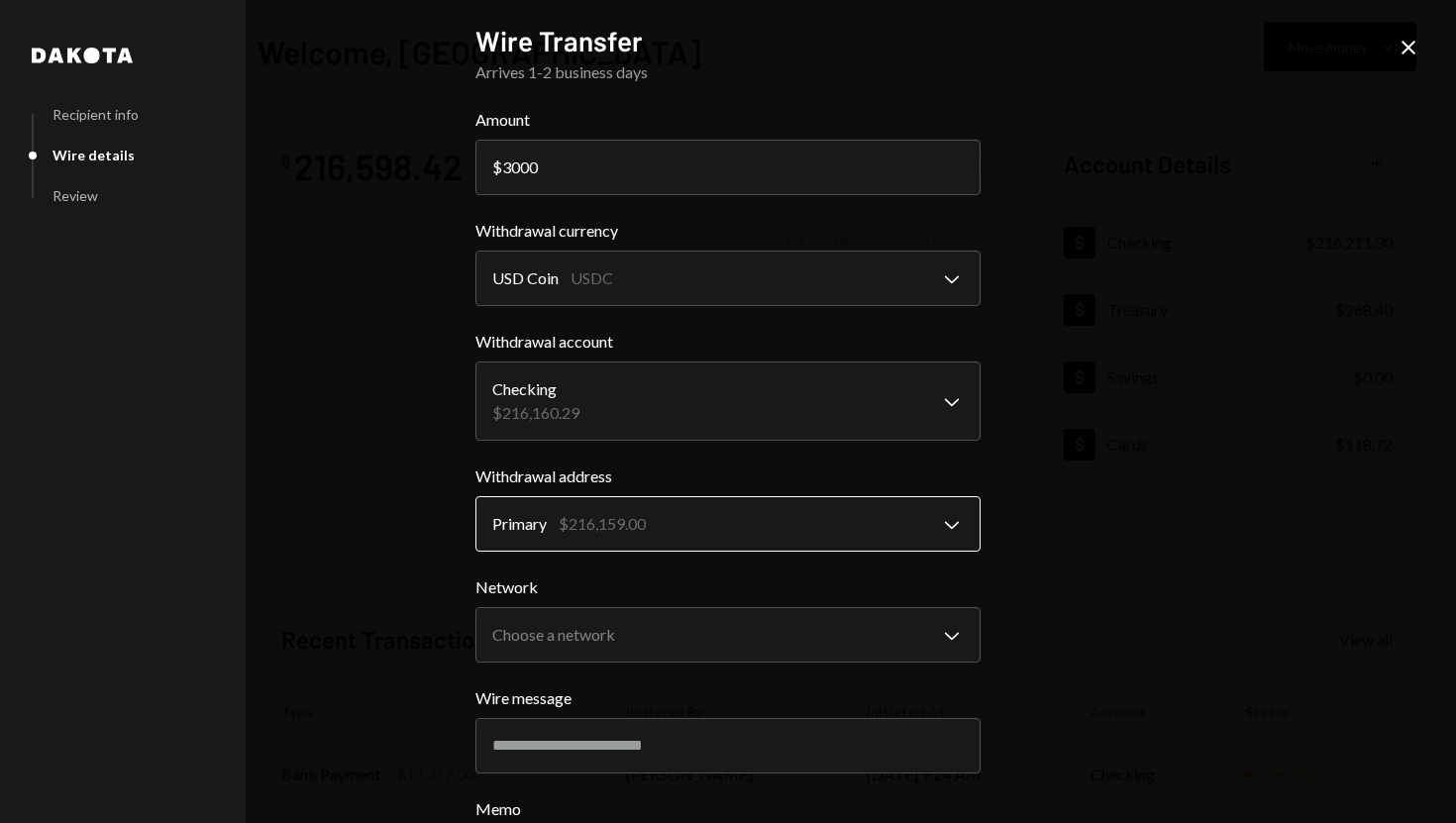 scroll, scrollTop: 17, scrollLeft: 0, axis: vertical 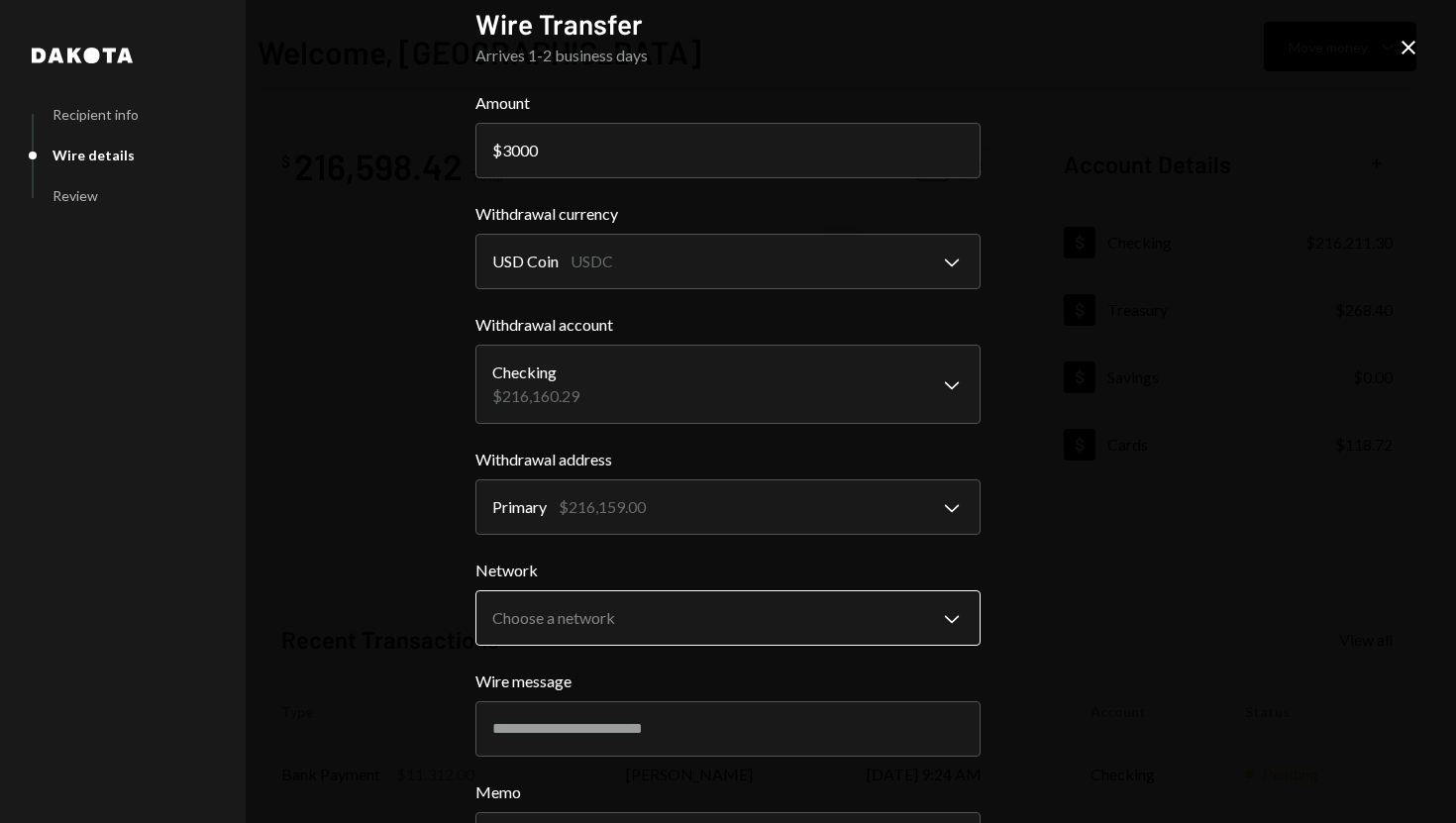 click on "S SPARK TECH HUB Caret Down Home Home Inbox Inbox Activities Transactions Accounts Accounts Caret Down Checking $216,211.30 Treasury $268.40 Savings $0.00 Cards $118.72 Dollar Rewards User Recipients Team Team Welcome, [PERSON_NAME] Move money Caret Down $ 216,598.42 Total Graph Accounts 1W 1M 3M 1Y ALL Account Details Plus Dollar Checking $216,211.30 Dollar Treasury $268.40 Dollar Savings $0.00 Dollar Cards $118.72 Recent Transactions View all Type Initiated By Initiated At Account Status Bank Payment $11,312.00 [PERSON_NAME] [DATE] 9:24 AM Checking Pending Bank Payment $100.00 [PERSON_NAME] [DATE] 9:14 AM Checking Canceled Bank Payment $2,711.00 [PERSON_NAME] [DATE] 8:54 AM Checking Completed Bank Payment $200,000.00 [PERSON_NAME] [DATE] 8:45 AM Checking Completed Bank Payment $666.00 [PERSON_NAME] [DATE] 7:34 AM Checking Completed /dashboard   Dakota Recipient info Wire details Review Wire Transfer Arrives 1-2 business days Amount $ 3000 Withdrawal currency USD Coin USDC Chevron Down ****" at bounding box center [728, 411] 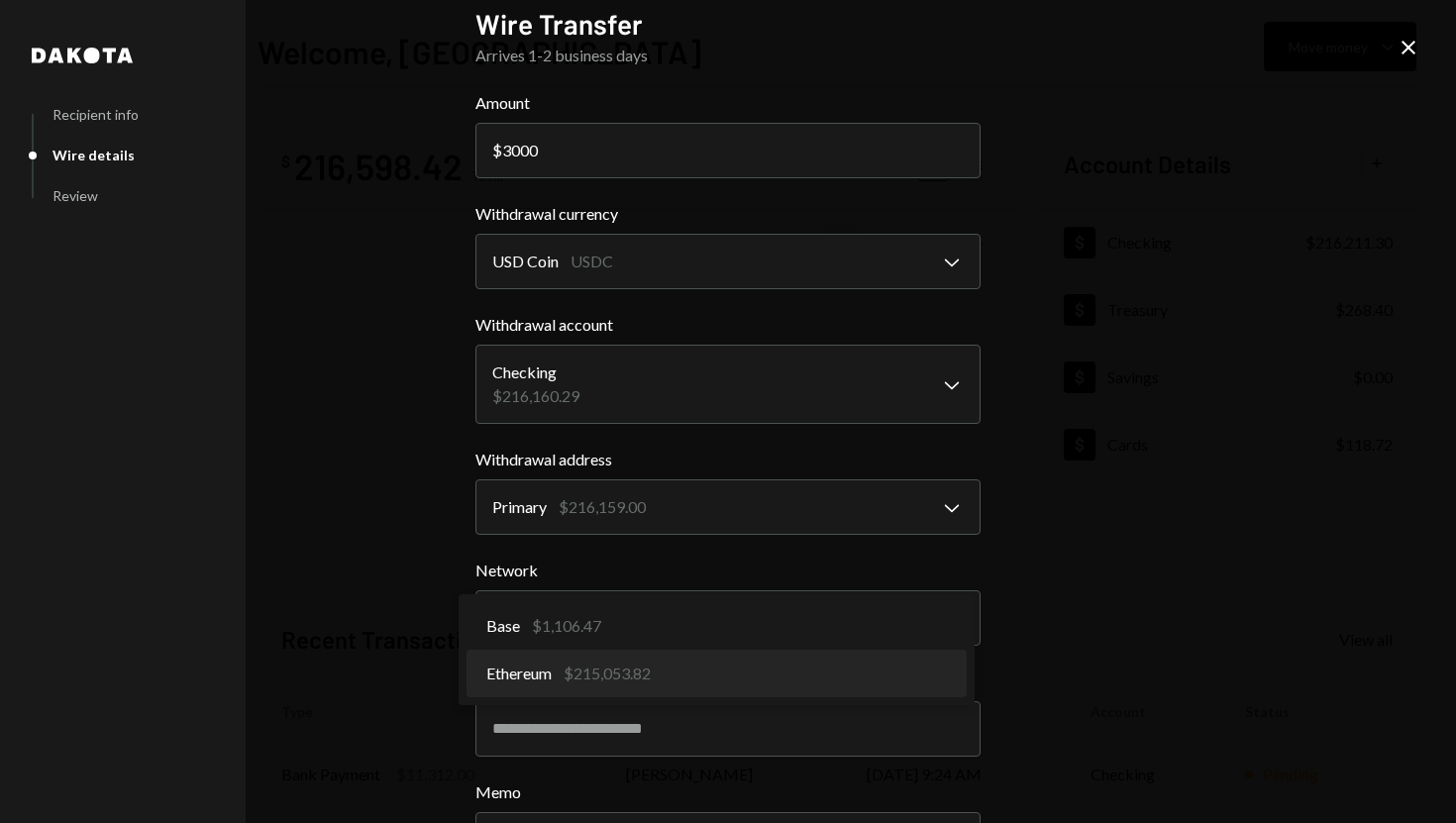 select on "**********" 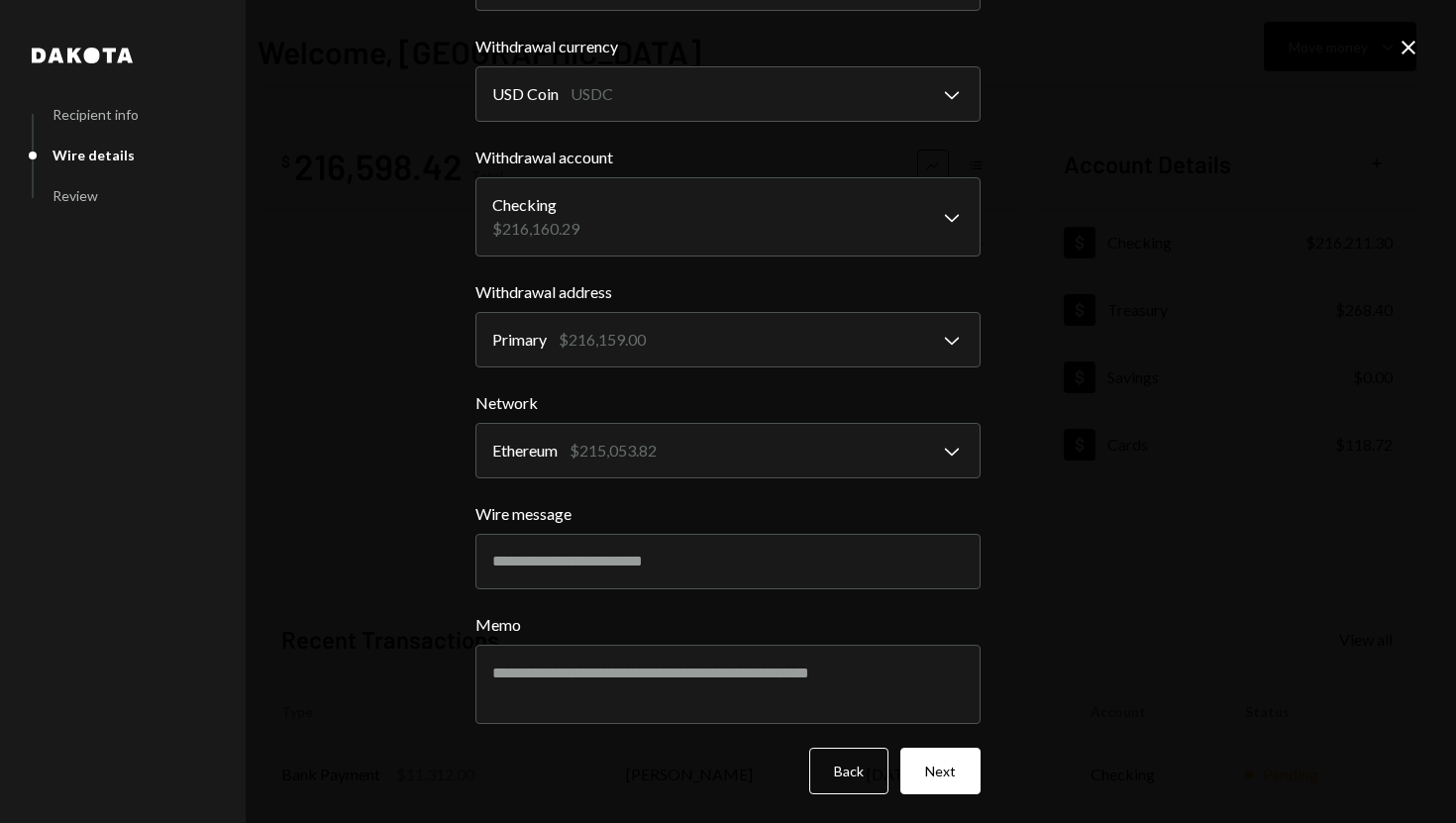 scroll, scrollTop: 186, scrollLeft: 0, axis: vertical 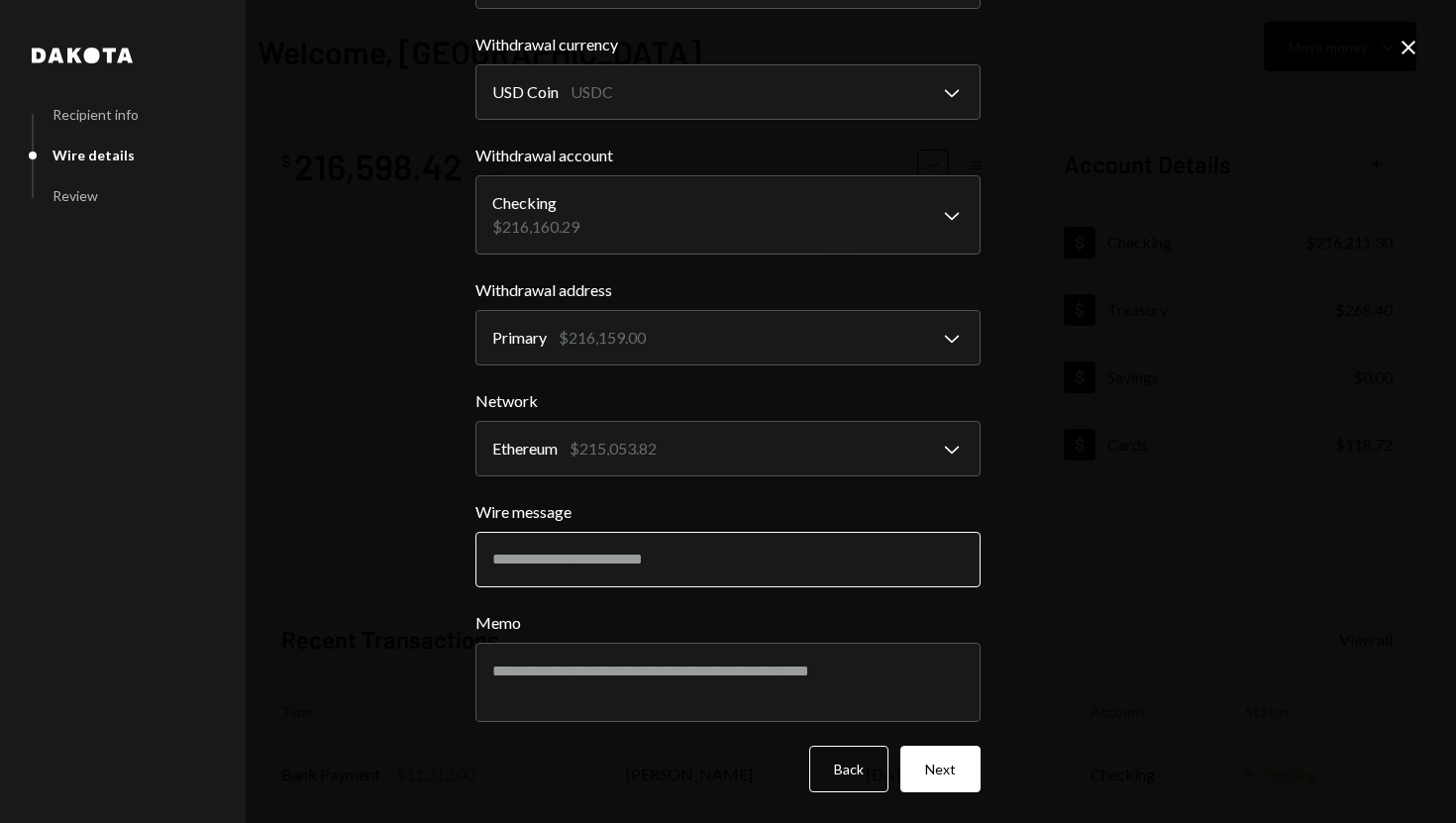 click on "Wire message" at bounding box center (728, 560) 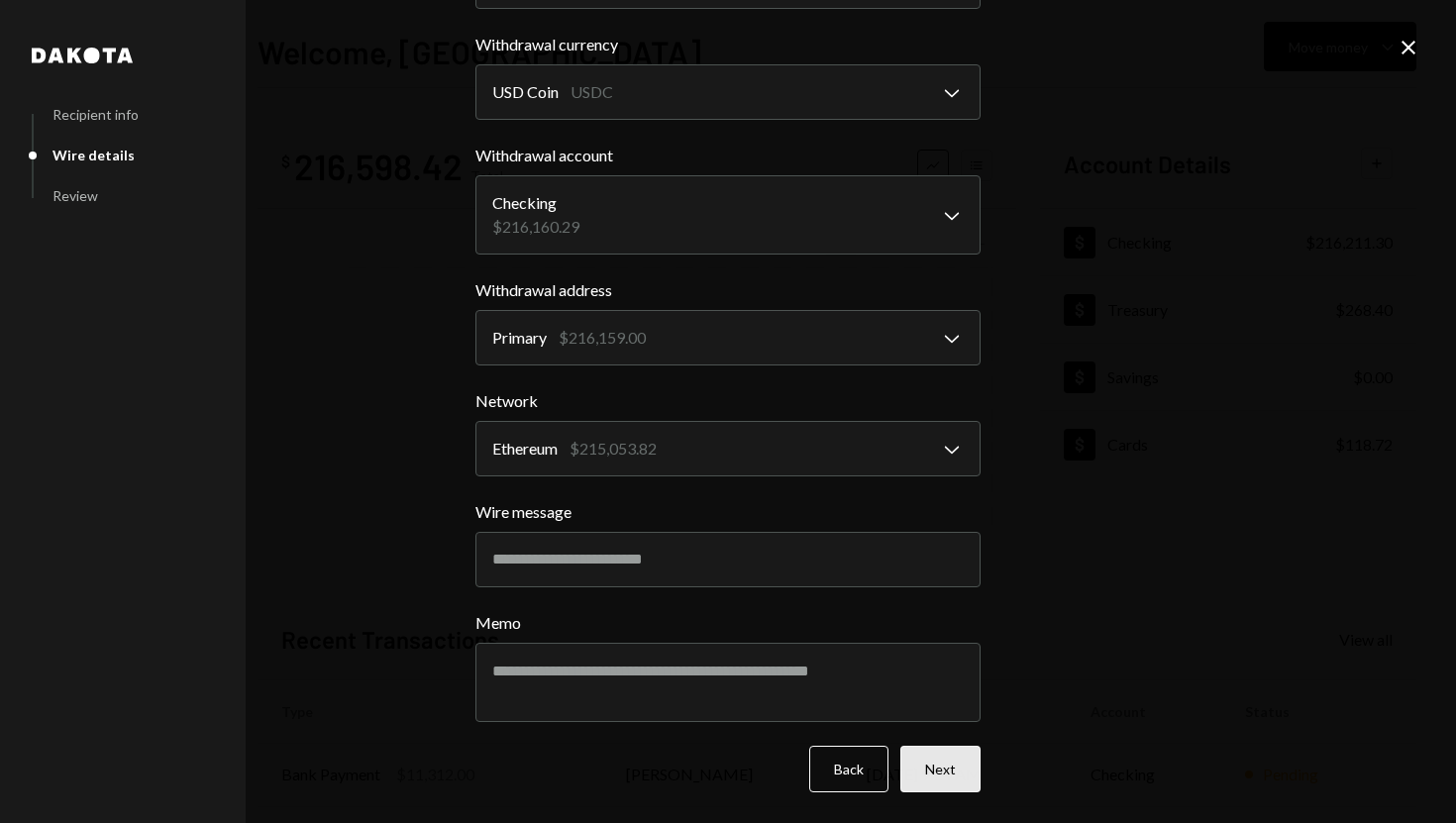 click on "Next" at bounding box center (940, 769) 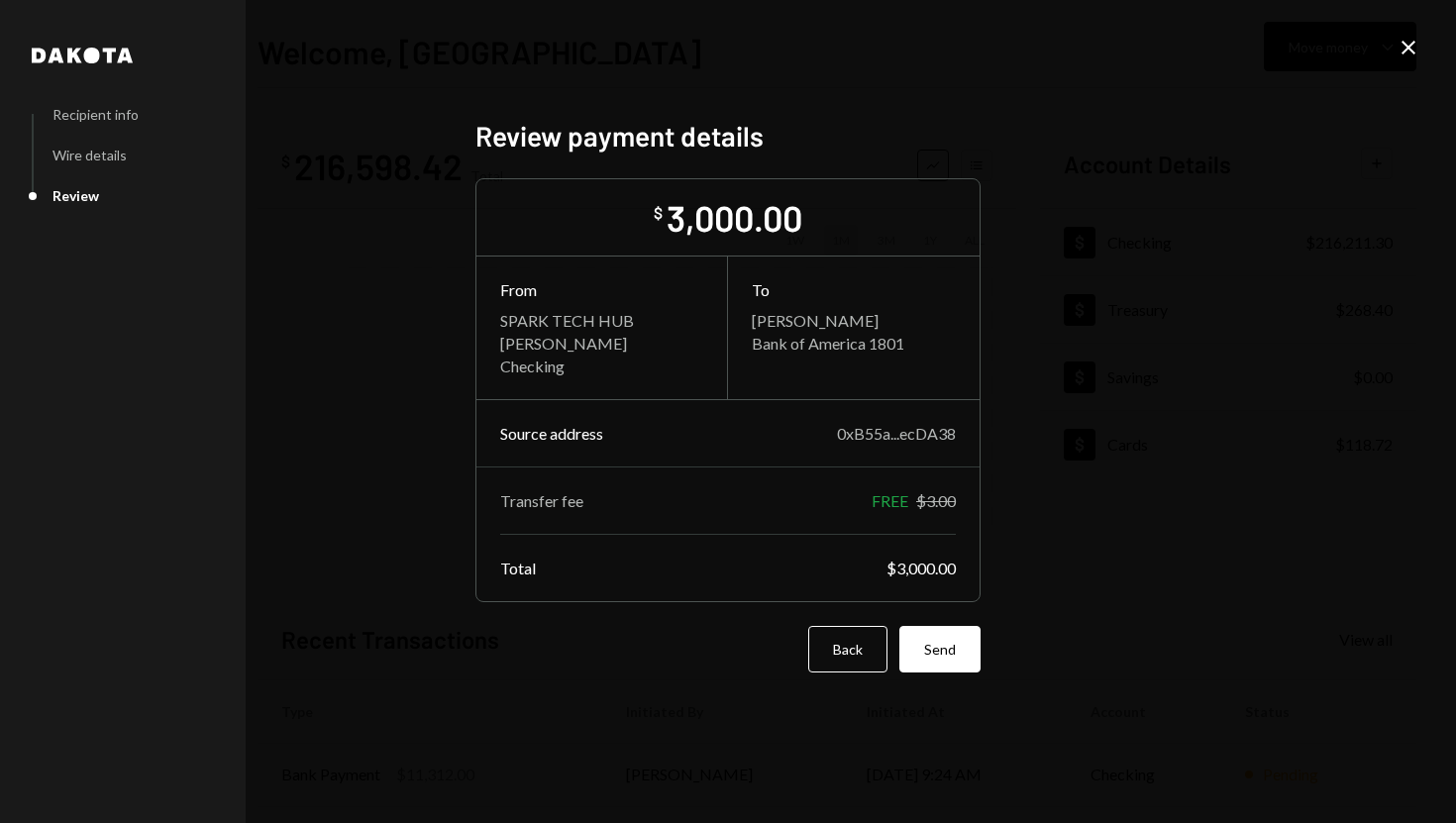 scroll, scrollTop: 0, scrollLeft: 0, axis: both 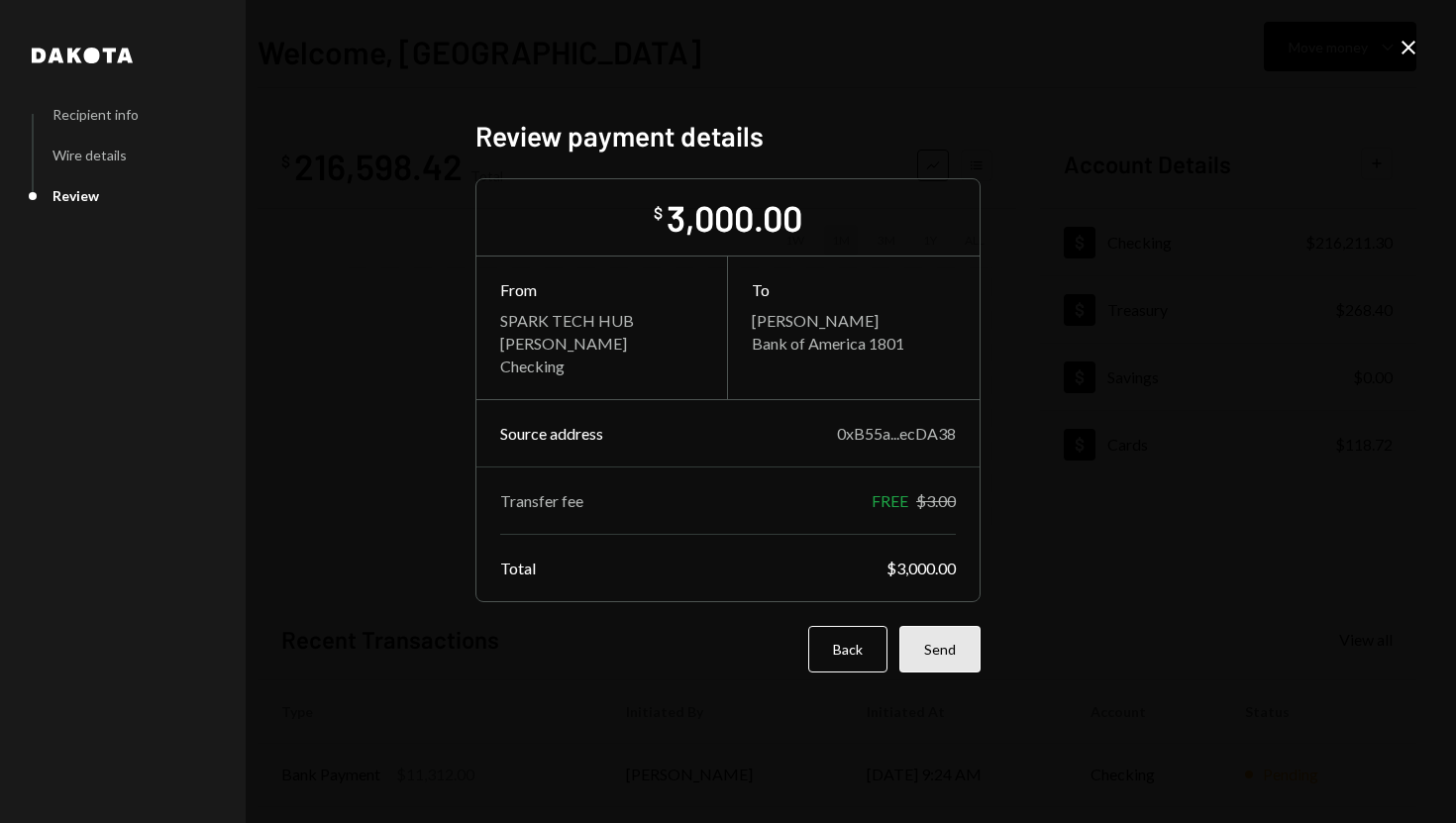click on "Send" at bounding box center [940, 649] 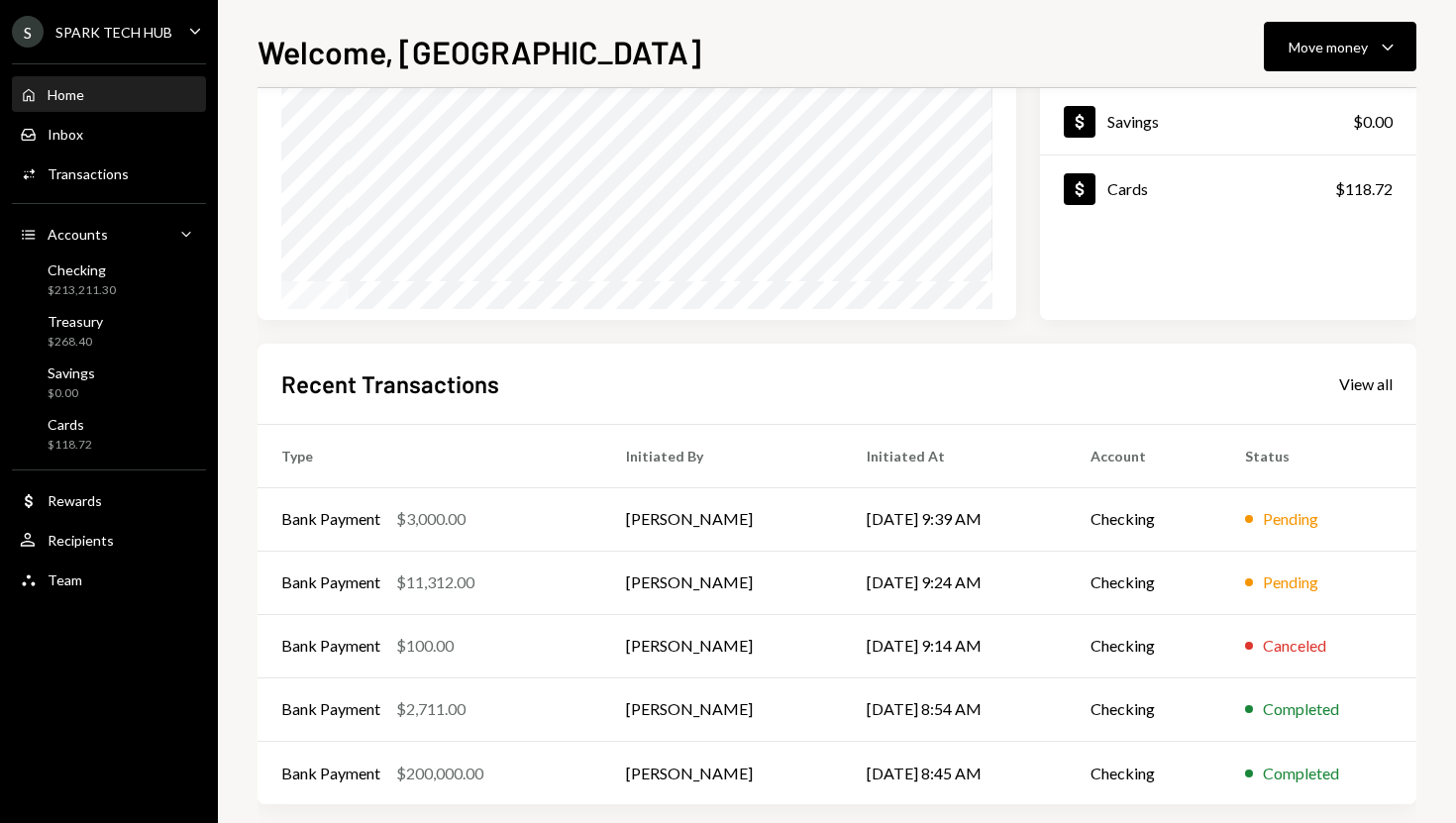 scroll, scrollTop: 257, scrollLeft: 0, axis: vertical 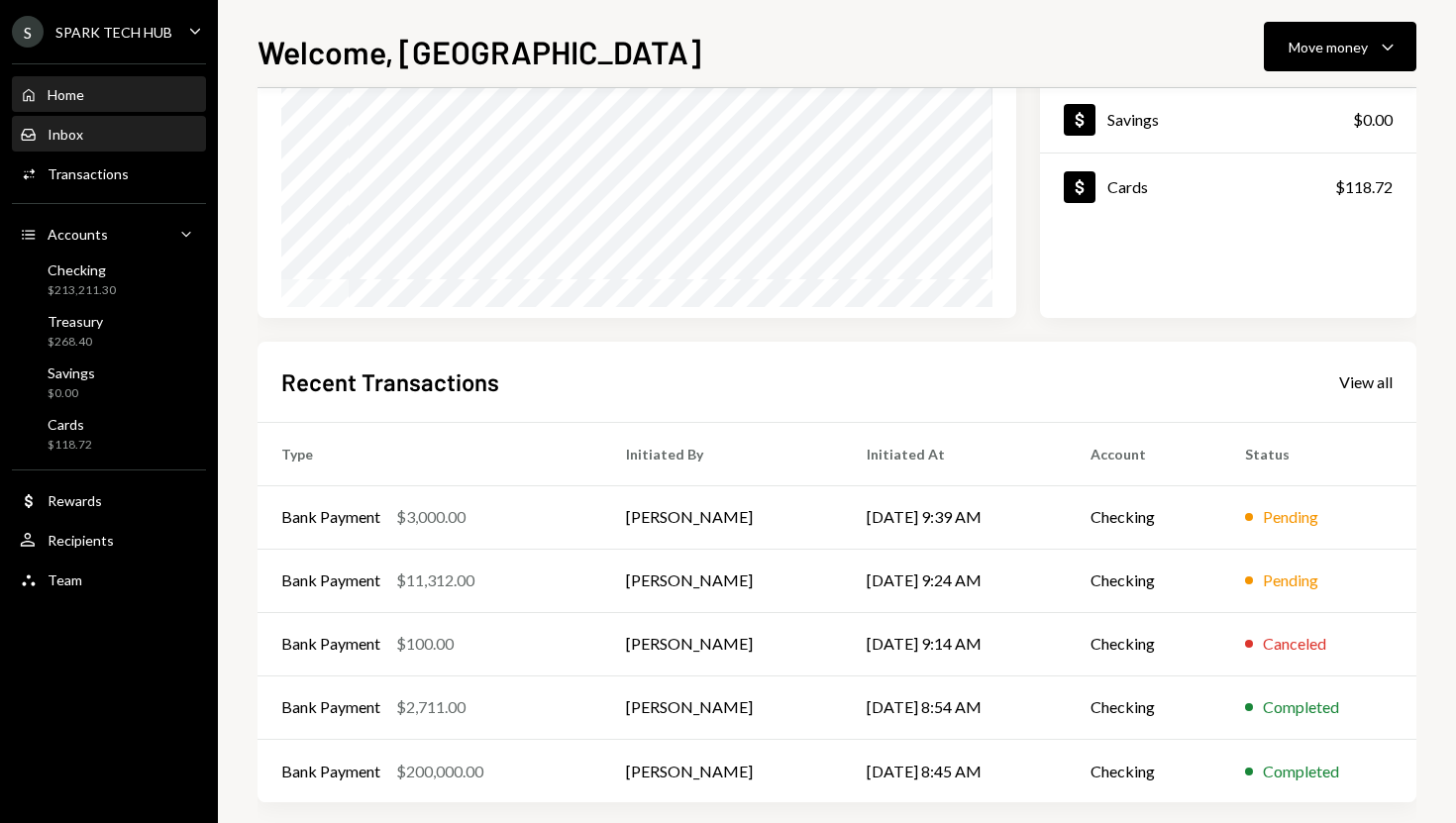 click on "Inbox" at bounding box center [65, 134] 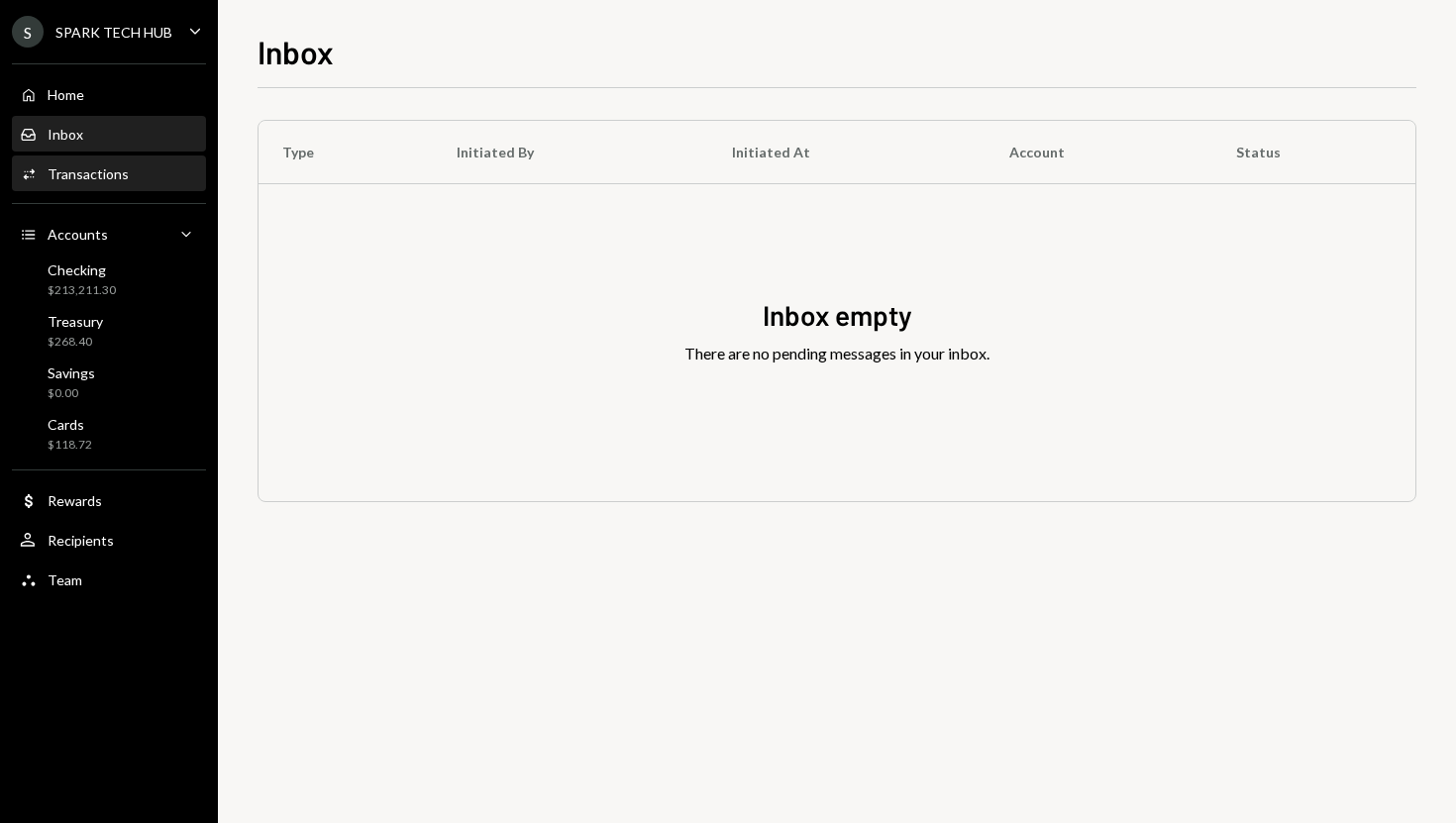click on "Transactions" at bounding box center (88, 173) 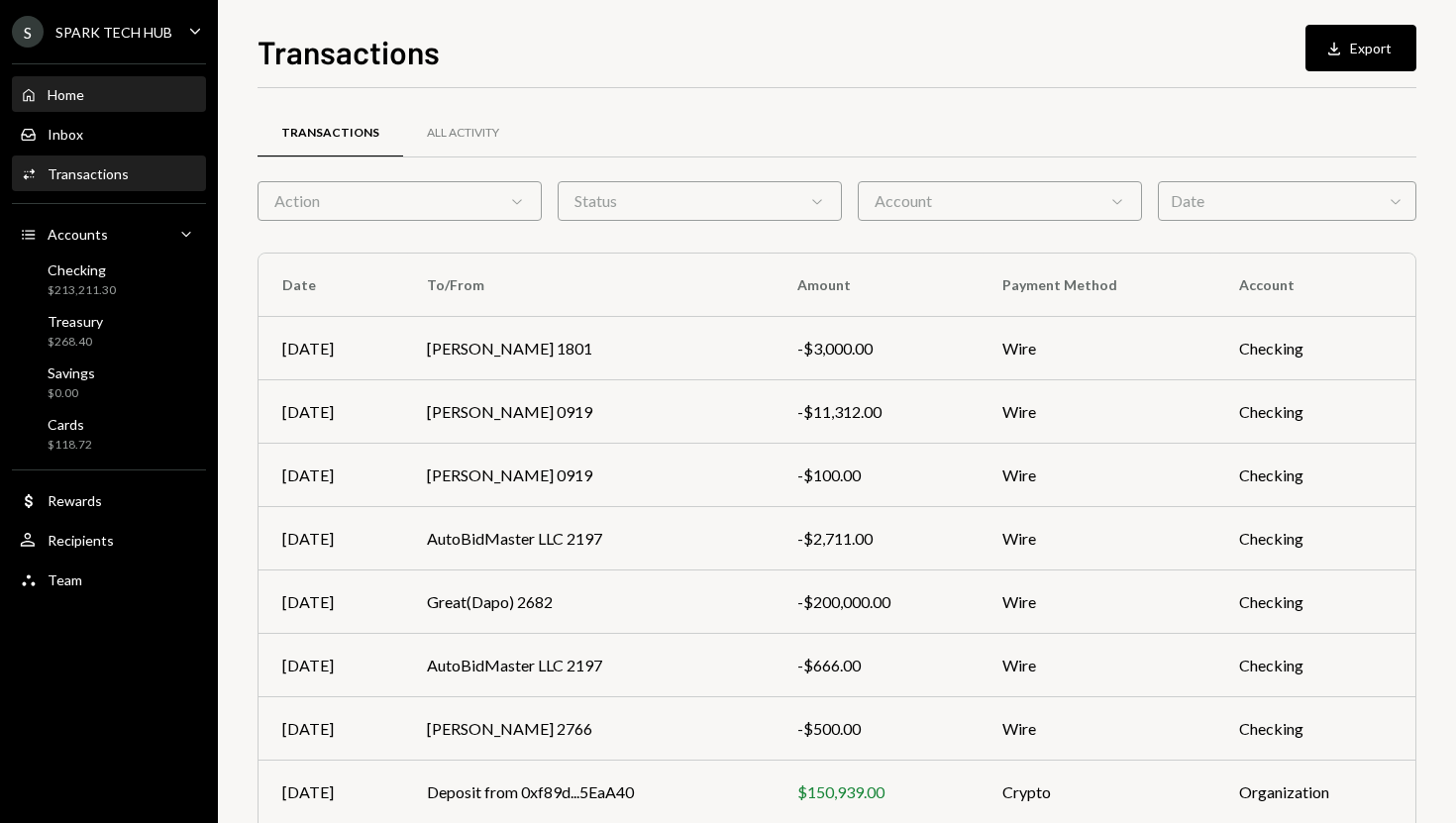 click on "Home Home" at bounding box center [109, 95] 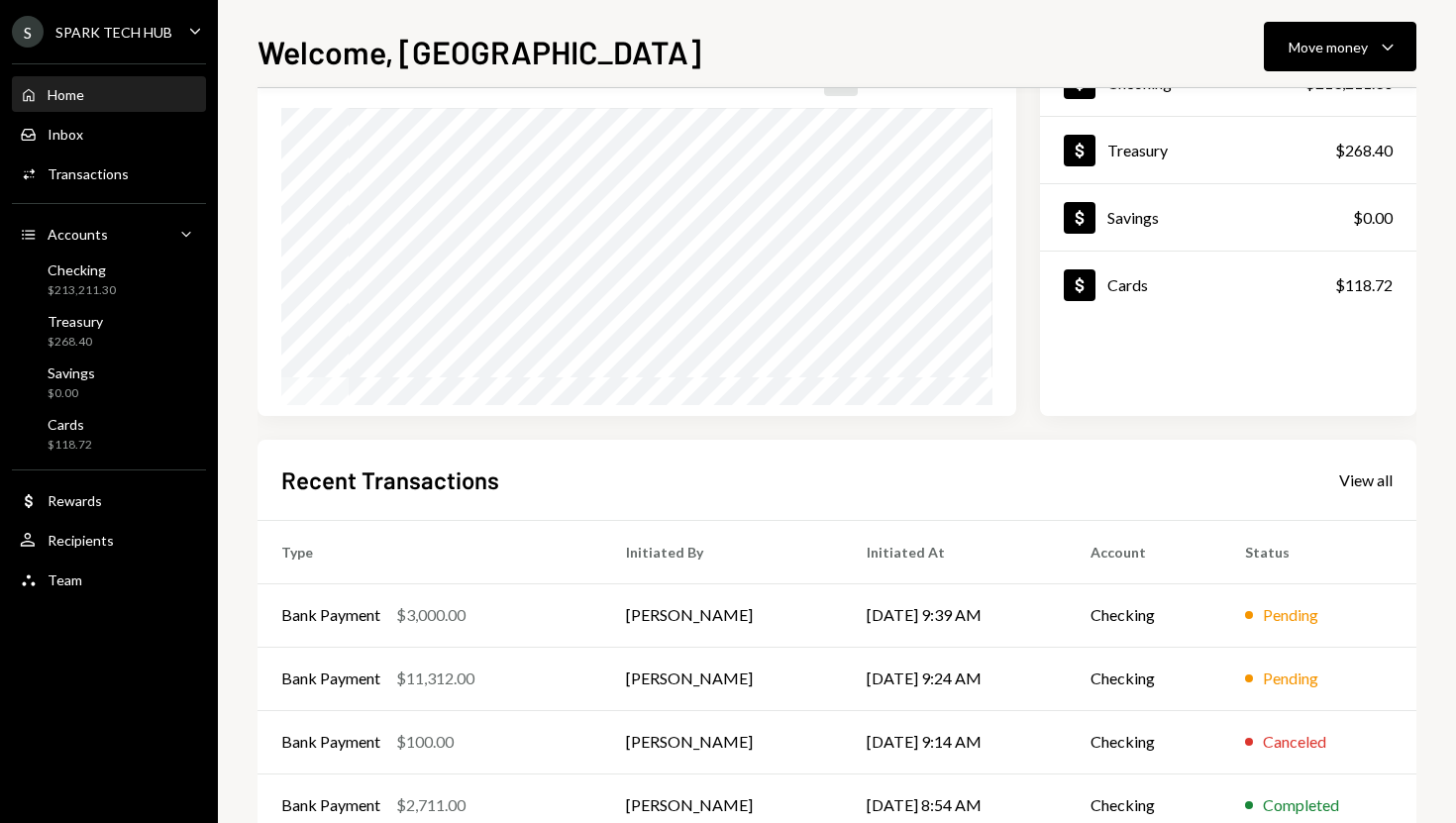 scroll, scrollTop: 174, scrollLeft: 0, axis: vertical 